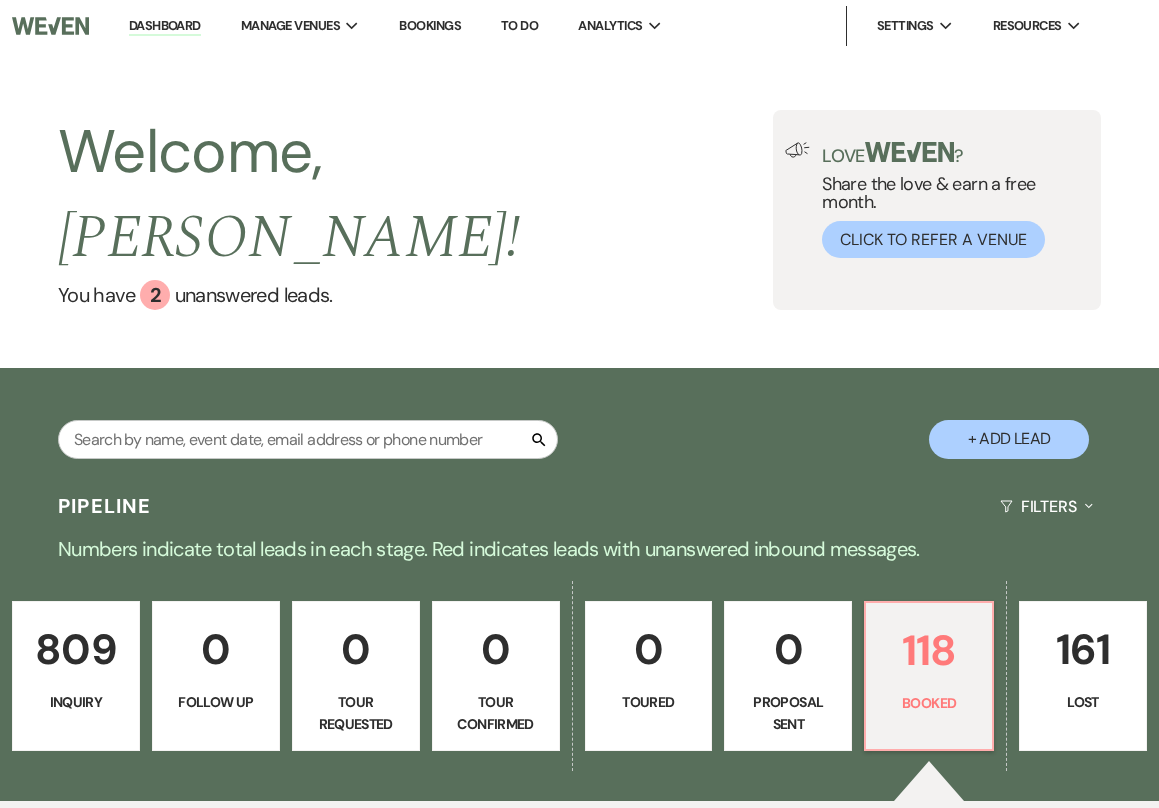 scroll, scrollTop: 0, scrollLeft: 0, axis: both 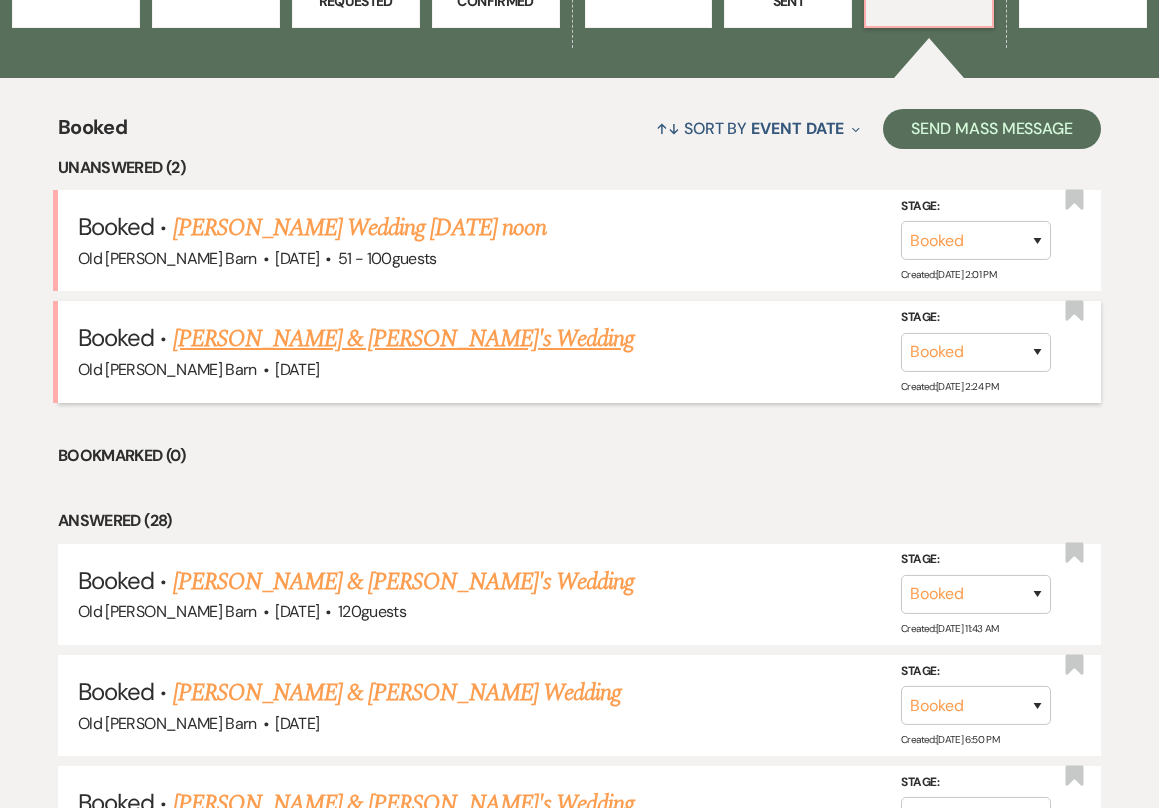 click on "[PERSON_NAME] & [PERSON_NAME]'s Wedding" at bounding box center [404, 339] 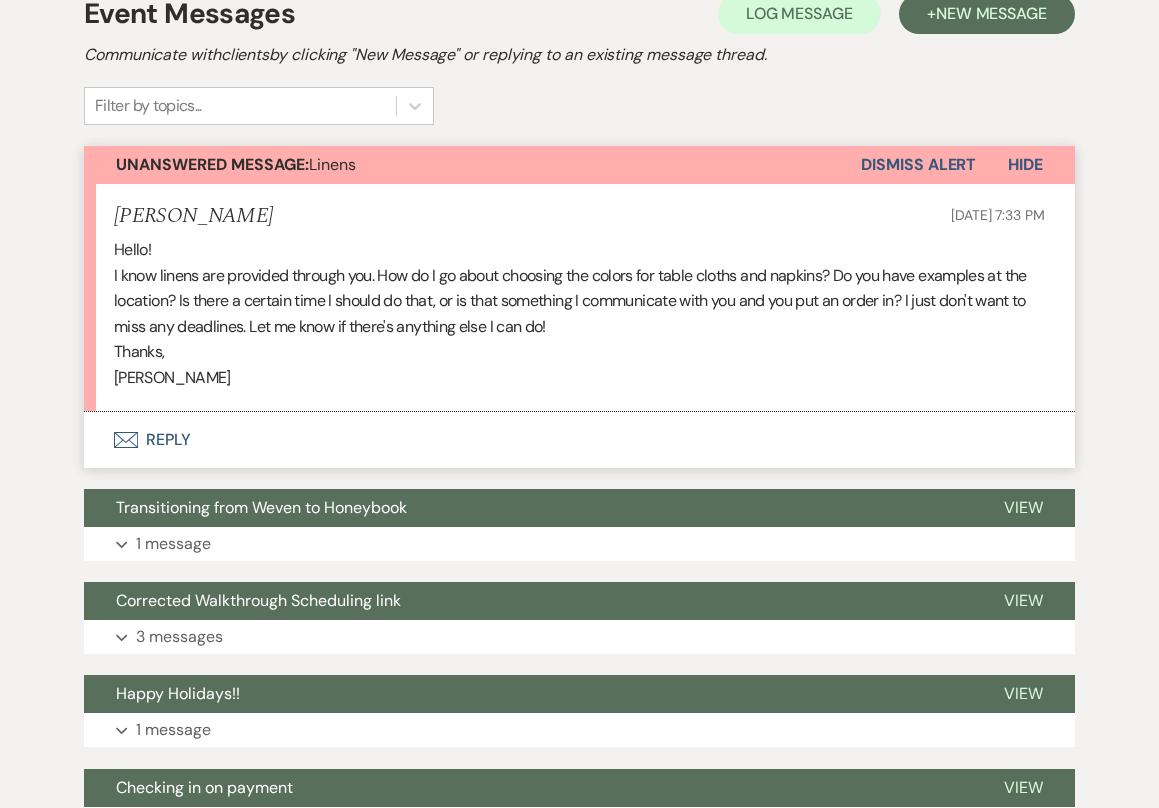 scroll, scrollTop: 423, scrollLeft: 0, axis: vertical 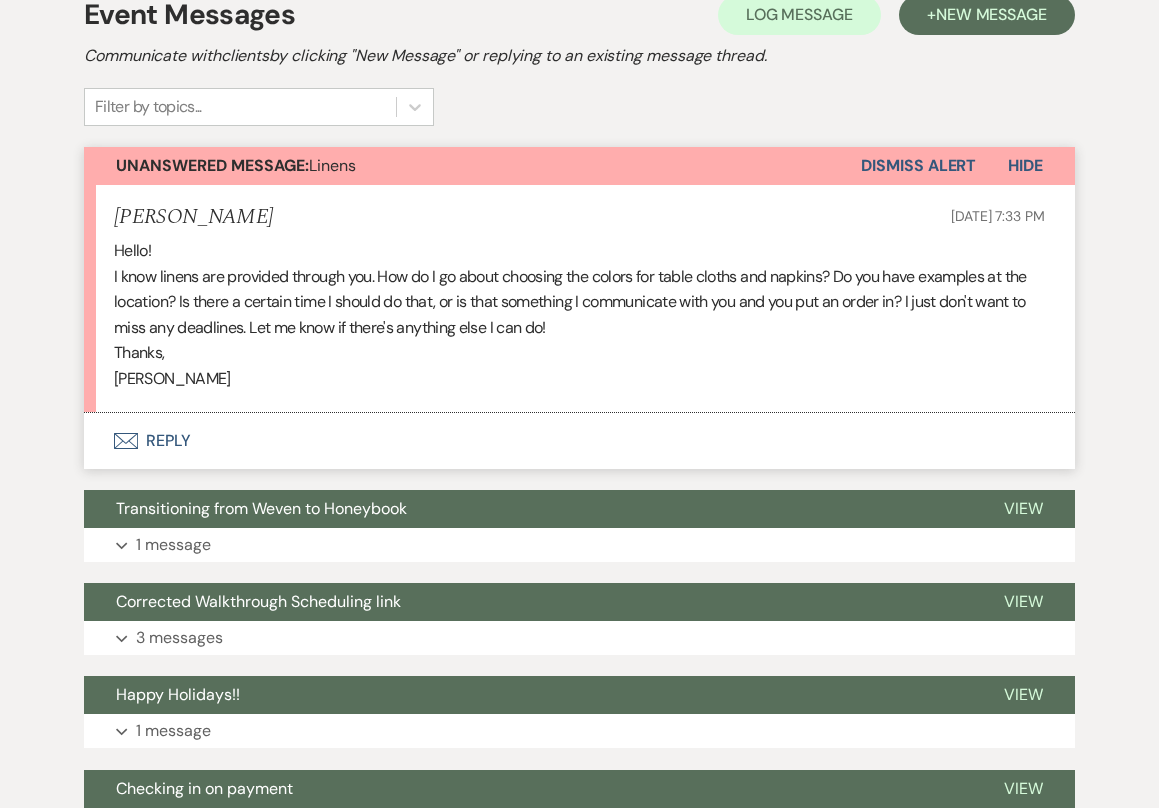click on "Envelope Reply" at bounding box center [579, 441] 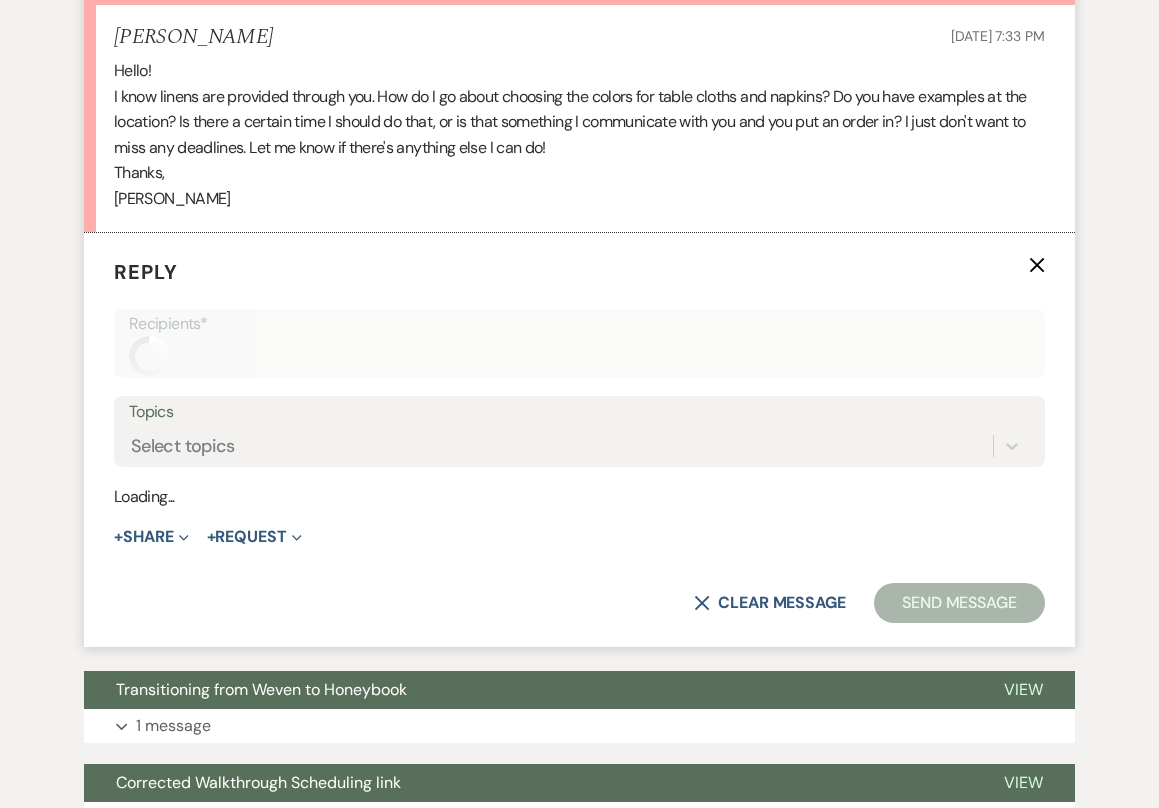 scroll, scrollTop: 634, scrollLeft: 0, axis: vertical 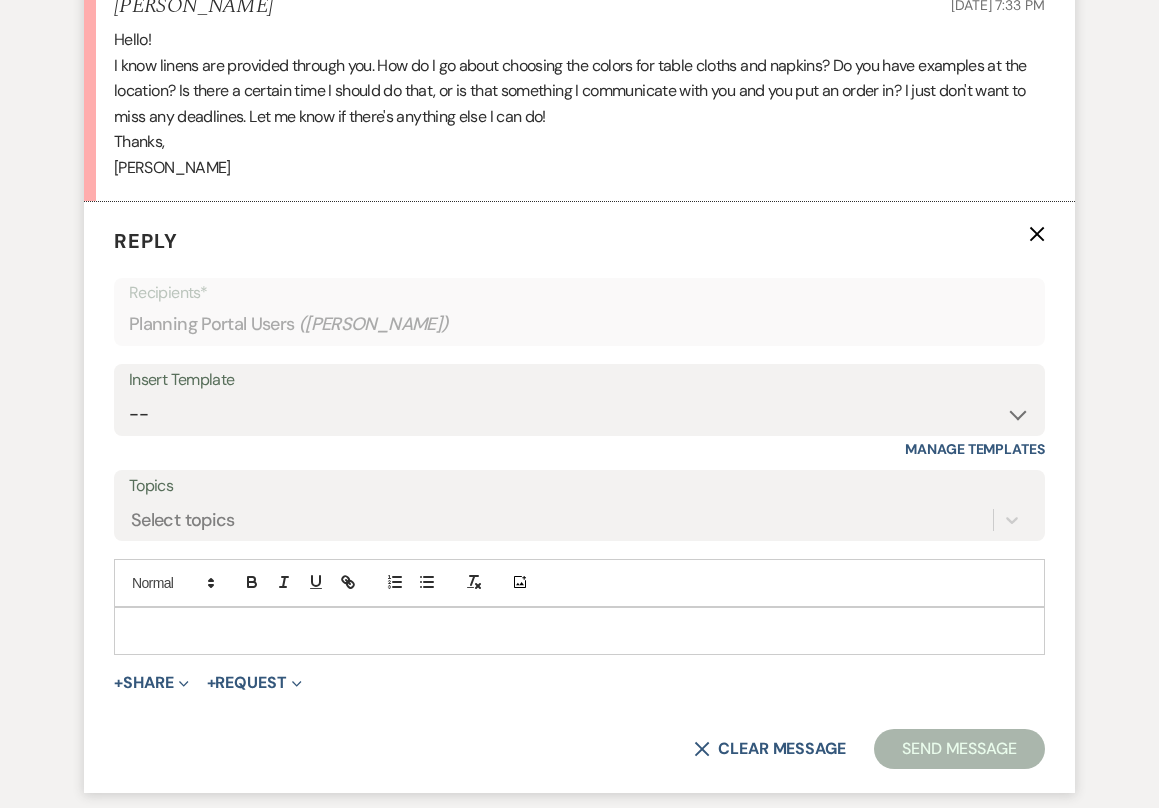 click at bounding box center (579, 631) 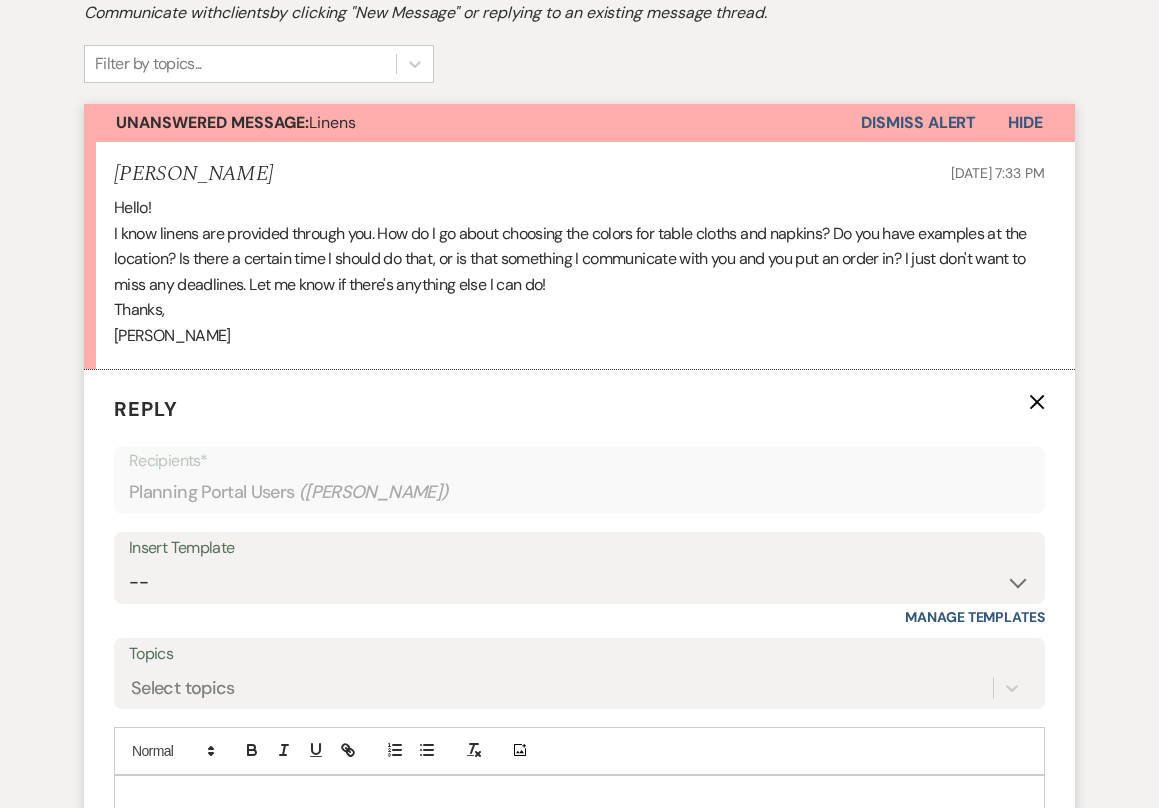 scroll, scrollTop: 484, scrollLeft: 0, axis: vertical 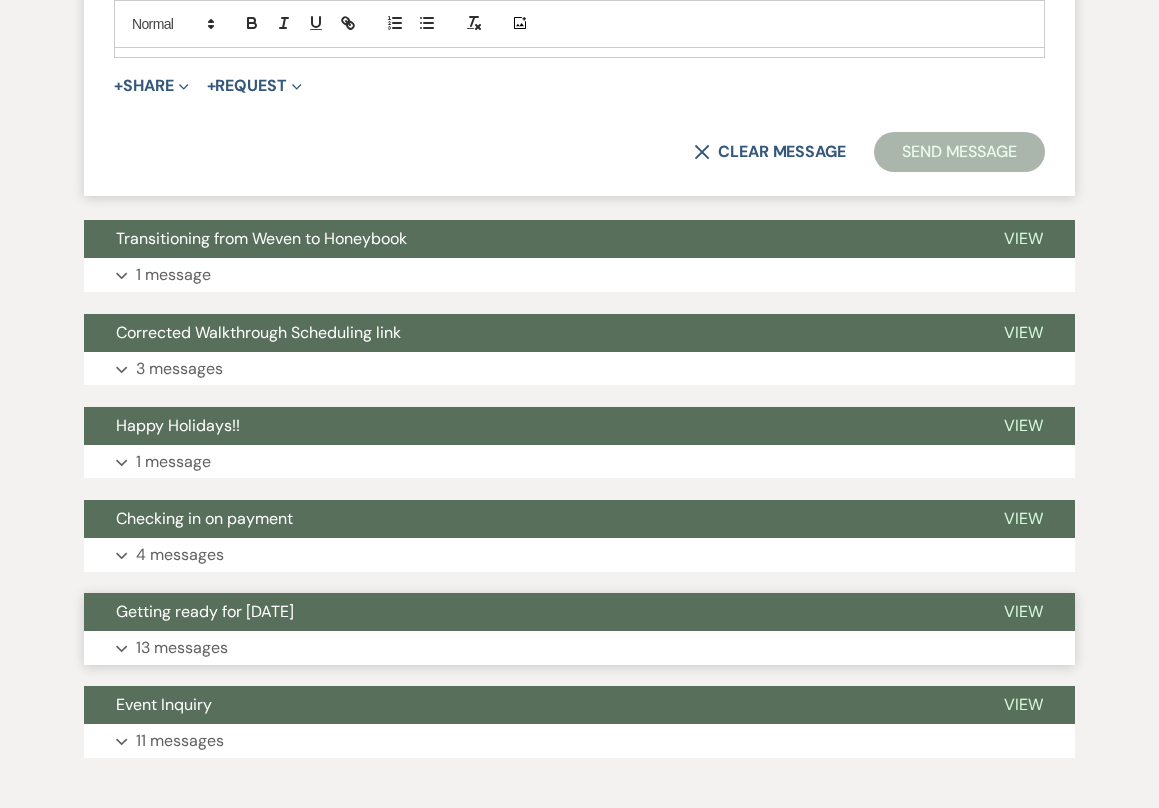 click on "View" at bounding box center (1023, 612) 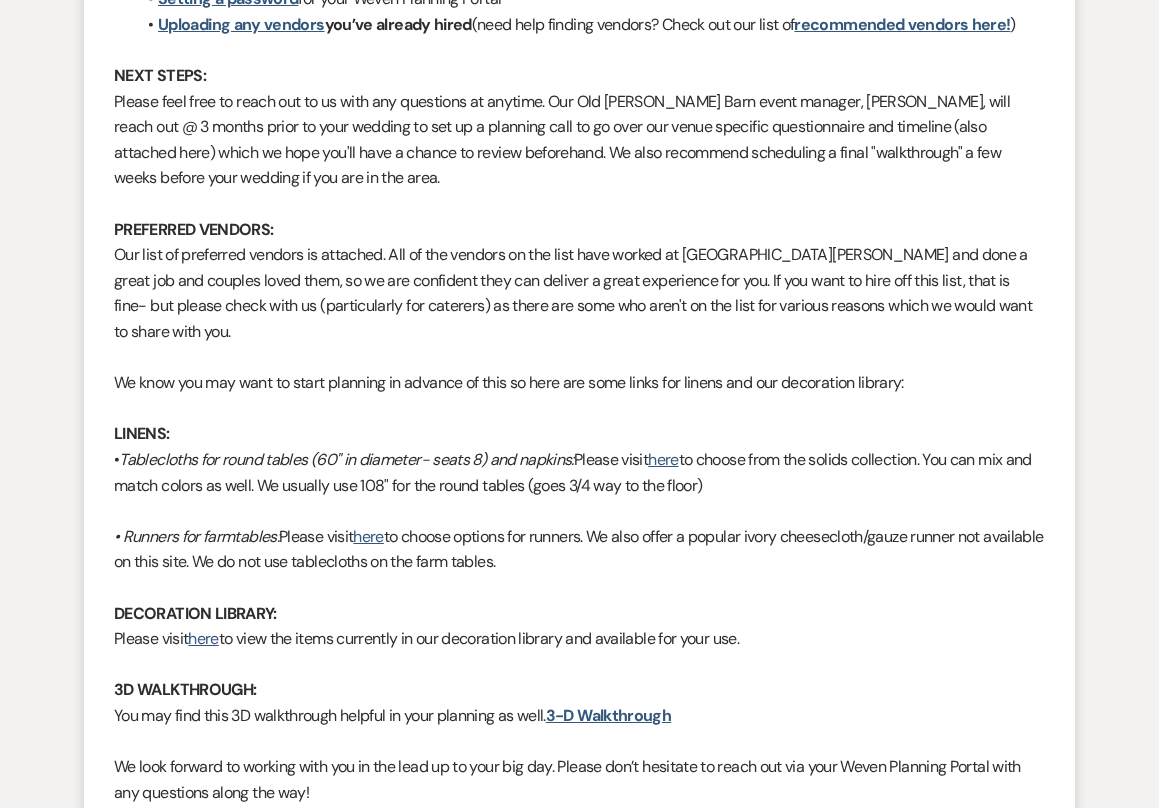 scroll, scrollTop: 2282, scrollLeft: 0, axis: vertical 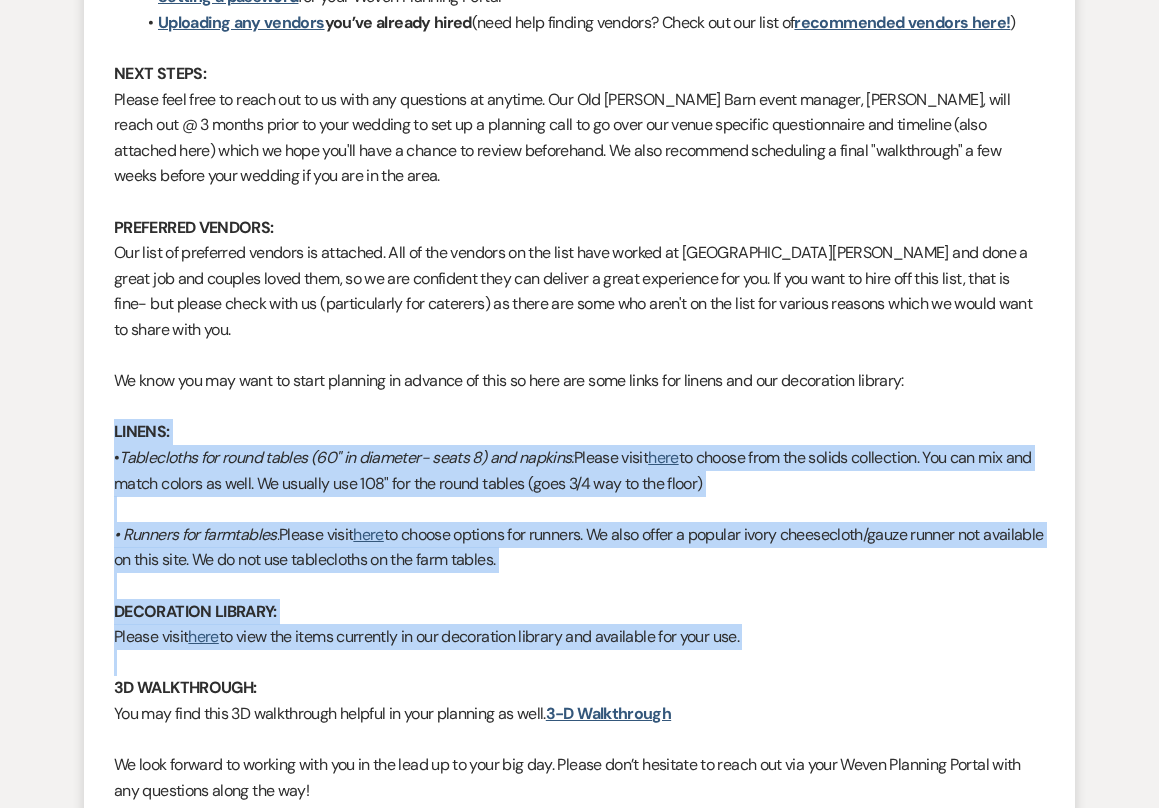 drag, startPoint x: 703, startPoint y: 613, endPoint x: 114, endPoint y: 378, distance: 634.14984 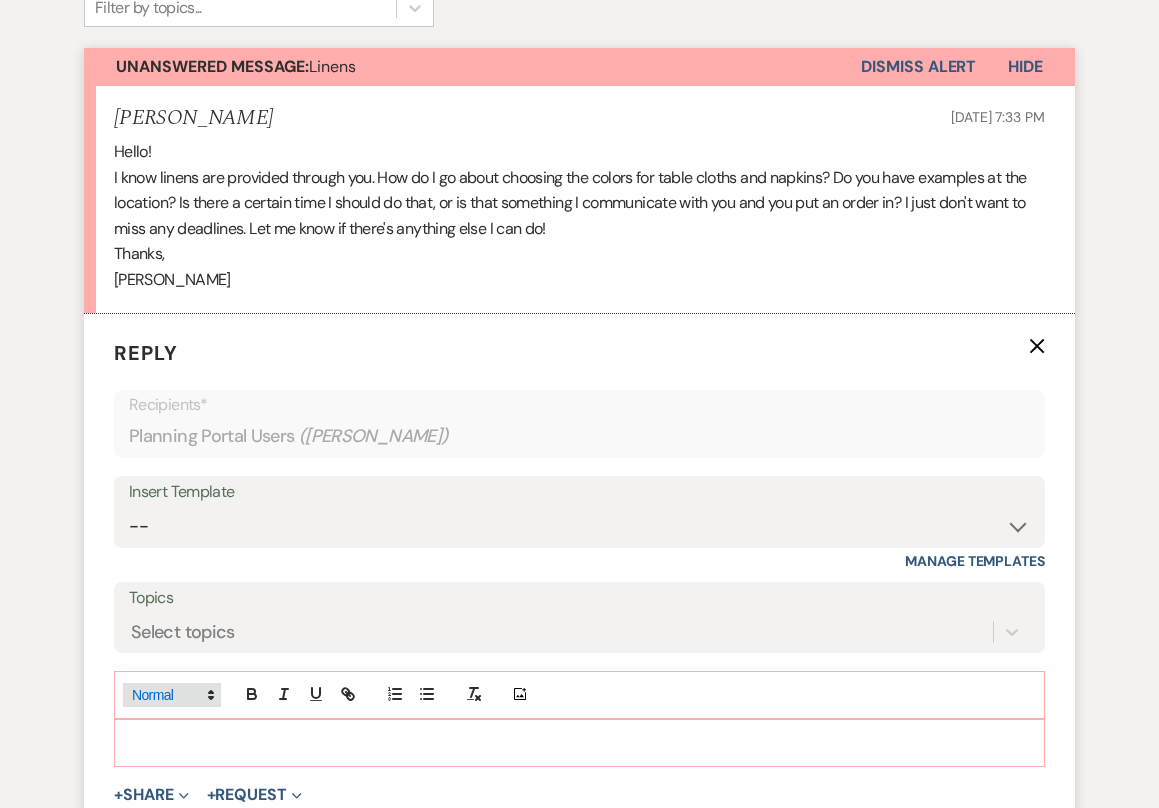 scroll, scrollTop: 521, scrollLeft: 0, axis: vertical 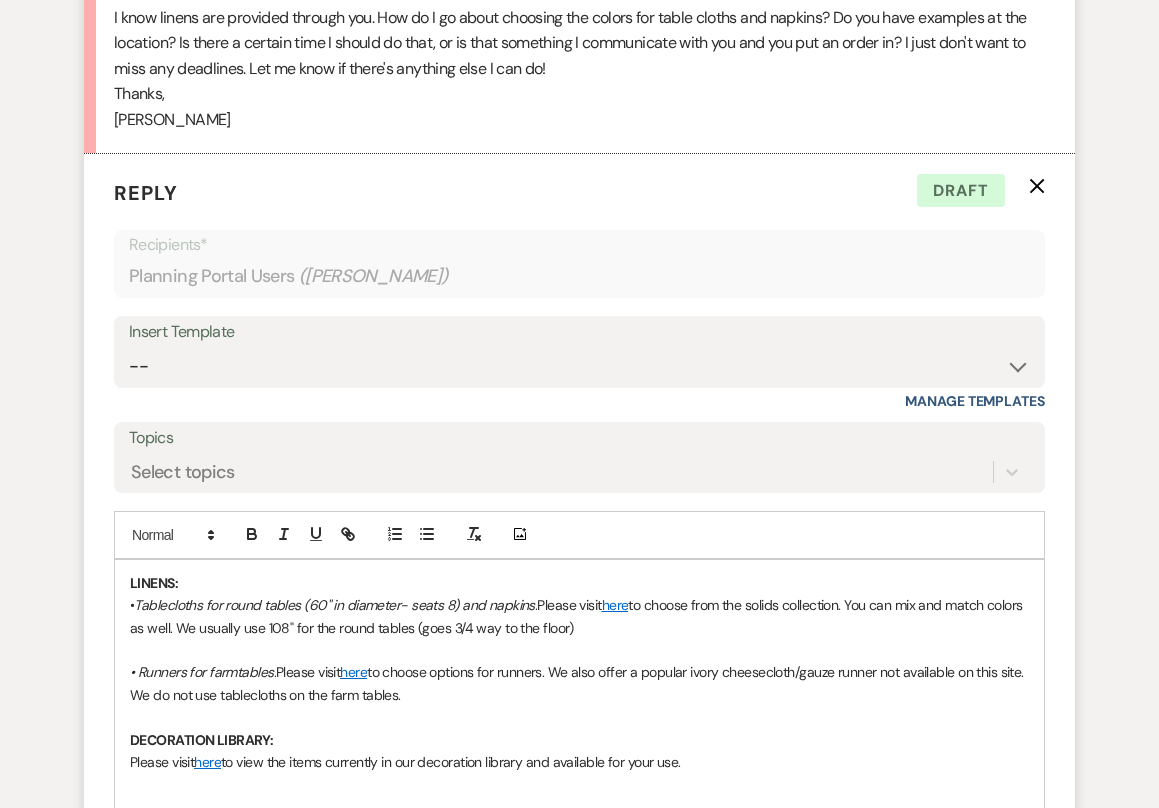 drag, startPoint x: 557, startPoint y: 665, endPoint x: 279, endPoint y: 662, distance: 278.01617 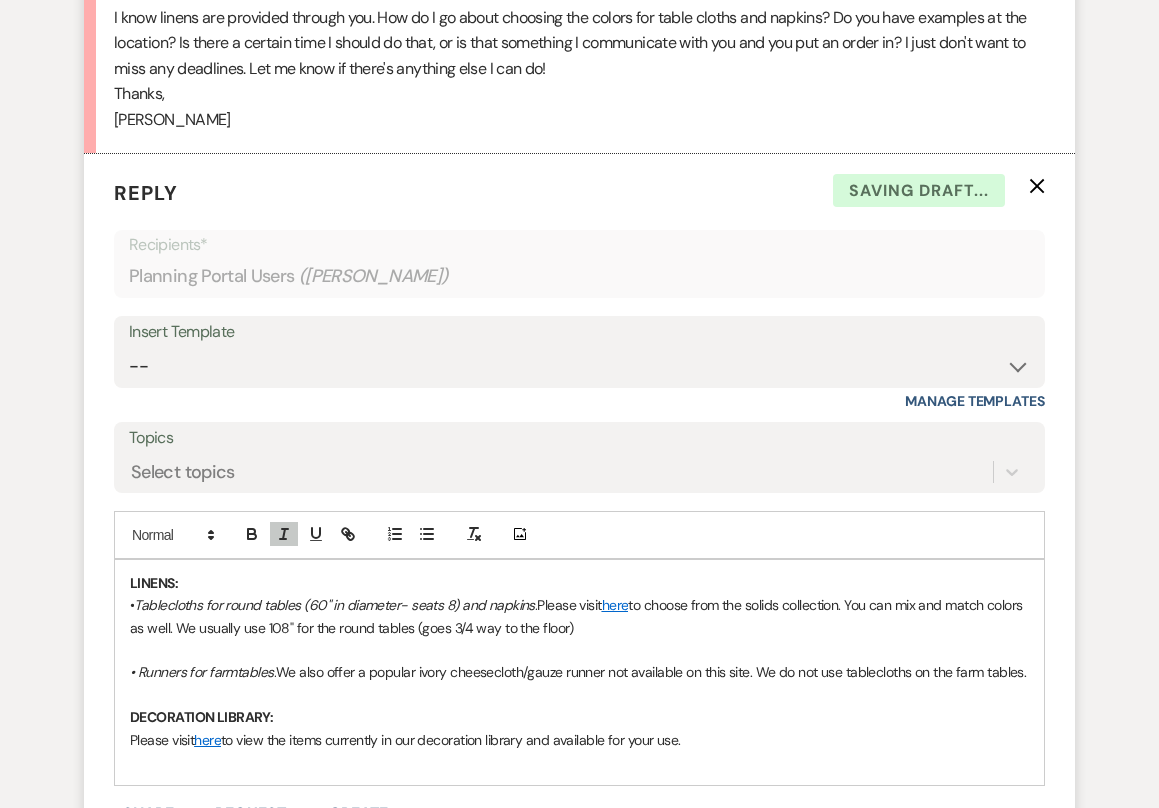 click on "We also offer a popular ivory cheesecloth/gauze runner not available on this site. We do not use tablecloths on the farm tables." at bounding box center [651, 672] 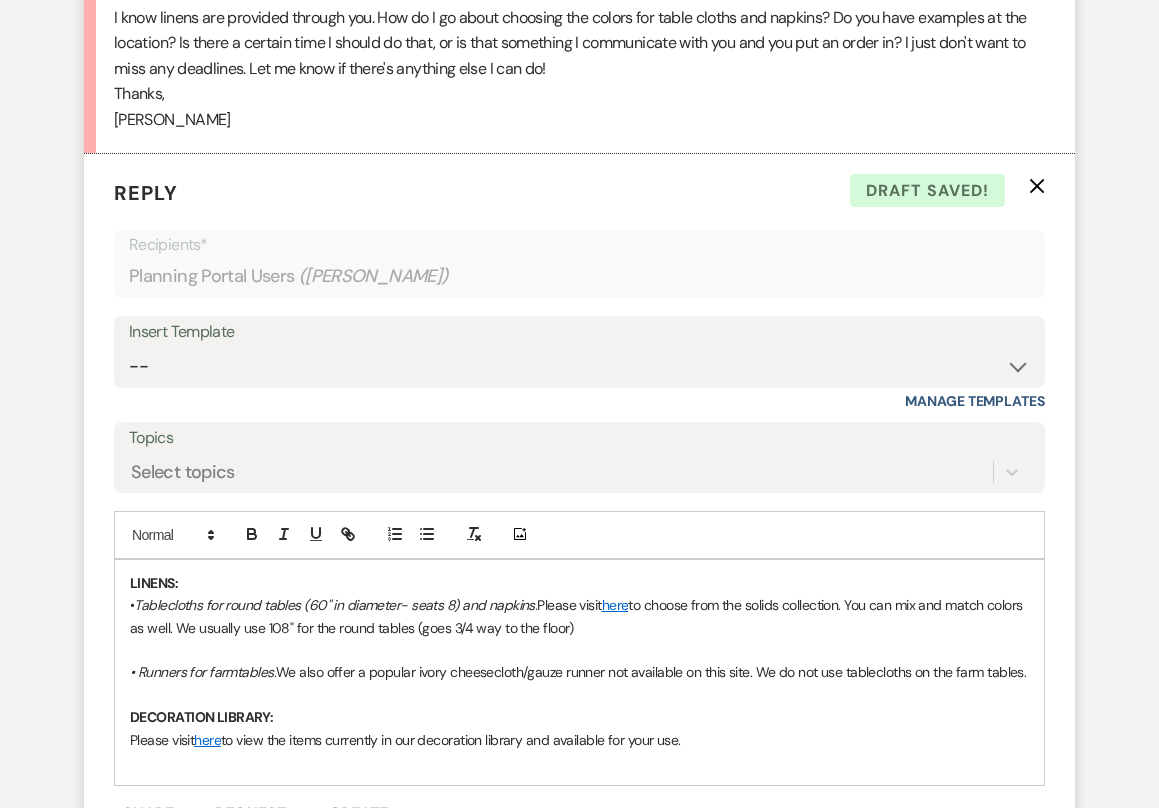 click on "We also offer a popular ivory cheesecloth/gauze runner not available on this site. We do not use tablecloths on the farm tables." at bounding box center (651, 672) 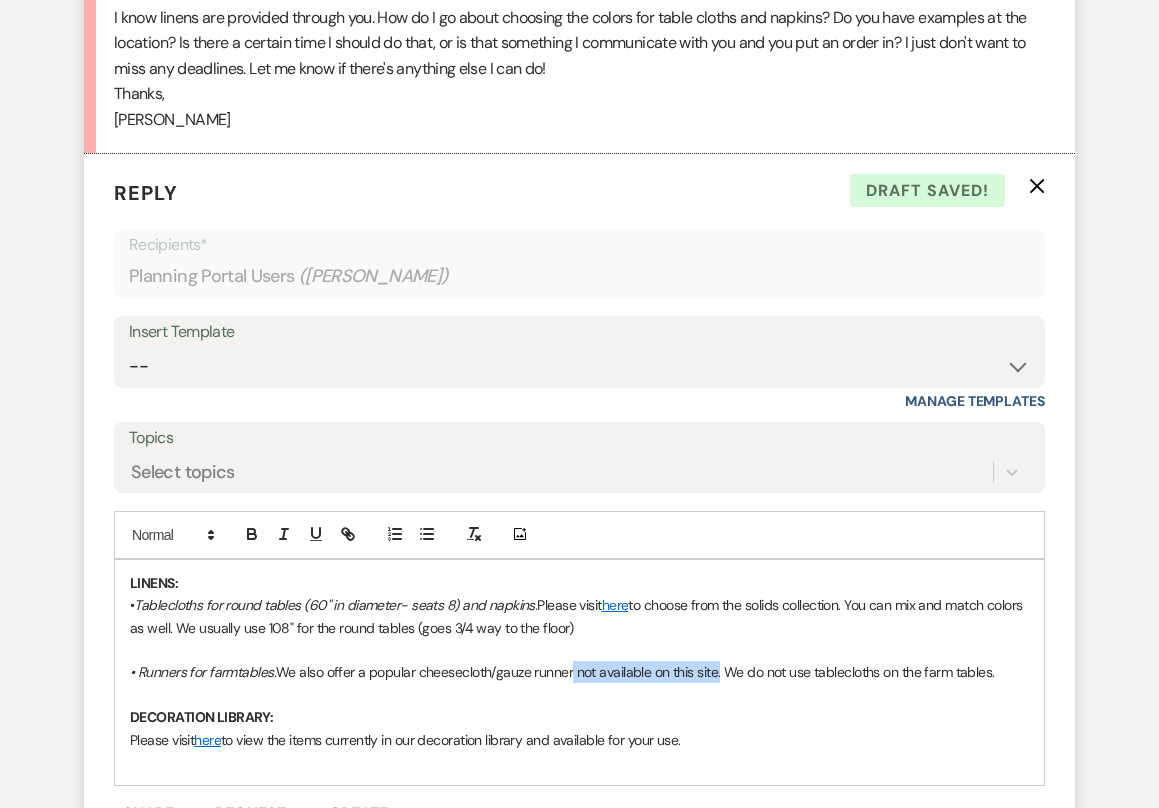 drag, startPoint x: 723, startPoint y: 665, endPoint x: 577, endPoint y: 671, distance: 146.12323 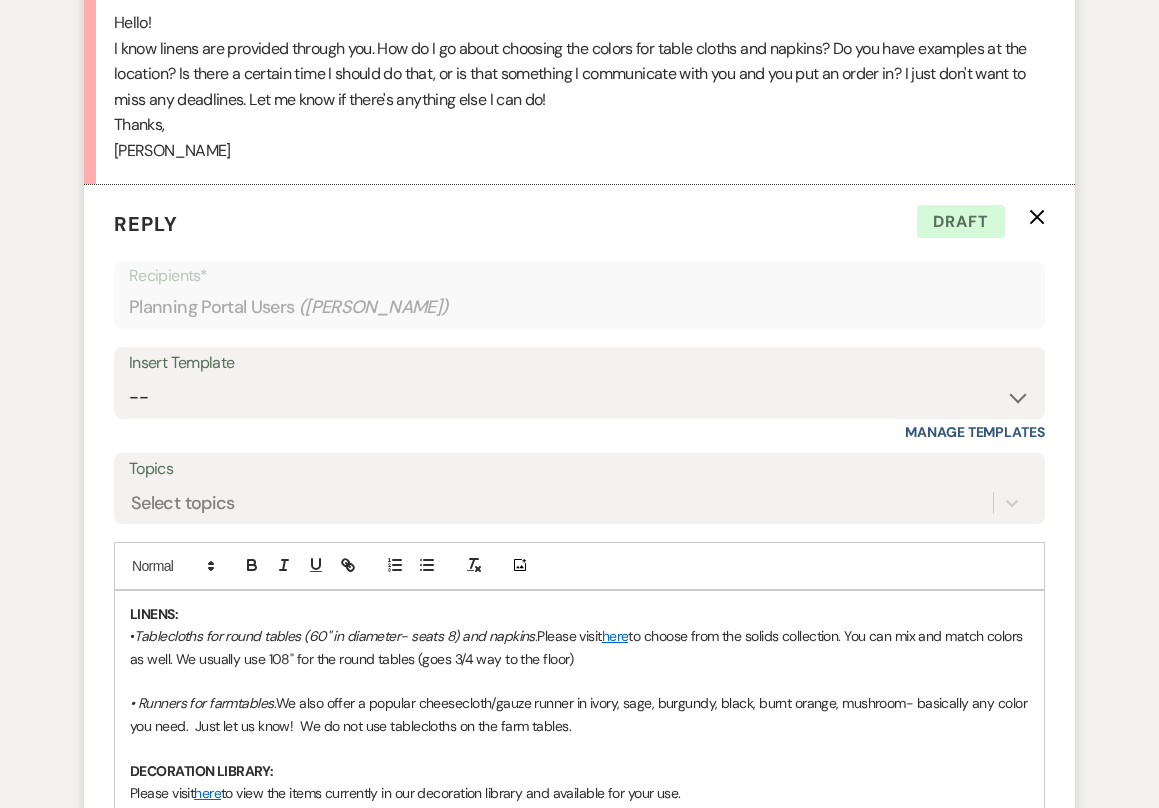 scroll, scrollTop: 681, scrollLeft: 0, axis: vertical 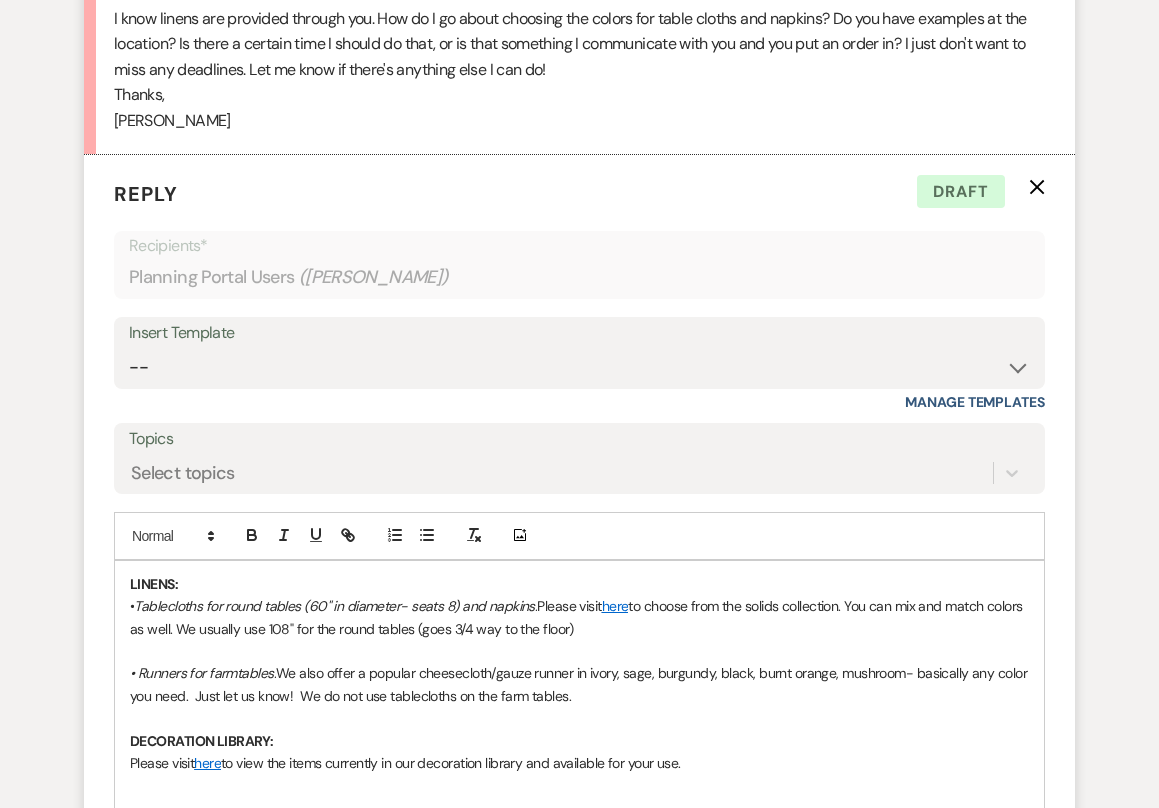 click on "LINENS: •  Tablecloths for round tables (60" in diameter- seats 8) and napkins:  Please visit  here  to choose from the solids collection. You can mix and match colors as well. We usually use 108" for the round tables (goes 3/4 way to the floor) • Runners for farmtables:   We also offer a popular cheesecloth/gauze runner in ivory, sage, burgundy, black, burnt orange, mushroom- basically any color you need.  Just let us know!  We do not use tablecloths on the farm tables. DECORATION LIBRARY: Please visit  here  to view the items currently in our decoration library and available for your use." at bounding box center [579, 685] 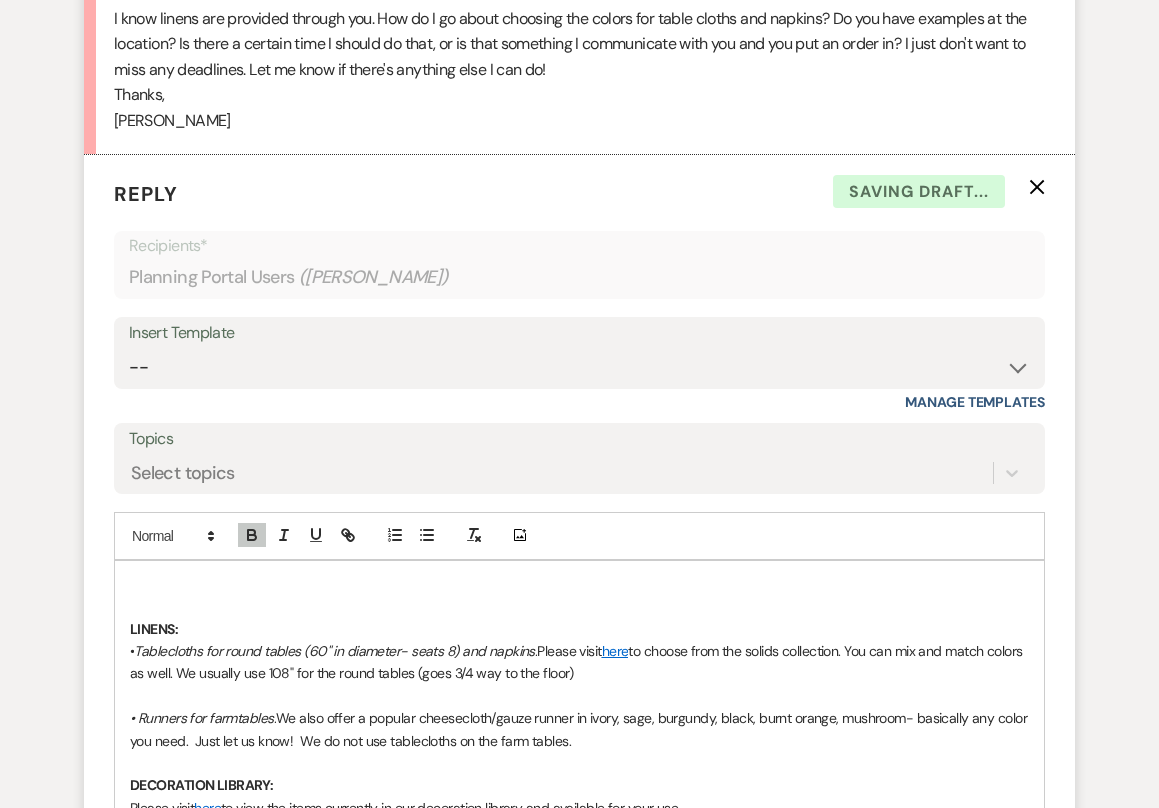 click on "﻿ LINENS: •  Tablecloths for round tables (60" in diameter- seats 8) and napkins:  Please visit  here  to choose from the solids collection. You can mix and match colors as well. We usually use 108" for the round tables (goes 3/4 way to the floor) • Runners for farmtables:   We also offer a popular cheesecloth/gauze runner in ivory, sage, burgundy, black, burnt orange, mushroom- basically any color you need.  Just let us know!  We do not use tablecloths on the farm tables. DECORATION LIBRARY: Please visit  here  to view the items currently in our decoration library and available for your use." at bounding box center [579, 707] 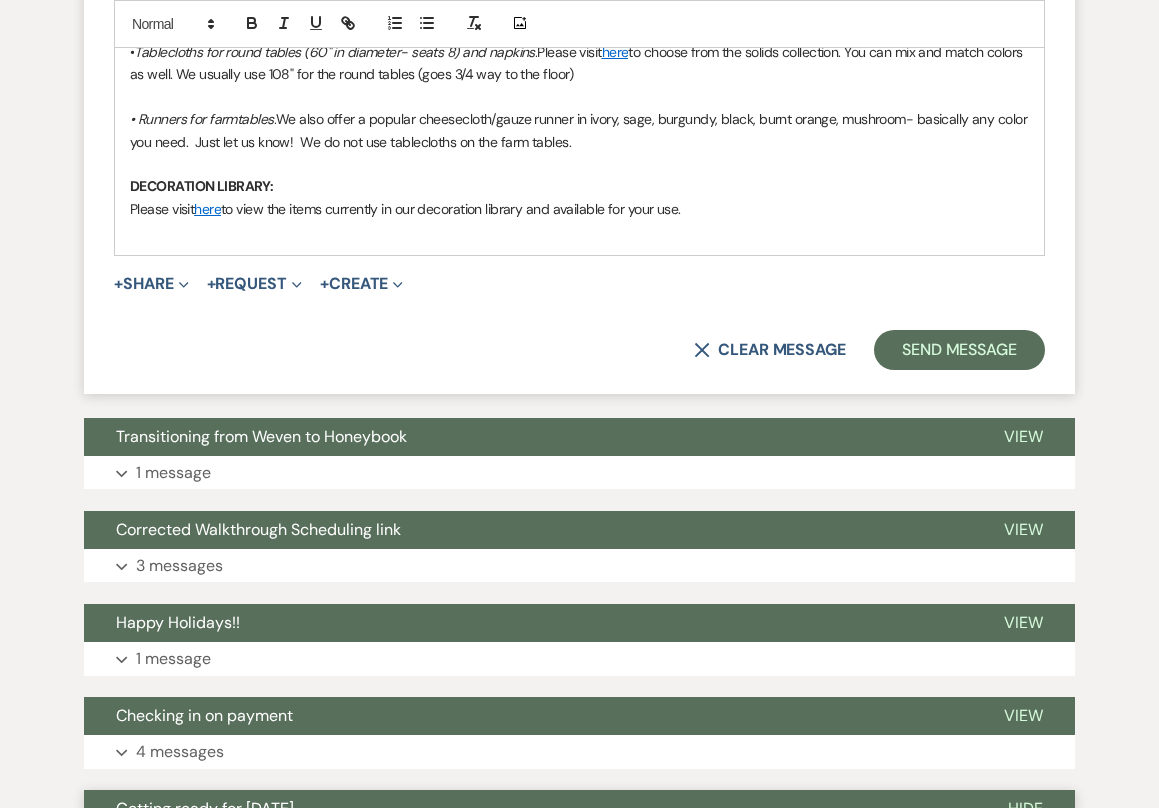scroll, scrollTop: 1334, scrollLeft: 0, axis: vertical 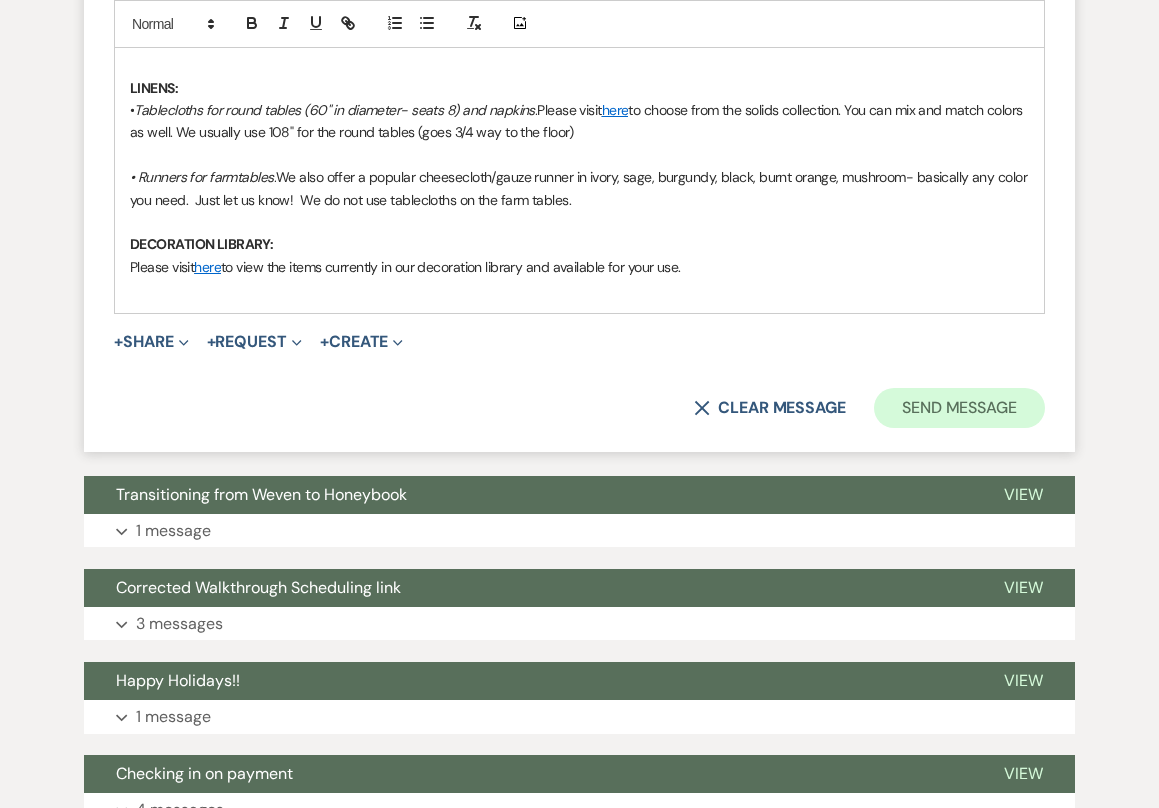 click on "Send Message" at bounding box center (959, 408) 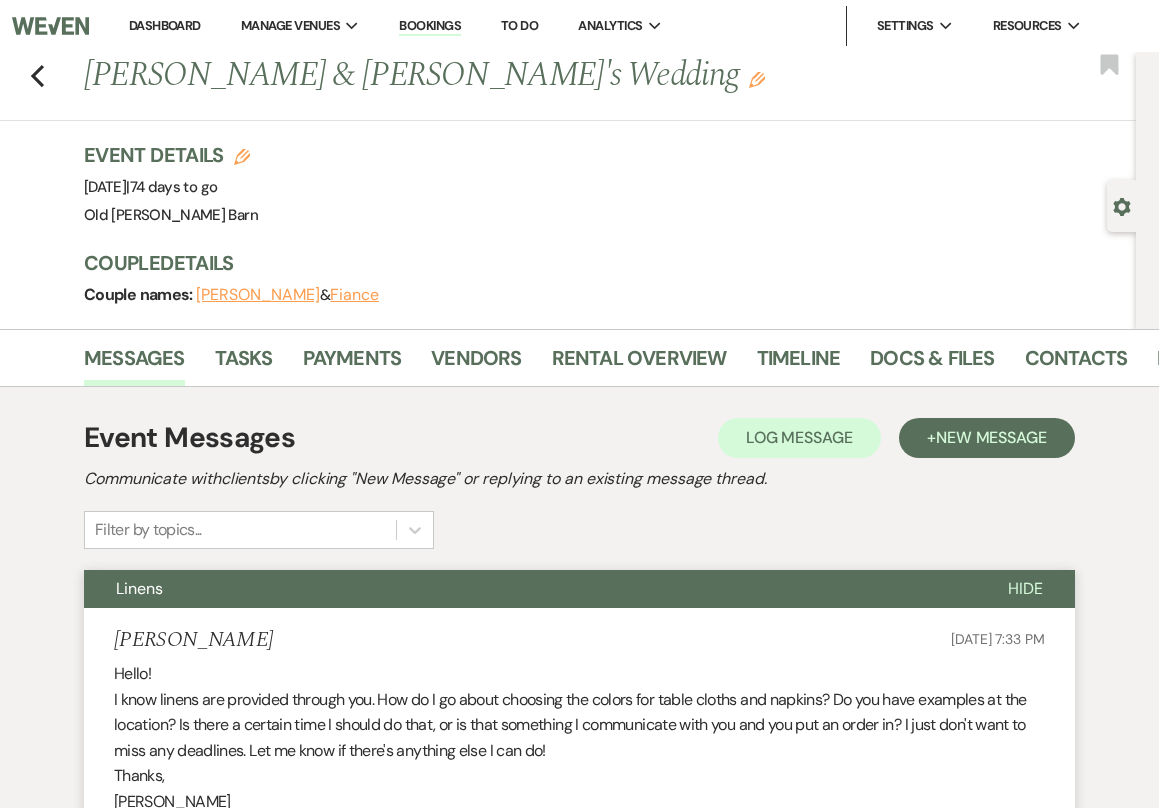 scroll, scrollTop: 0, scrollLeft: 0, axis: both 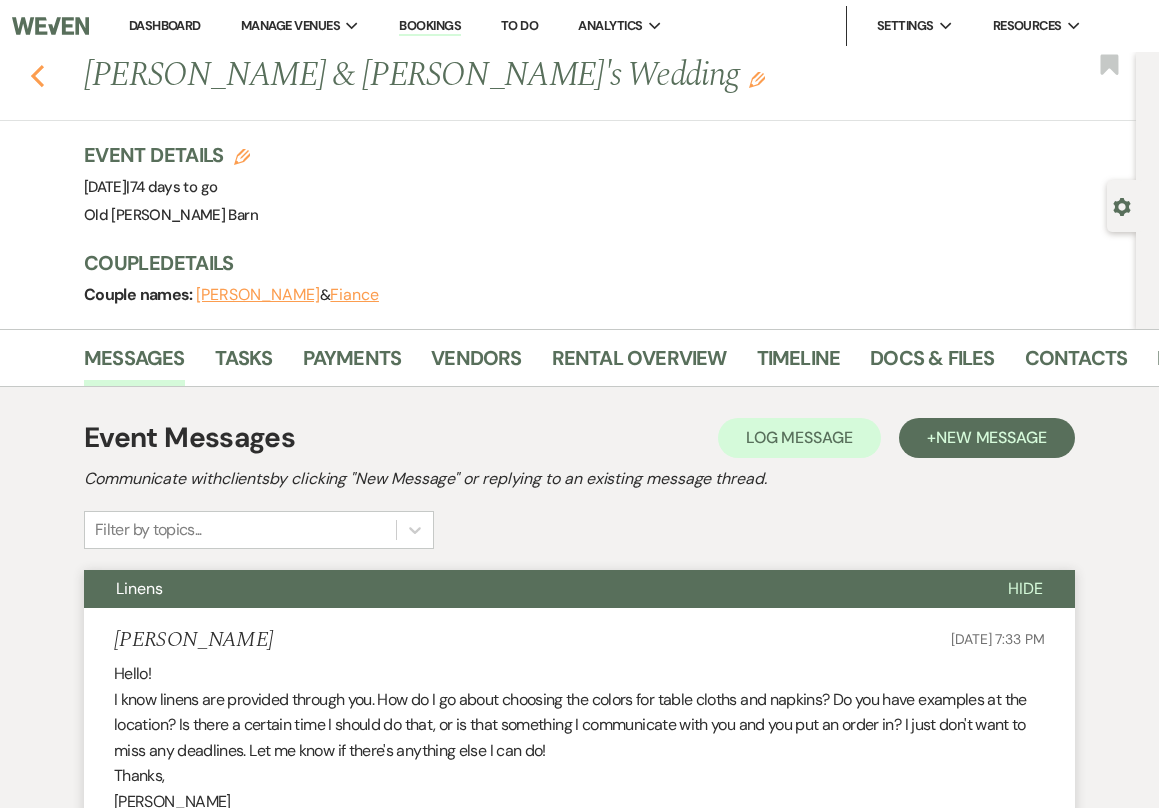 click 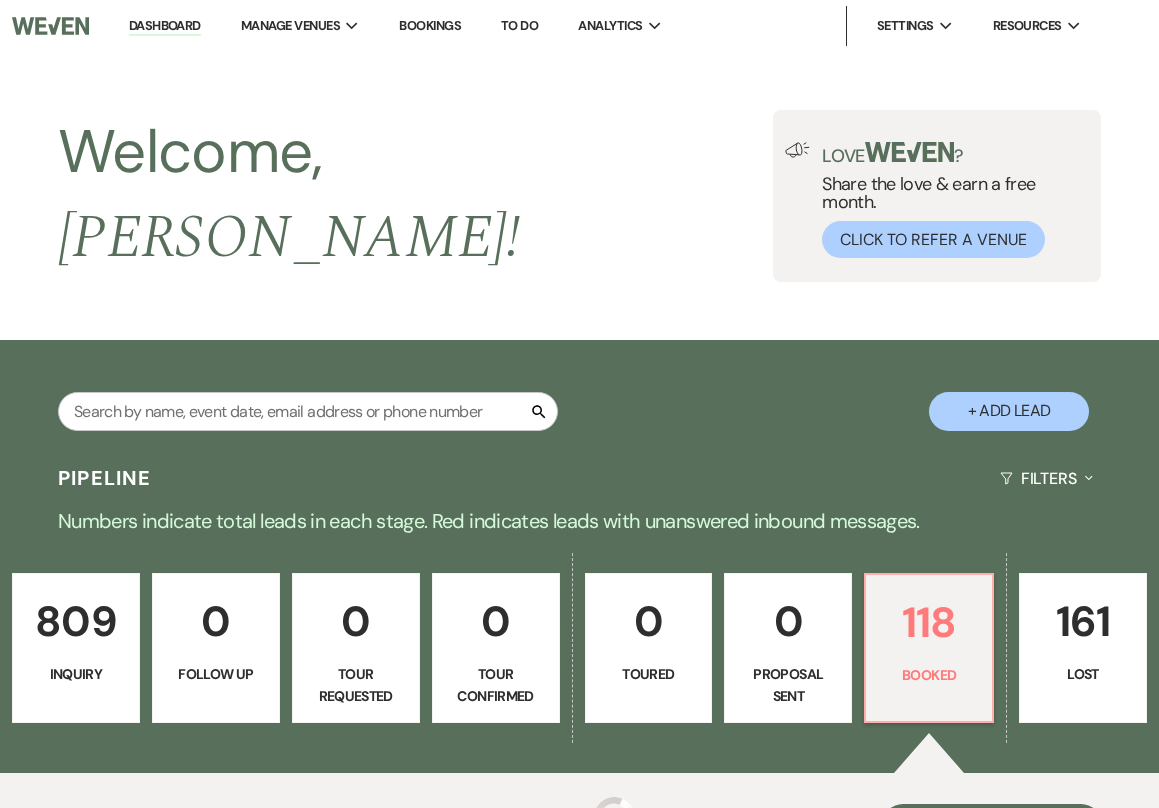 scroll, scrollTop: 723, scrollLeft: 0, axis: vertical 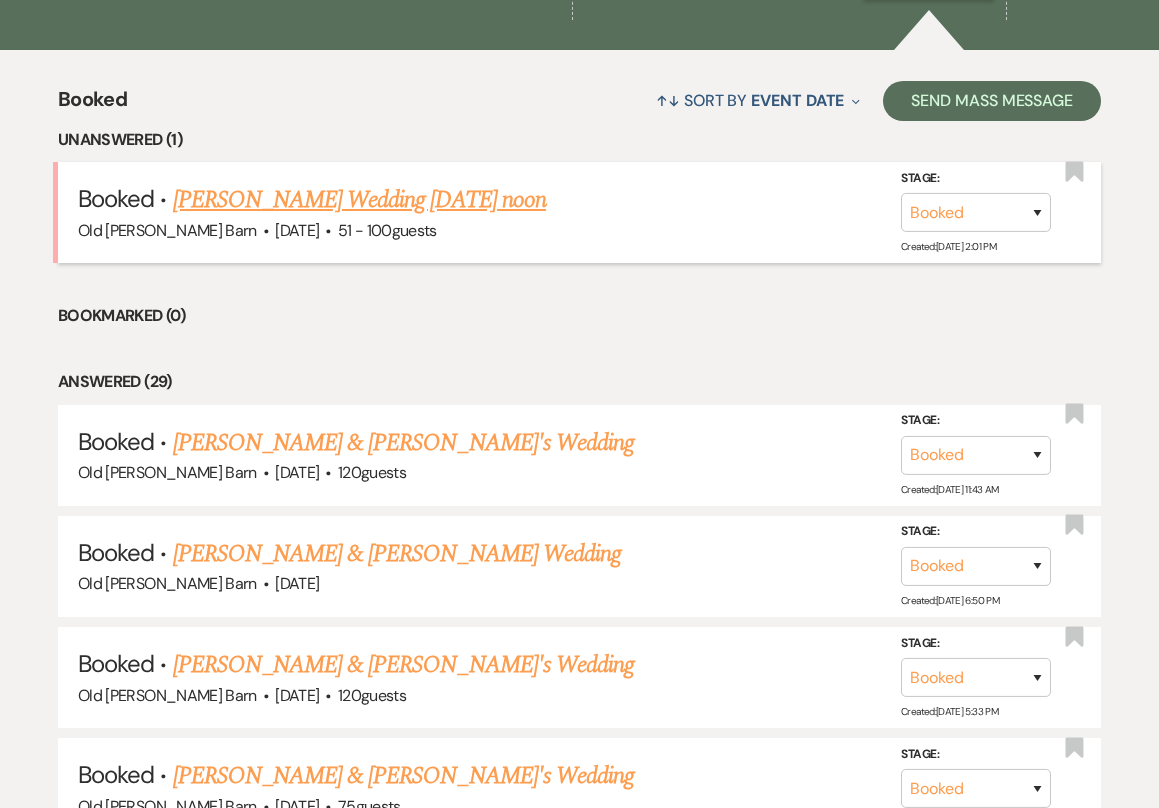 click on "[PERSON_NAME] Wedding [DATE] noon" at bounding box center [359, 200] 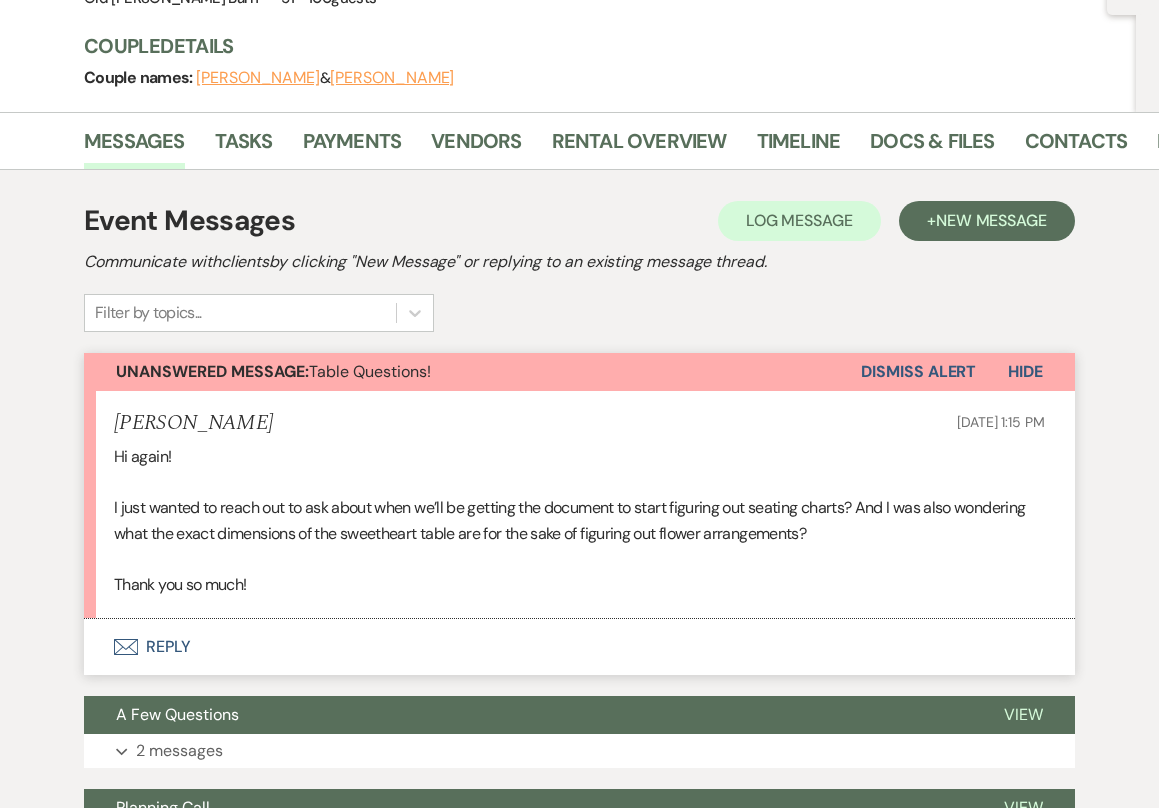 scroll, scrollTop: 219, scrollLeft: 0, axis: vertical 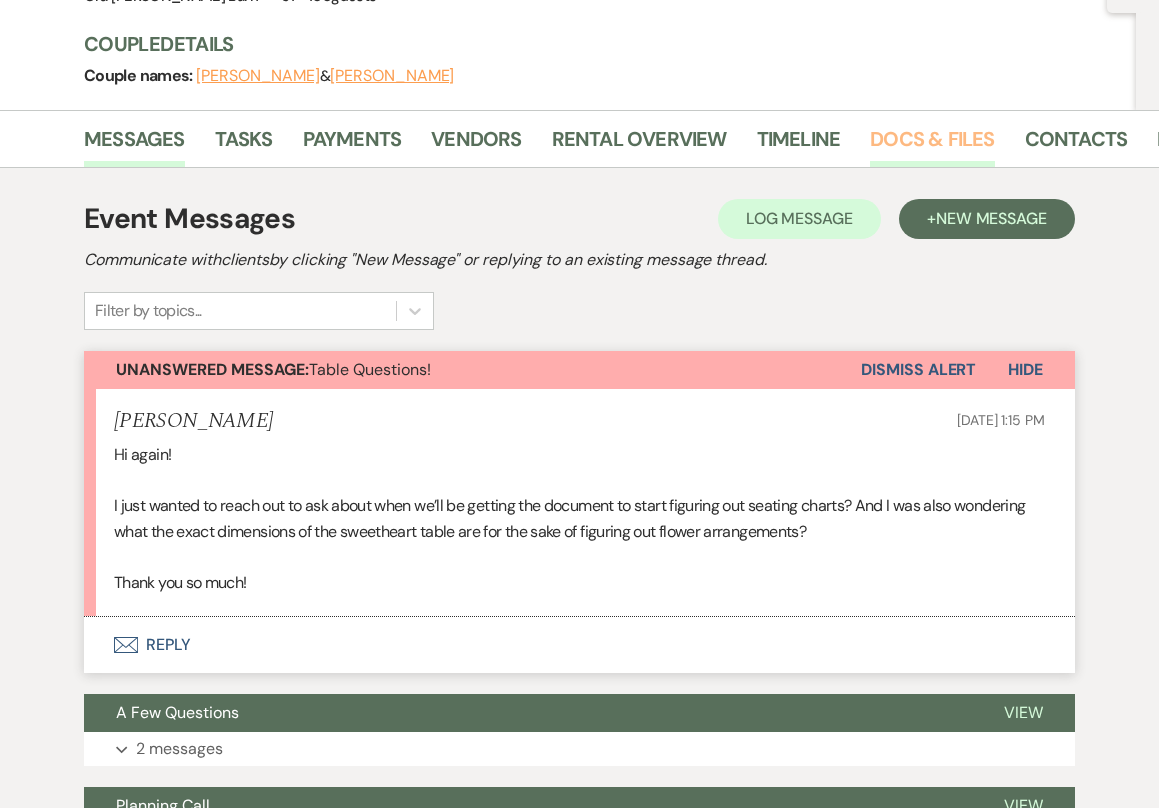 click on "Docs & Files" at bounding box center [932, 145] 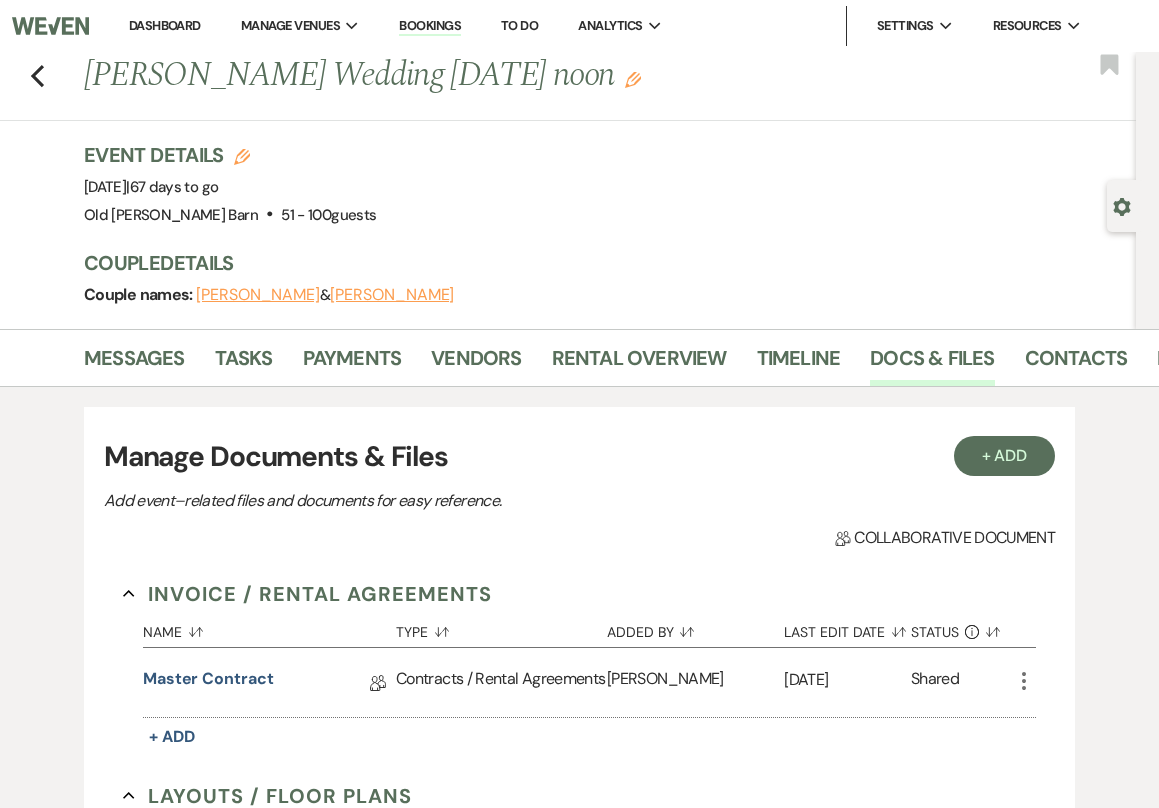 scroll, scrollTop: 0, scrollLeft: 0, axis: both 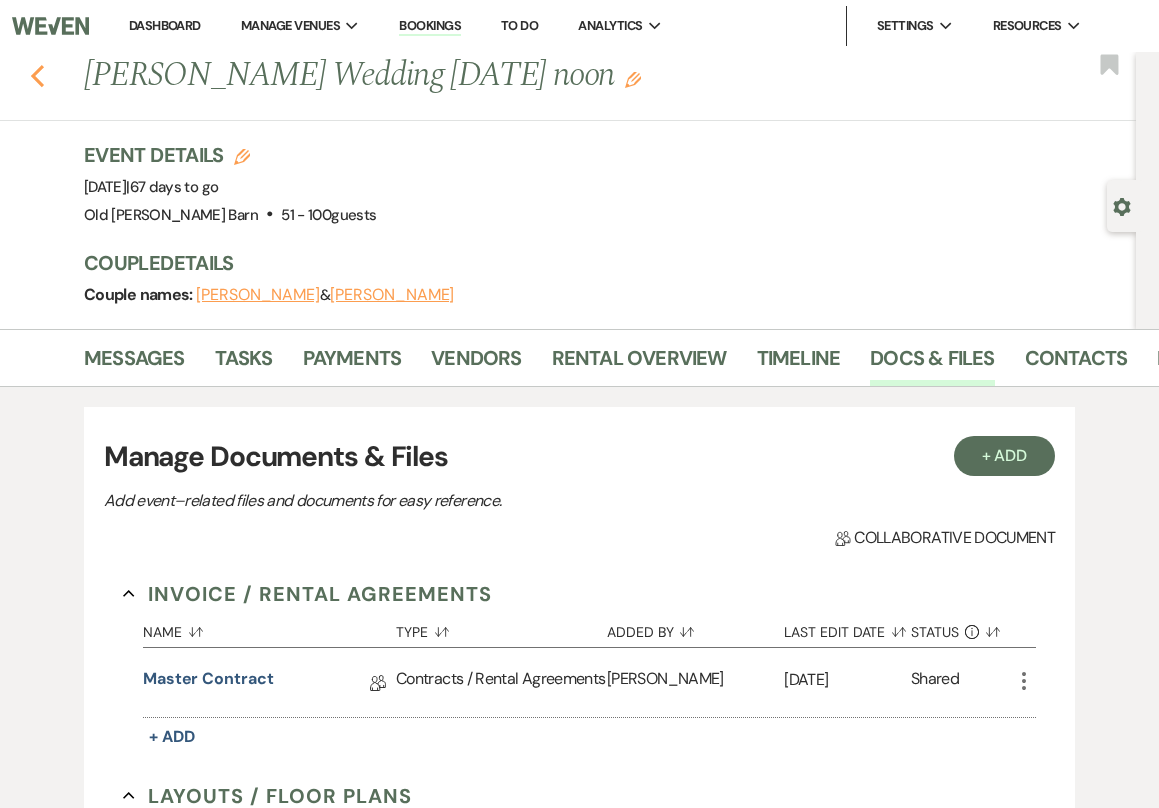 click 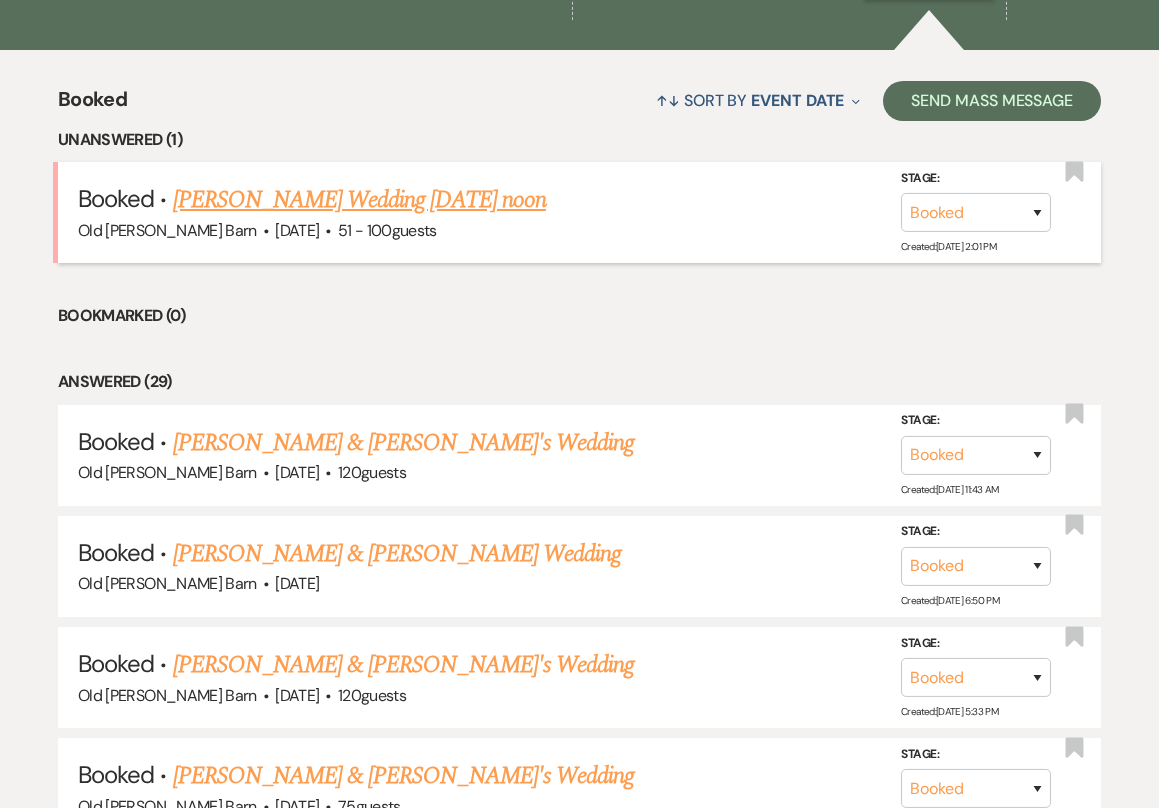 click on "[PERSON_NAME] Wedding [DATE] noon" at bounding box center [359, 200] 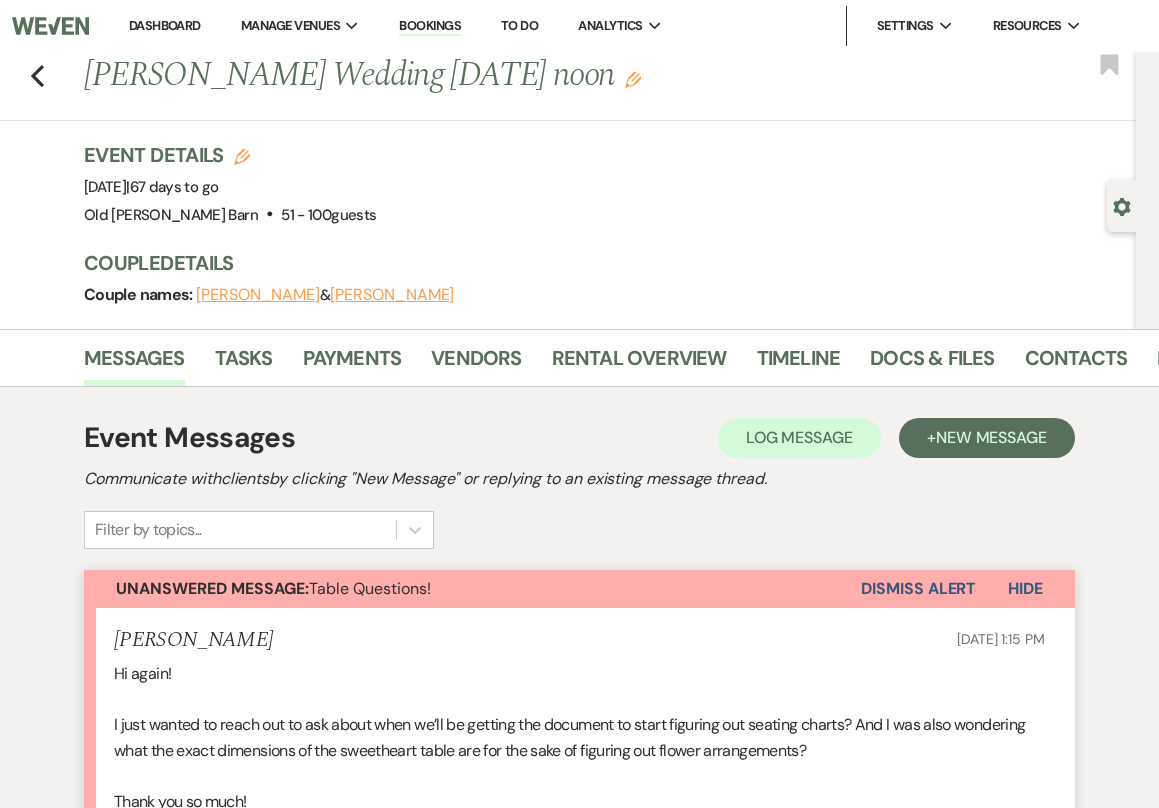 scroll, scrollTop: 0, scrollLeft: 0, axis: both 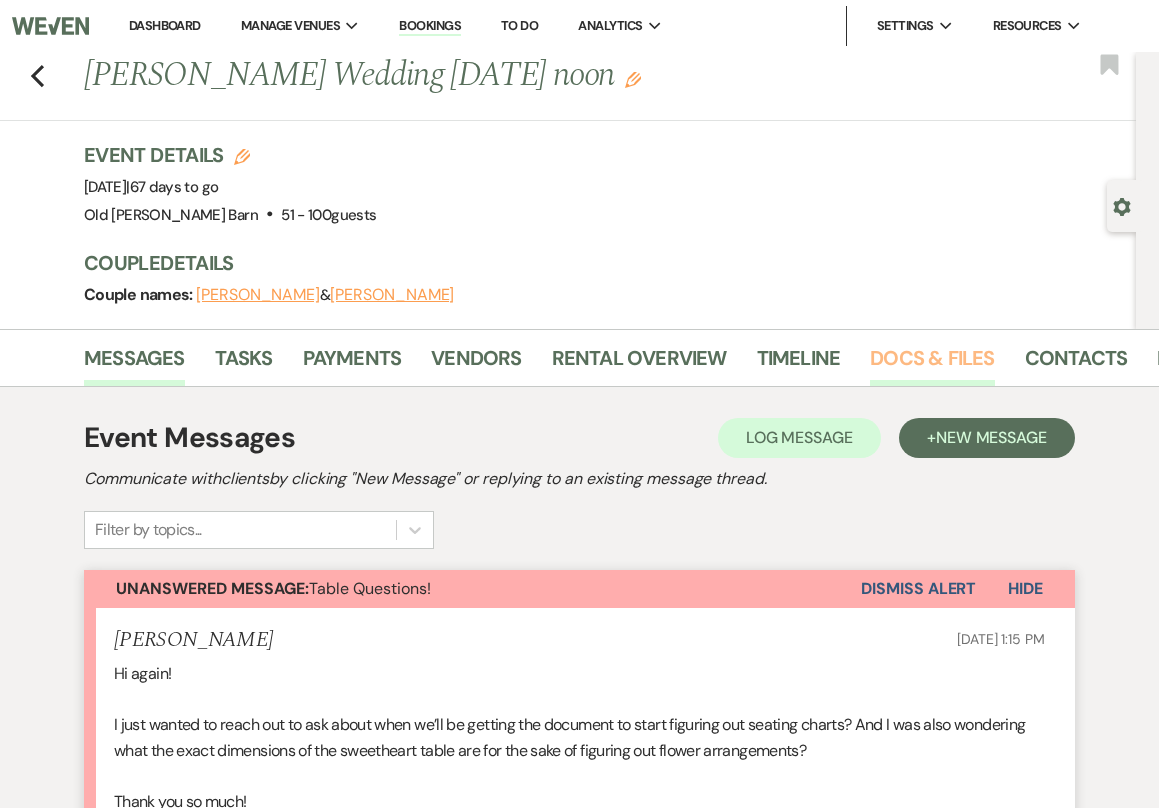 click on "Docs & Files" at bounding box center (932, 364) 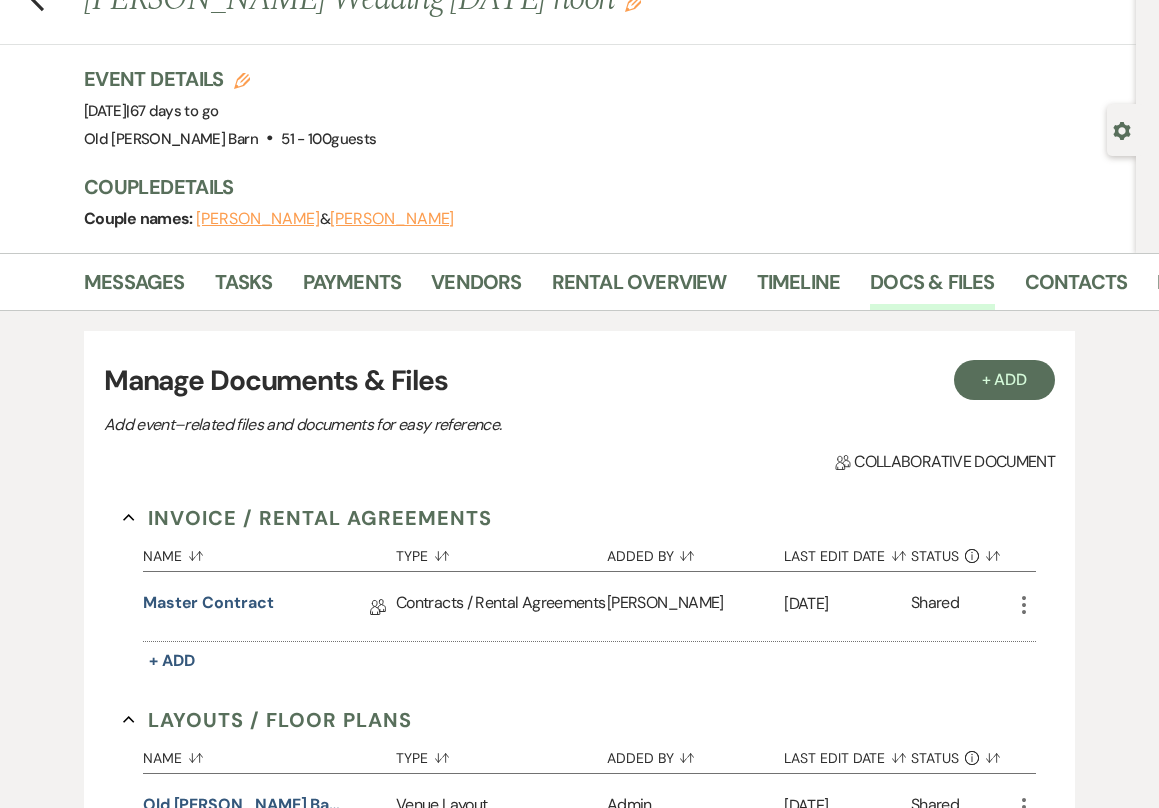 scroll, scrollTop: 21, scrollLeft: 0, axis: vertical 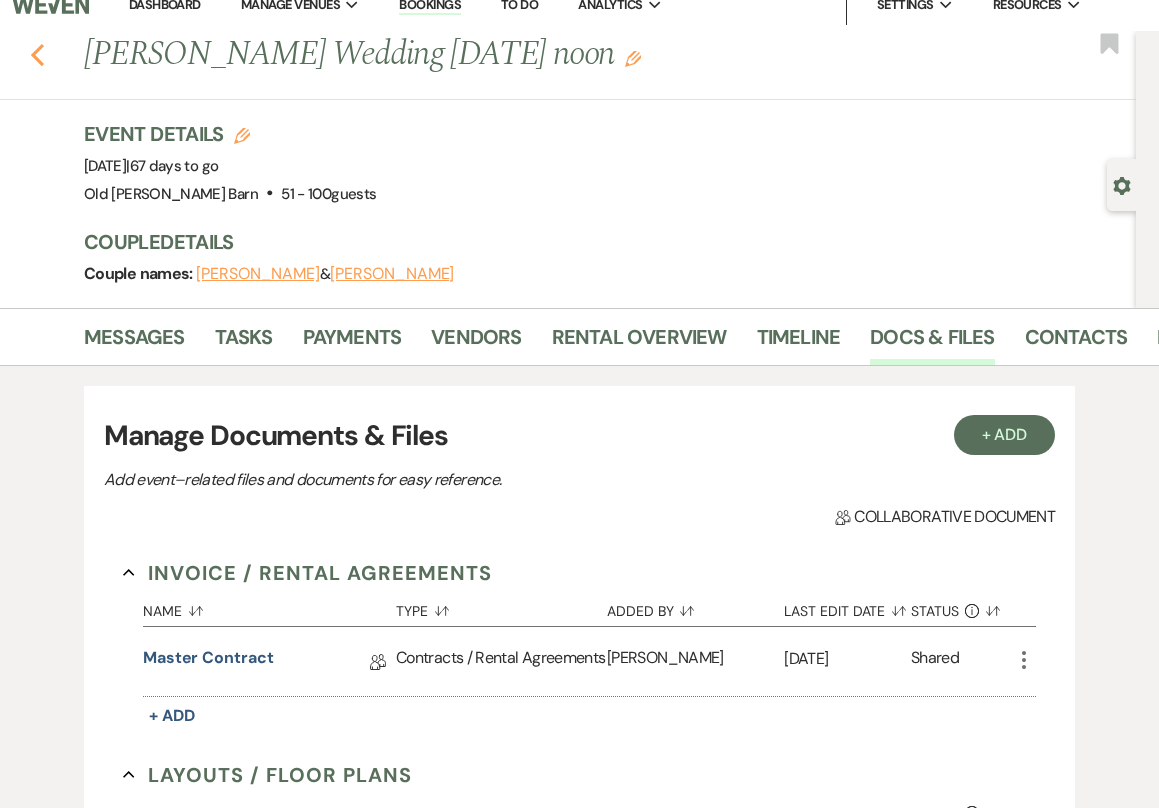 click on "Previous" 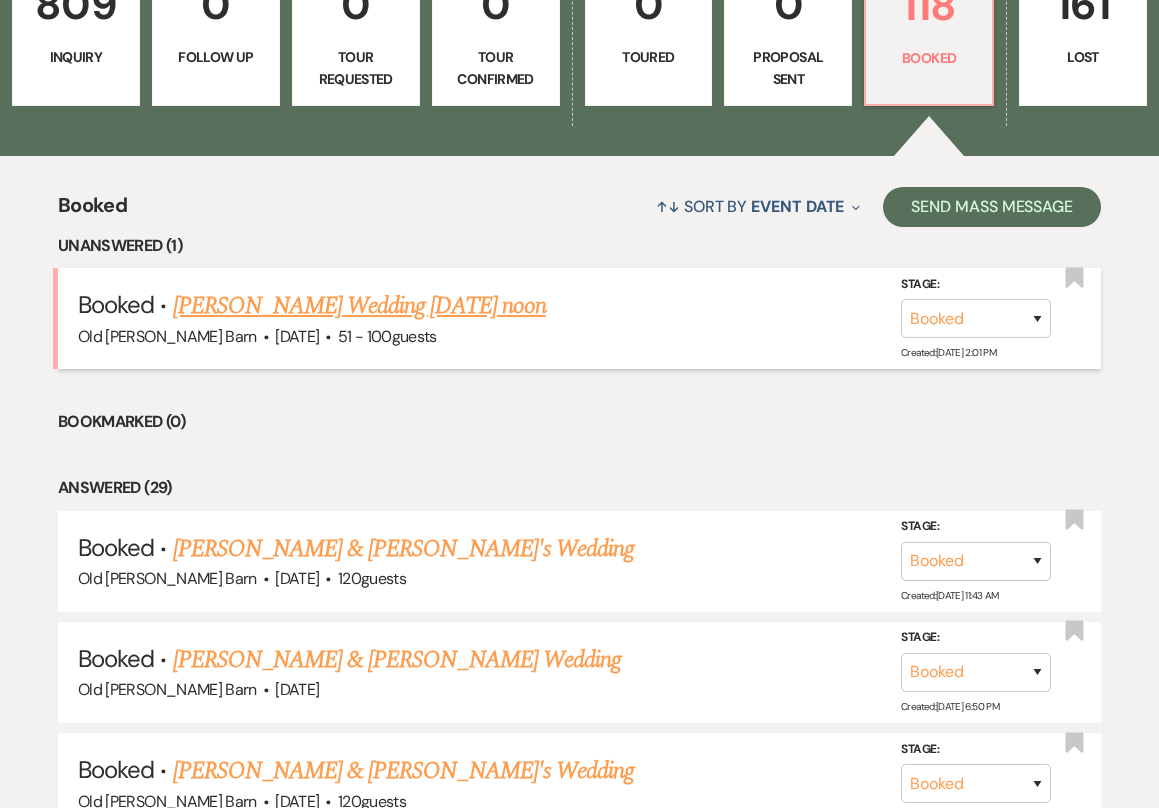 scroll, scrollTop: 600, scrollLeft: 0, axis: vertical 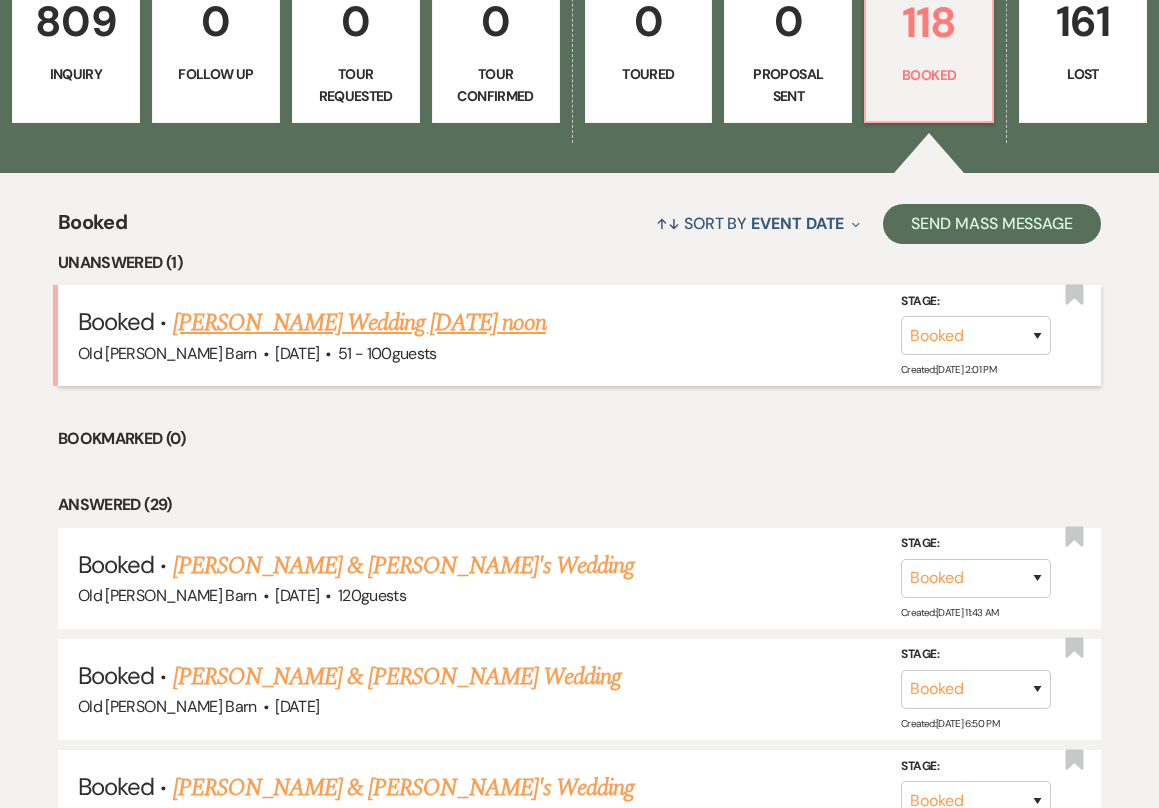 click on "[PERSON_NAME] Wedding [DATE] noon" at bounding box center (359, 323) 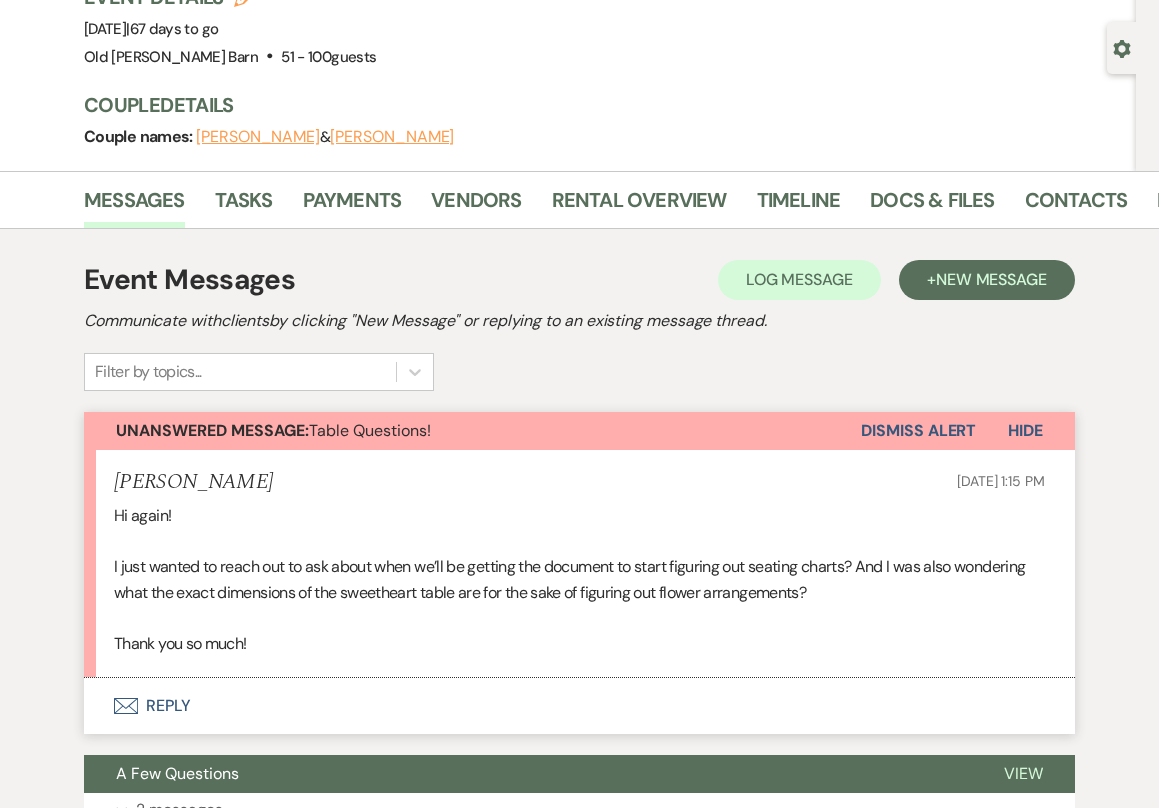 scroll, scrollTop: 158, scrollLeft: 0, axis: vertical 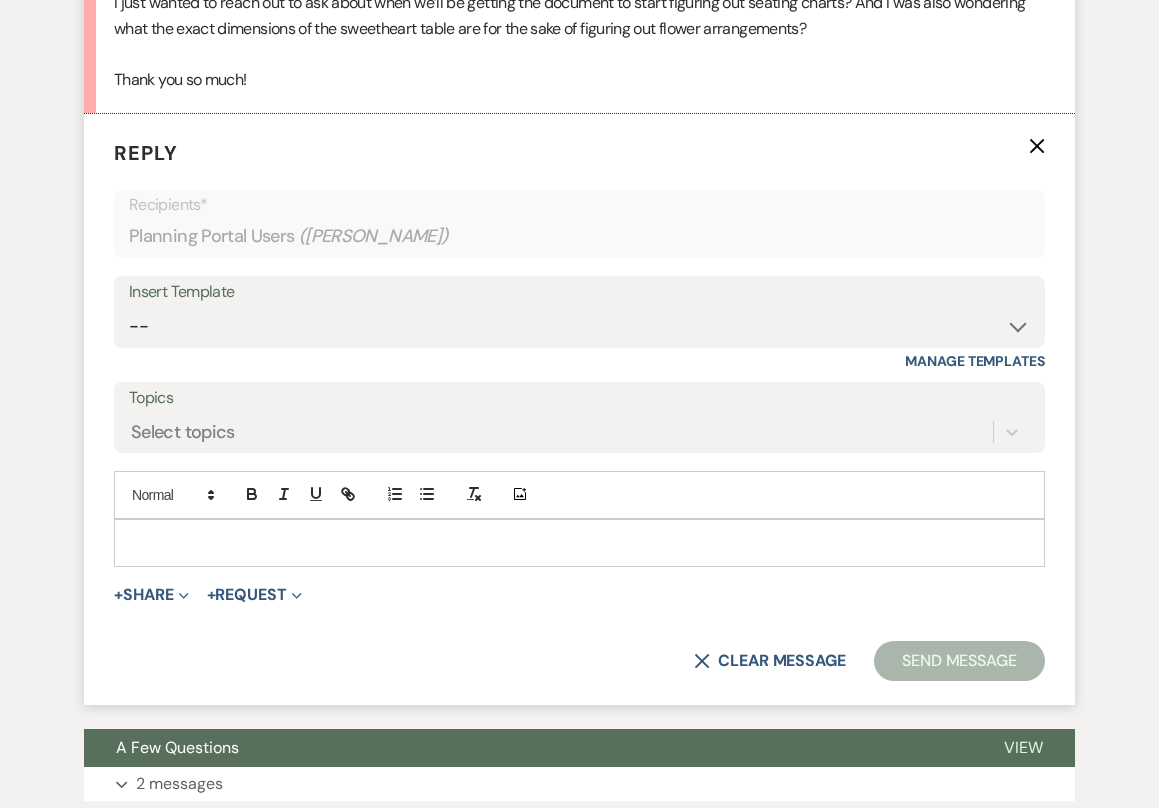 click at bounding box center [579, 543] 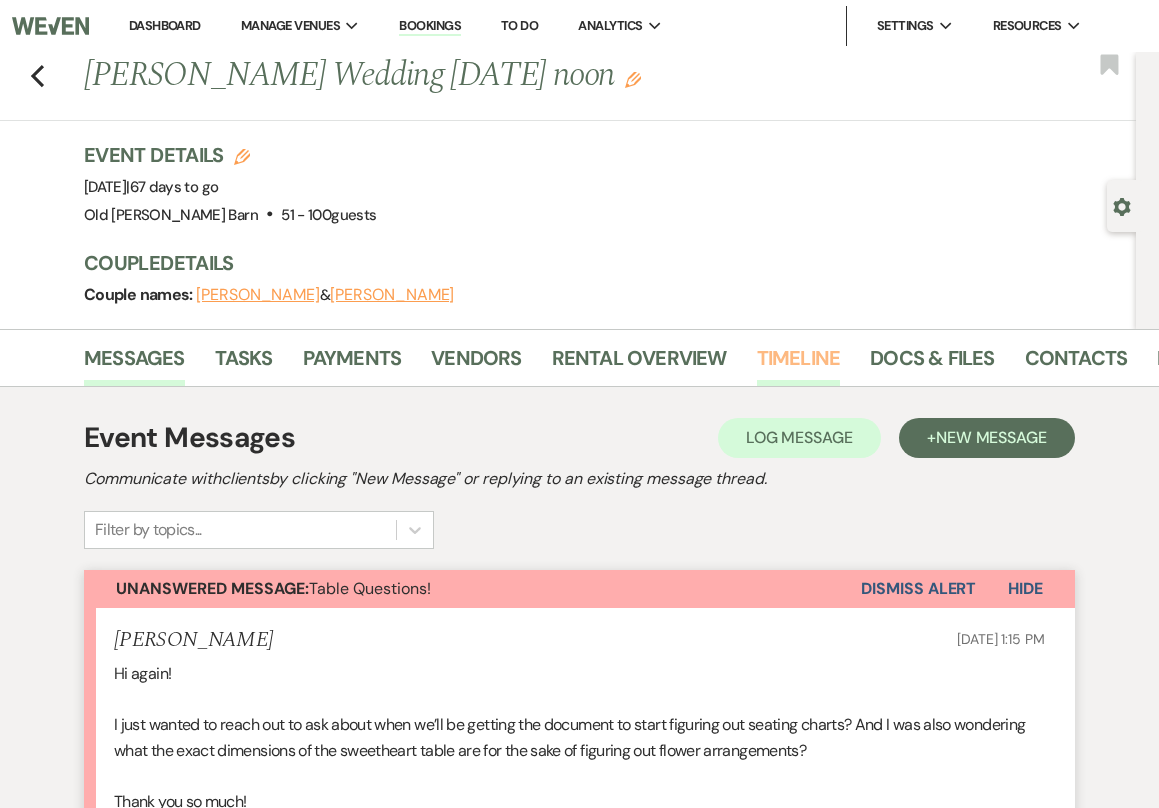 scroll, scrollTop: 0, scrollLeft: 0, axis: both 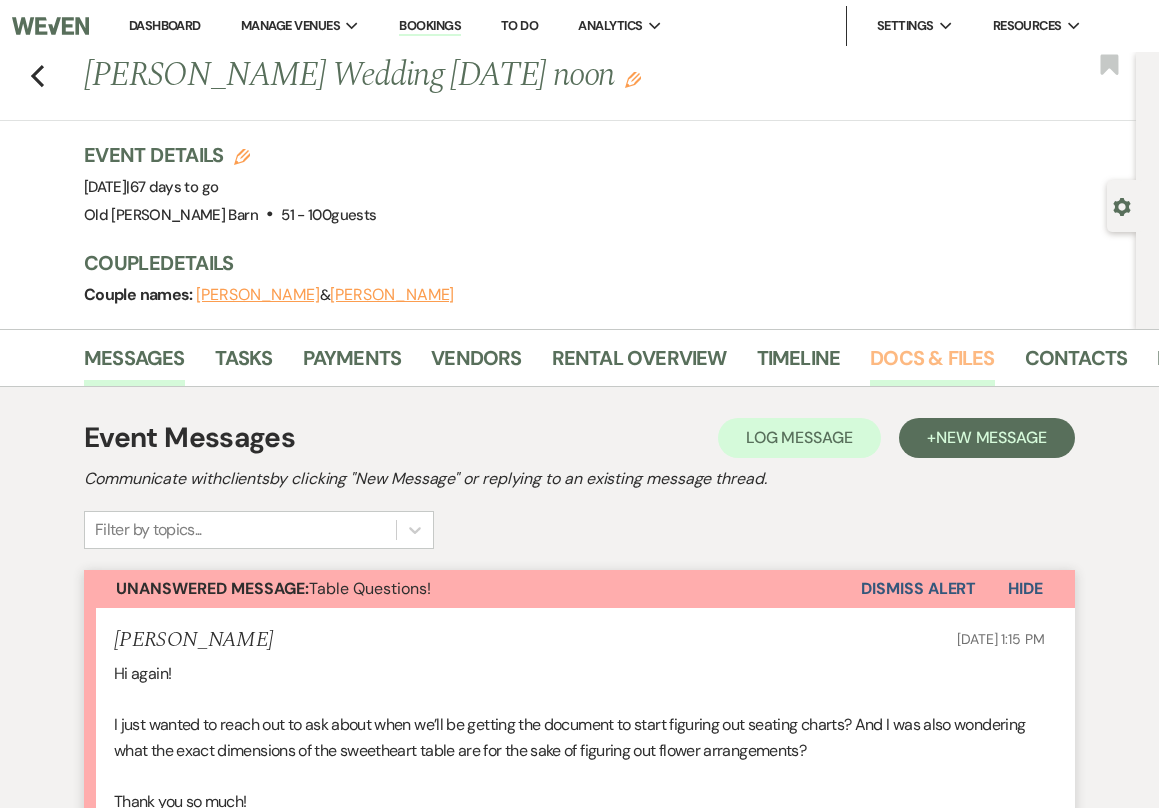 click on "Docs & Files" at bounding box center (932, 364) 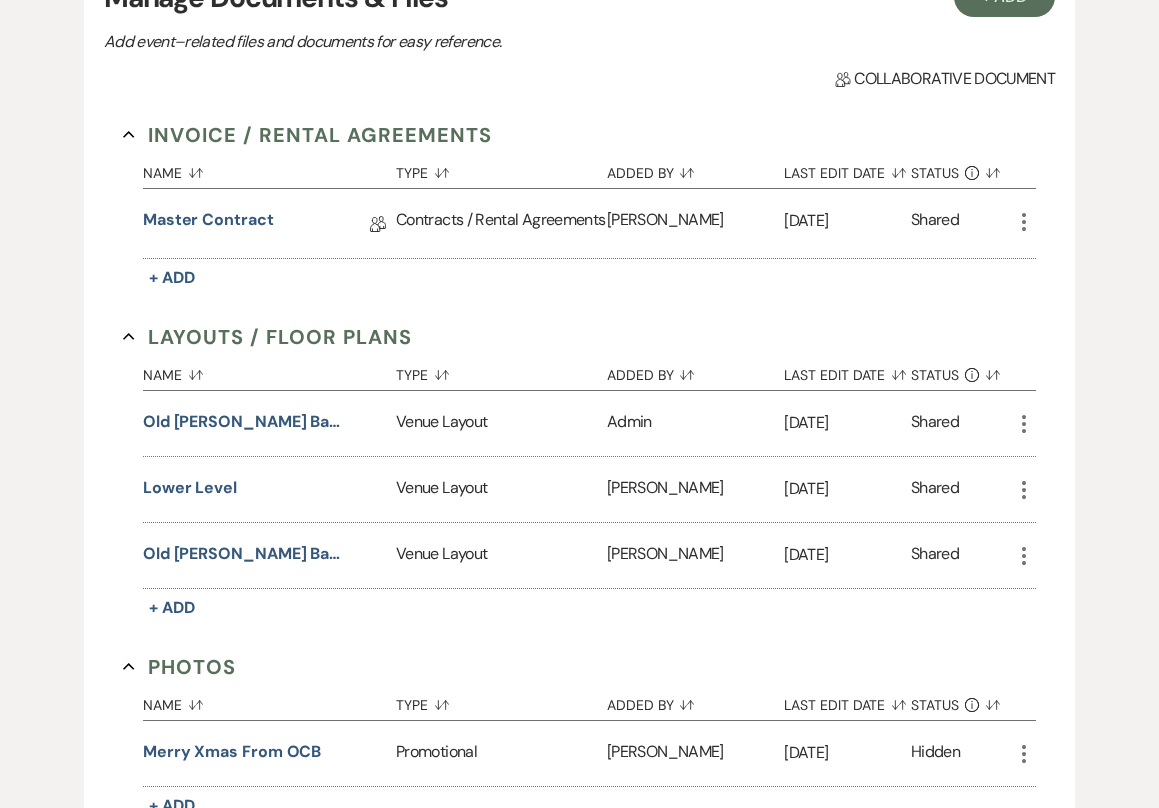 scroll, scrollTop: 428, scrollLeft: 0, axis: vertical 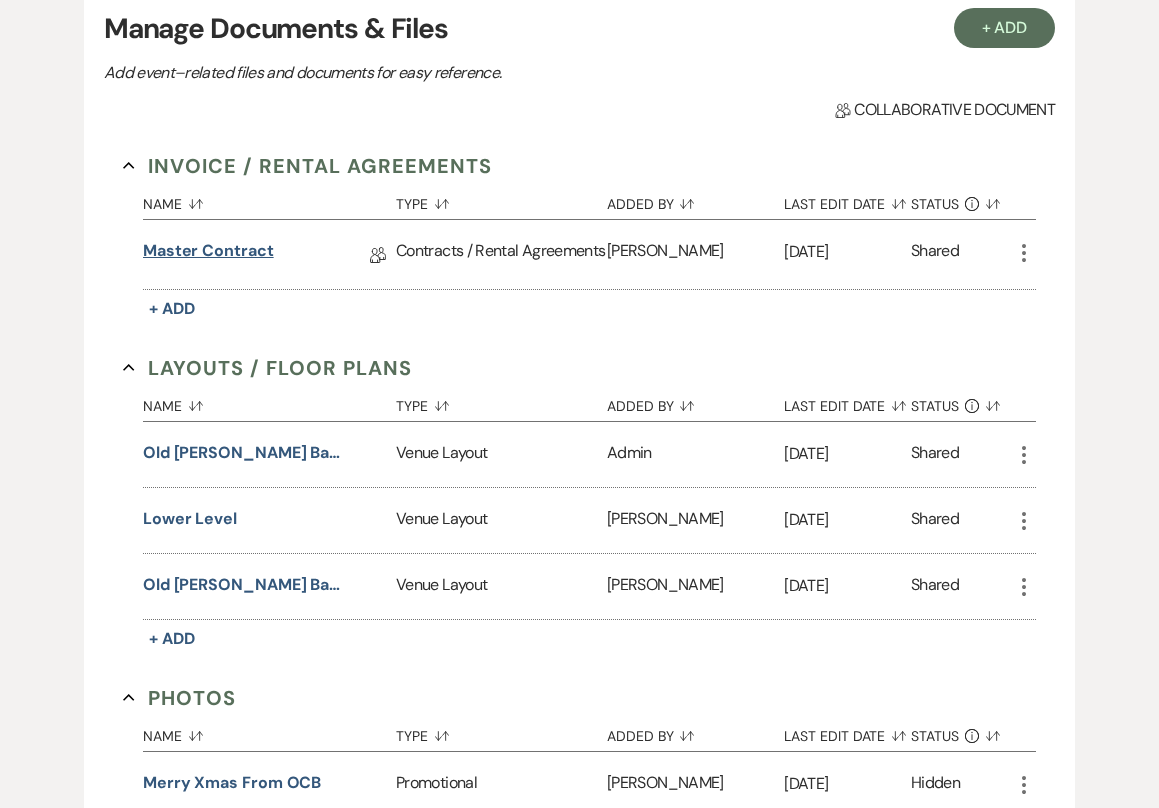 click on "Master Contract" at bounding box center (208, 254) 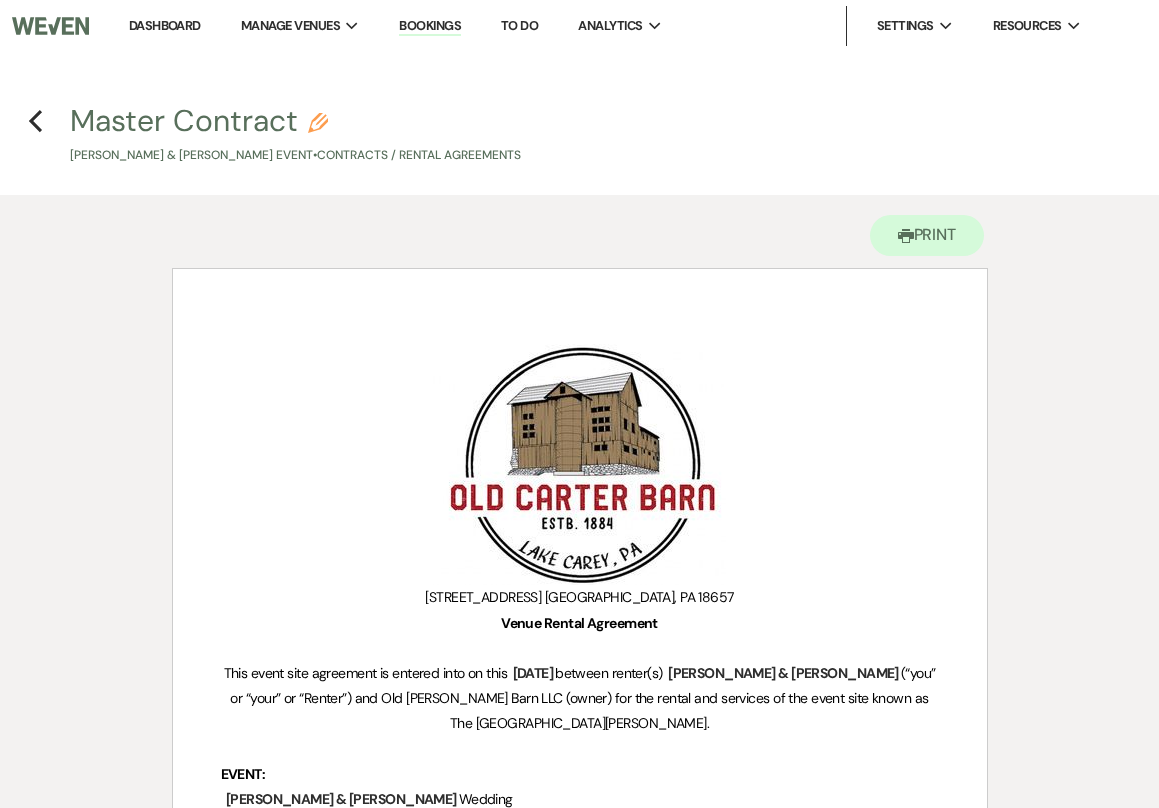 scroll, scrollTop: 0, scrollLeft: 0, axis: both 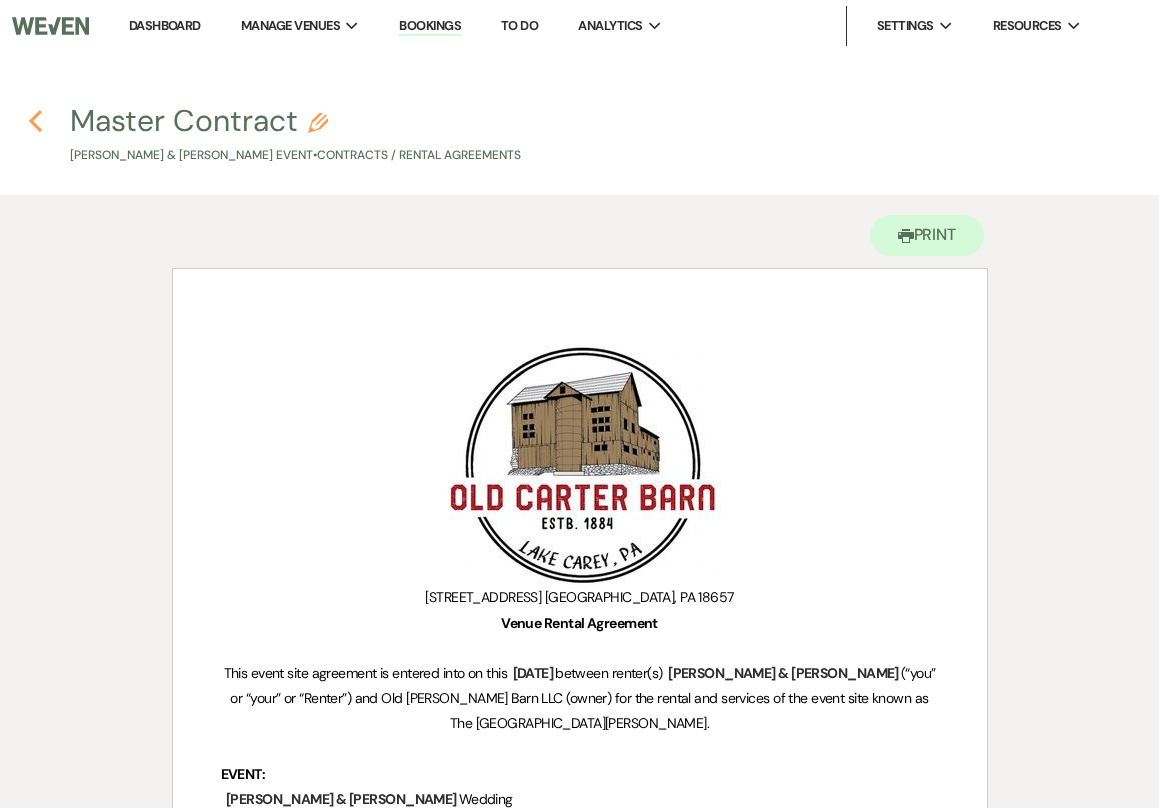 click 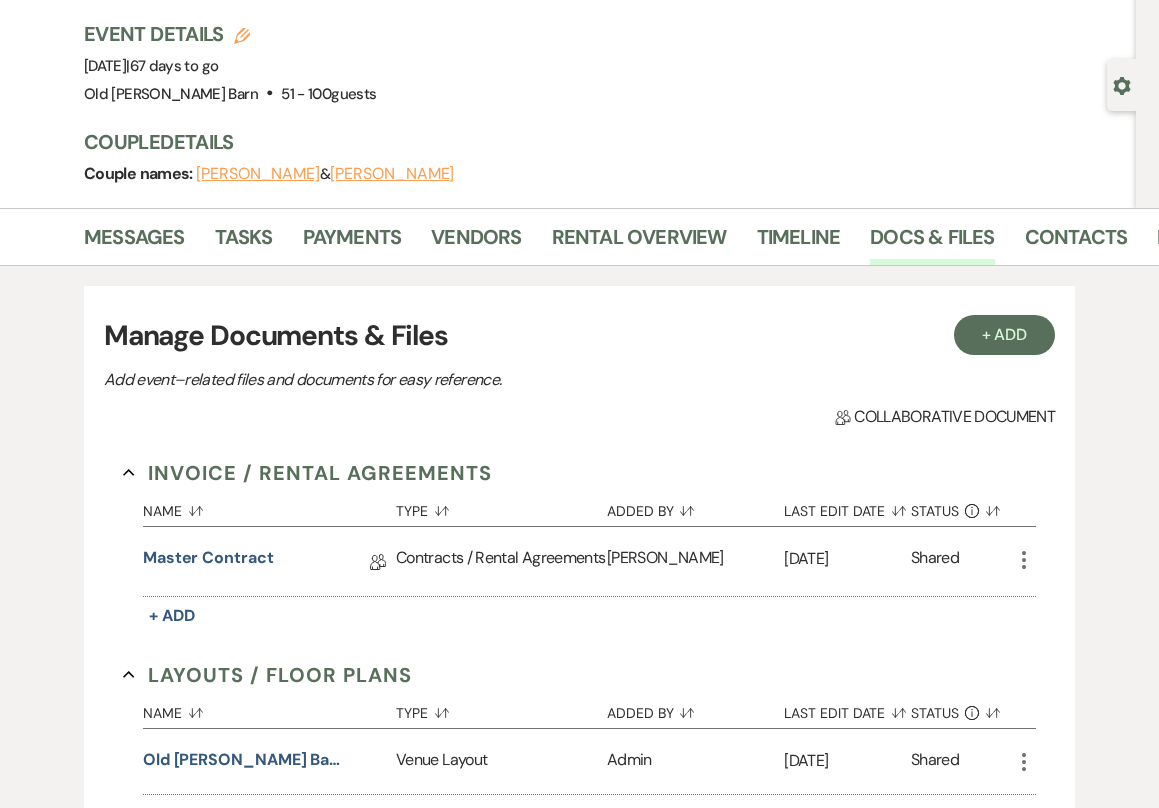 scroll, scrollTop: 111, scrollLeft: 0, axis: vertical 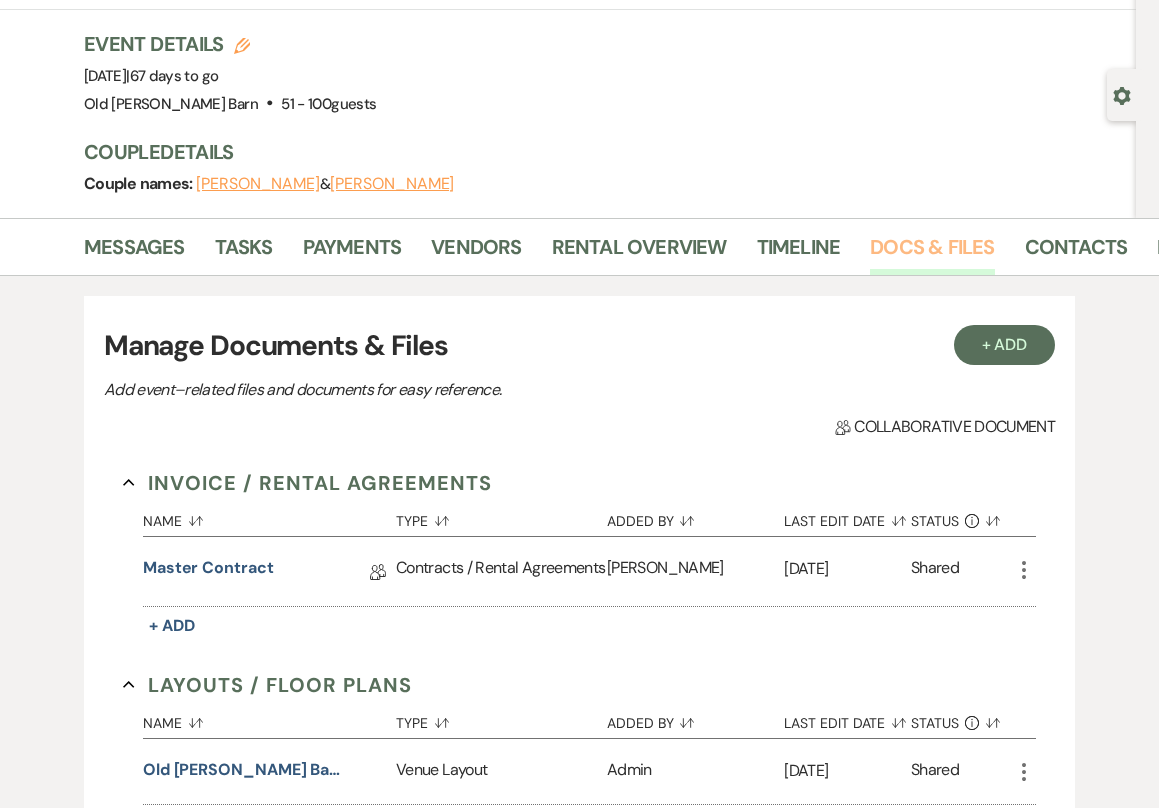 click on "Docs & Files" at bounding box center (932, 253) 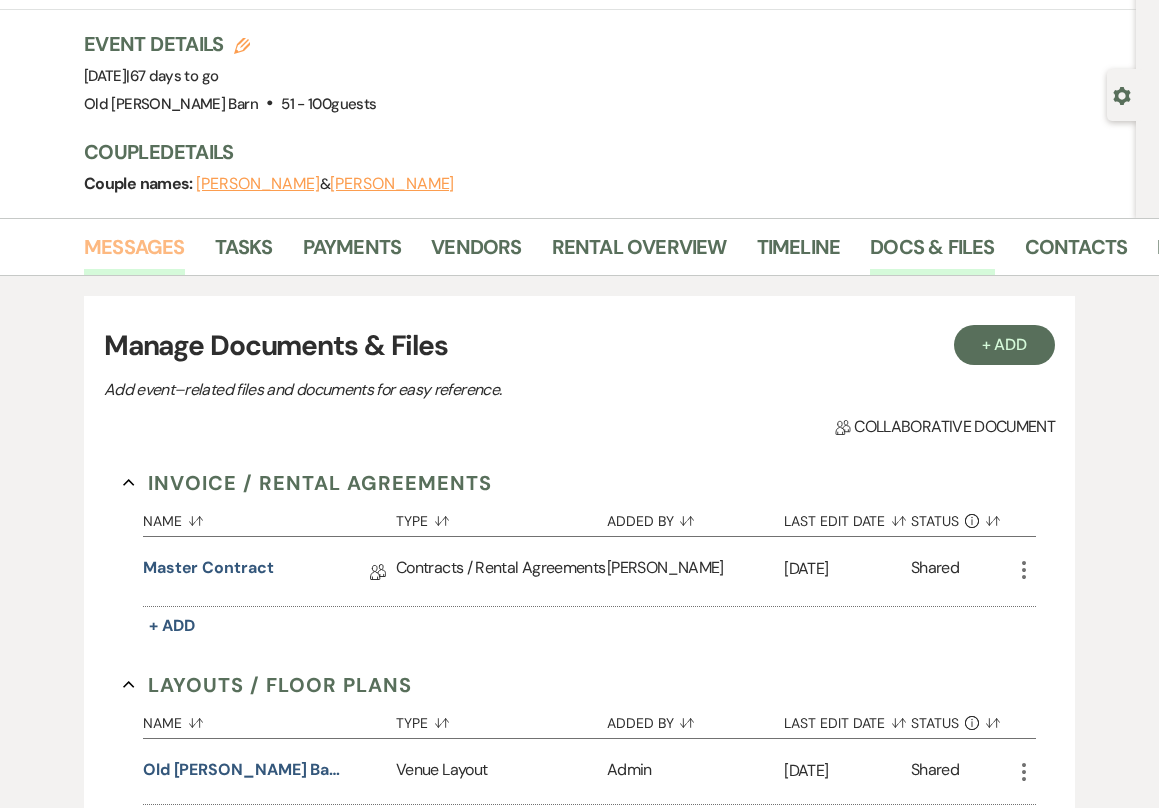 click on "Messages" at bounding box center (134, 253) 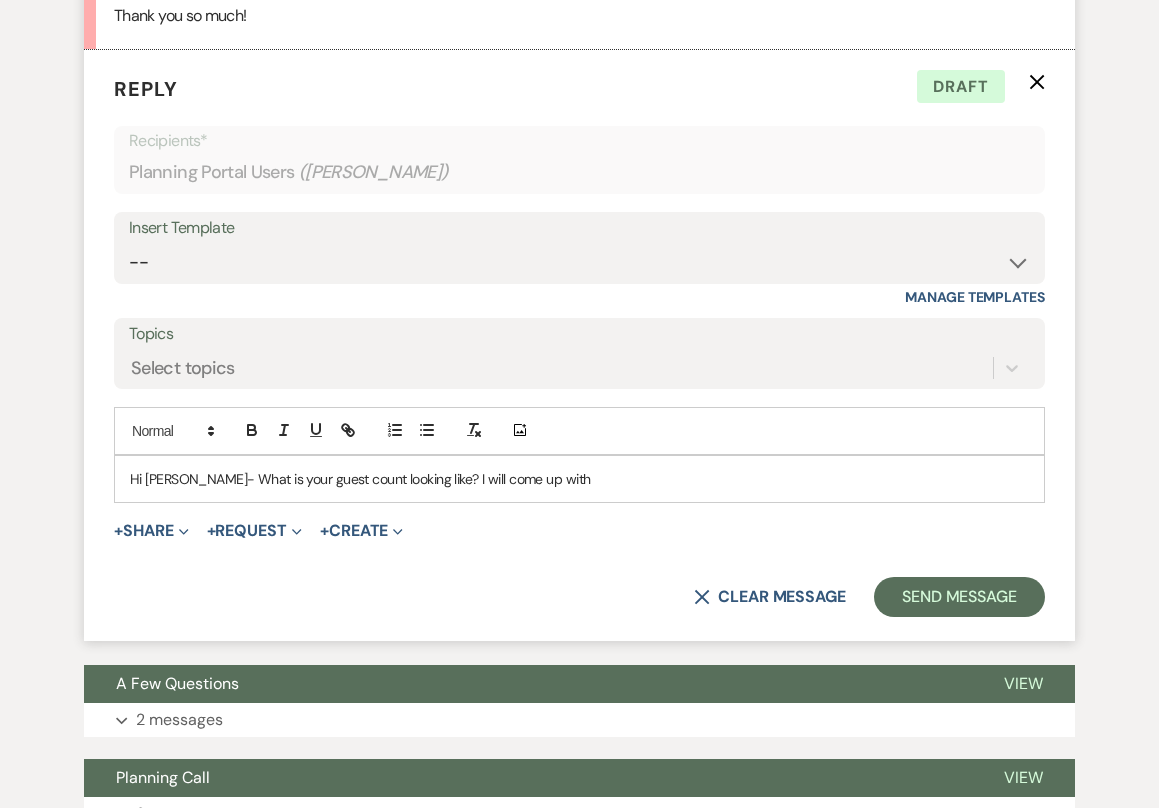 scroll, scrollTop: 789, scrollLeft: 0, axis: vertical 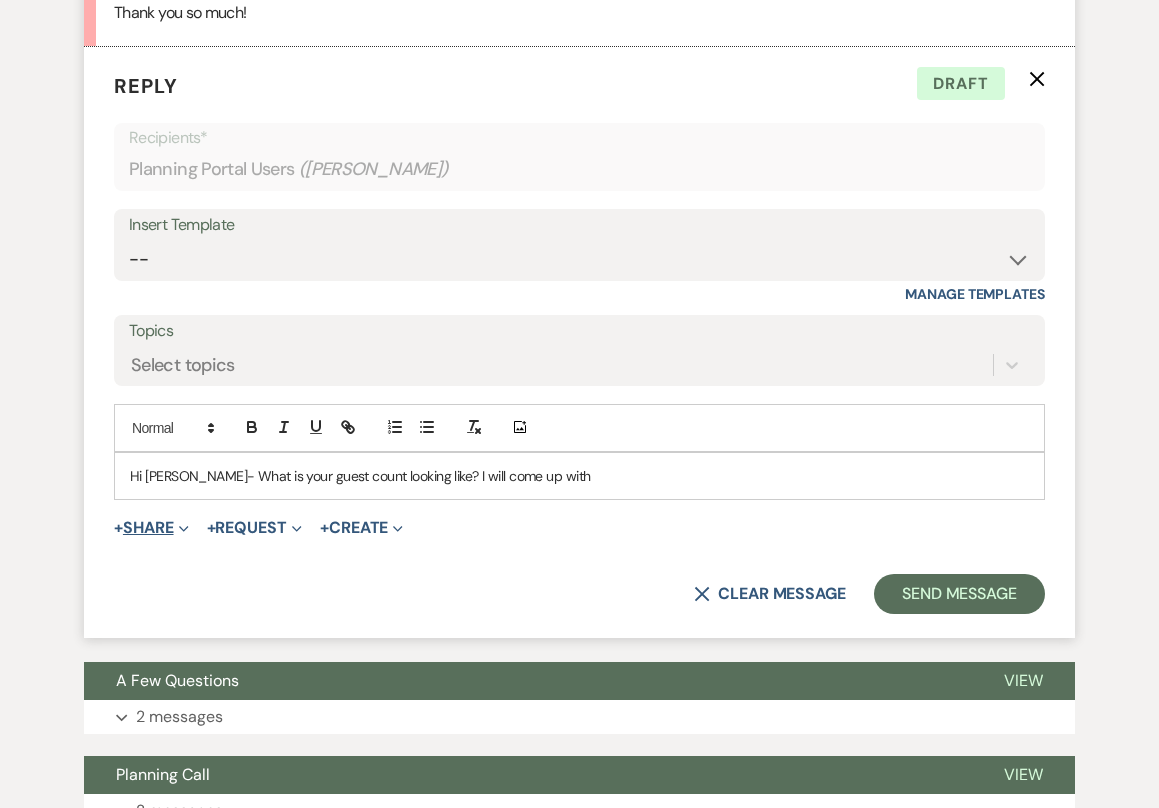 click 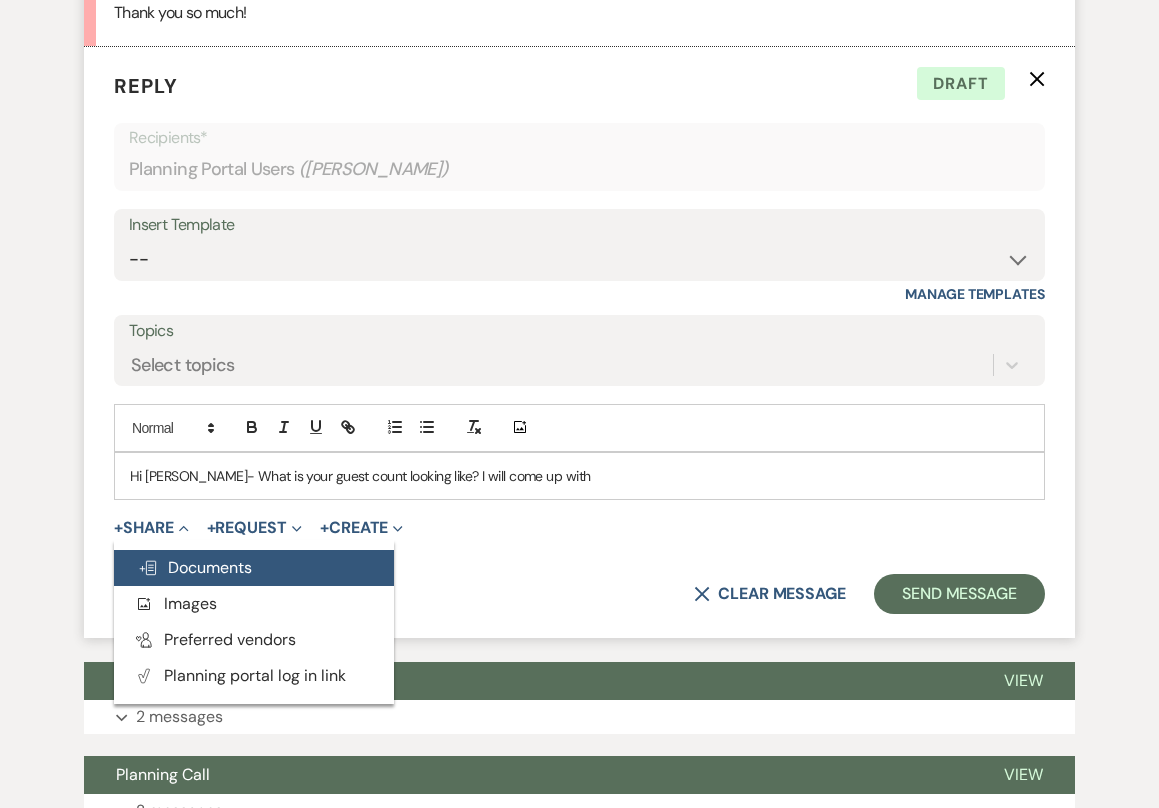 click on "Doc Upload Documents" at bounding box center (195, 567) 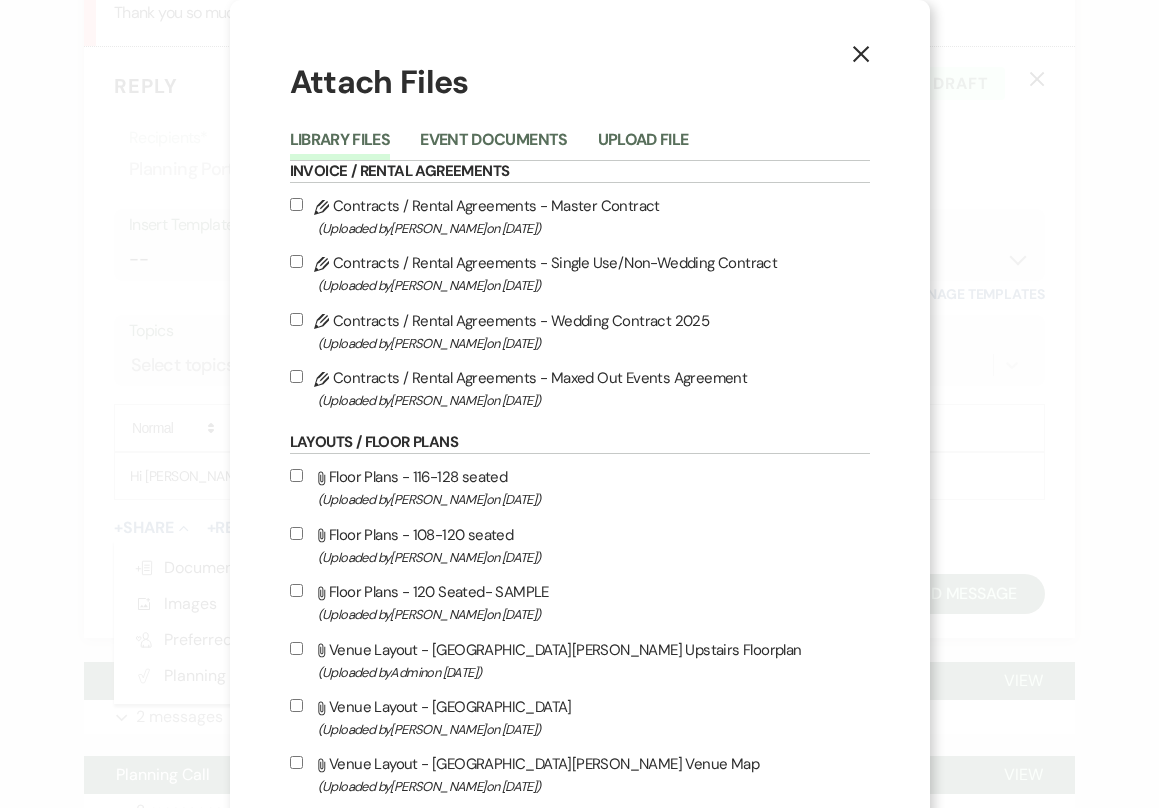 click on "Attach File Floor Plans - 116-128 seated (Uploaded by  [PERSON_NAME]  on   [DATE] )" at bounding box center [296, 475] 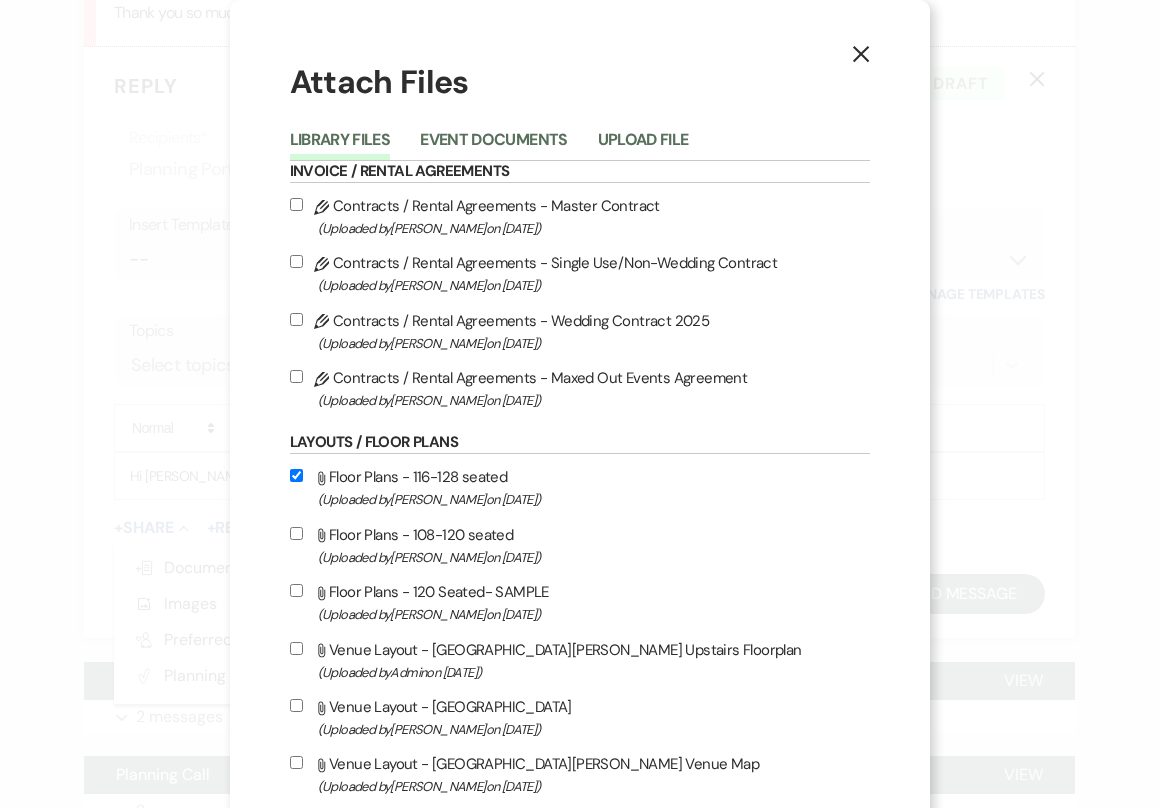 checkbox on "true" 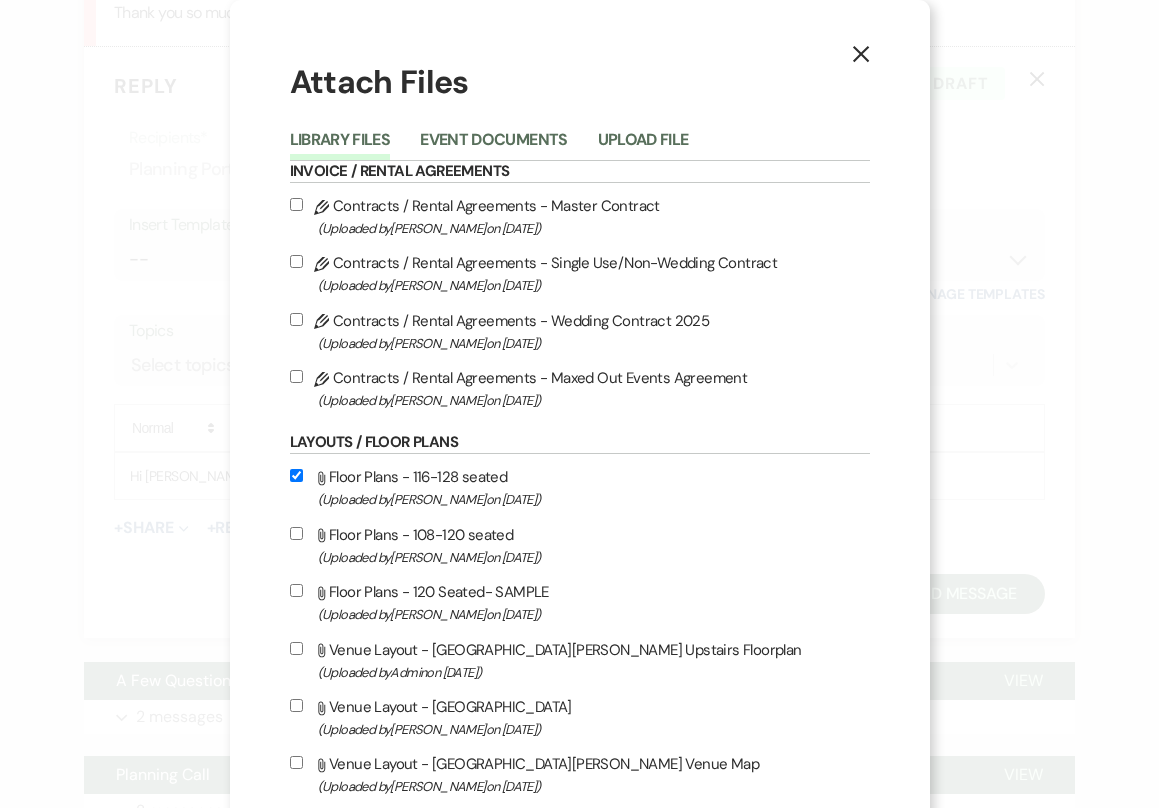 click on "Attach File Floor Plans - 108-120 seated (Uploaded by  [PERSON_NAME]  on   [DATE] )" at bounding box center [296, 533] 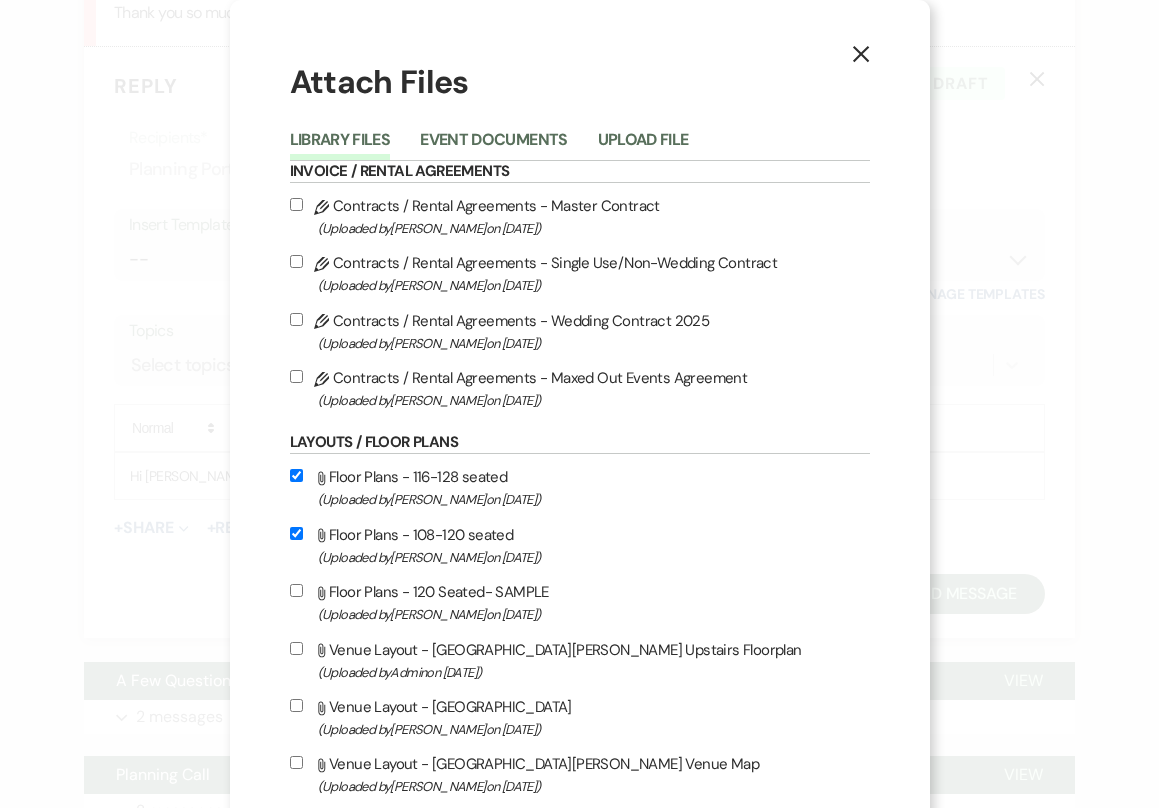 checkbox on "true" 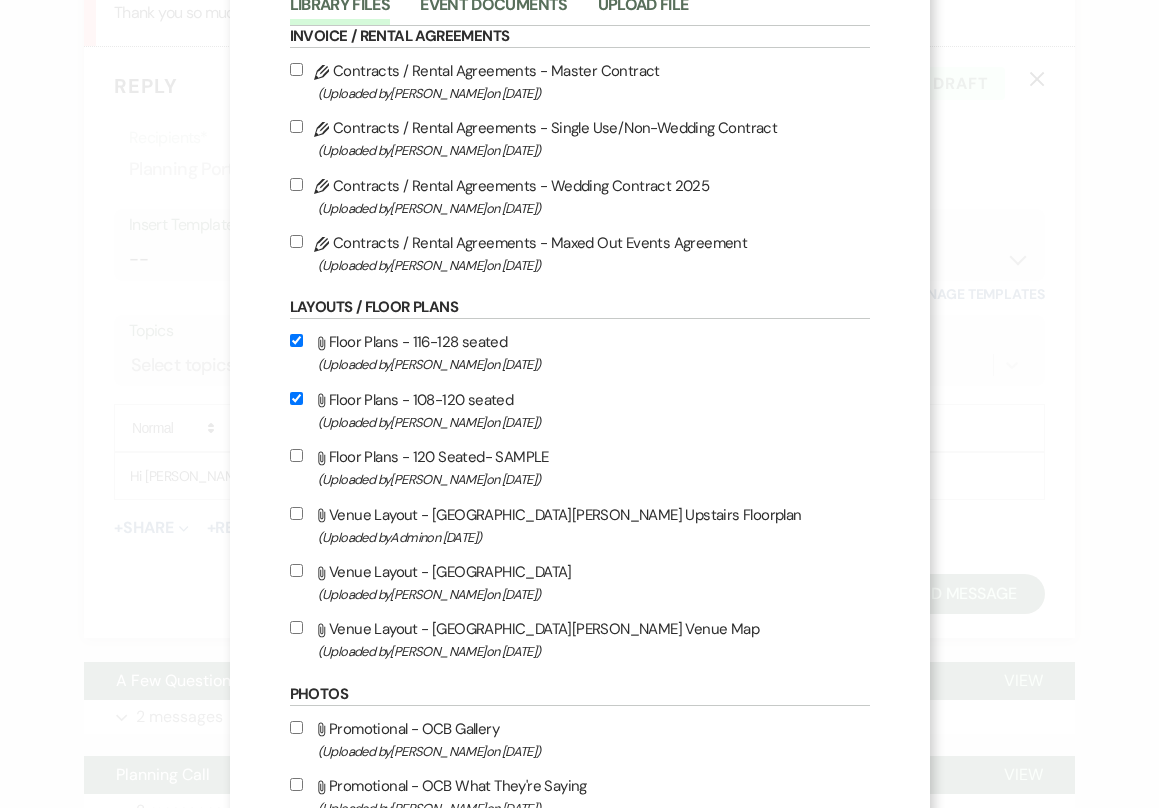 scroll, scrollTop: 137, scrollLeft: 0, axis: vertical 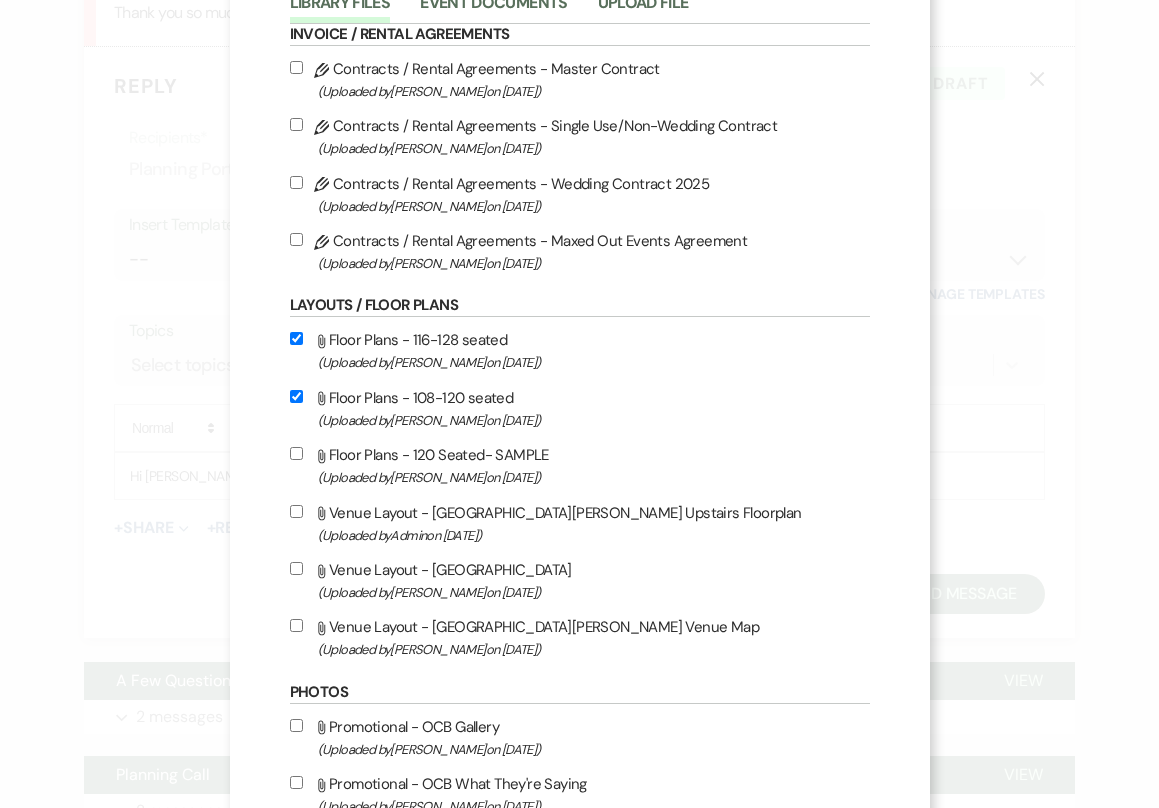 click on "Attach File Floor Plans - 120 Seated- SAMPLE (Uploaded by  [PERSON_NAME]  on   [DATE] )" at bounding box center (296, 453) 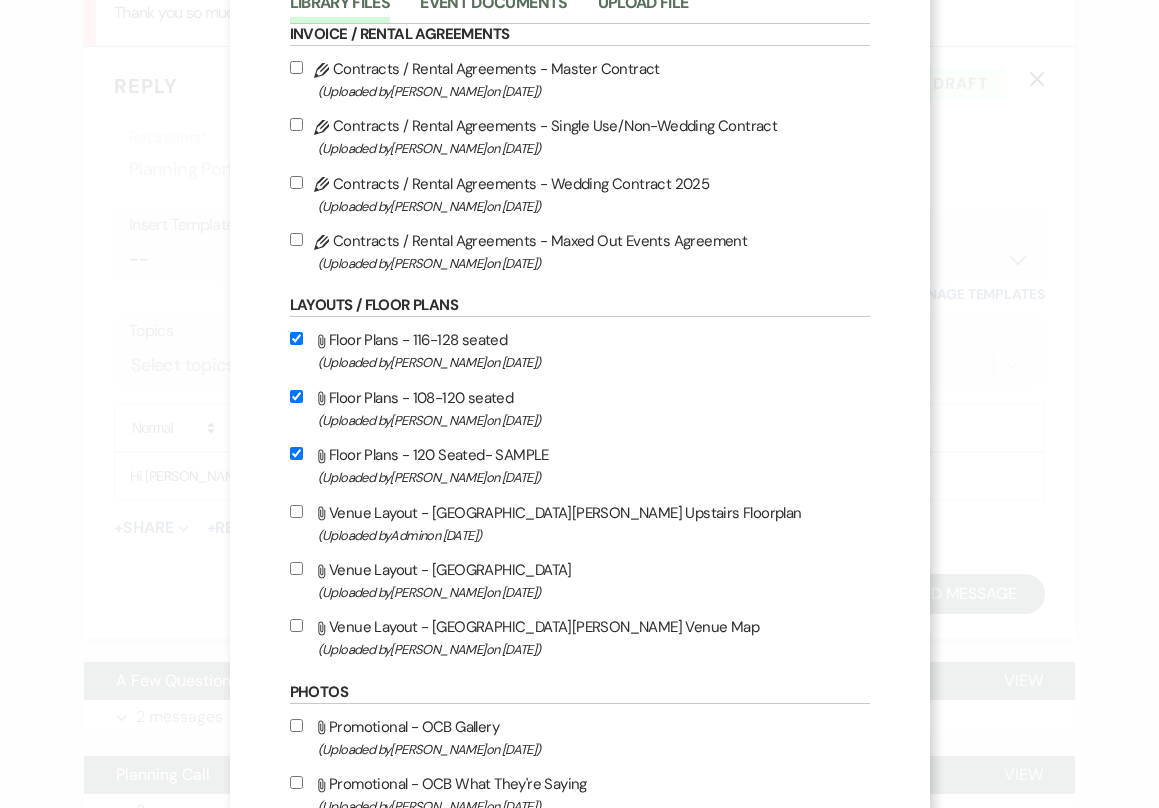 click on "Attach File Floor Plans - 108-120 seated (Uploaded by  [PERSON_NAME]  on   [DATE] )" at bounding box center (296, 396) 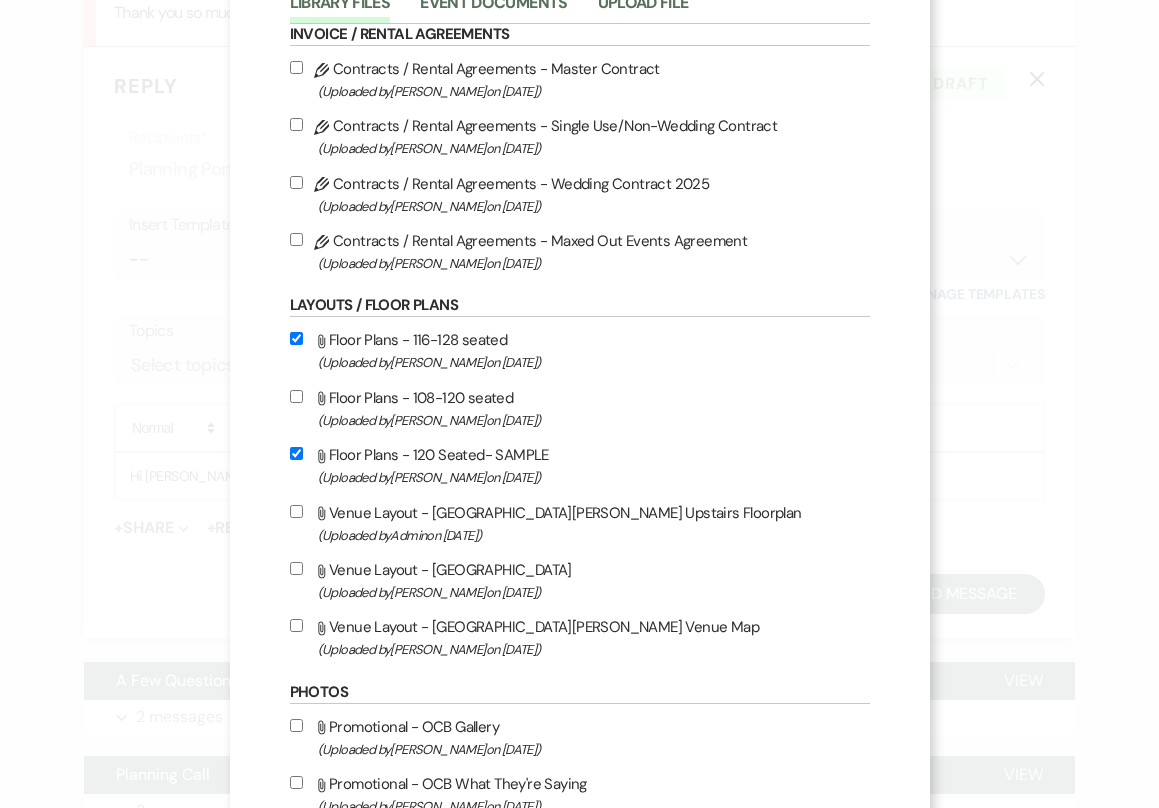 click on "Attach File Floor Plans - 116-128 seated (Uploaded by  [PERSON_NAME]  on   [DATE] )" at bounding box center [296, 338] 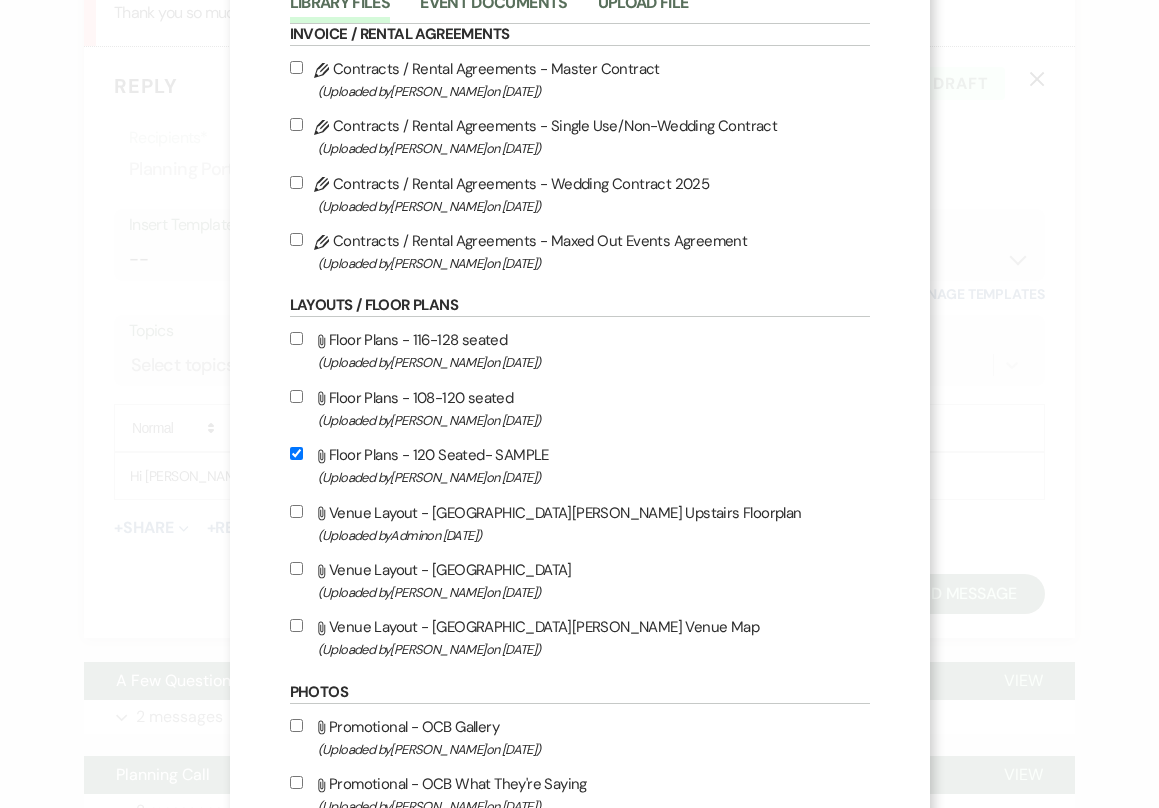 checkbox on "false" 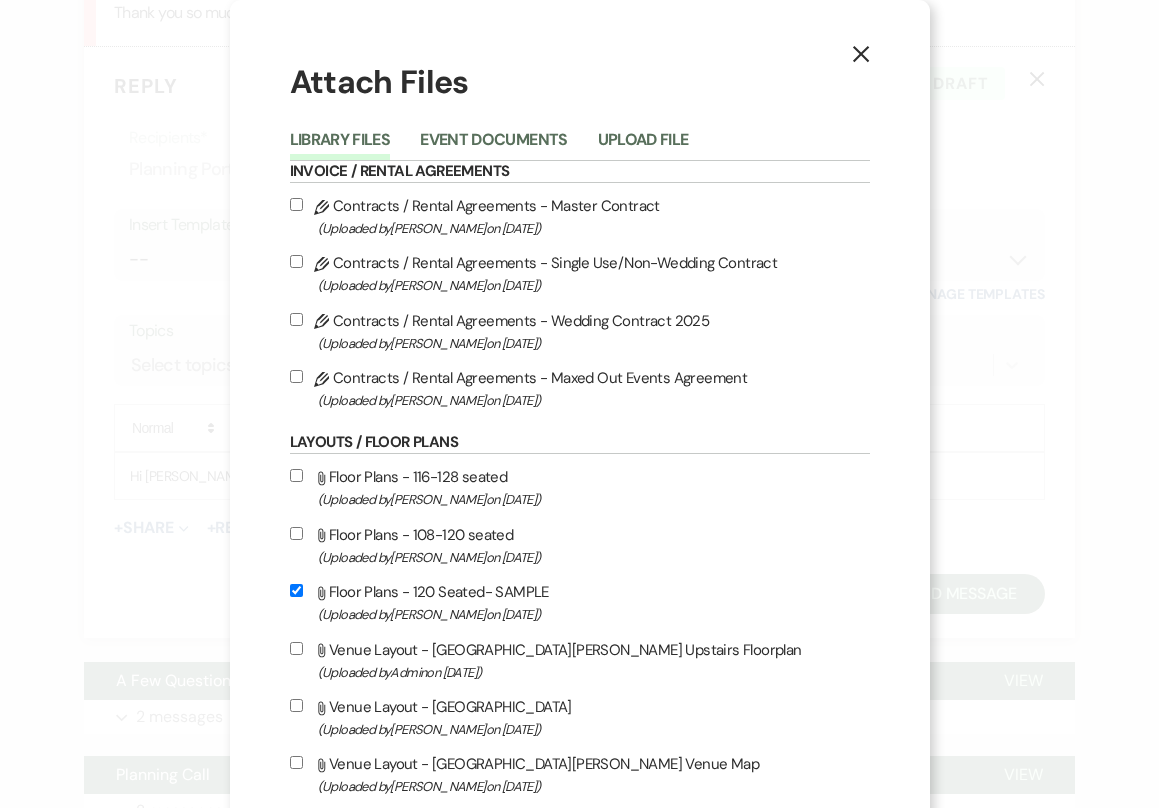 scroll, scrollTop: 0, scrollLeft: 0, axis: both 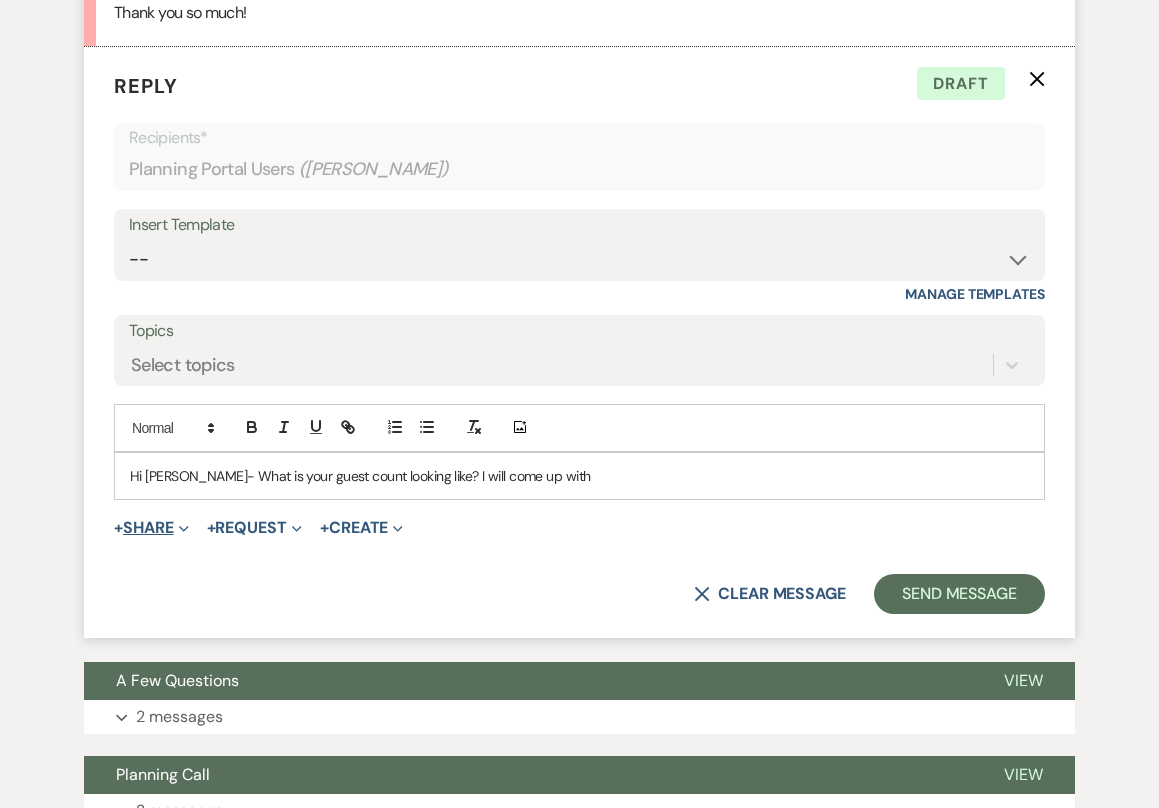click on "Expand" 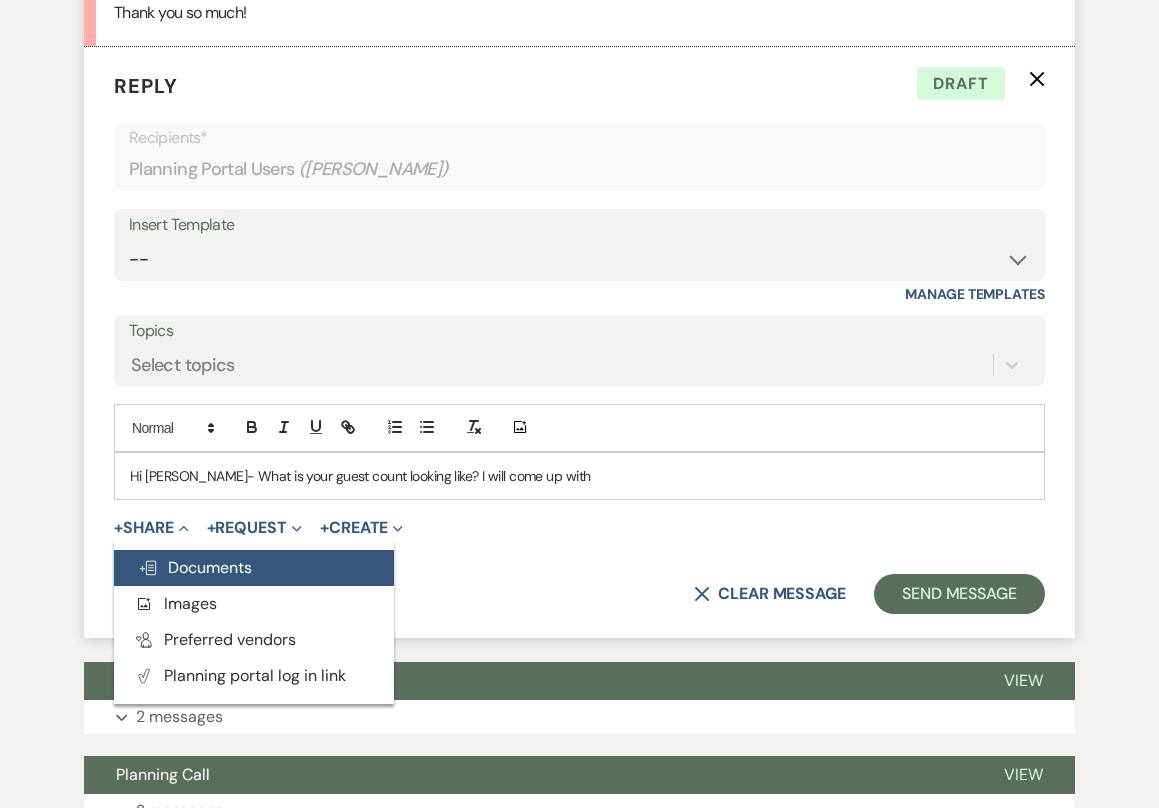 click on "Doc Upload Documents" at bounding box center (195, 567) 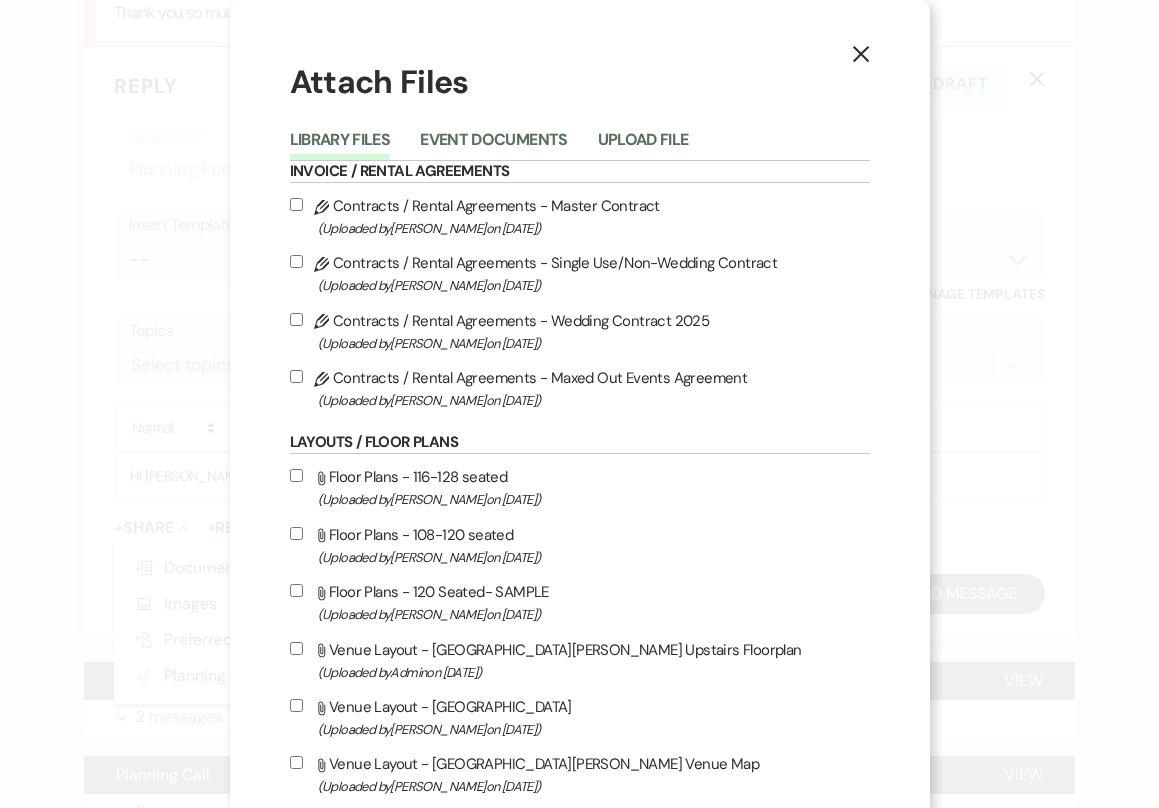 click on "Attach File Floor Plans - 120 Seated- SAMPLE (Uploaded by  [PERSON_NAME]  on   [DATE] )" at bounding box center [296, 590] 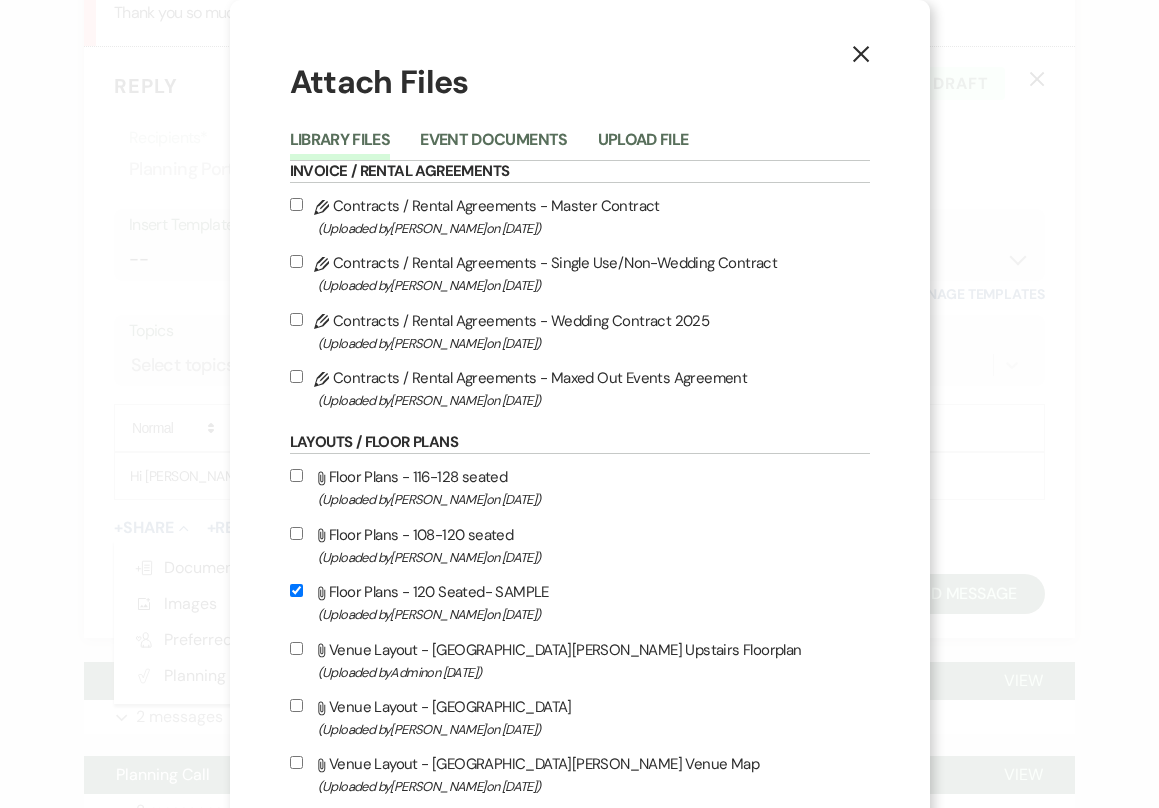 checkbox on "true" 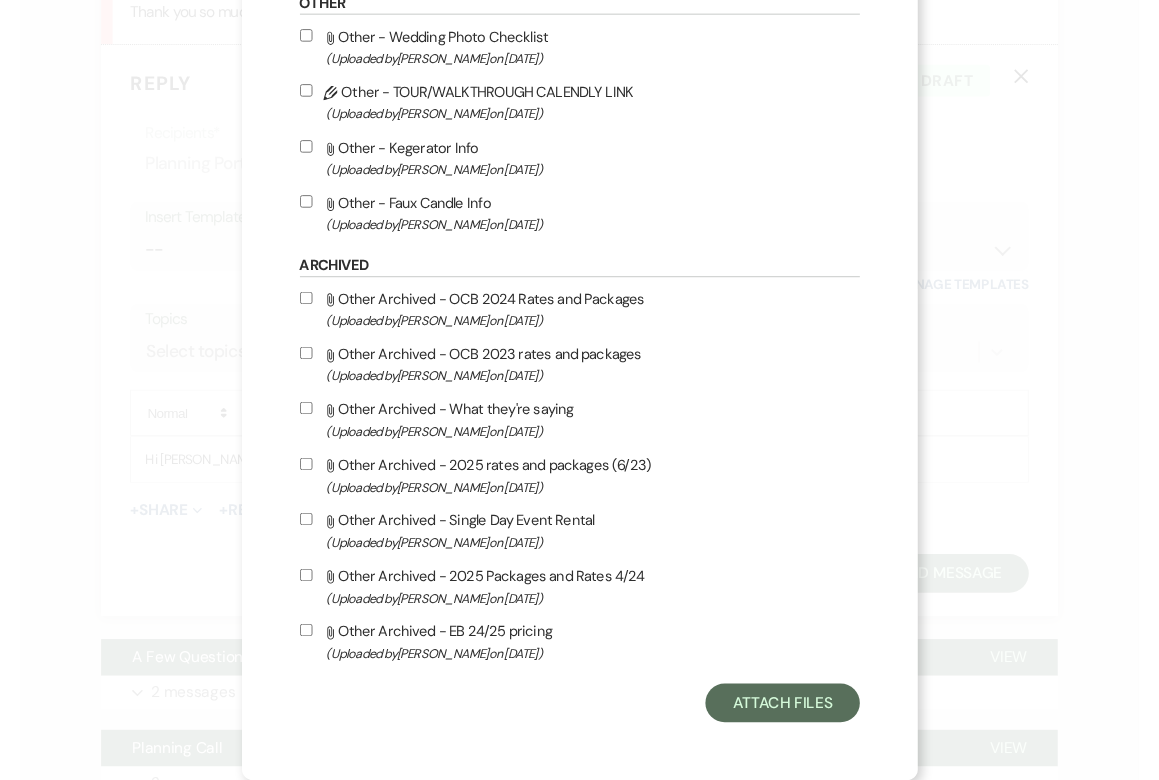 scroll, scrollTop: 1634, scrollLeft: 0, axis: vertical 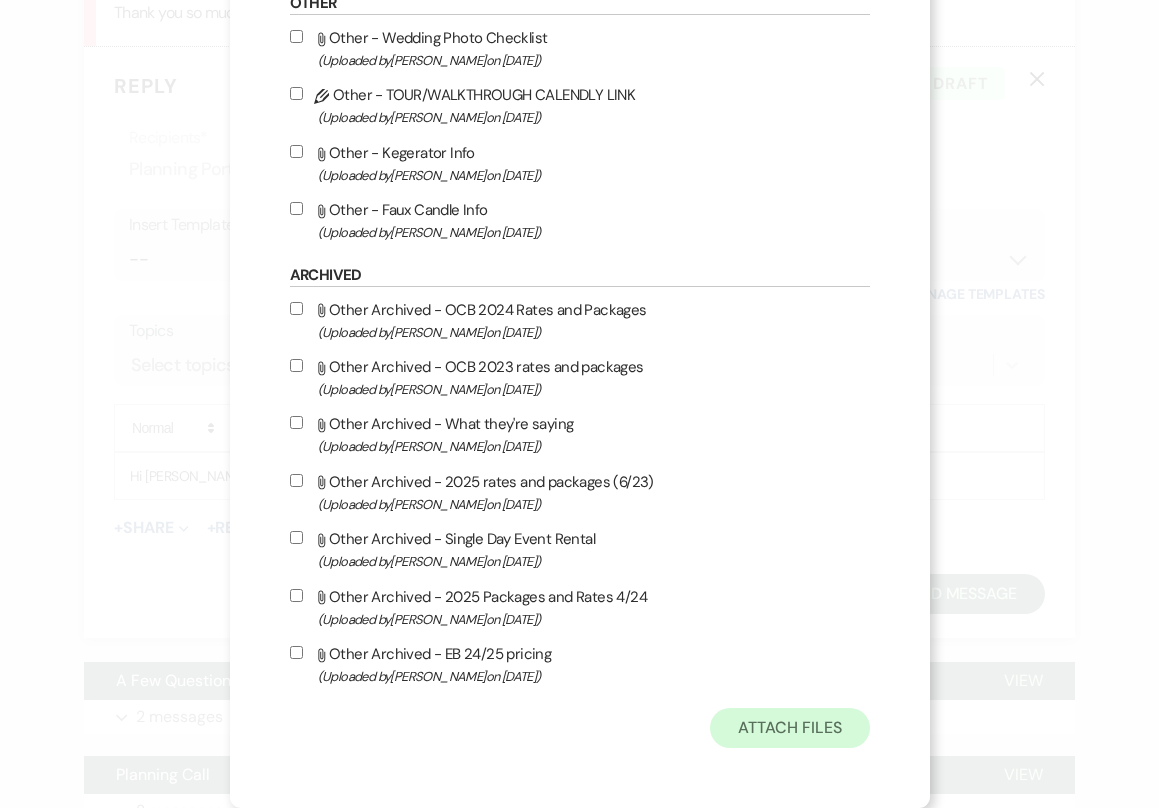 click on "Attach Files" at bounding box center (789, 728) 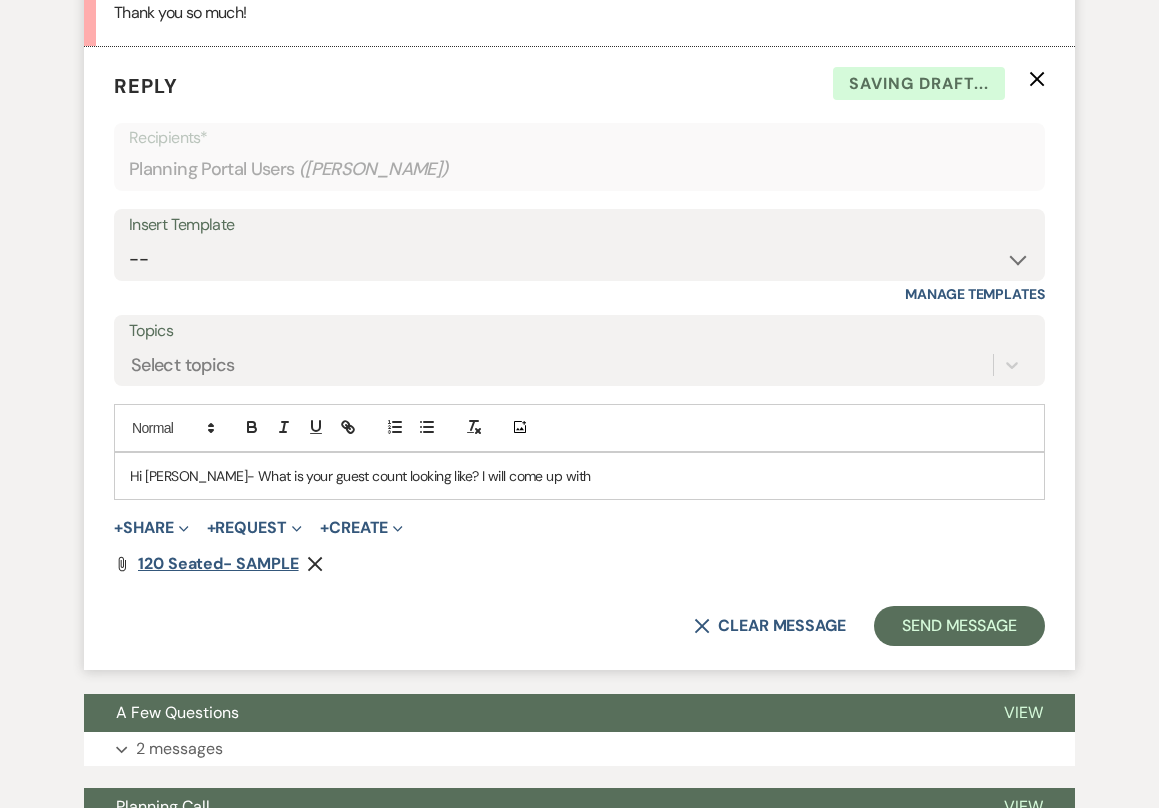 click on "120 Seated- SAMPLE" at bounding box center (218, 563) 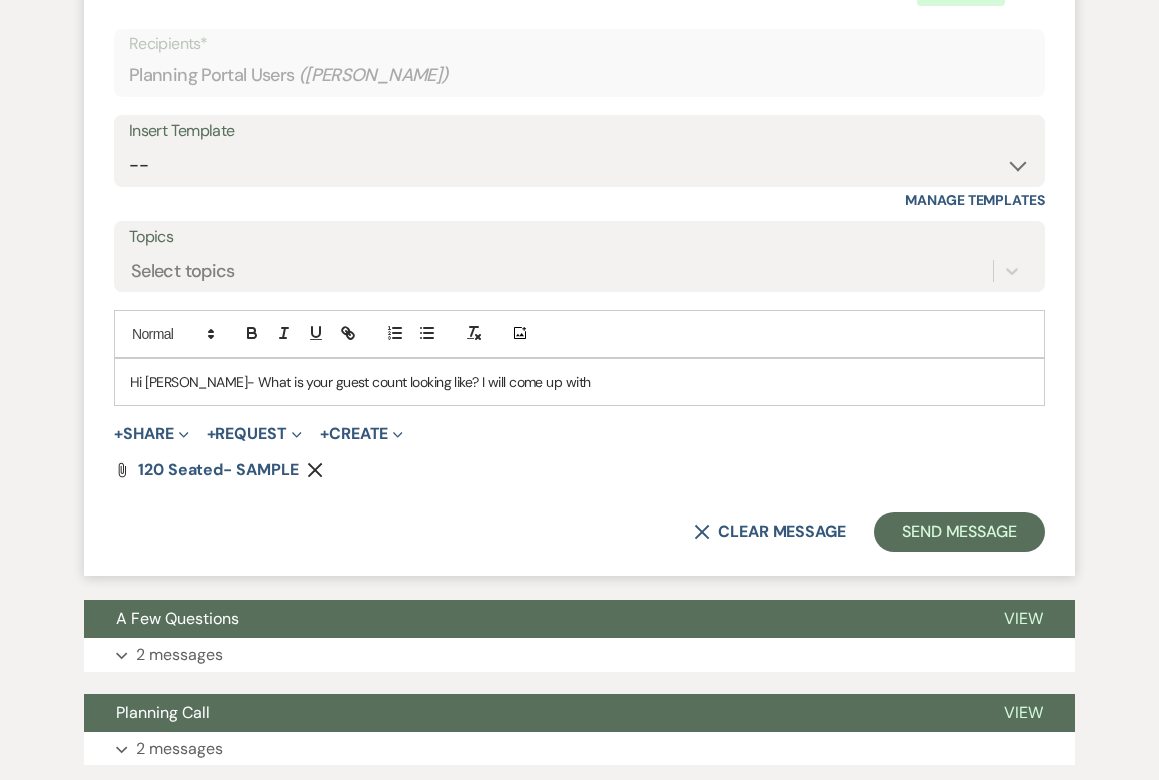 scroll, scrollTop: 884, scrollLeft: 0, axis: vertical 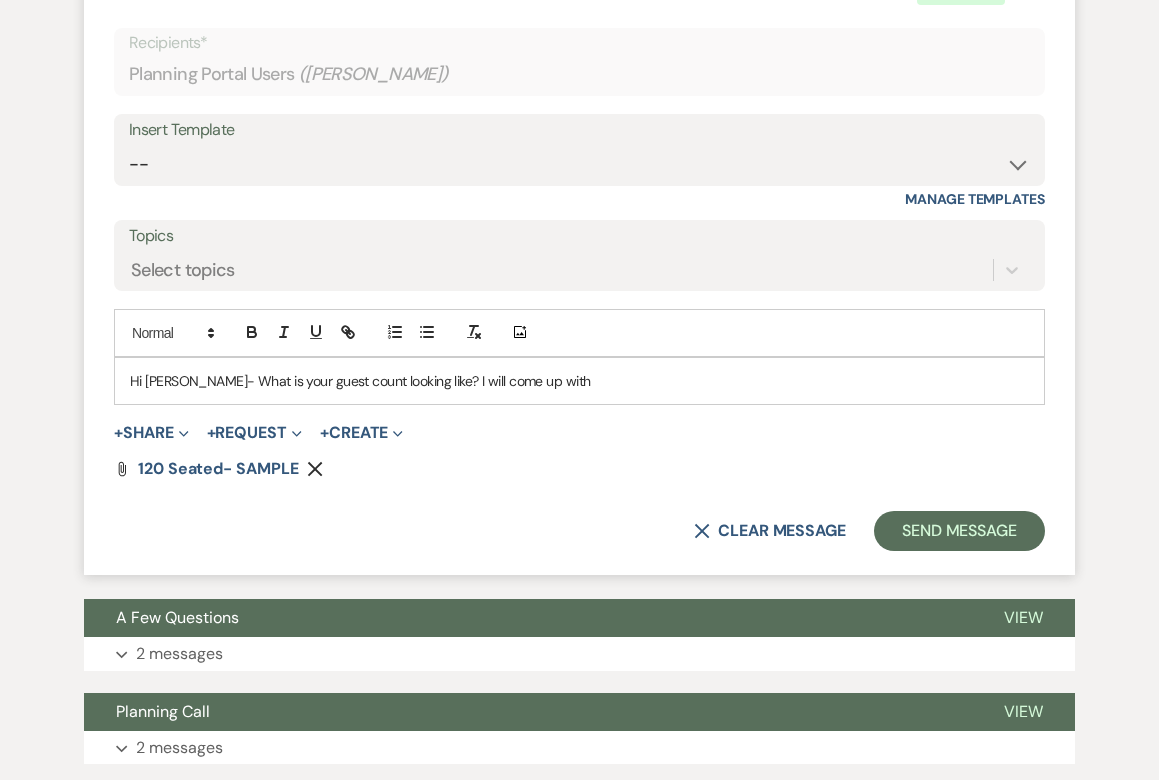click on "Remove" 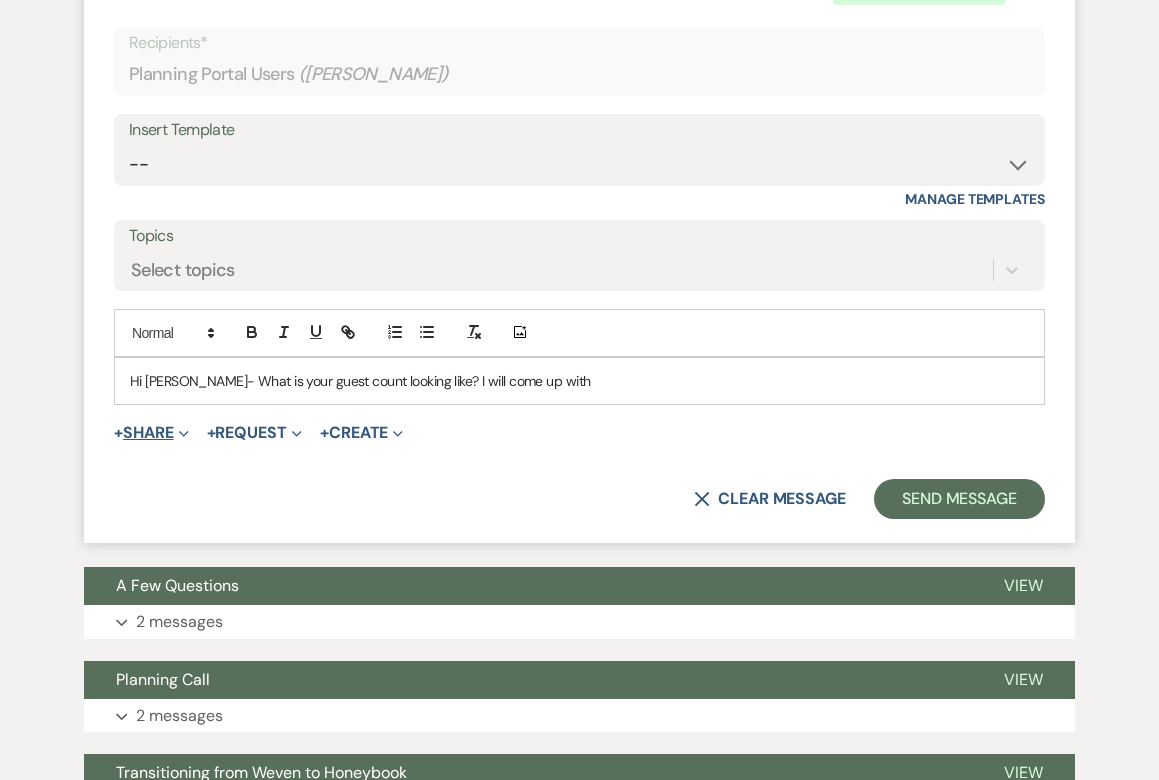 click on "Expand" at bounding box center (181, 432) 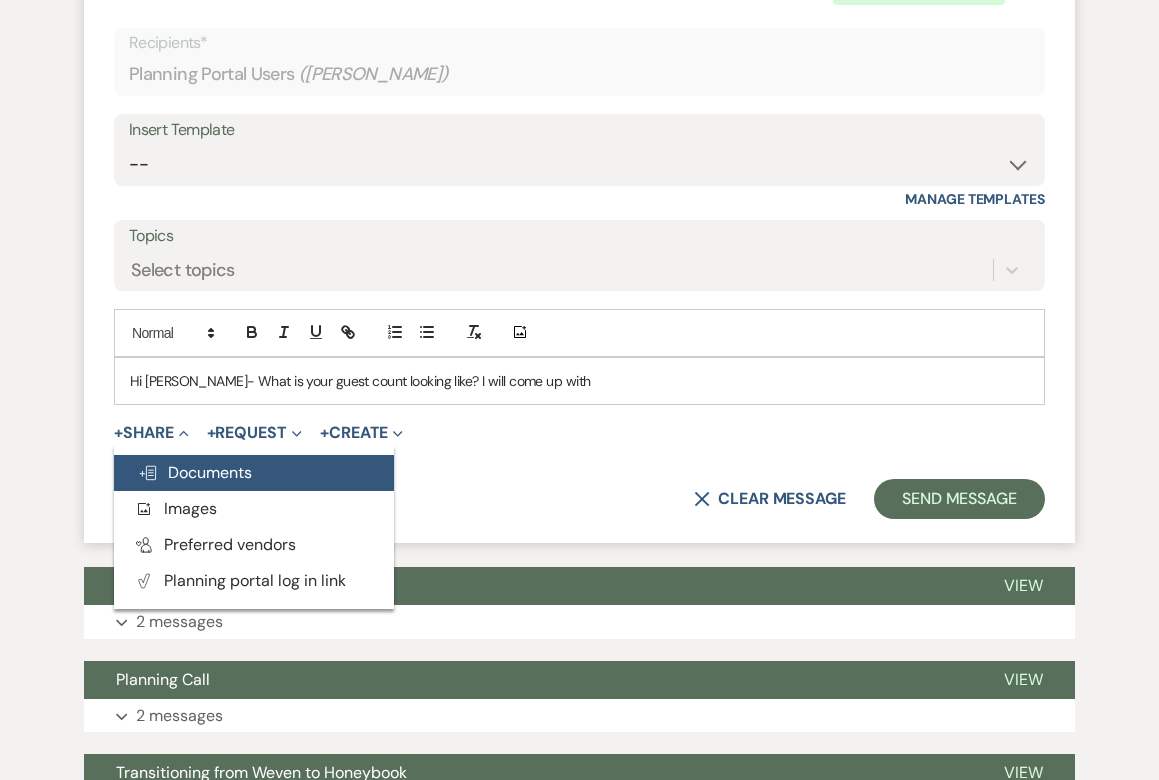click on "Doc Upload Documents" at bounding box center (254, 473) 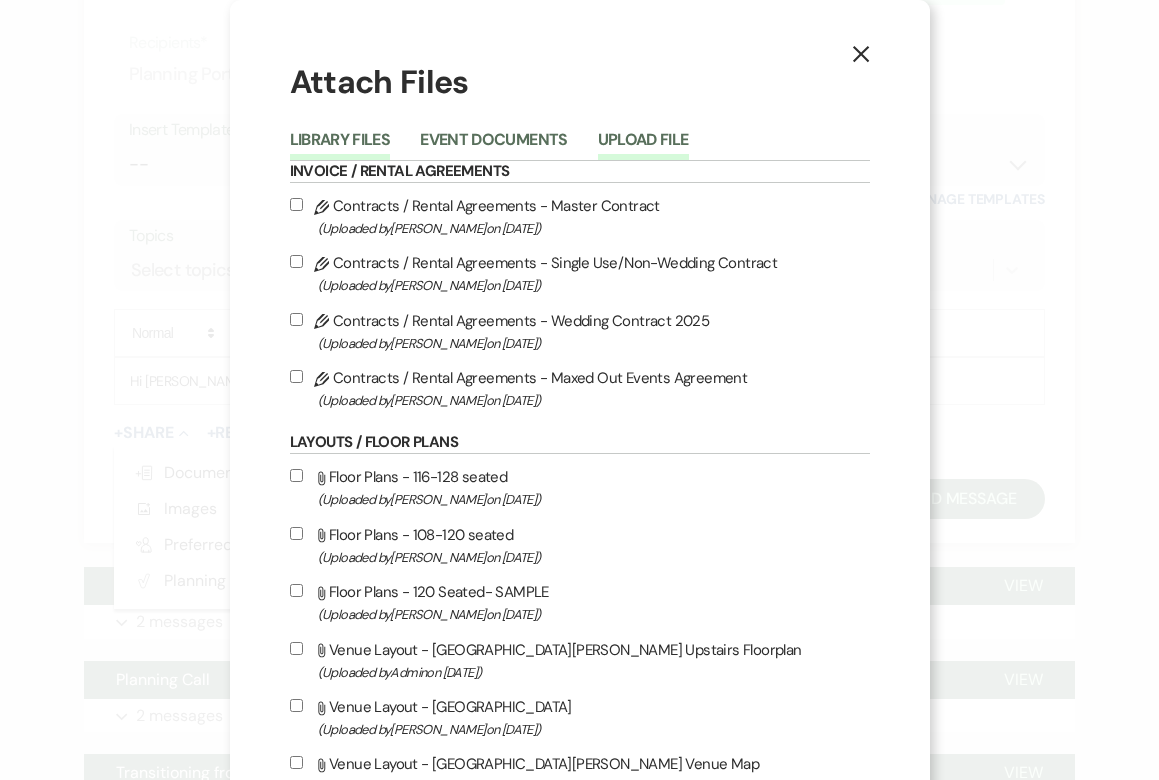 click on "Upload File" at bounding box center [643, 146] 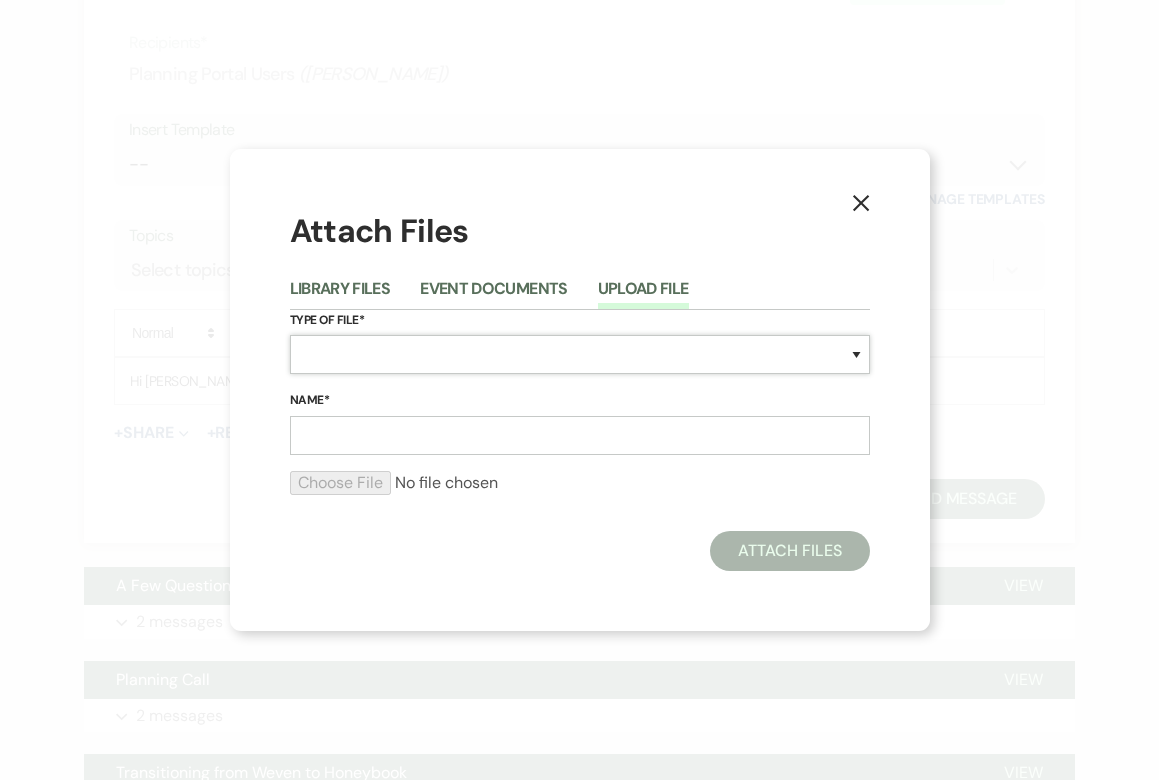 select on "24" 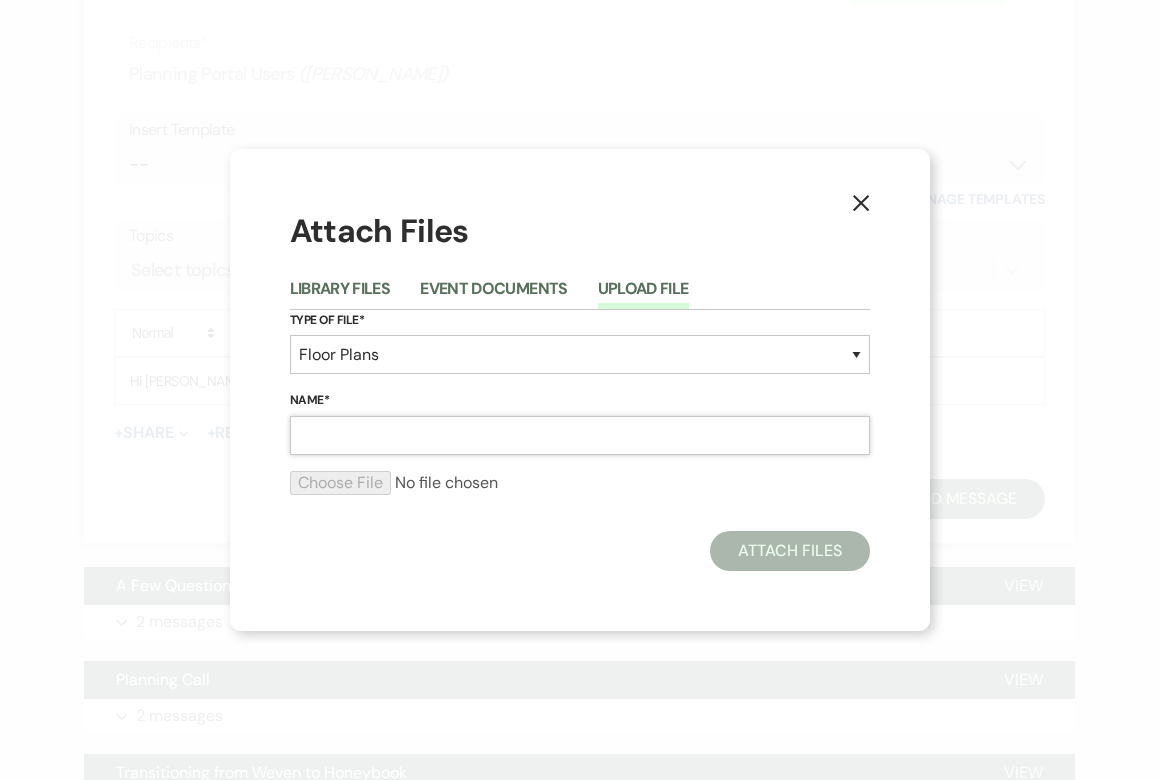 click on "Name*" at bounding box center (580, 435) 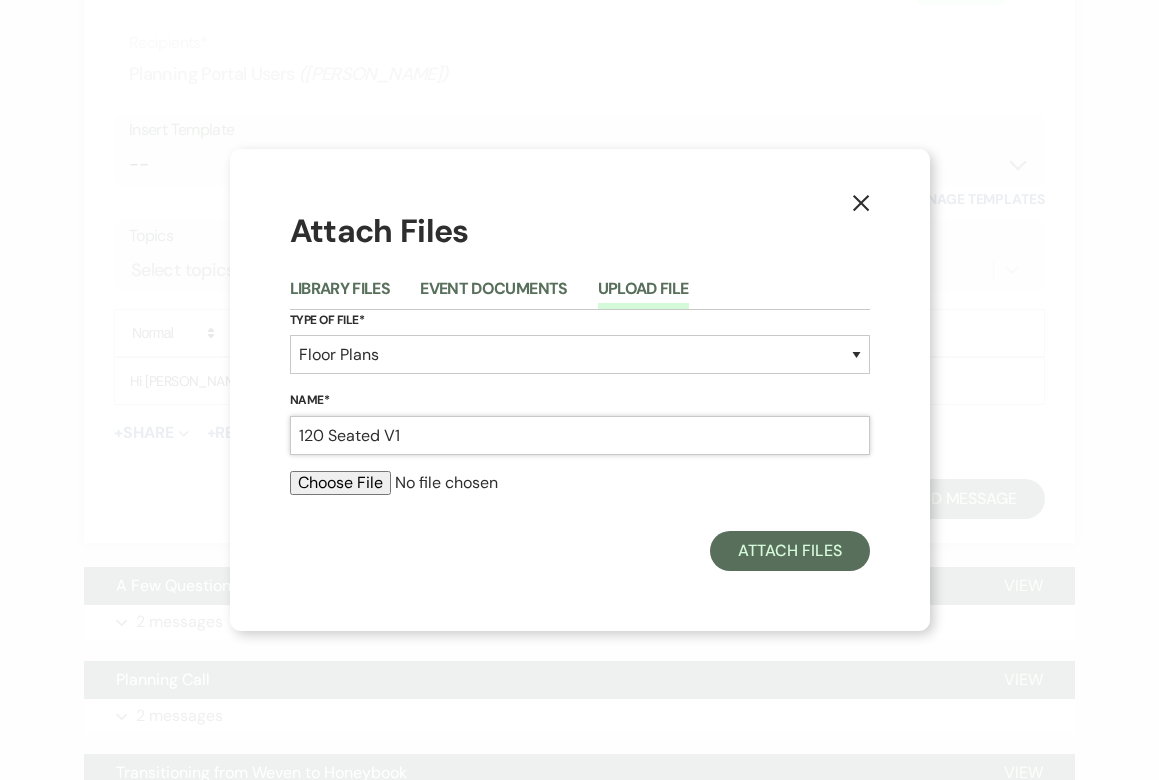 type on "120 Seated V1" 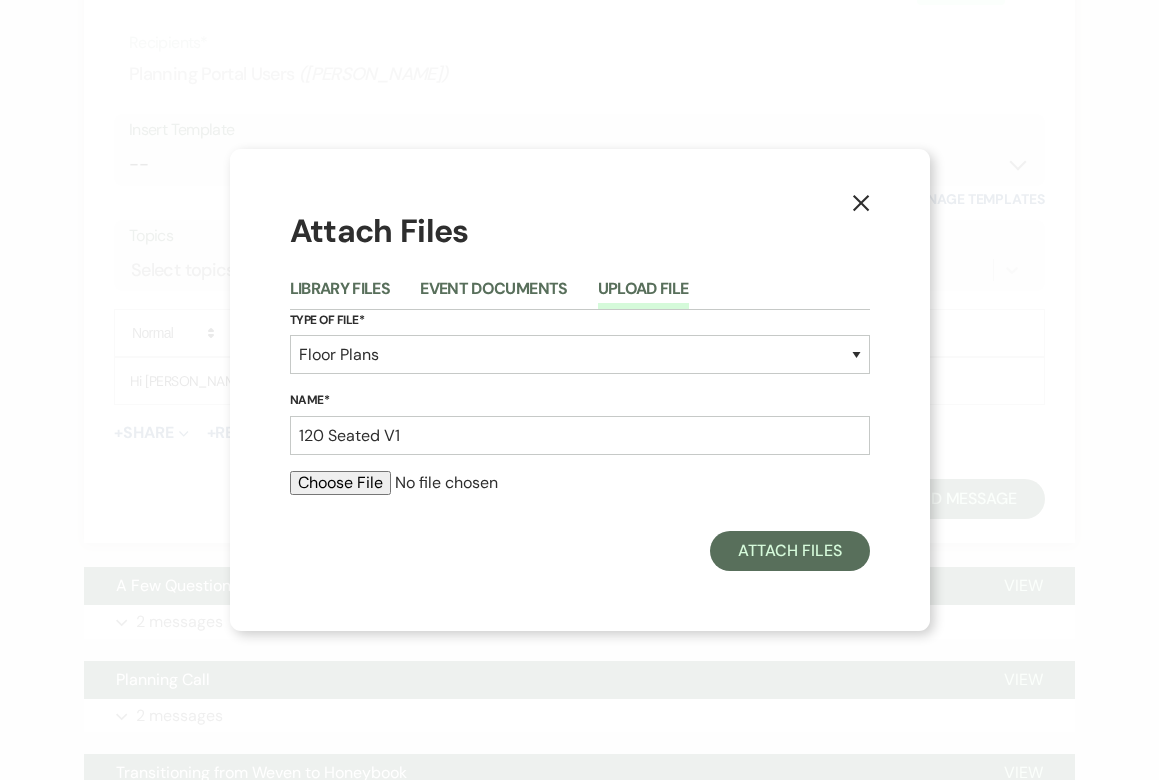 click at bounding box center (580, 483) 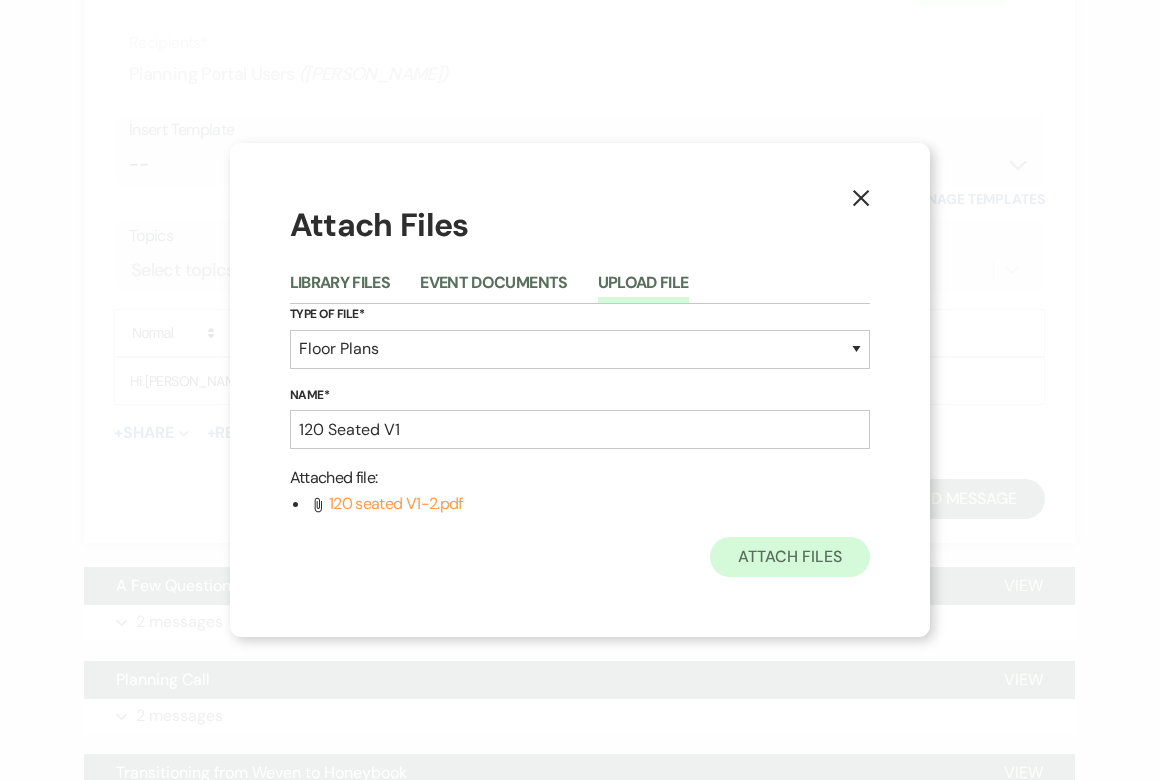 click on "Attach Files" at bounding box center [789, 557] 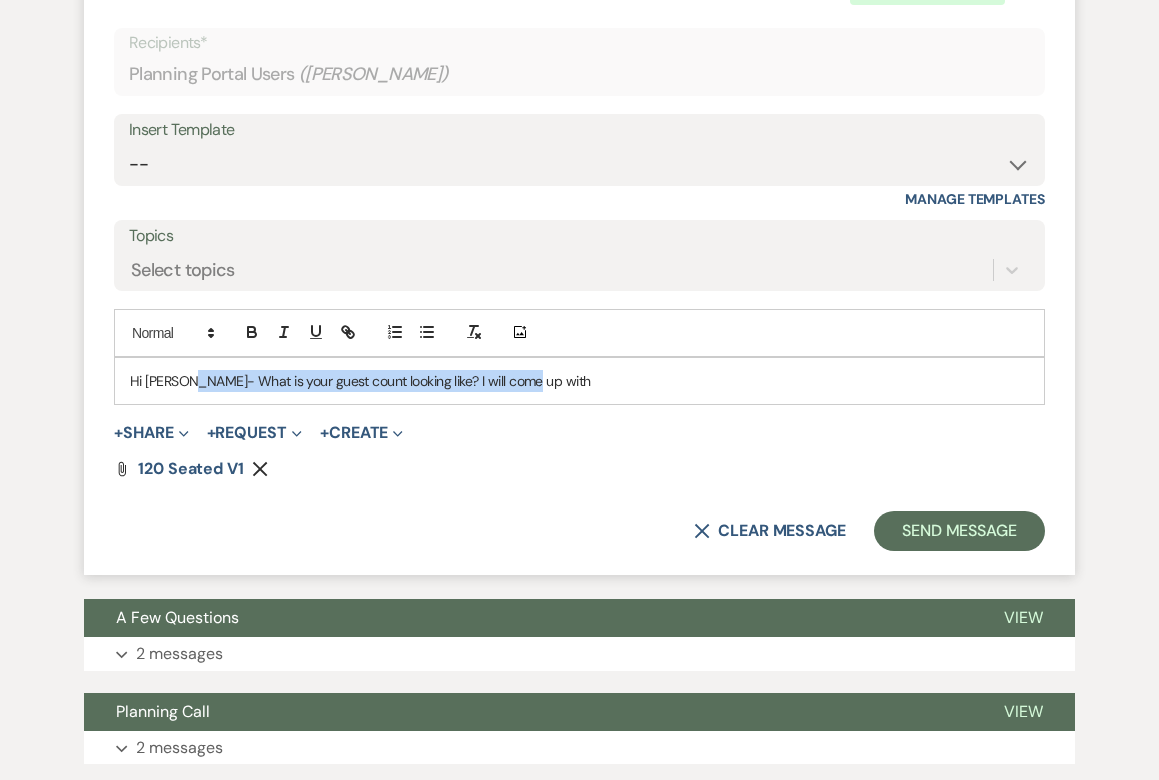 drag, startPoint x: 190, startPoint y: 375, endPoint x: 562, endPoint y: 381, distance: 372.04837 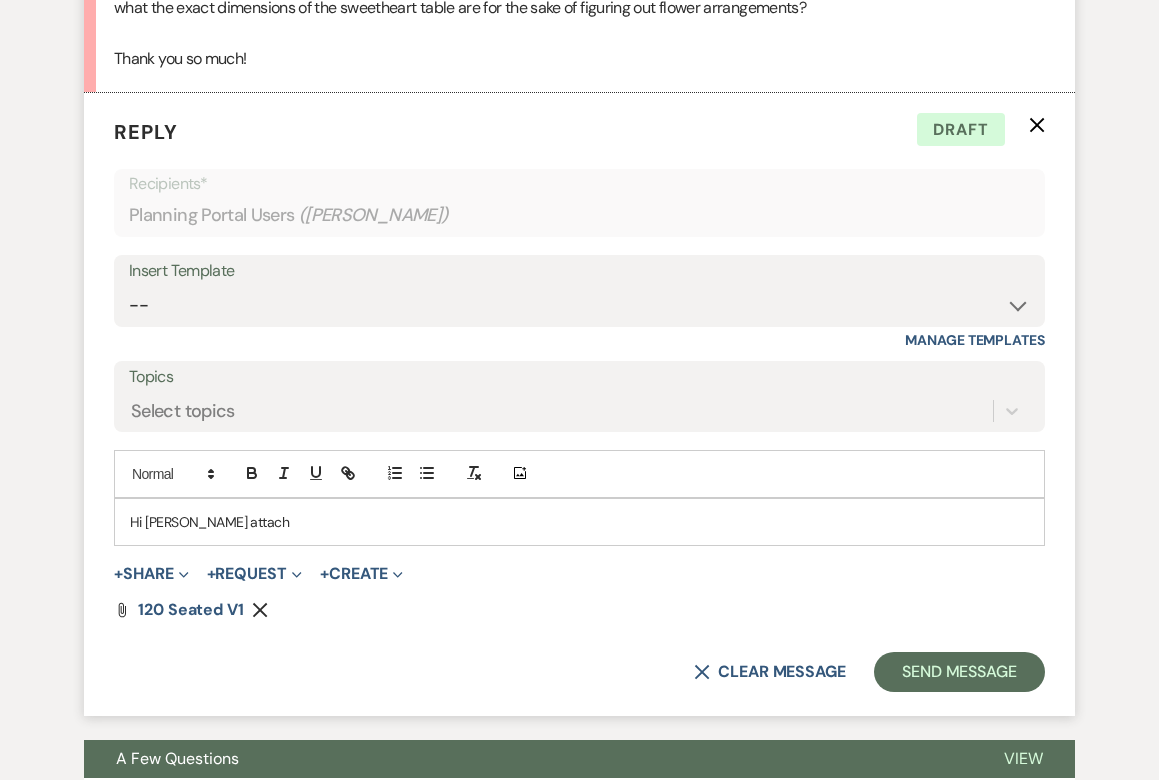scroll, scrollTop: 742, scrollLeft: 0, axis: vertical 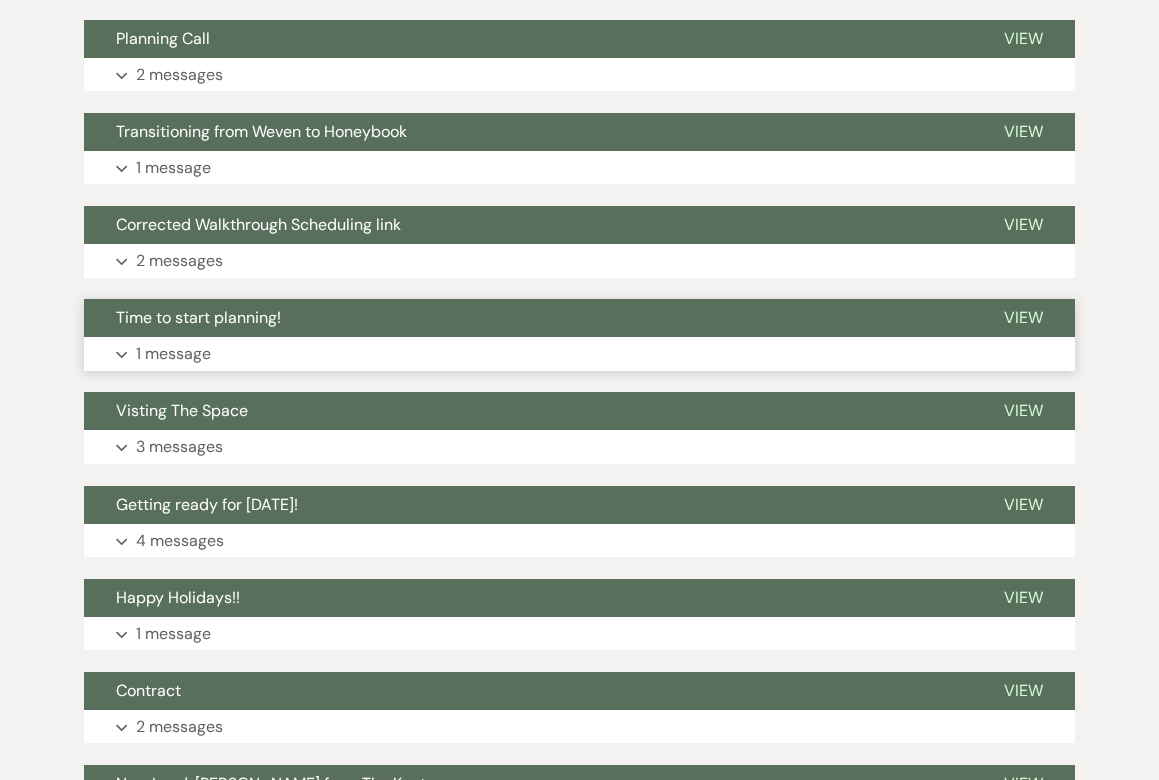 click on "View" at bounding box center [1023, 317] 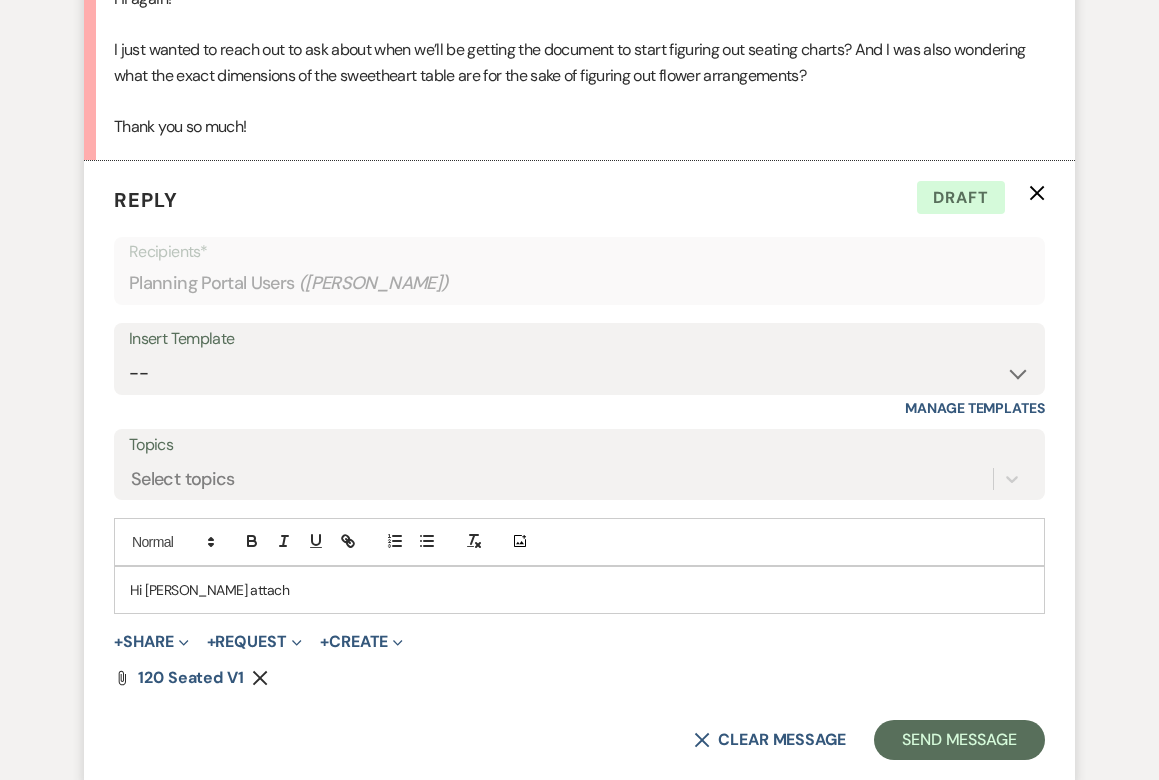 scroll, scrollTop: 621, scrollLeft: 0, axis: vertical 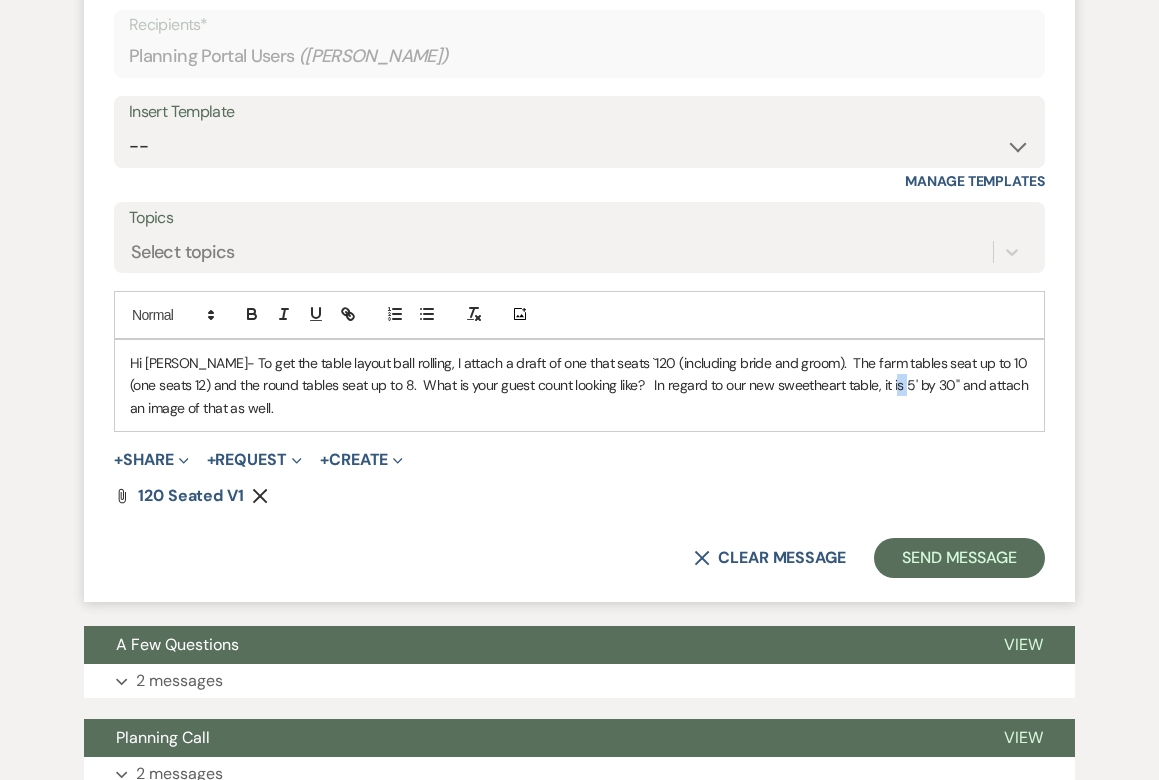 drag, startPoint x: 885, startPoint y: 379, endPoint x: 871, endPoint y: 379, distance: 14 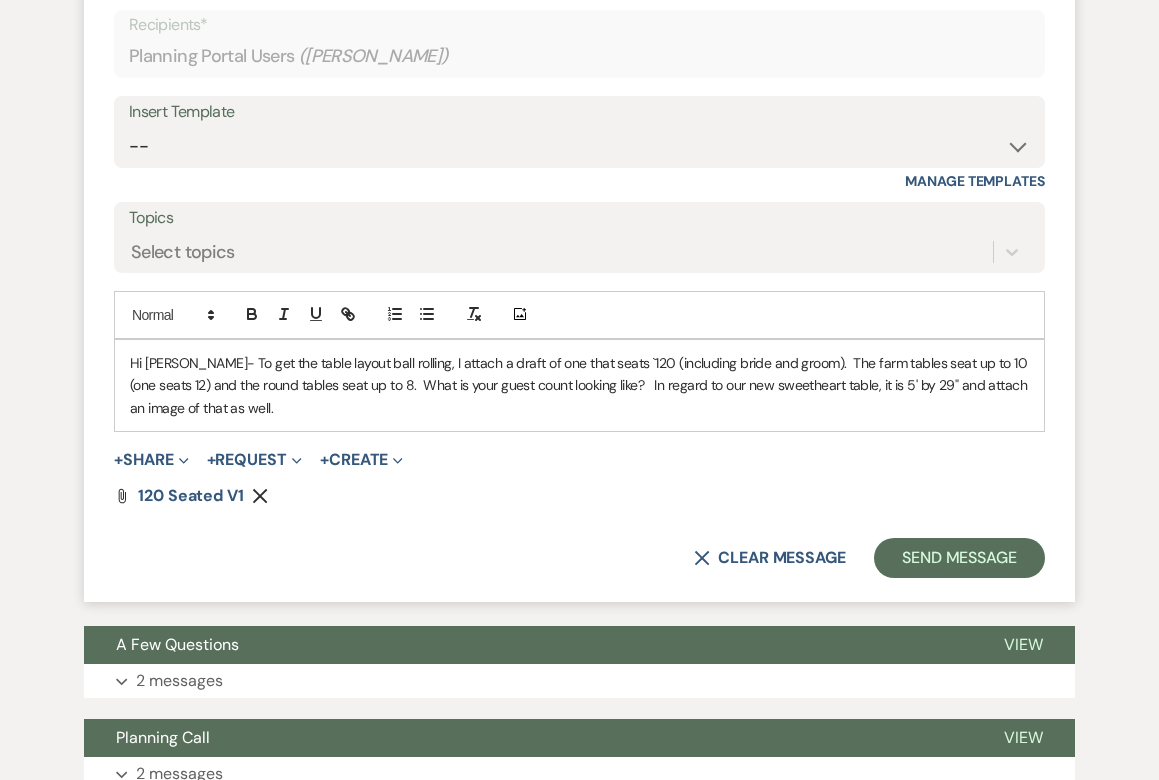click on "Hi [PERSON_NAME]- To get the table layout ball rolling, I attach a draft of one that seats `120 (including bride and groom).  The farm tables seat up to 10 (one seats 12) and the round tables seat up to 8.  What is your guest count looking like?   In regard to our new sweetheart table, it is 5' by 29" and attach an image of that as well." at bounding box center (579, 385) 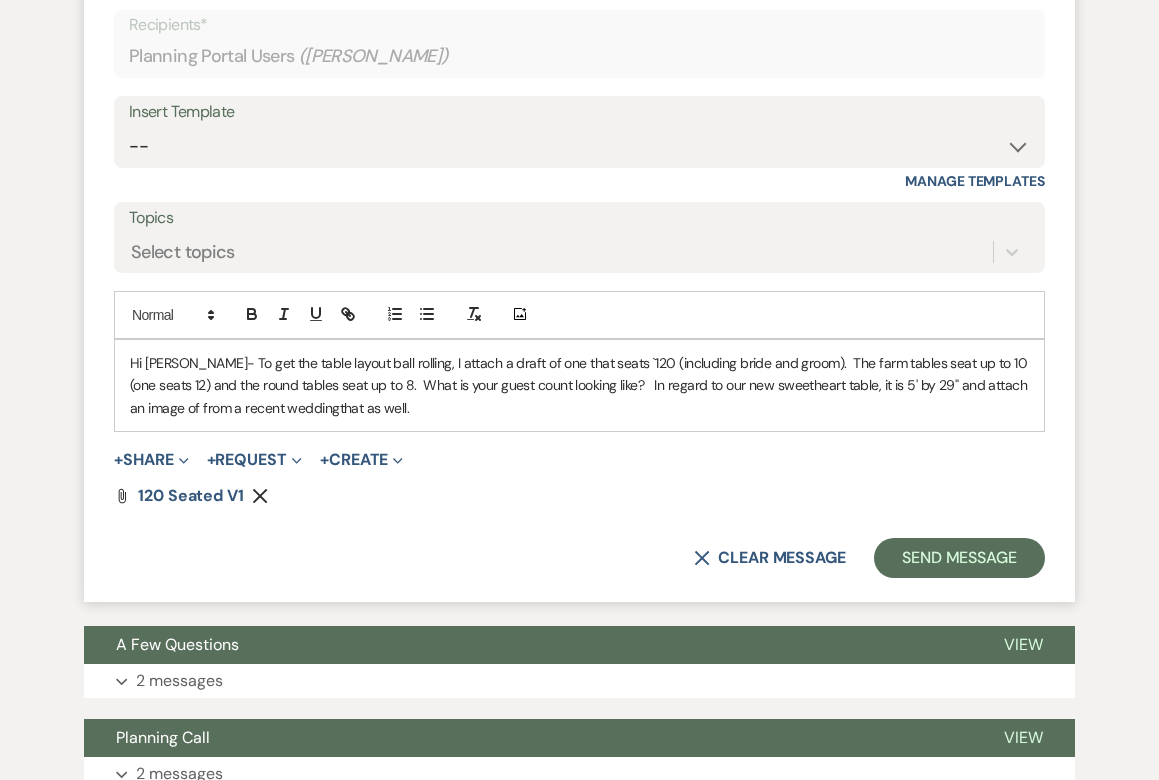 click on "Hi [PERSON_NAME]- To get the table layout ball rolling, I attach a draft of one that seats `120 (including bride and groom).  The farm tables seat up to 10 (one seats 12) and the round tables seat up to 8.  What is your guest count looking like?   In regard to our new sweetheart table, it is 5' by 29" and attach an image of from a recent weddingthat as well." at bounding box center [579, 385] 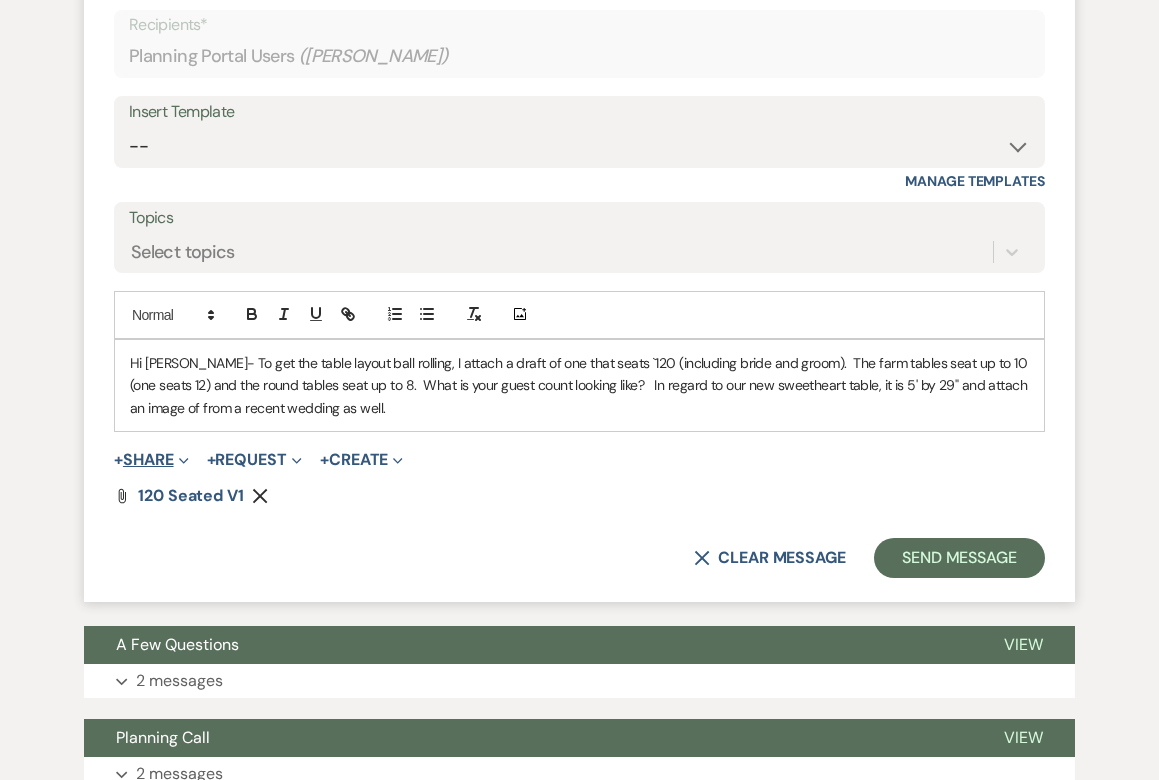 click on "Expand" 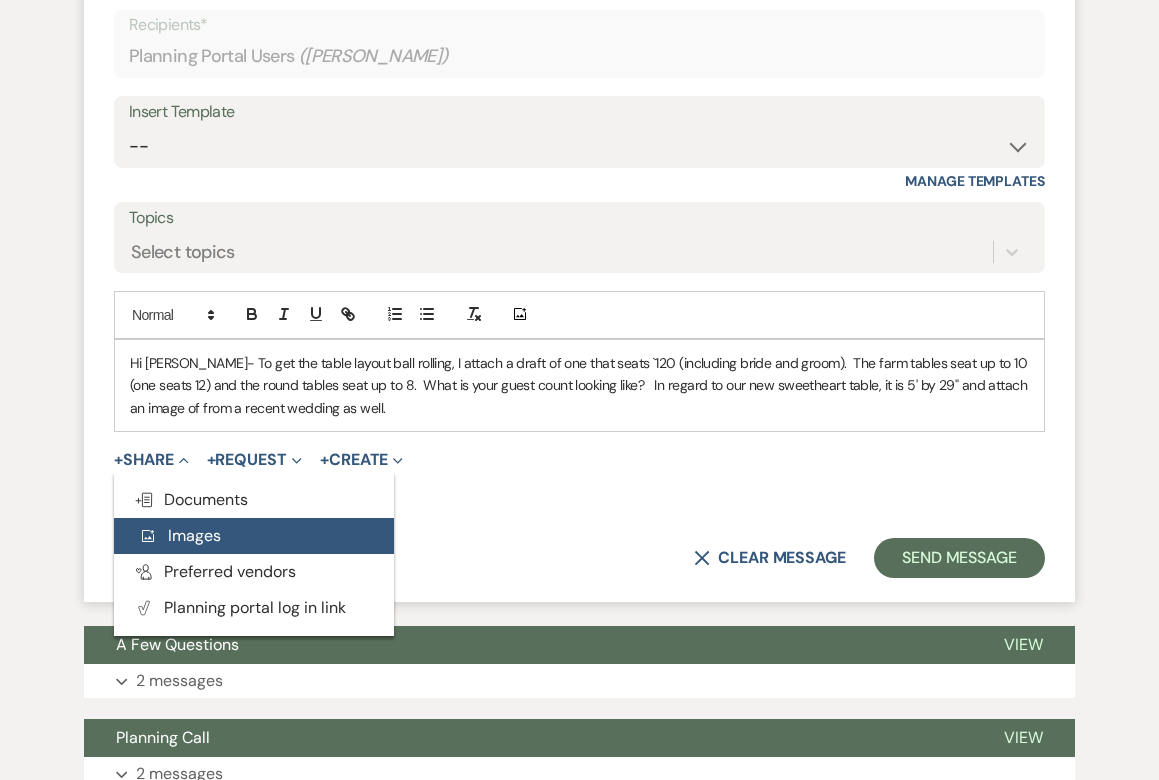 click on "Add Photo Images" at bounding box center (179, 535) 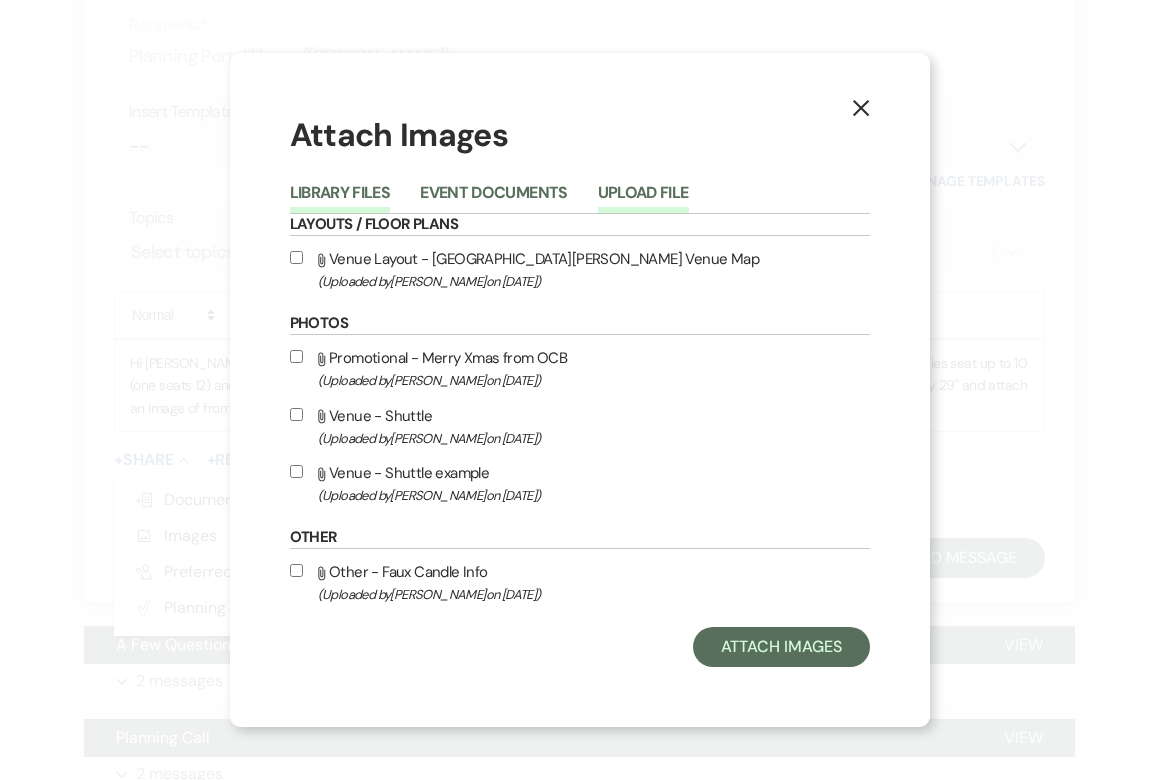 click on "Upload File" at bounding box center [643, 199] 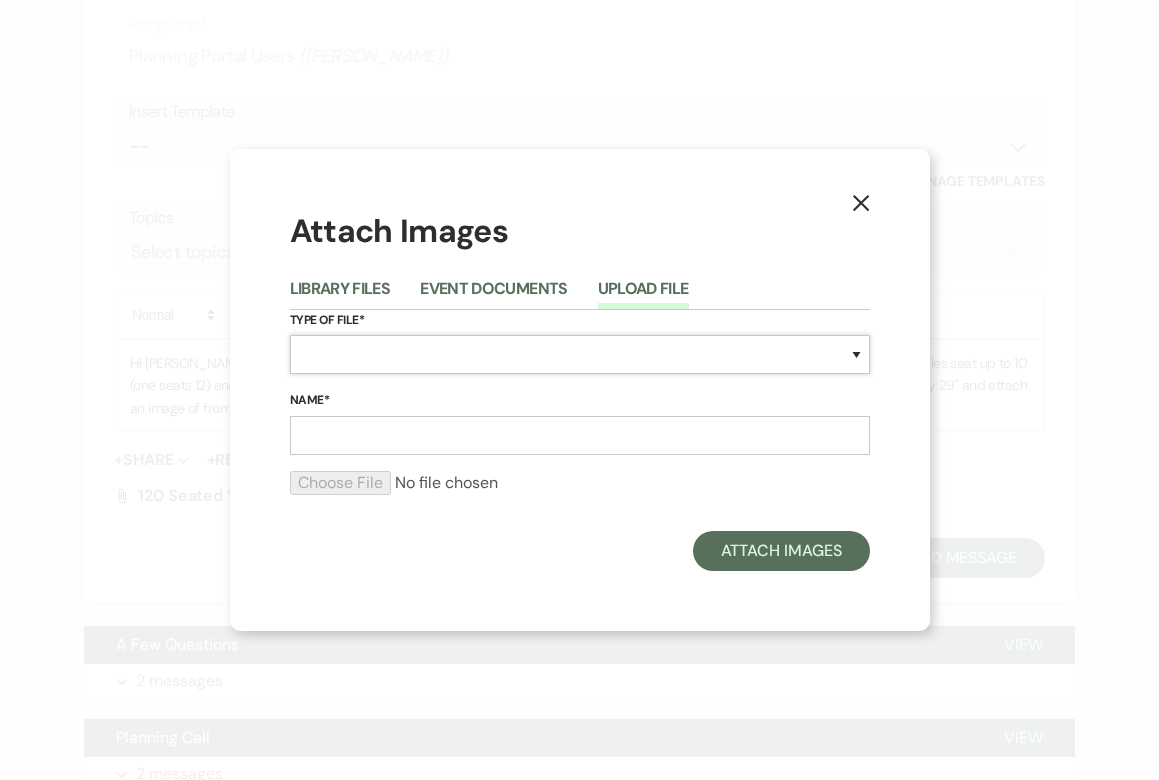 select on "24" 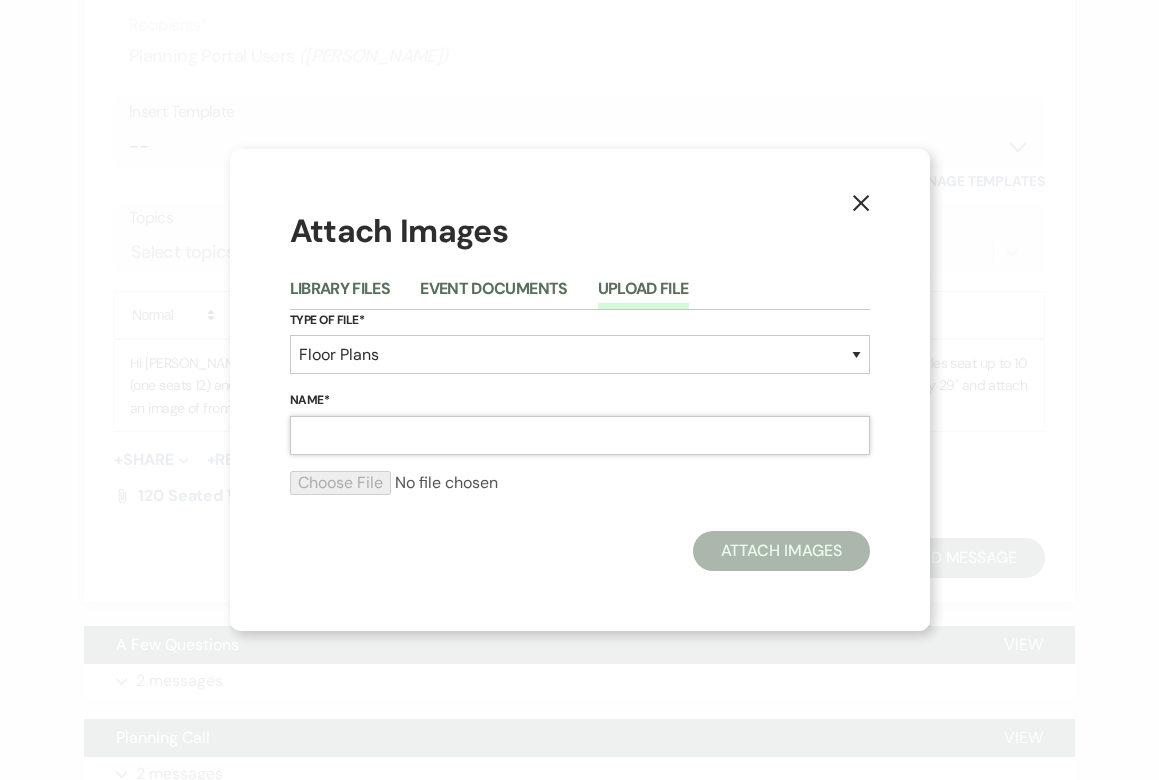 click on "Name*" at bounding box center (580, 435) 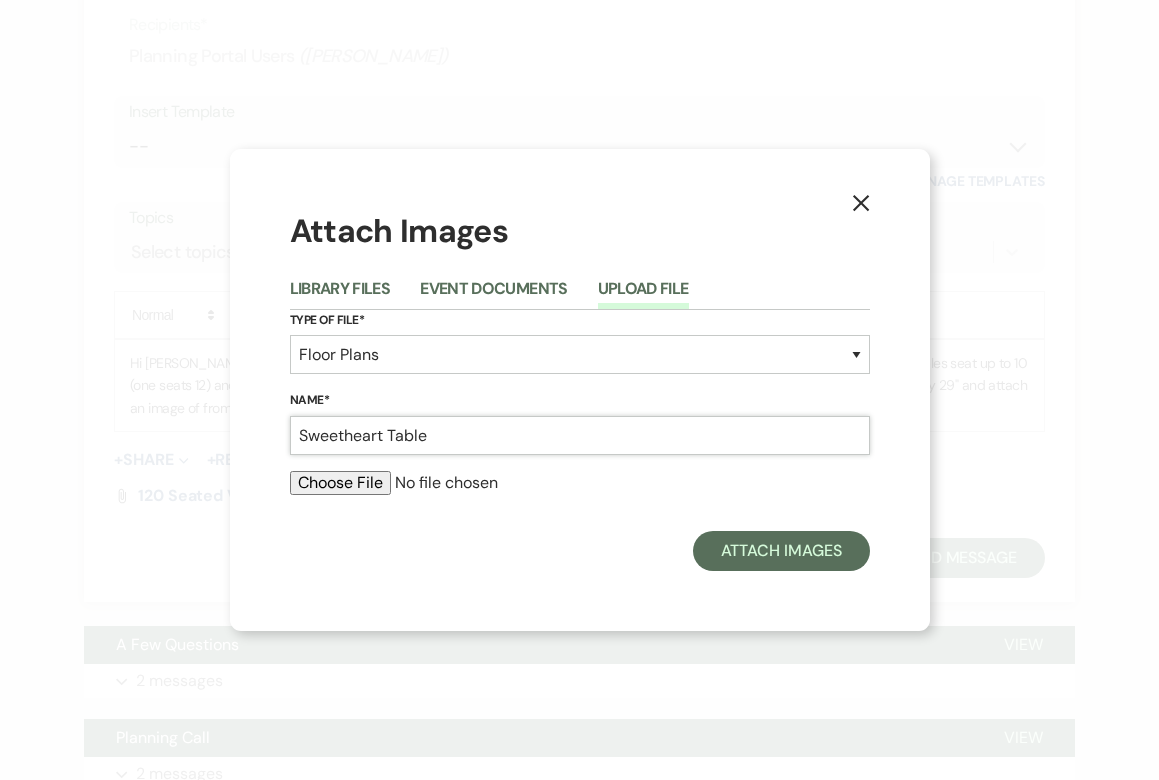 type on "Sweetheart Table" 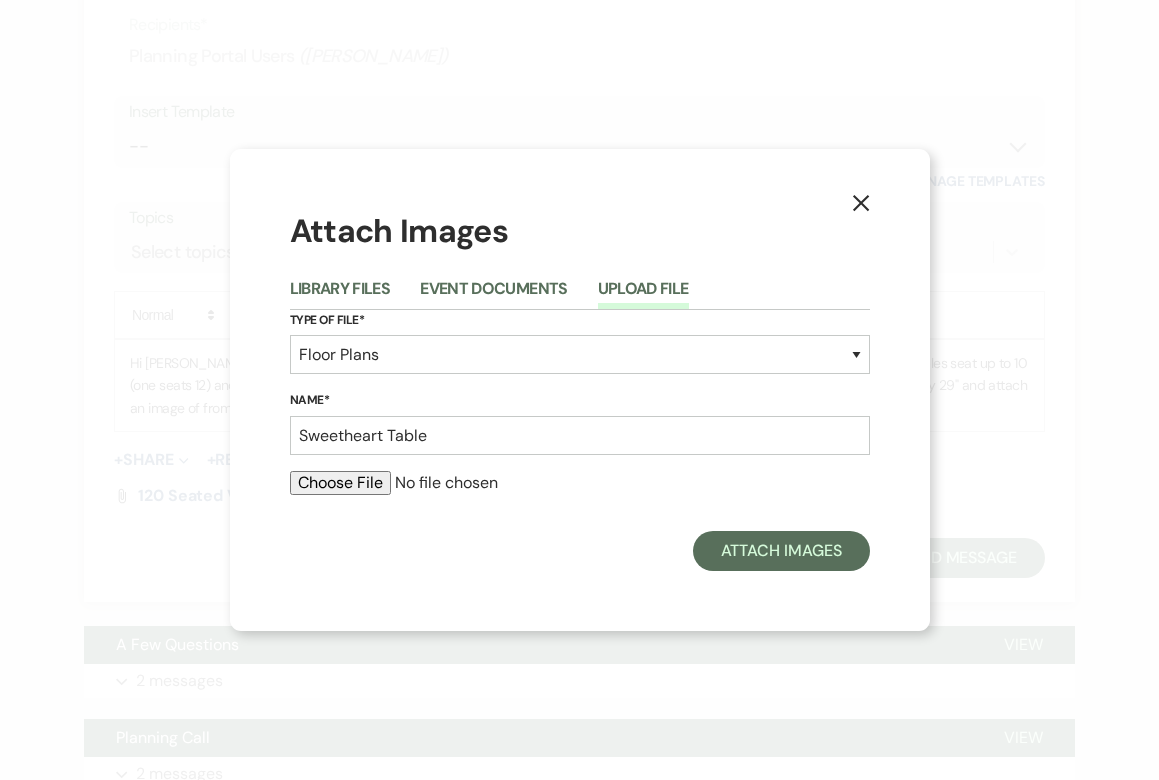 click at bounding box center [580, 483] 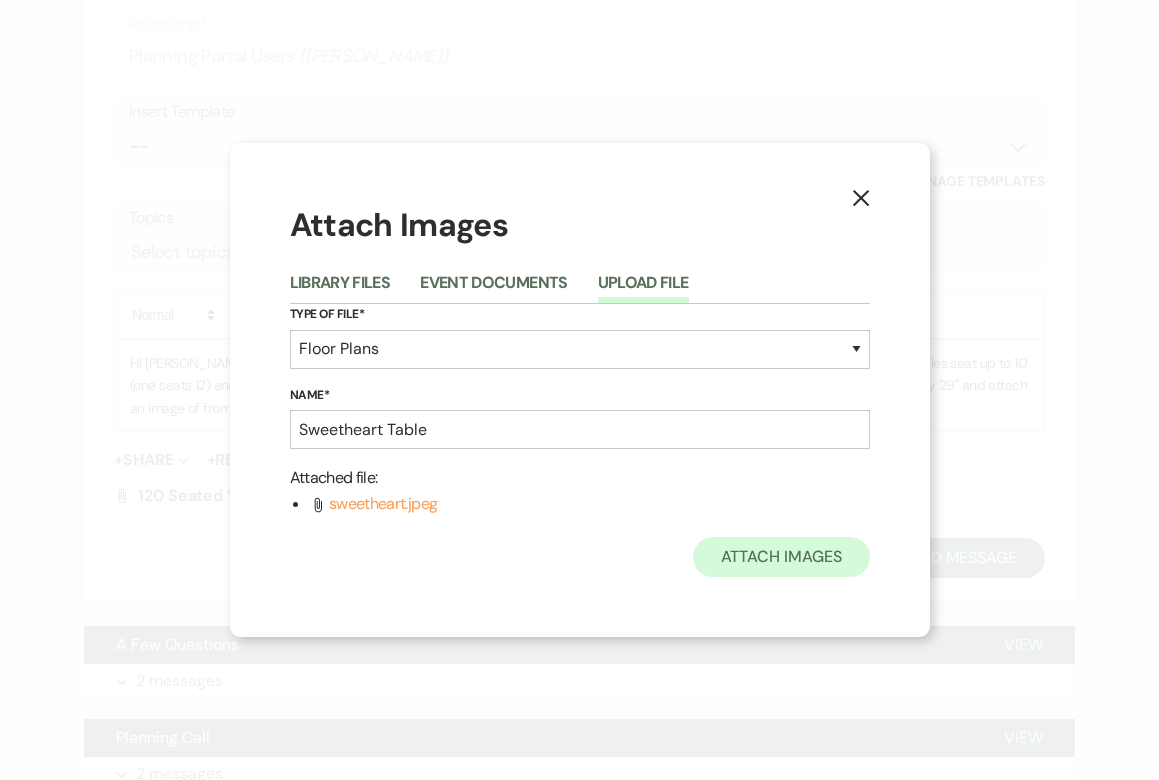click on "Attach Images" at bounding box center (781, 557) 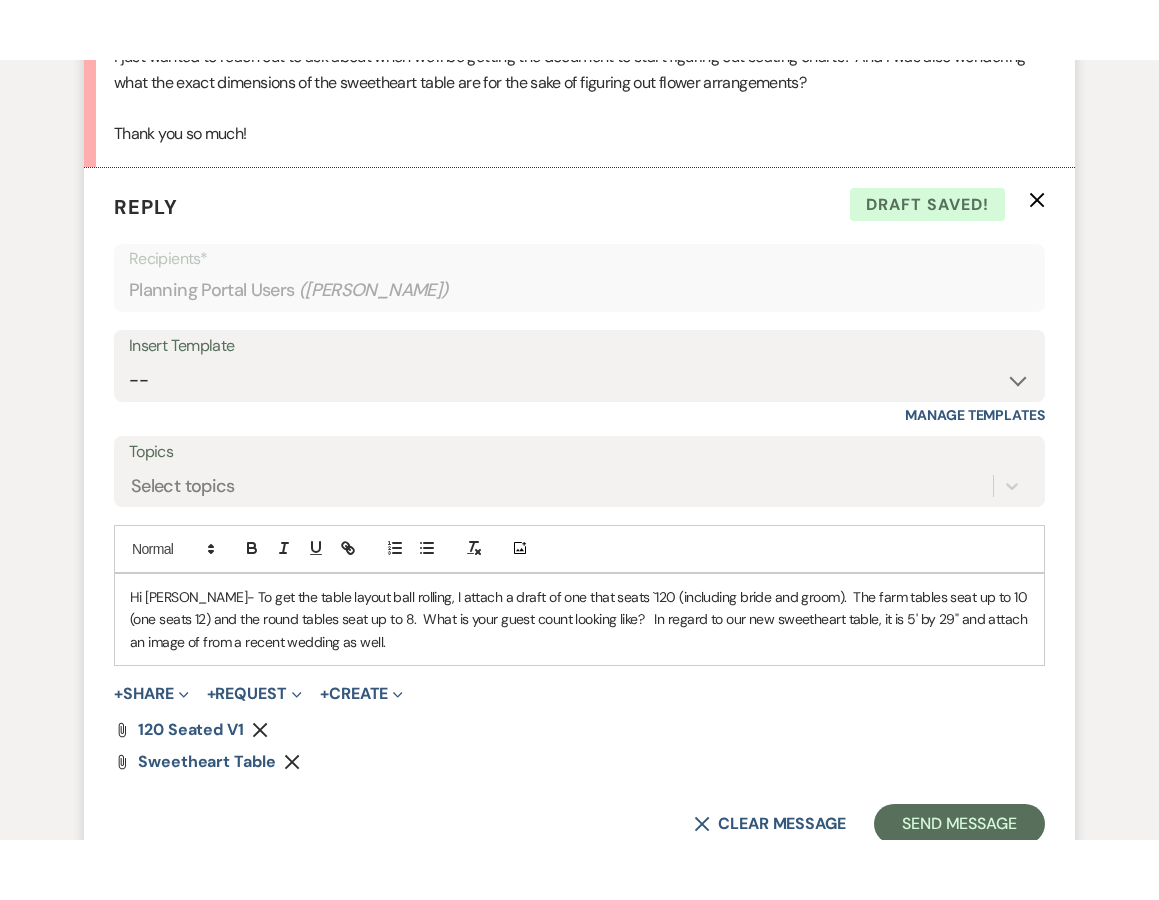 scroll, scrollTop: 740, scrollLeft: 0, axis: vertical 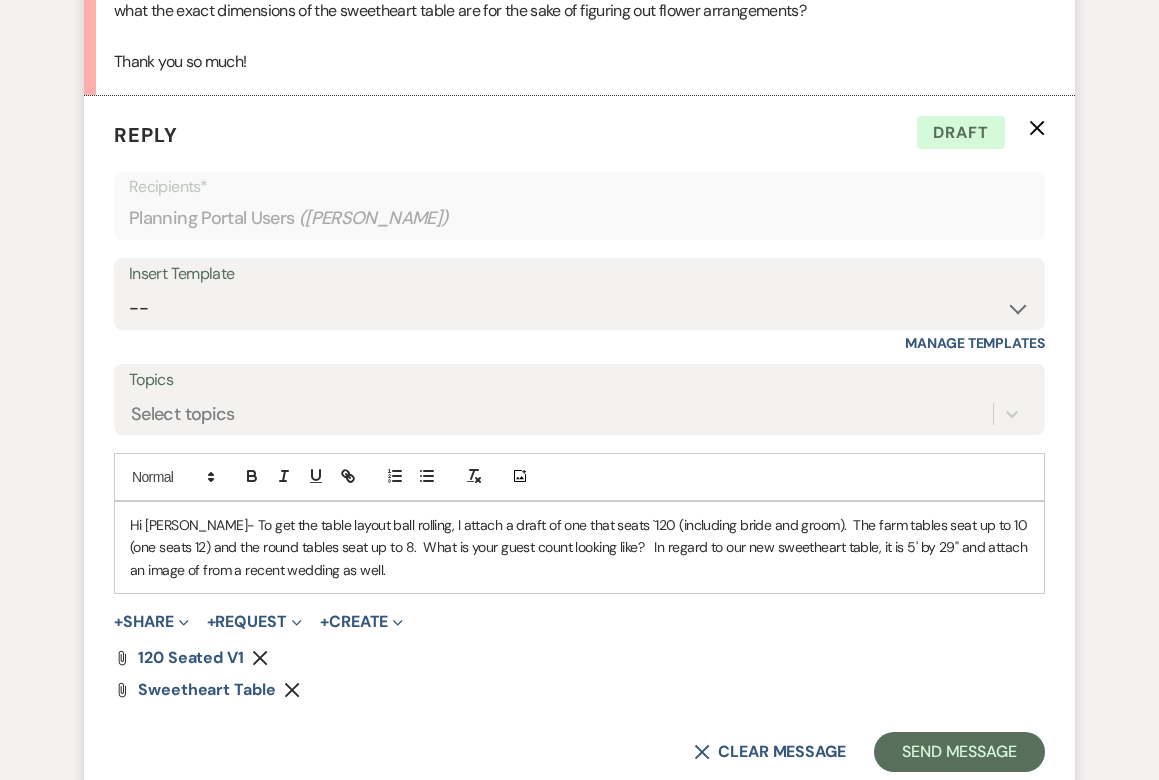 click on "Hi [PERSON_NAME]- To get the table layout ball rolling, I attach a draft of one that seats `120 (including bride and groom).  The farm tables seat up to 10 (one seats 12) and the round tables seat up to 8.  What is your guest count looking like?   In regard to our new sweetheart table, it is 5' by 29" and attach an image of from a recent wedding as well." at bounding box center (579, 547) 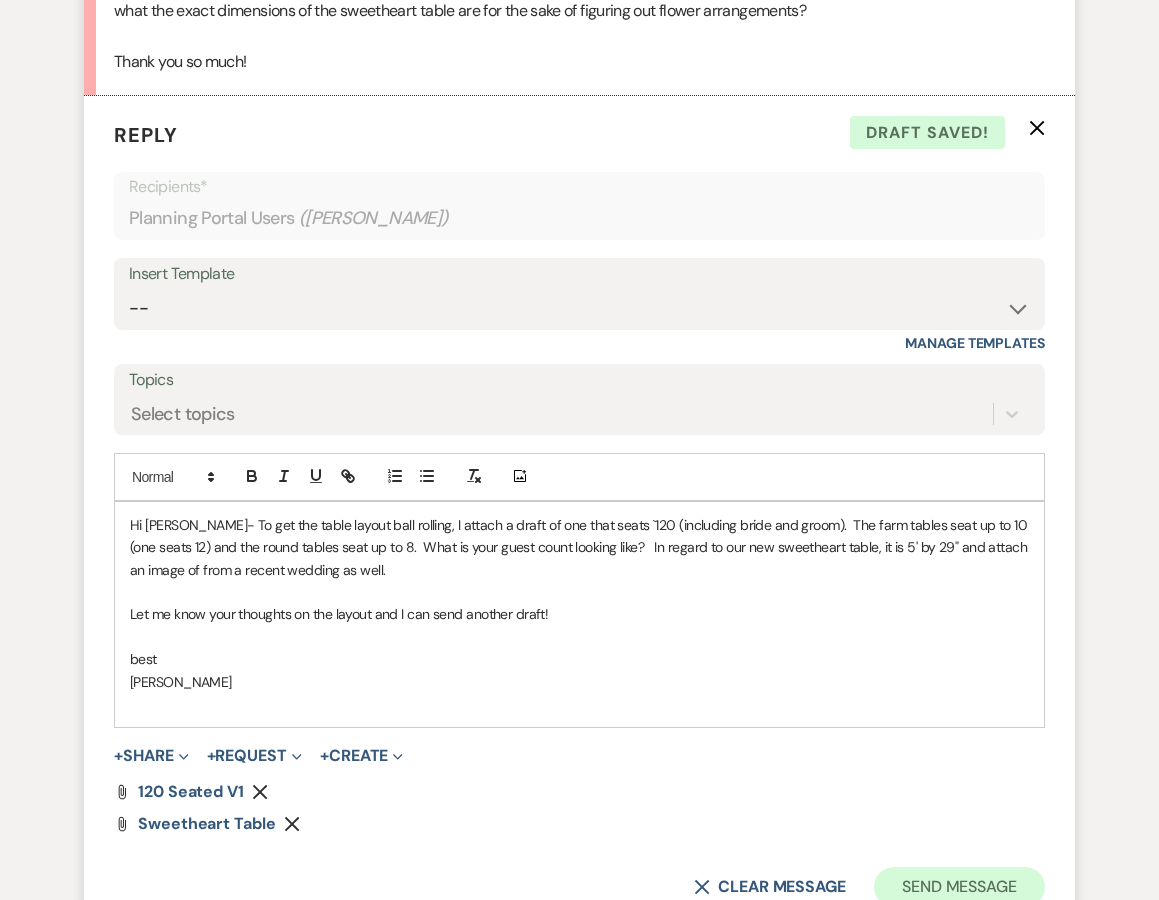 click on "Send Message" at bounding box center (959, 887) 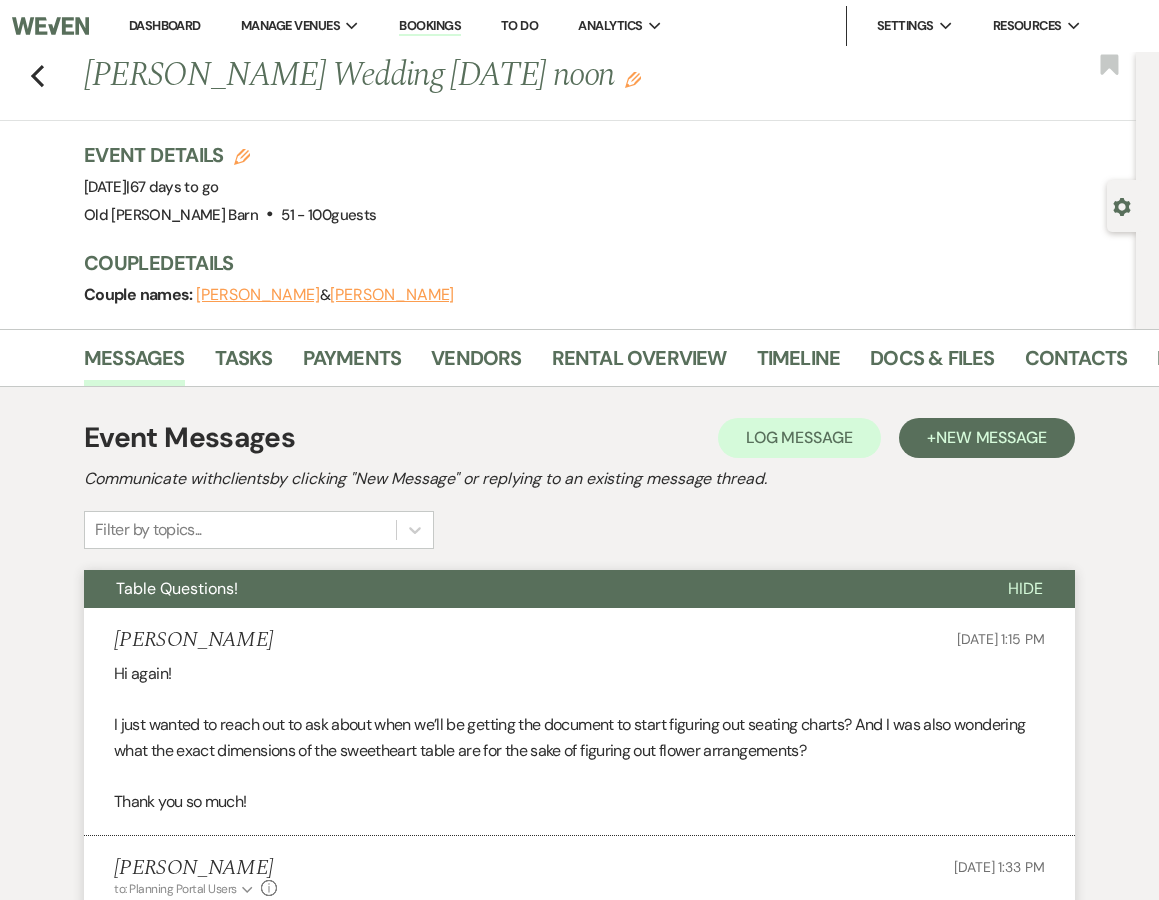 scroll, scrollTop: 0, scrollLeft: 0, axis: both 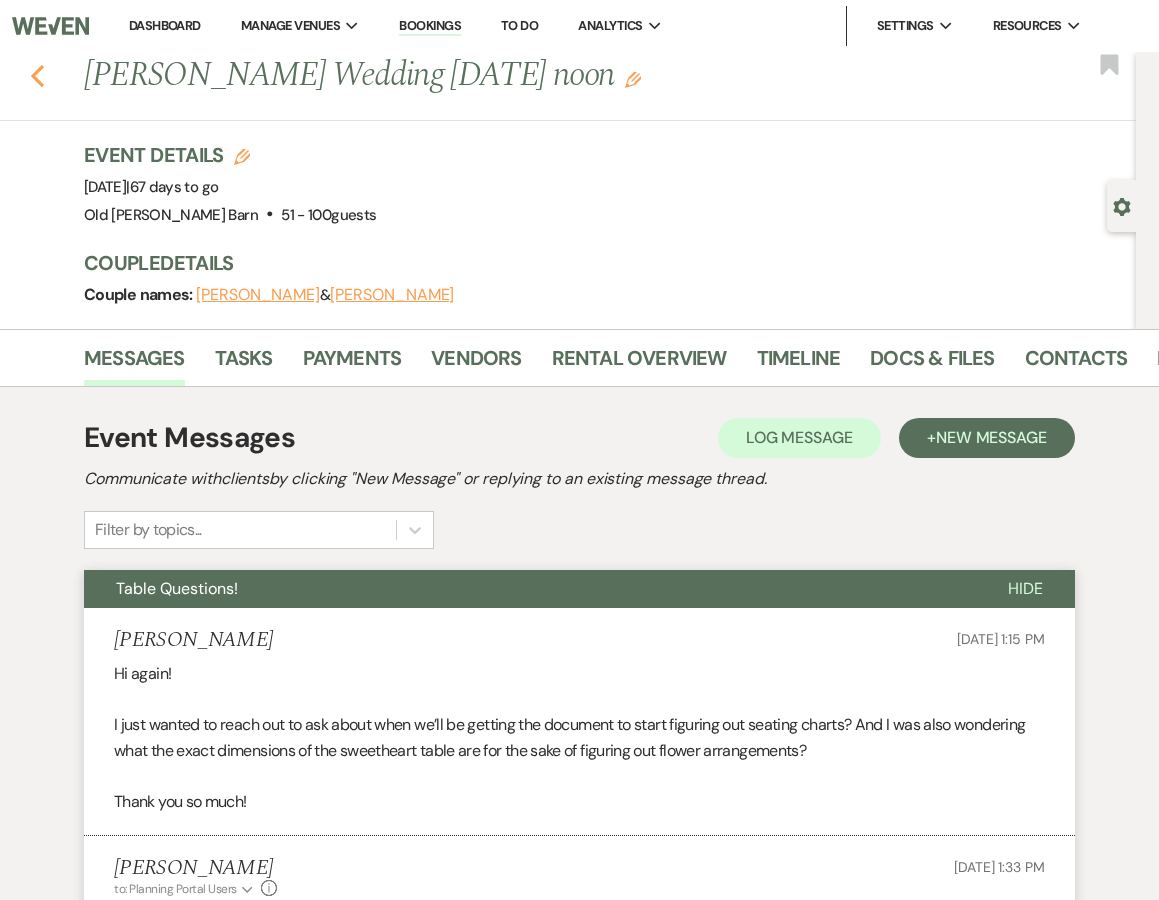 click on "Previous" 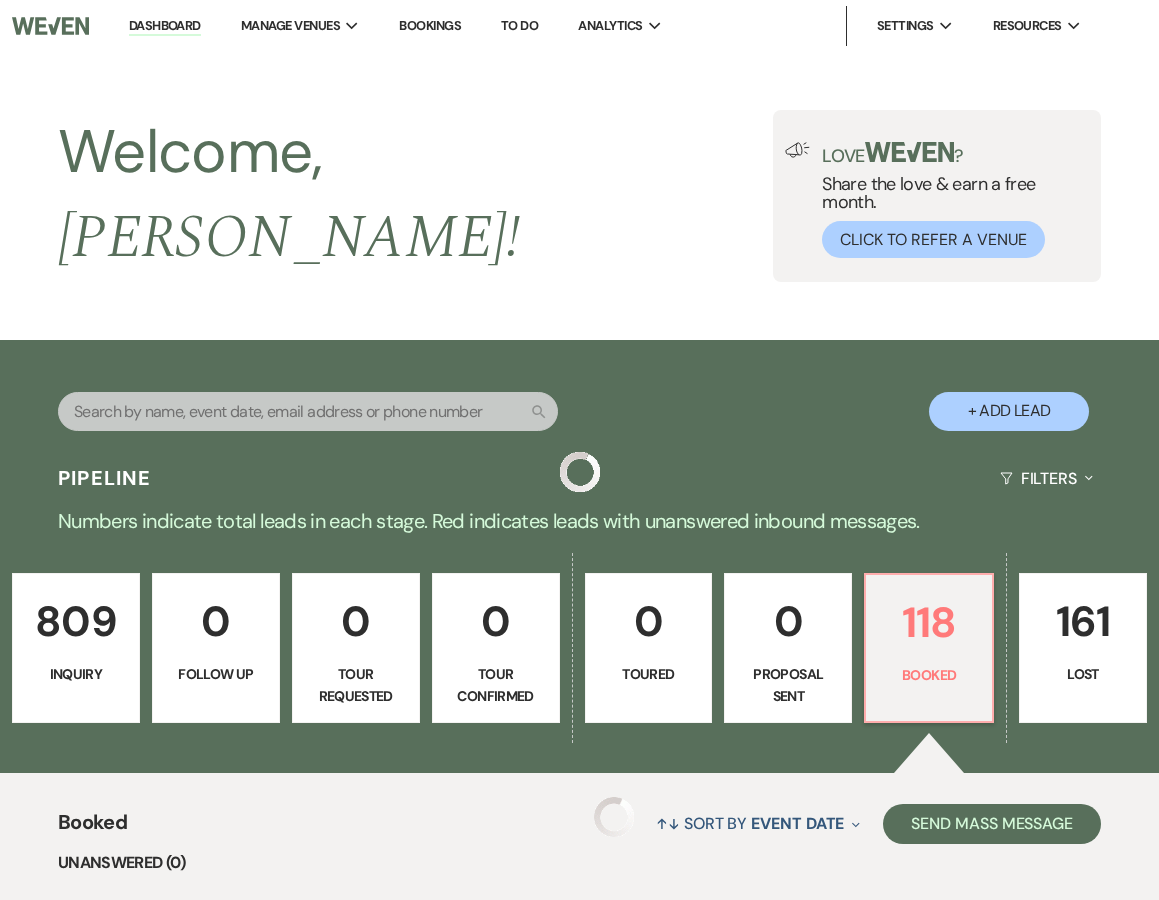 scroll, scrollTop: 600, scrollLeft: 0, axis: vertical 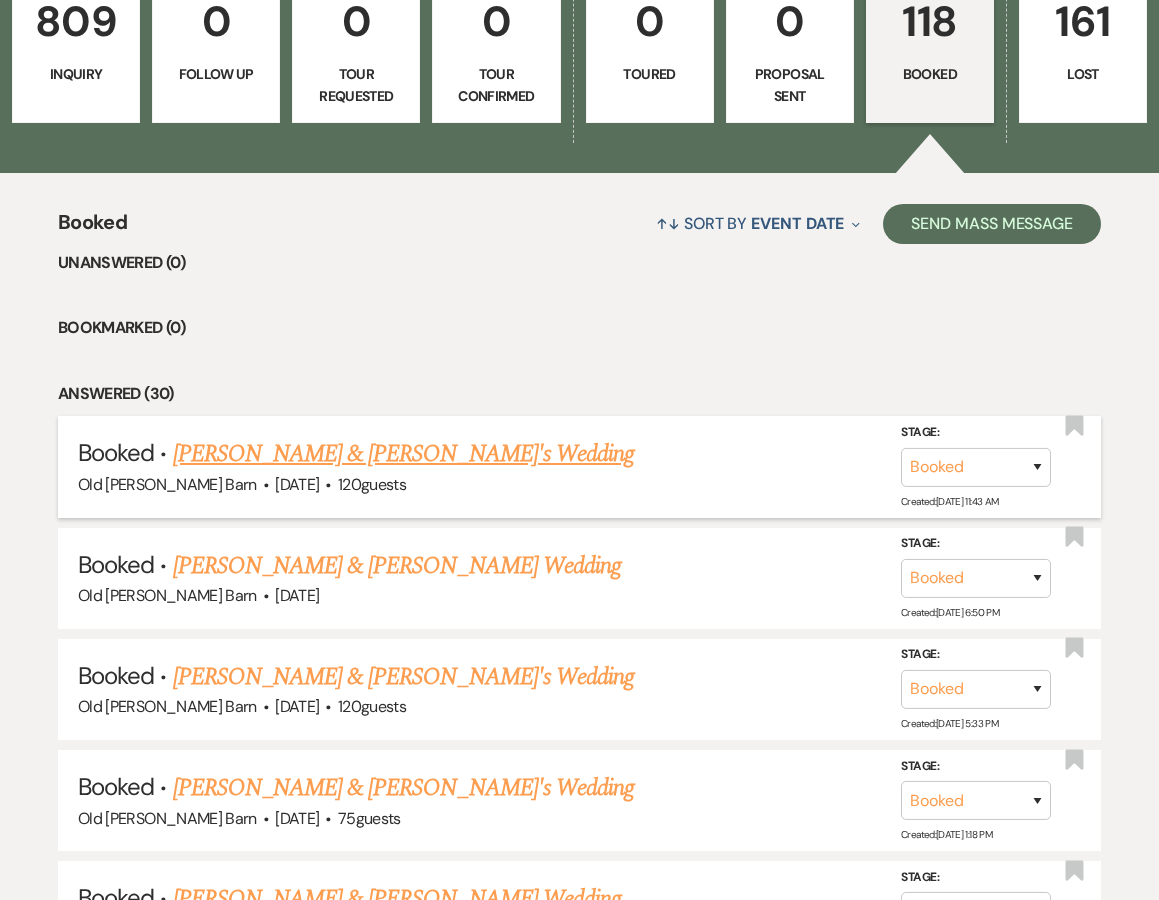 click on "[PERSON_NAME] & [PERSON_NAME]'s Wedding" at bounding box center [404, 454] 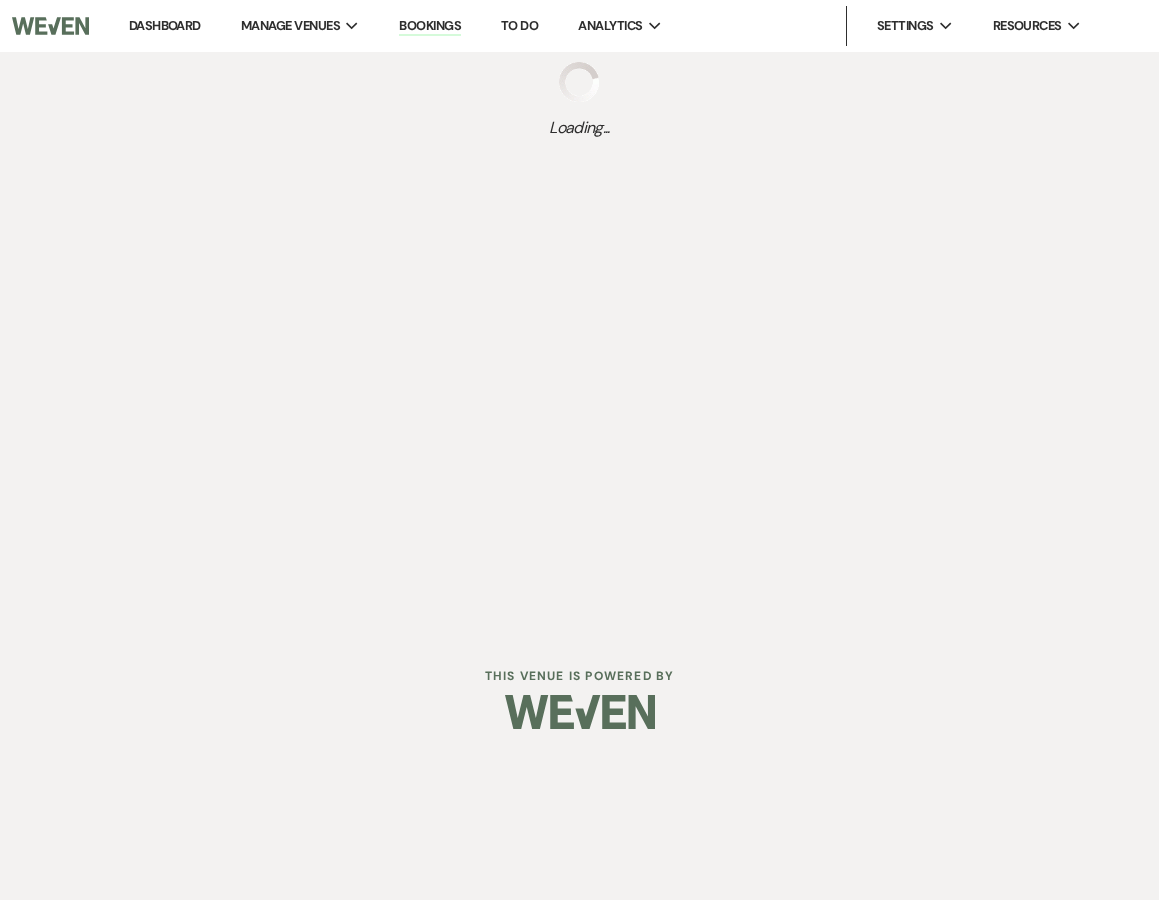 scroll, scrollTop: 0, scrollLeft: 0, axis: both 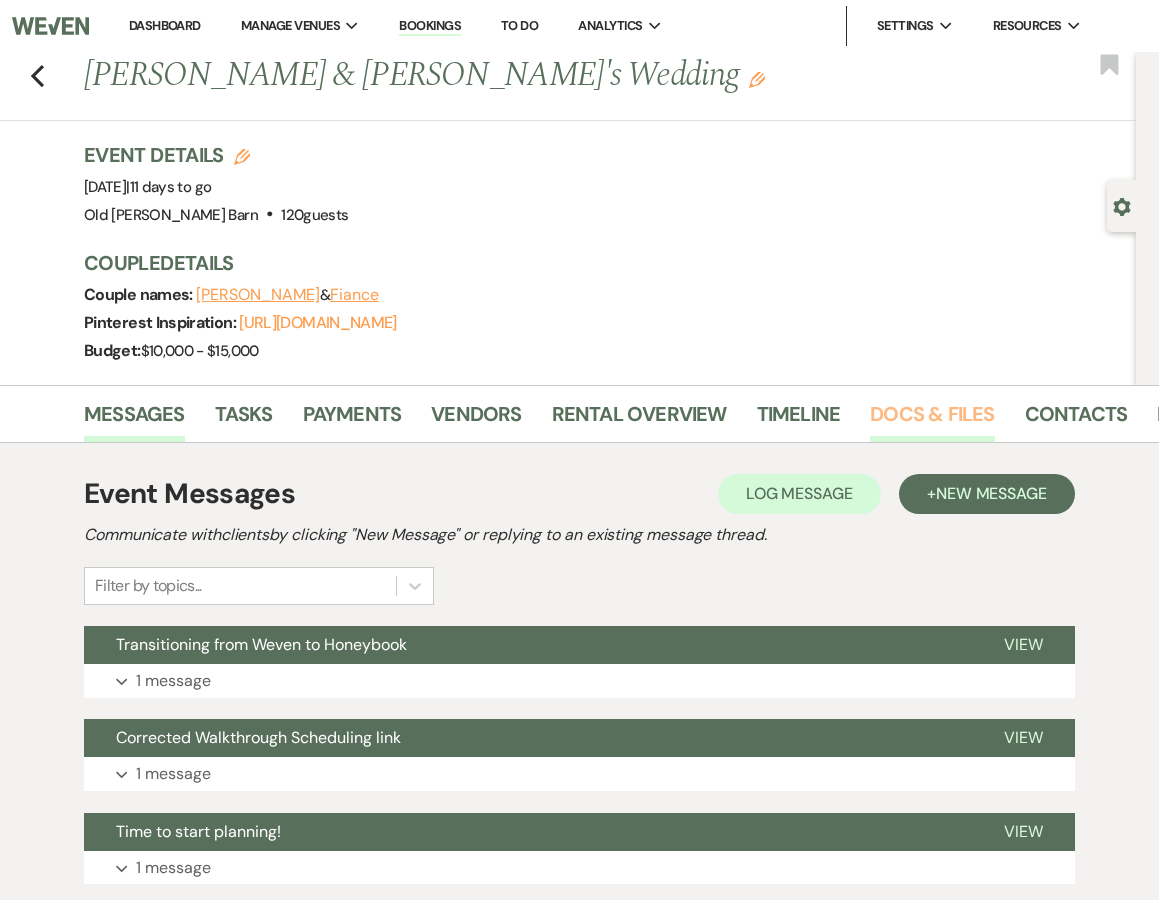 click on "Docs & Files" at bounding box center [932, 420] 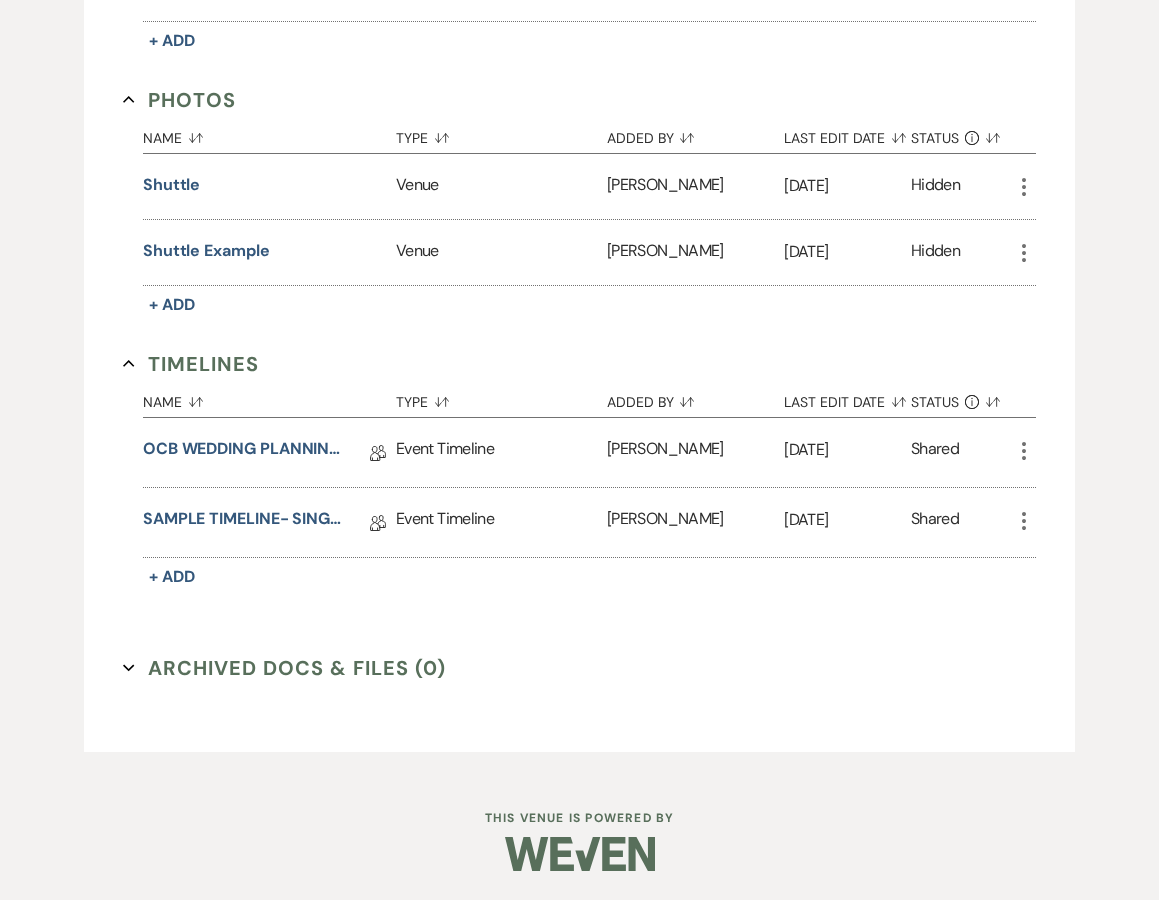 scroll, scrollTop: 1147, scrollLeft: 0, axis: vertical 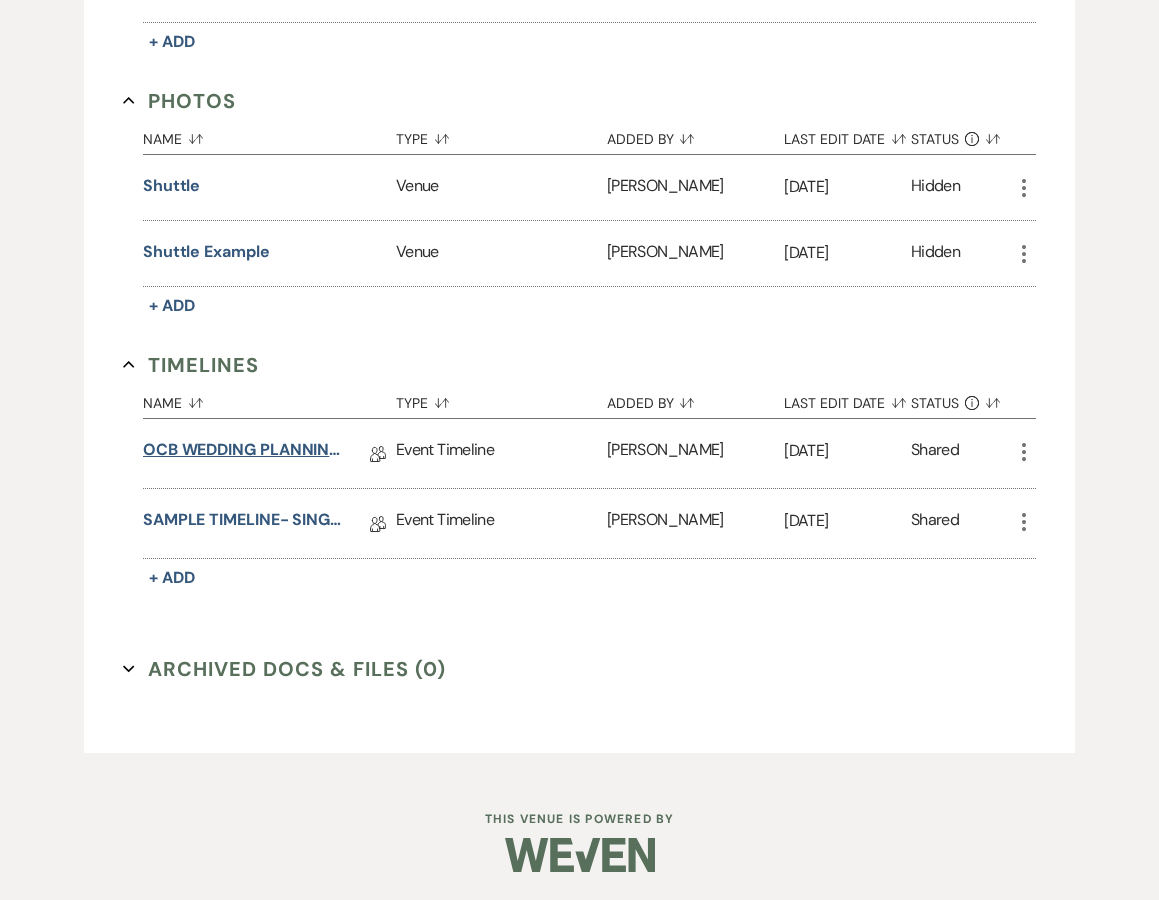 click on "OCB  WEDDING PLANNING QUESTIONNAIRE" at bounding box center (243, 453) 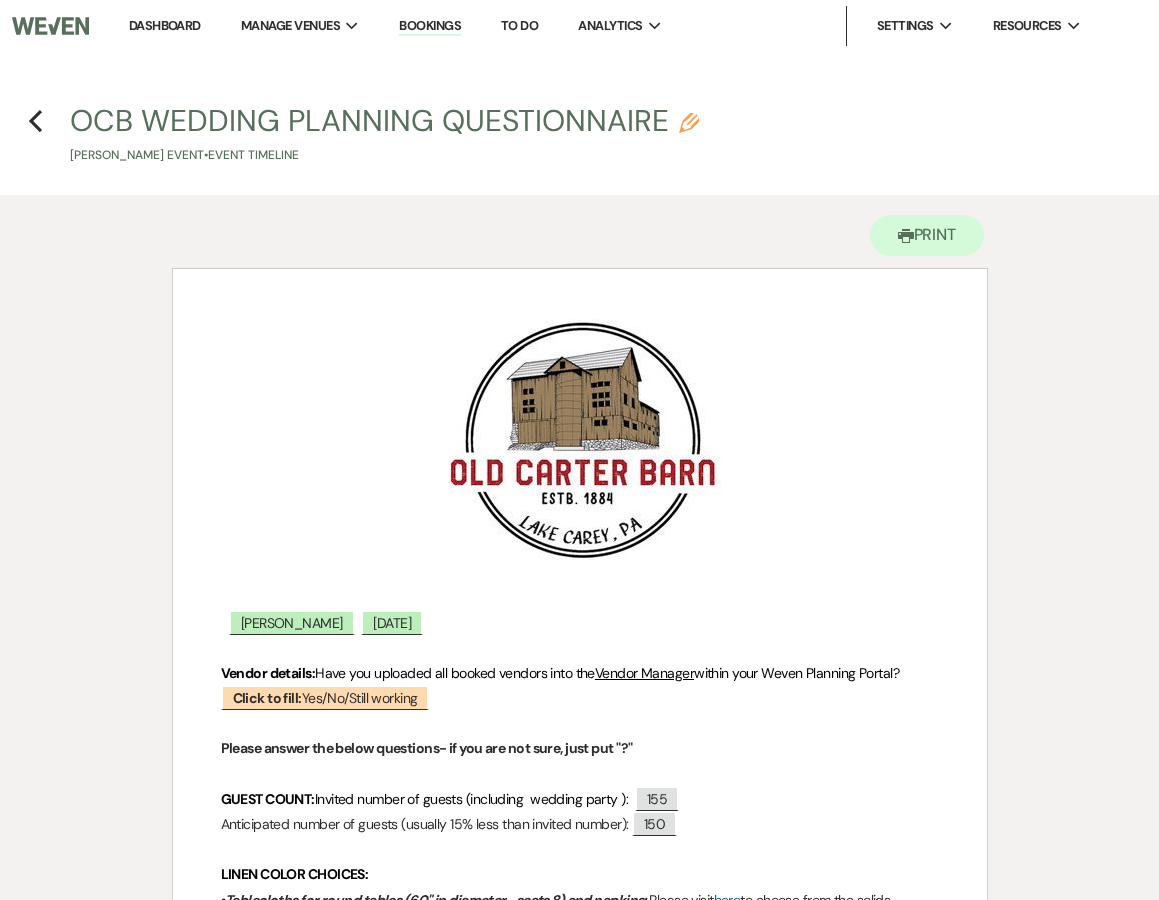 scroll, scrollTop: 0, scrollLeft: 0, axis: both 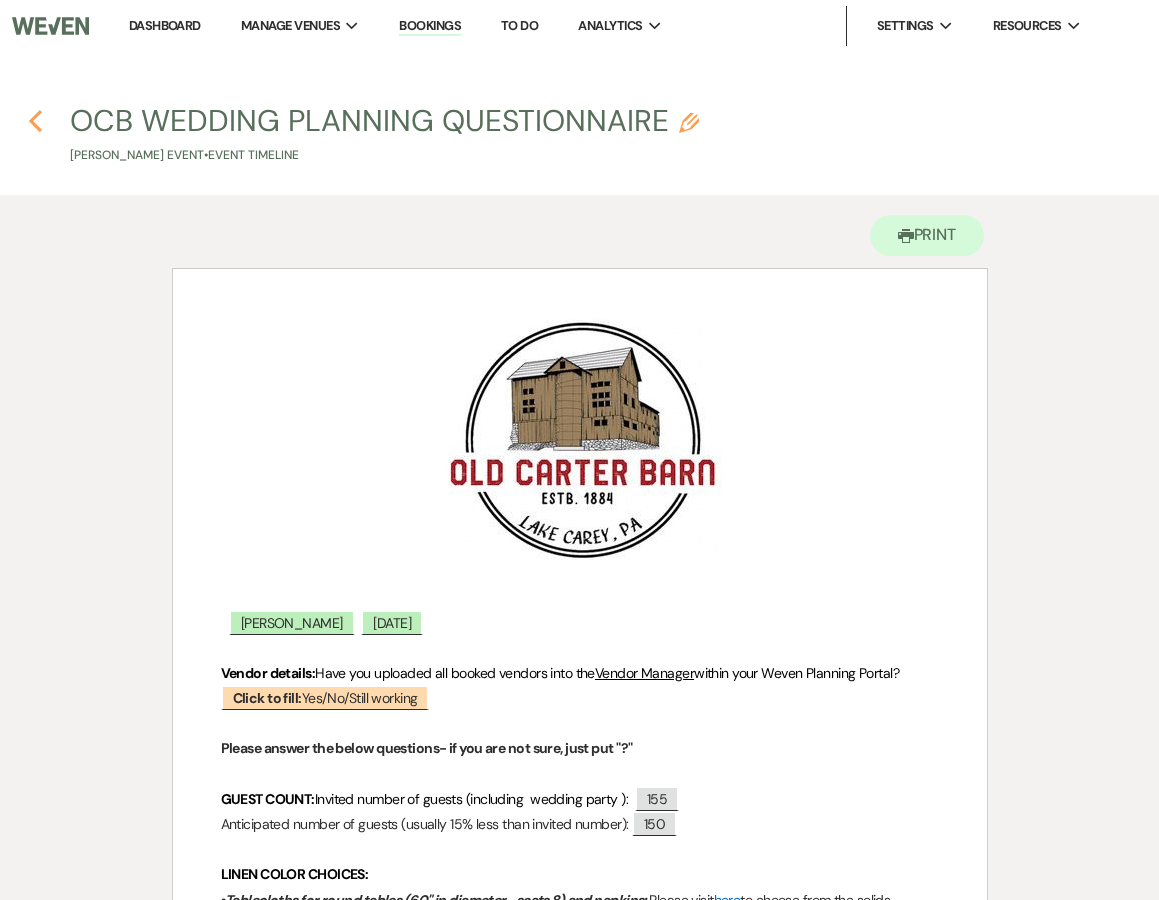 click on "Previous" 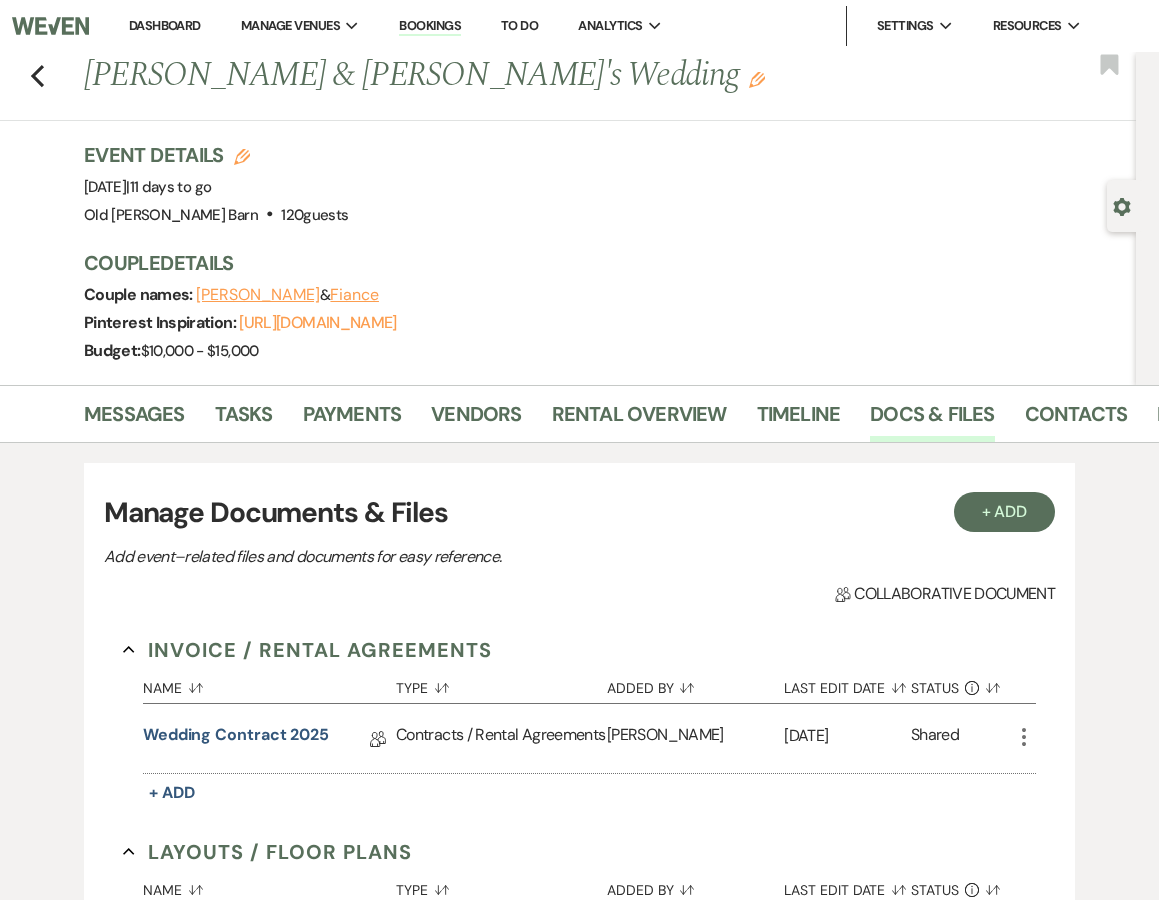 scroll, scrollTop: 0, scrollLeft: 0, axis: both 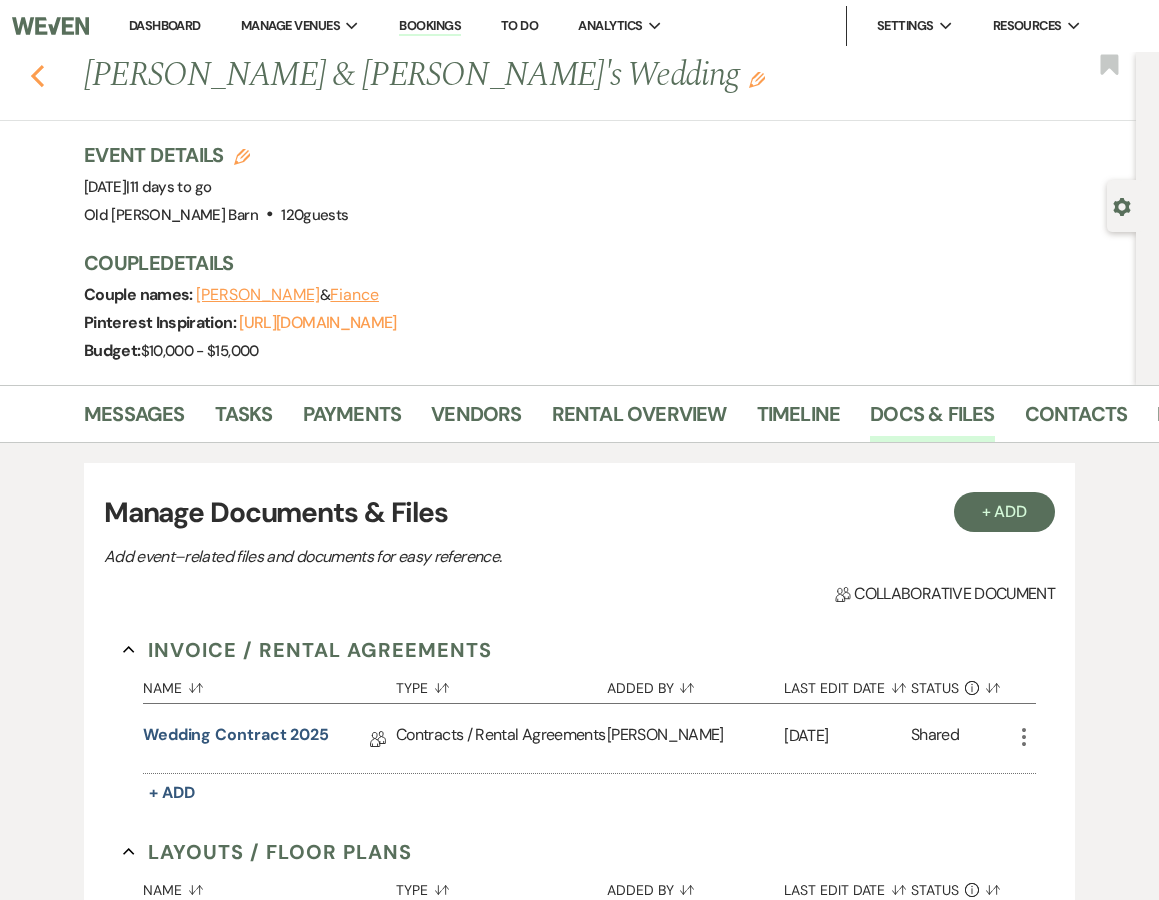 click on "Previous" 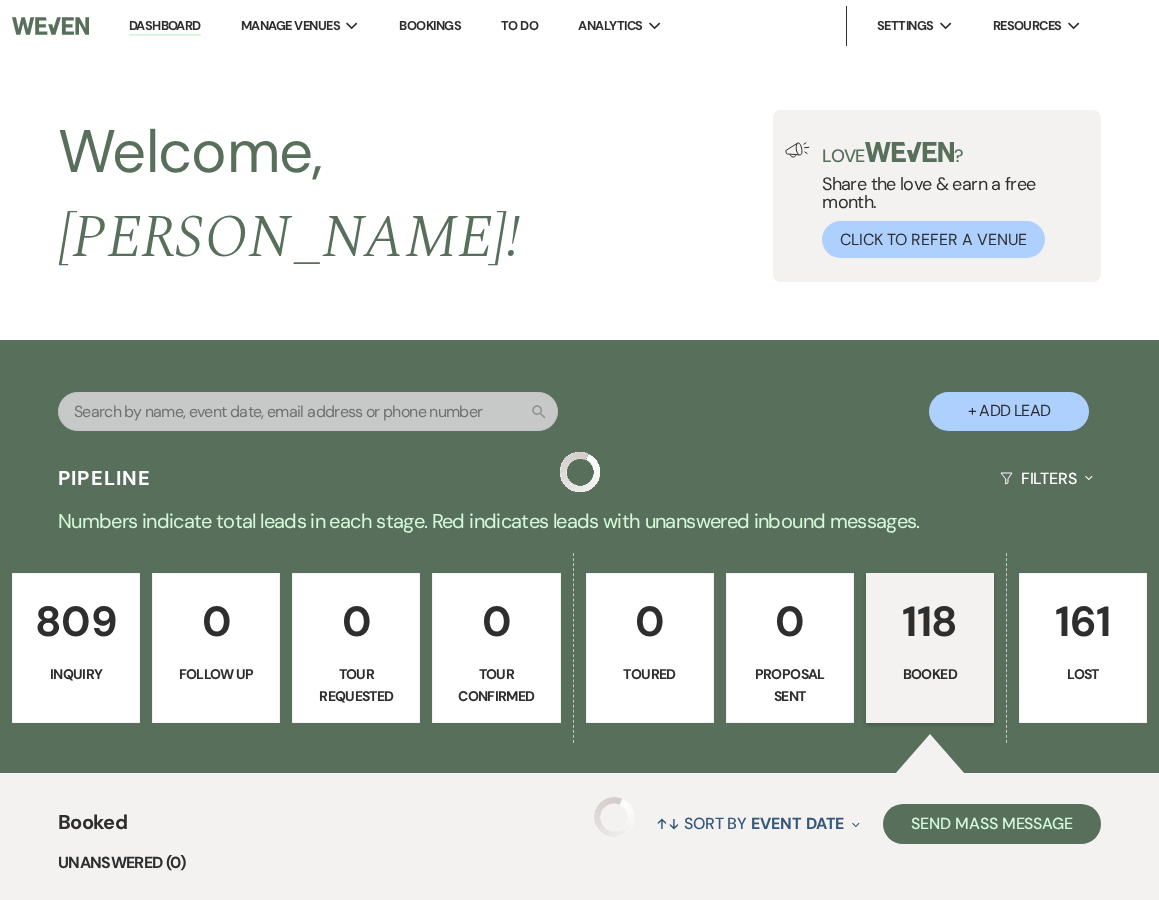 scroll, scrollTop: 600, scrollLeft: 0, axis: vertical 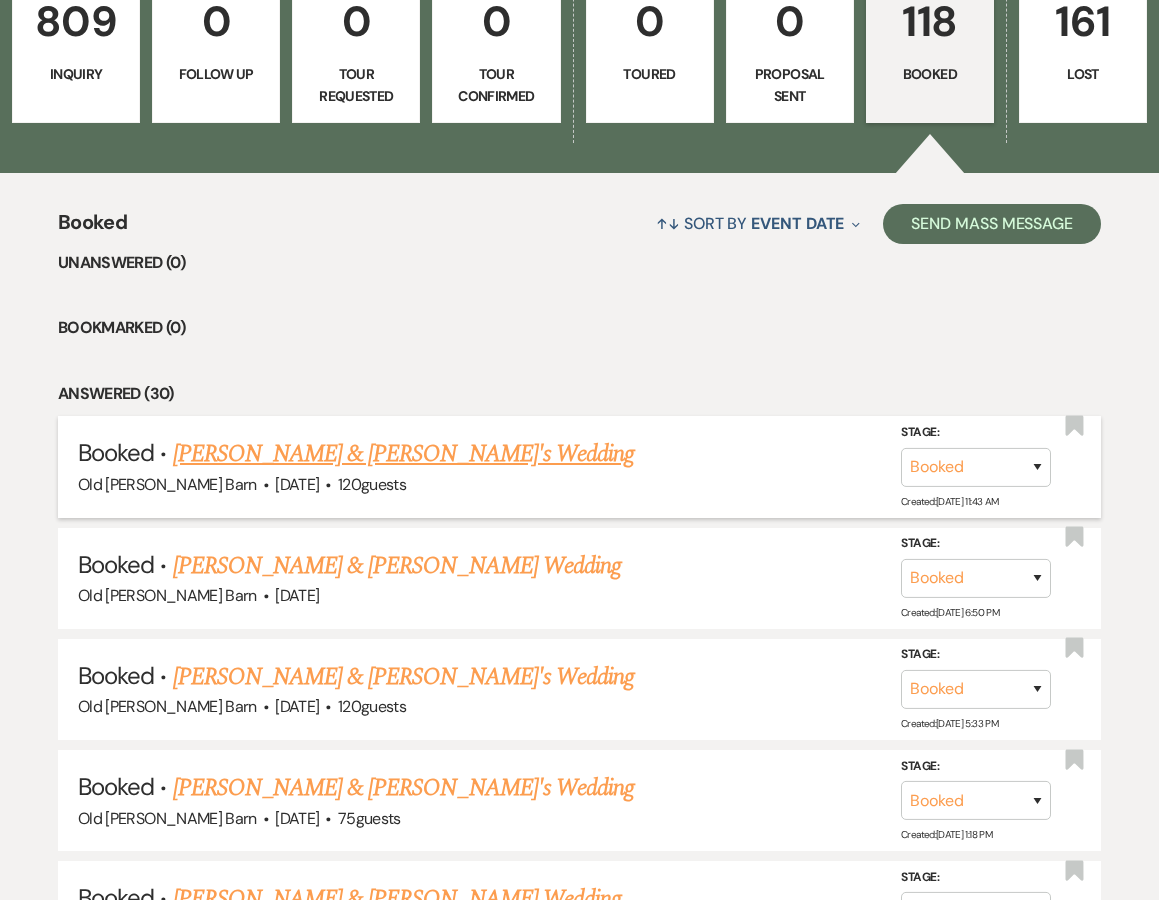 click on "[PERSON_NAME] & [PERSON_NAME]'s Wedding" at bounding box center [404, 454] 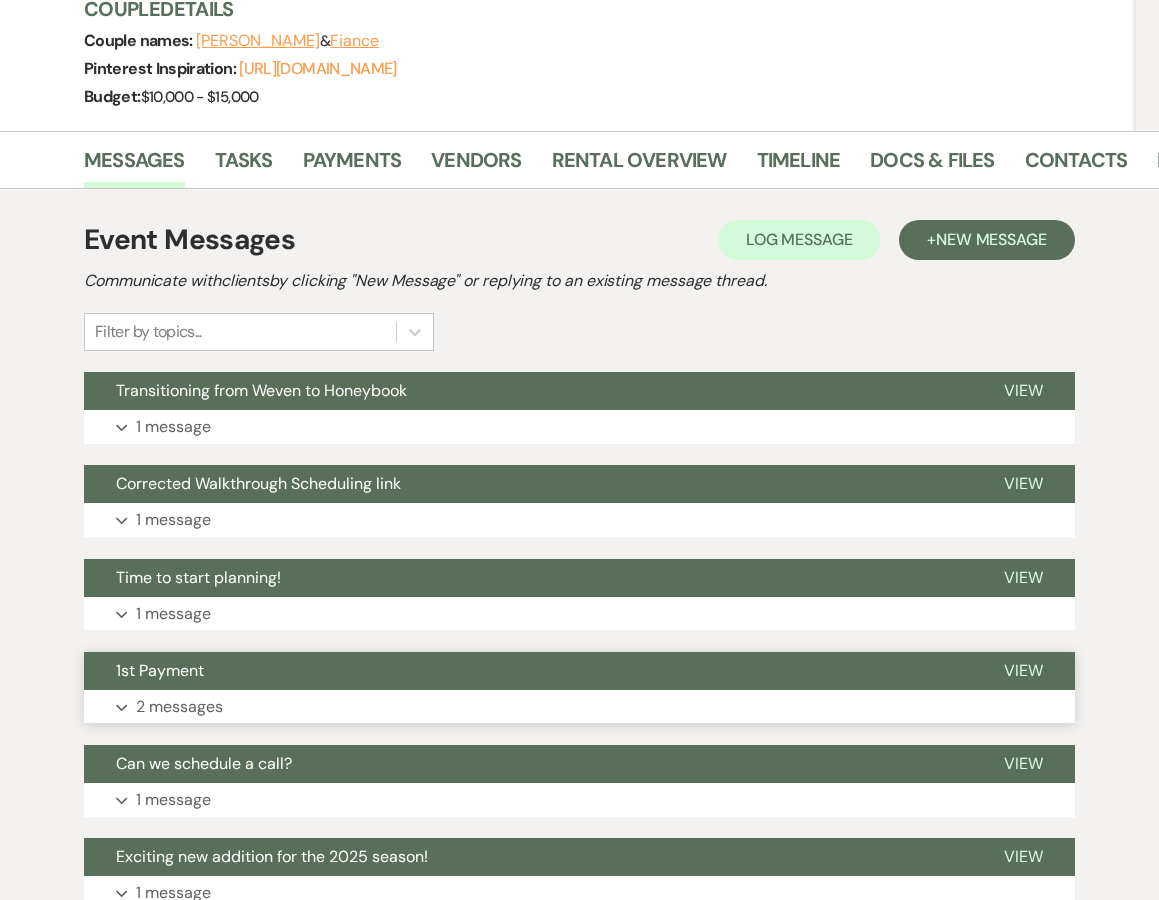scroll, scrollTop: 250, scrollLeft: 0, axis: vertical 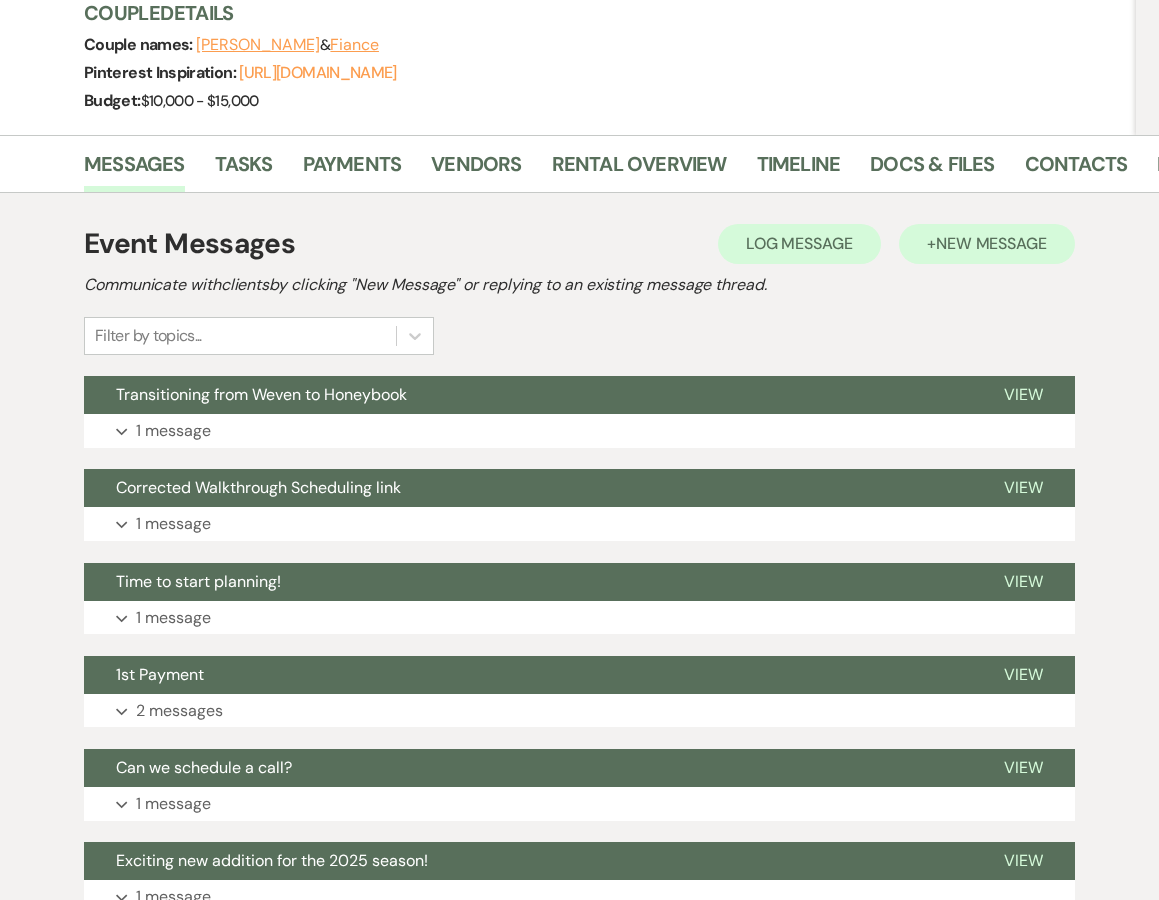 click on "New Message" at bounding box center (991, 243) 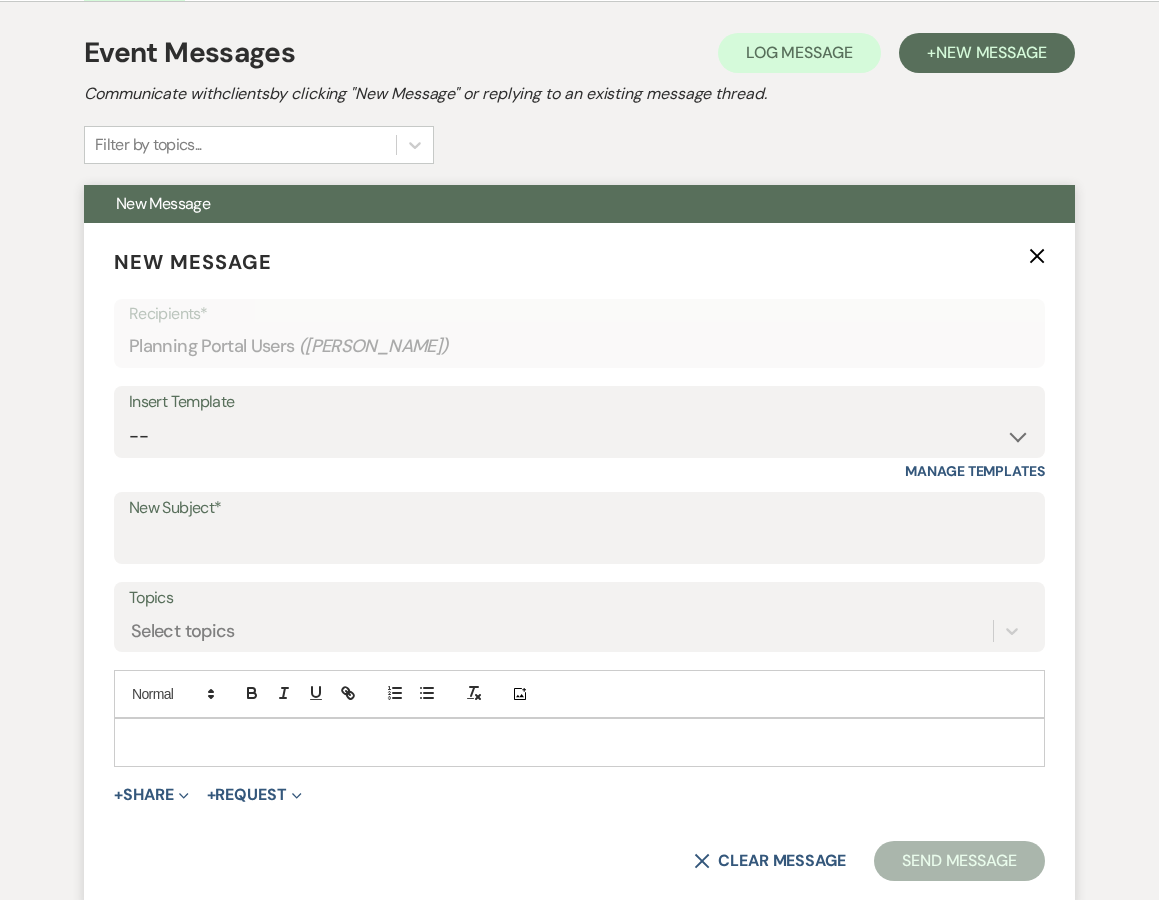 scroll, scrollTop: 466, scrollLeft: 0, axis: vertical 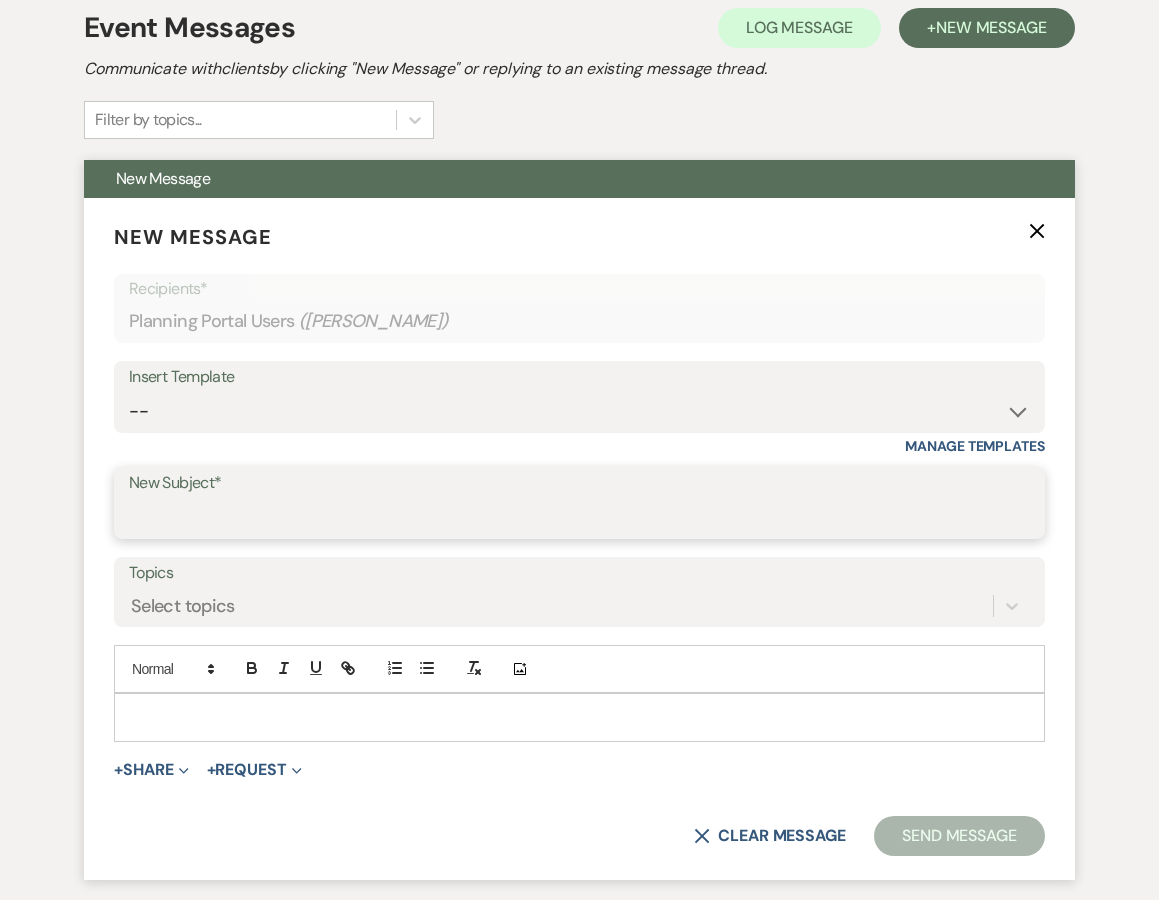 click on "New Subject*" at bounding box center [579, 517] 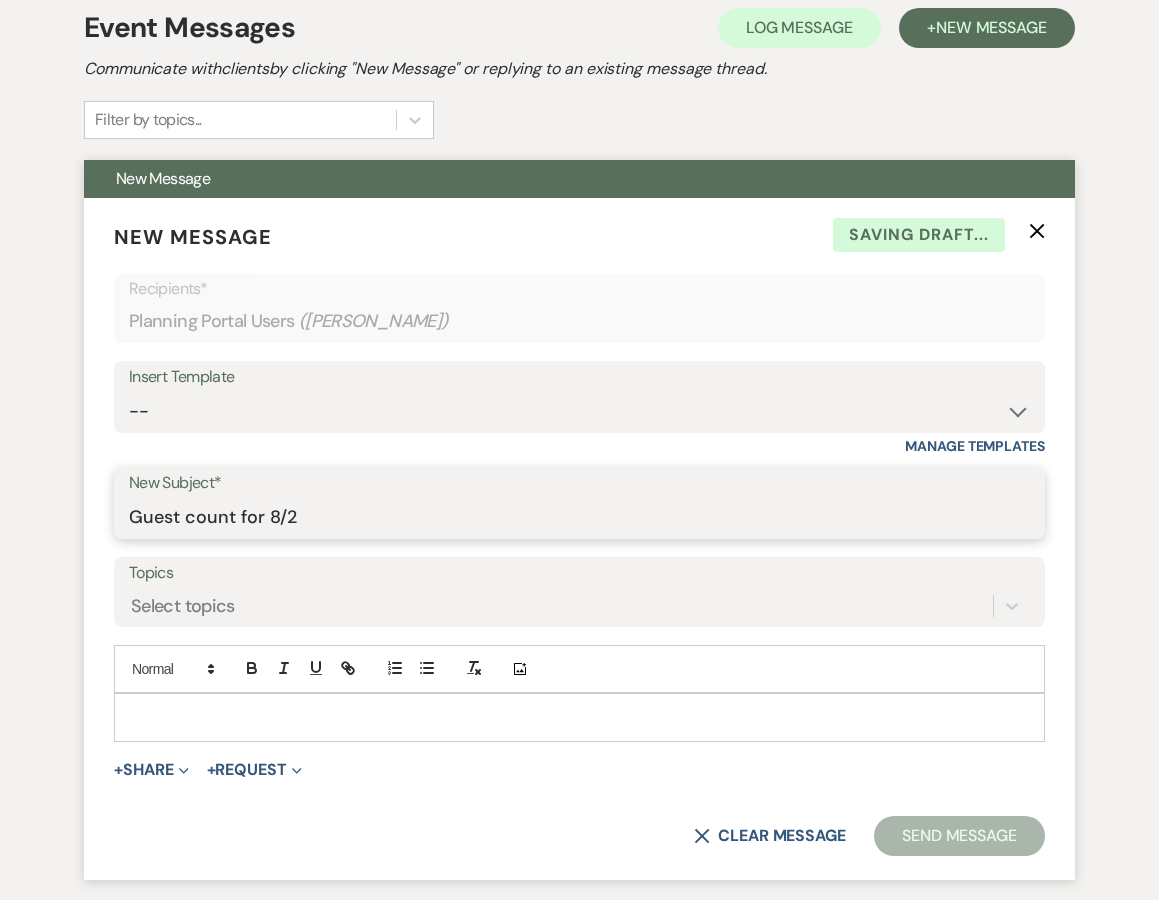 type on "Guest count for 8/2" 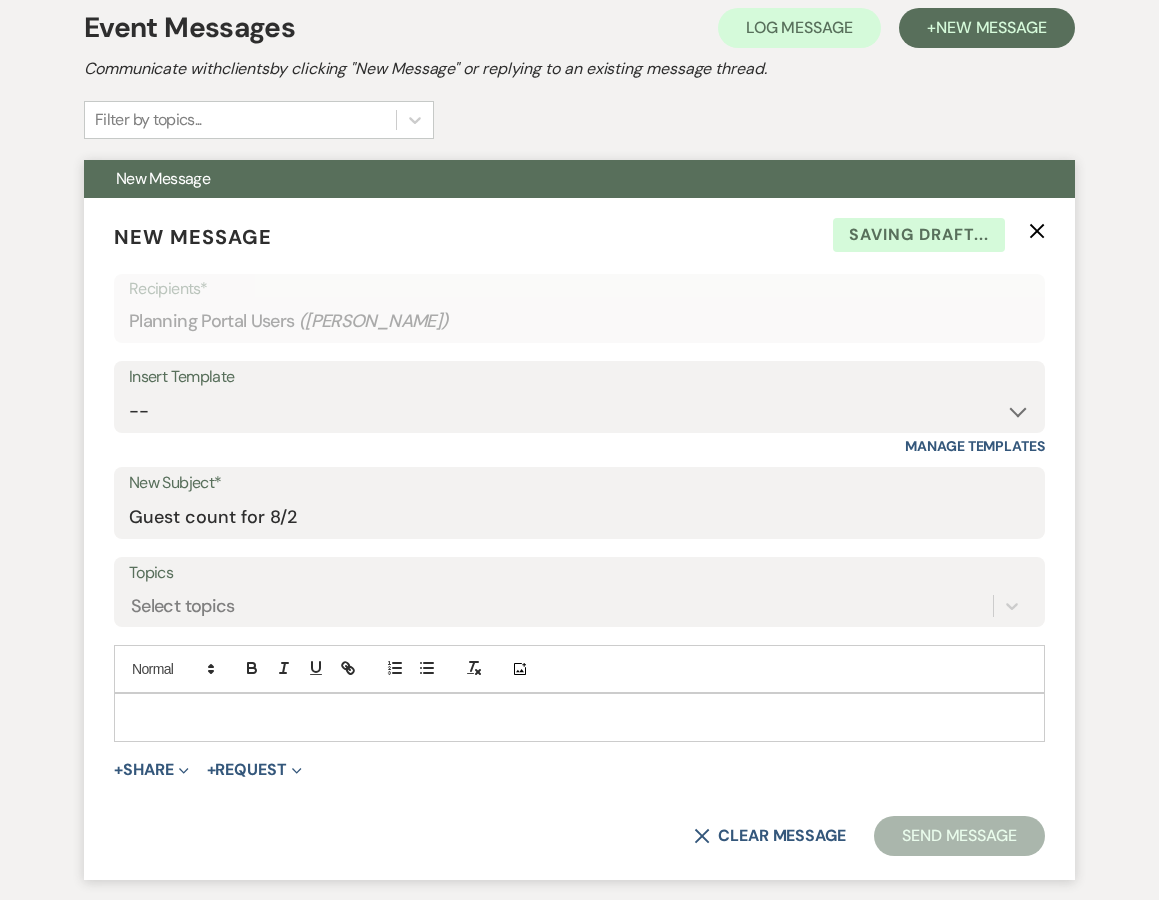 click at bounding box center (579, 717) 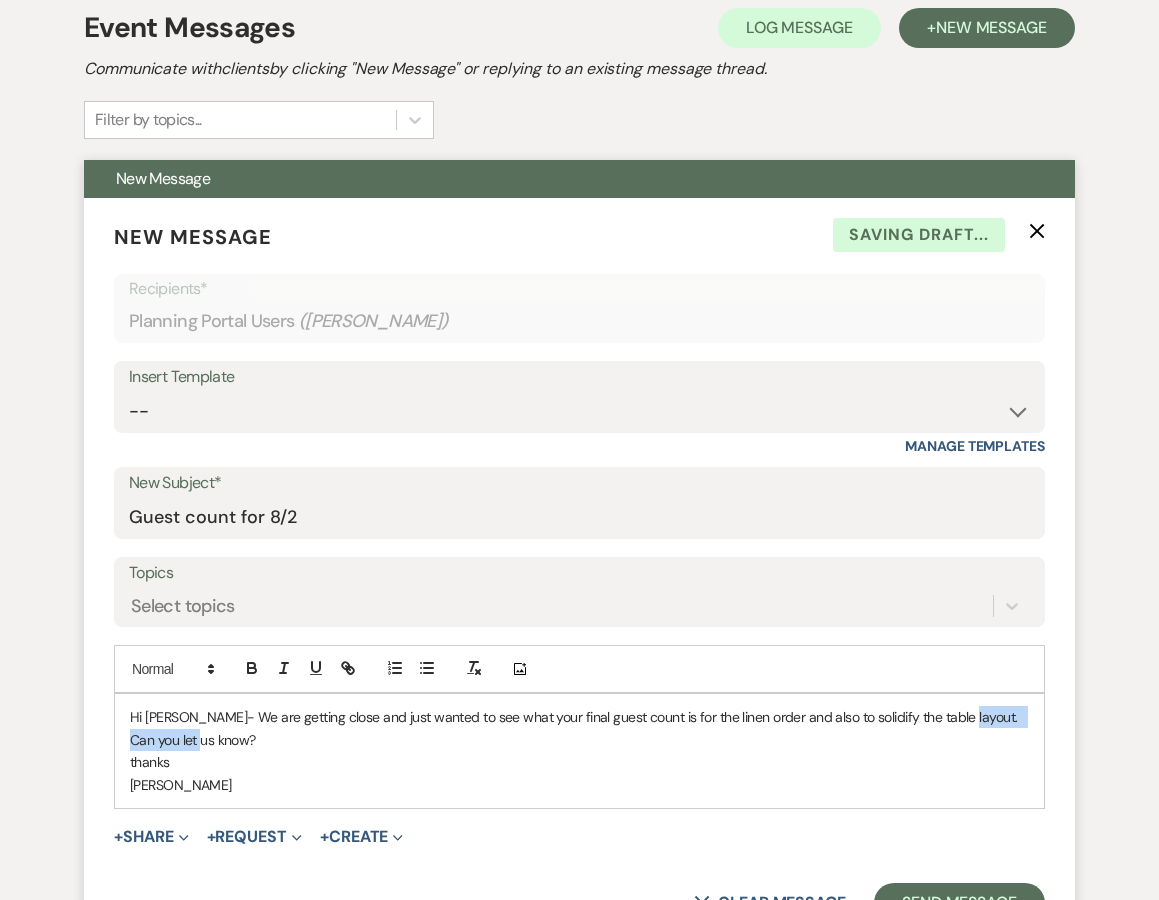 drag, startPoint x: 944, startPoint y: 712, endPoint x: 962, endPoint y: 724, distance: 21.633308 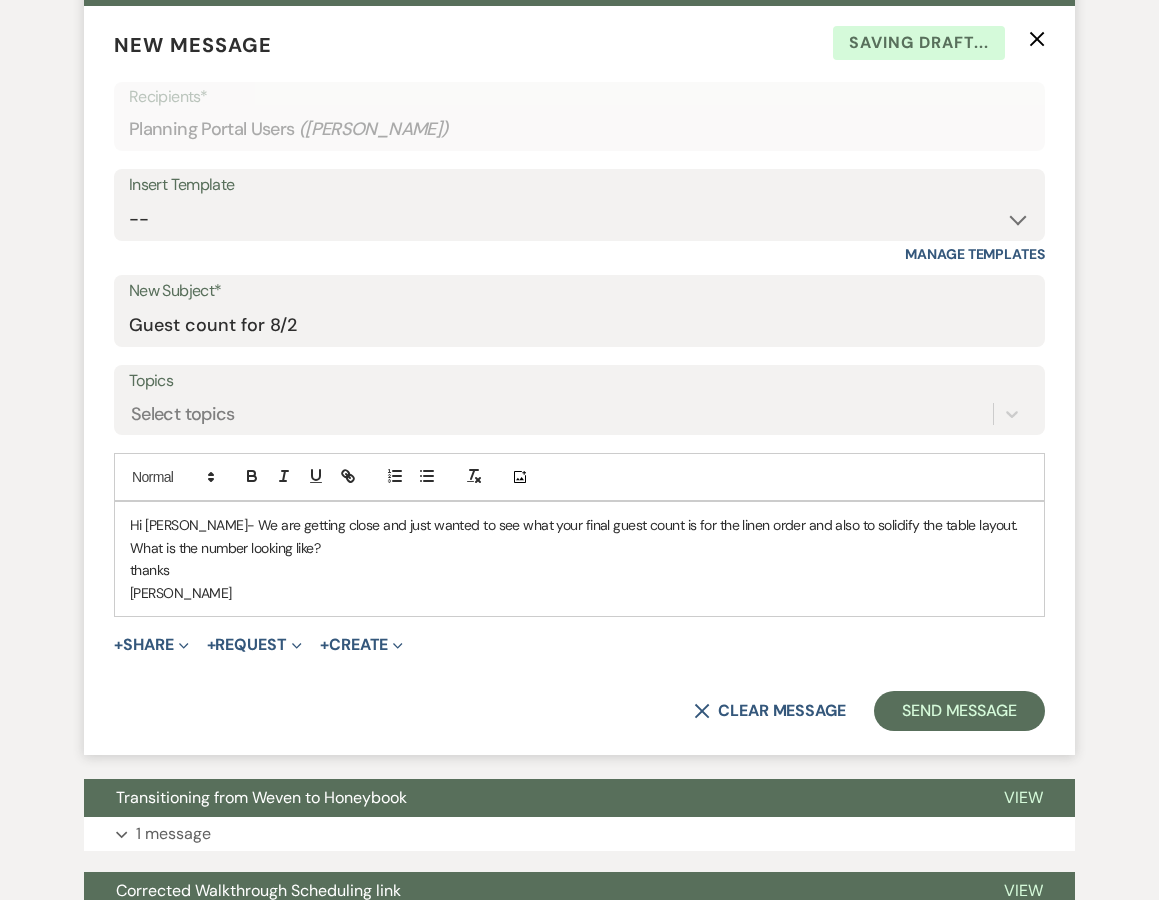 scroll, scrollTop: 663, scrollLeft: 0, axis: vertical 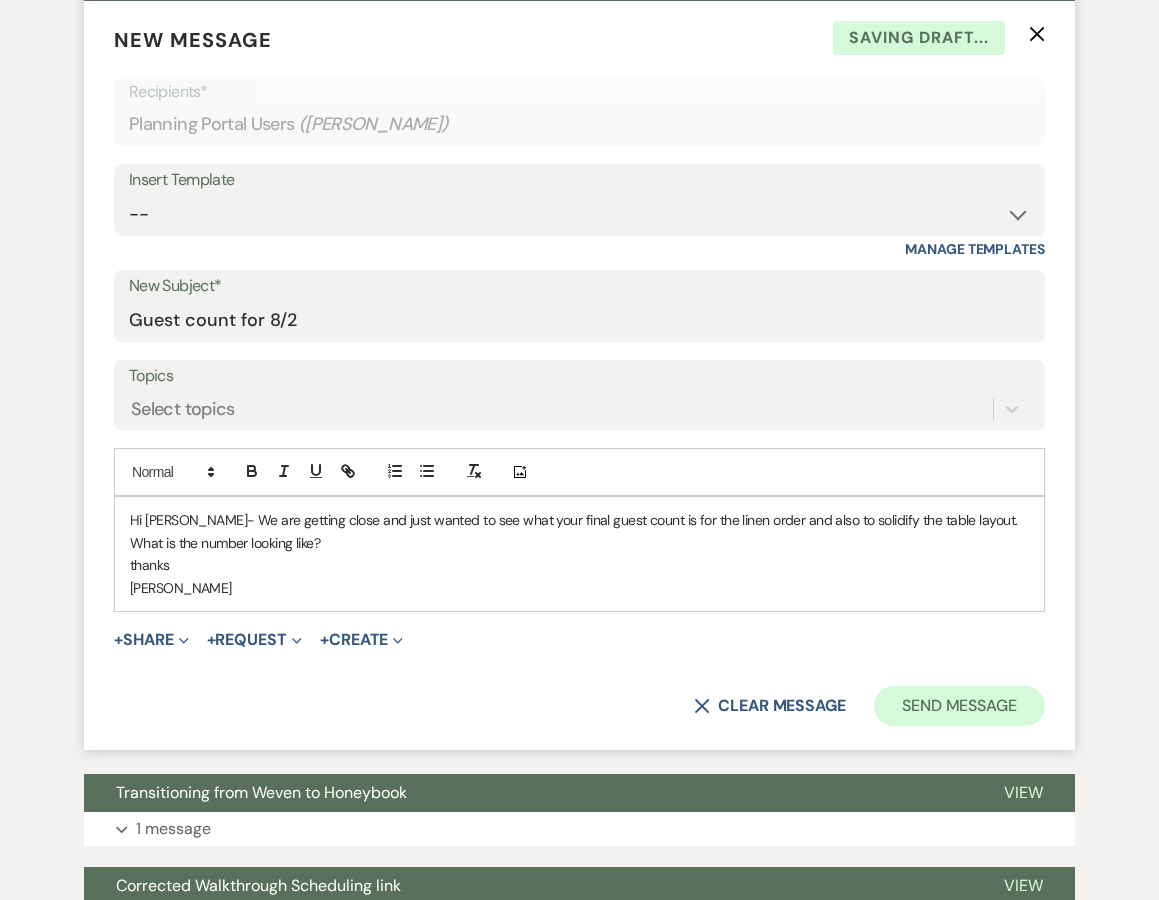 click on "Send Message" at bounding box center [959, 706] 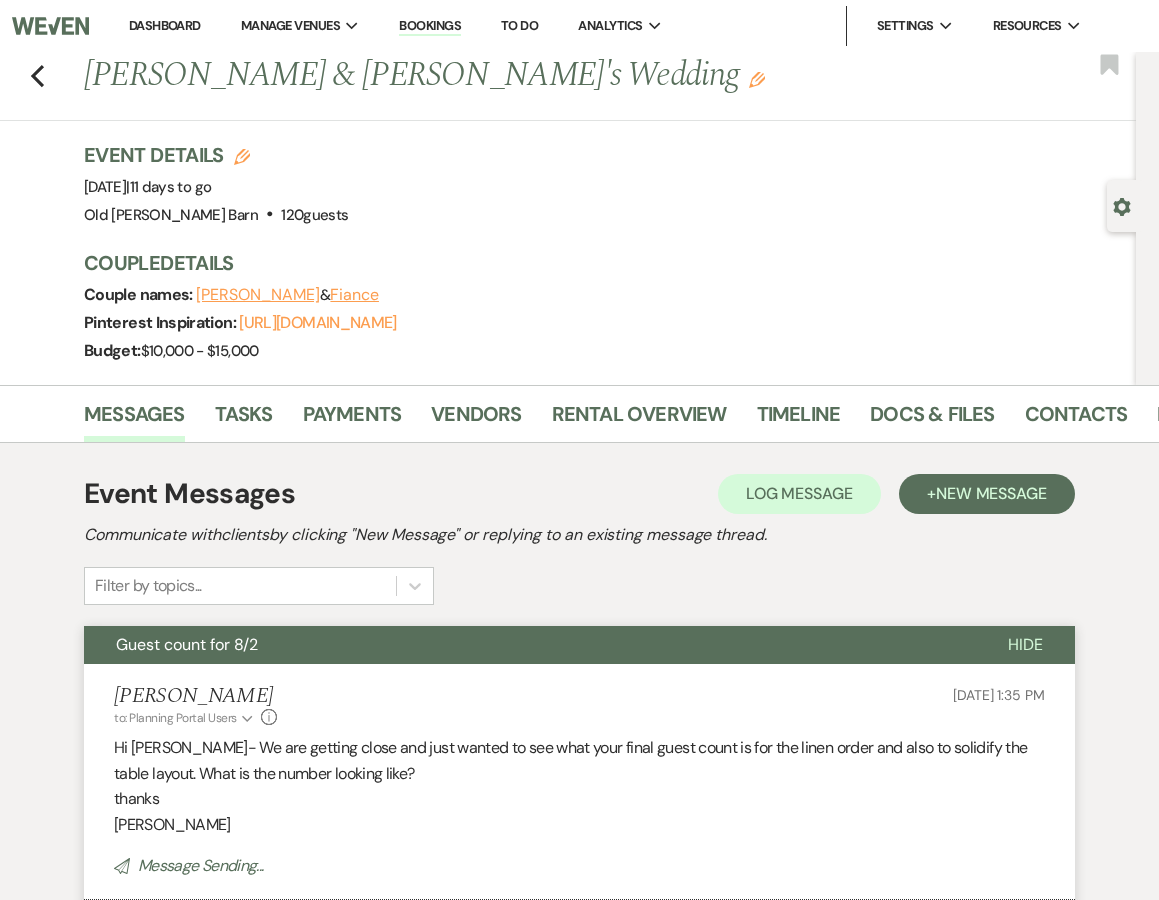 scroll, scrollTop: 0, scrollLeft: 0, axis: both 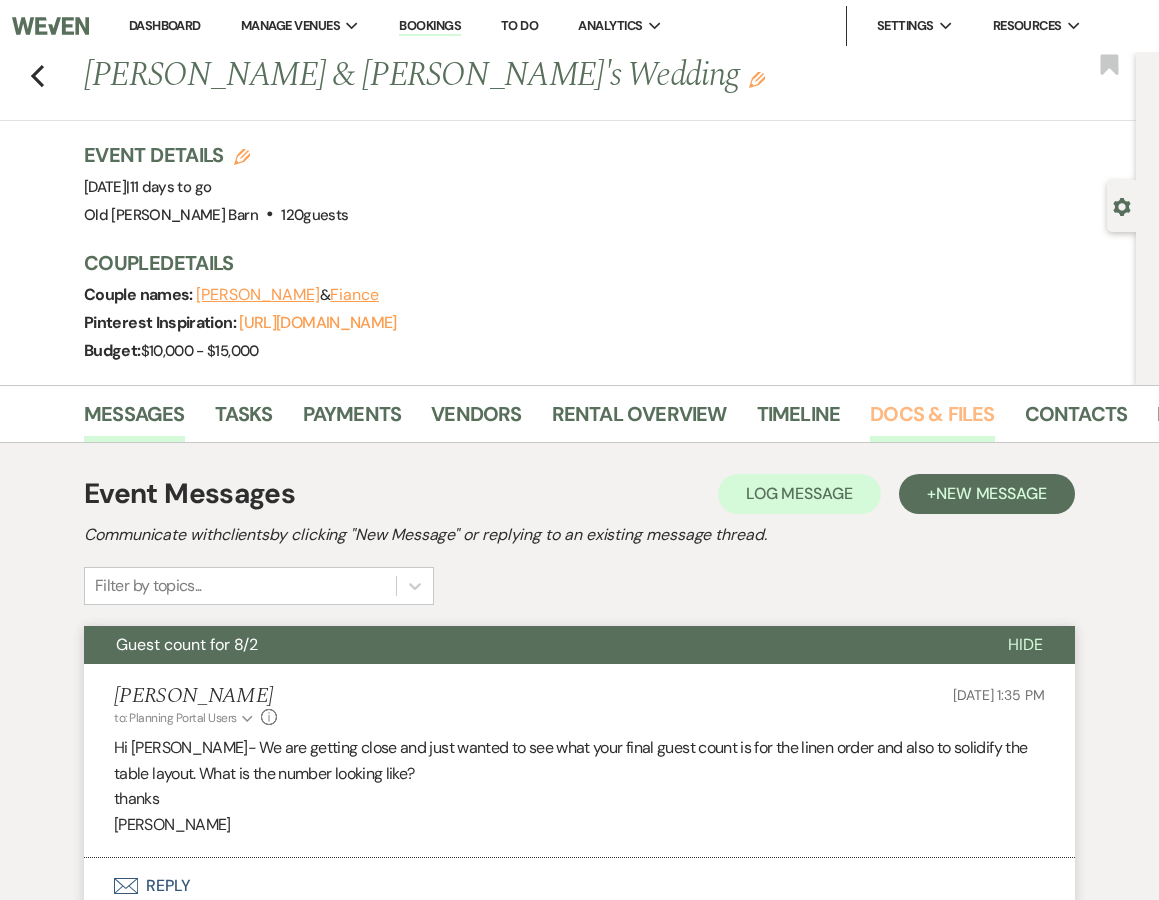 click on "Docs & Files" at bounding box center [932, 420] 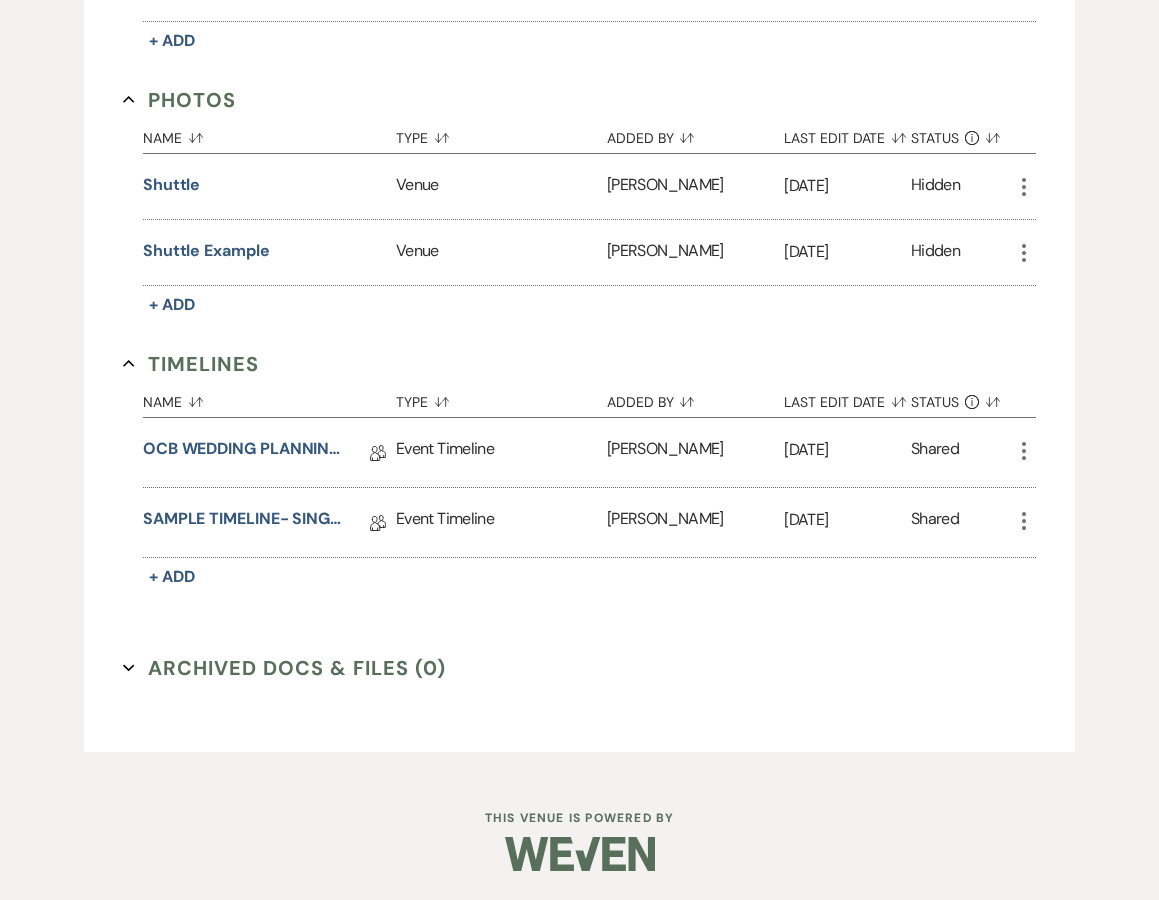 scroll, scrollTop: 1147, scrollLeft: 0, axis: vertical 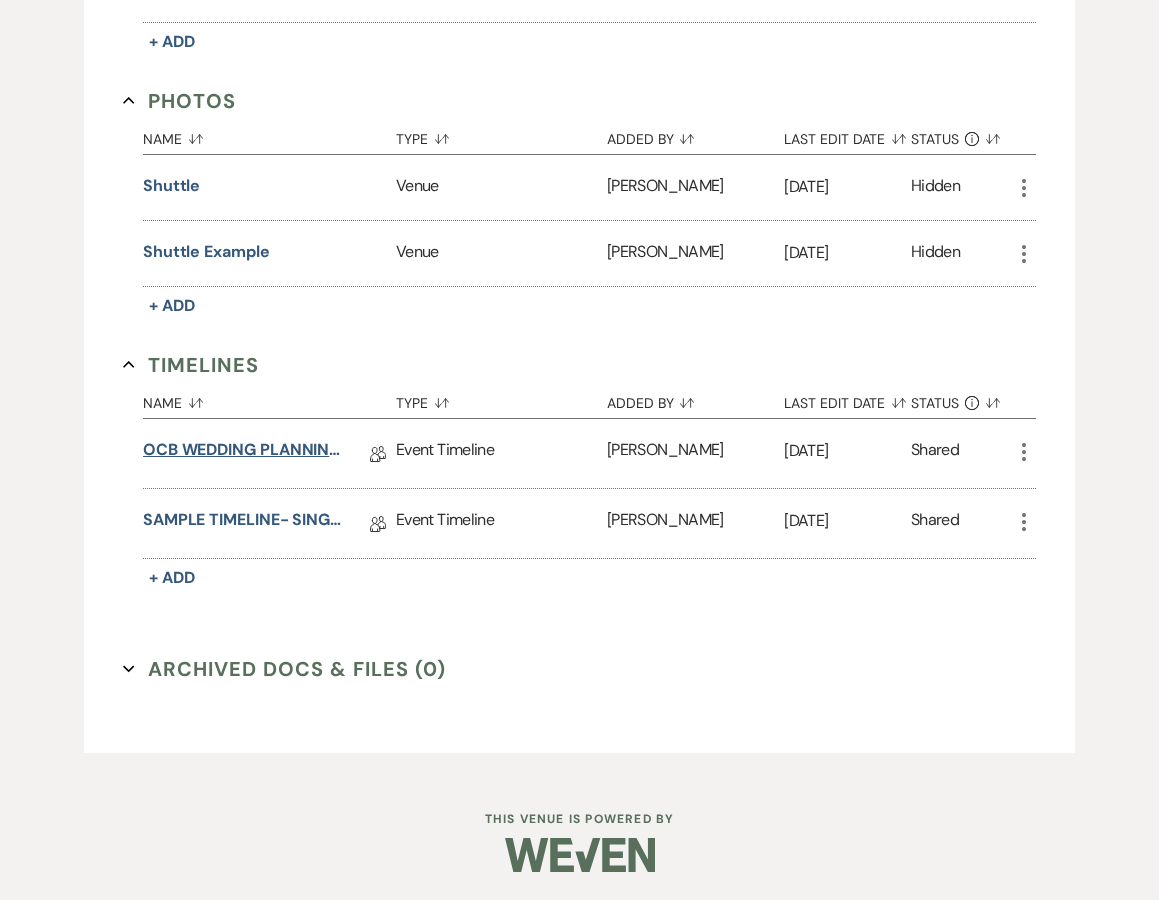 click on "OCB  WEDDING PLANNING QUESTIONNAIRE" at bounding box center (243, 453) 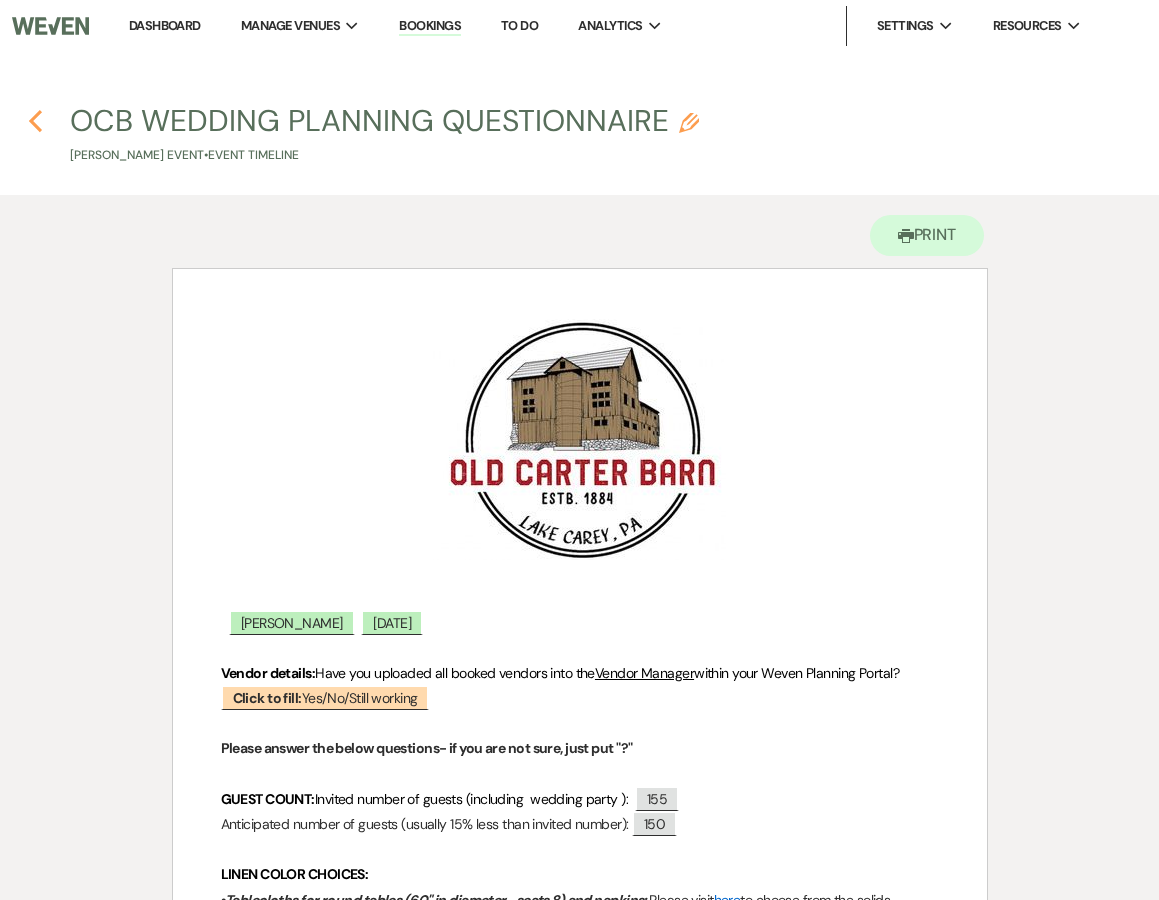 scroll, scrollTop: 0, scrollLeft: 0, axis: both 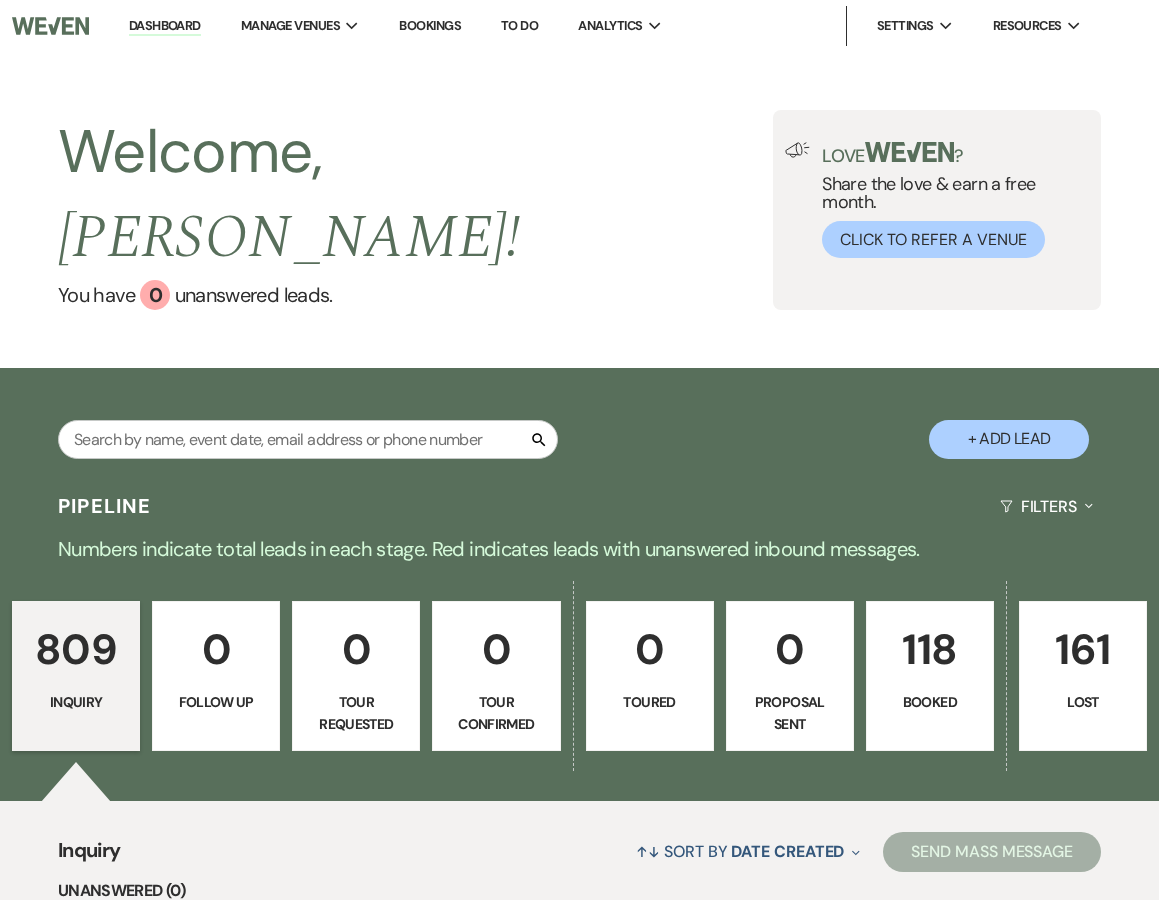 click on "118 Booked" at bounding box center [930, 676] 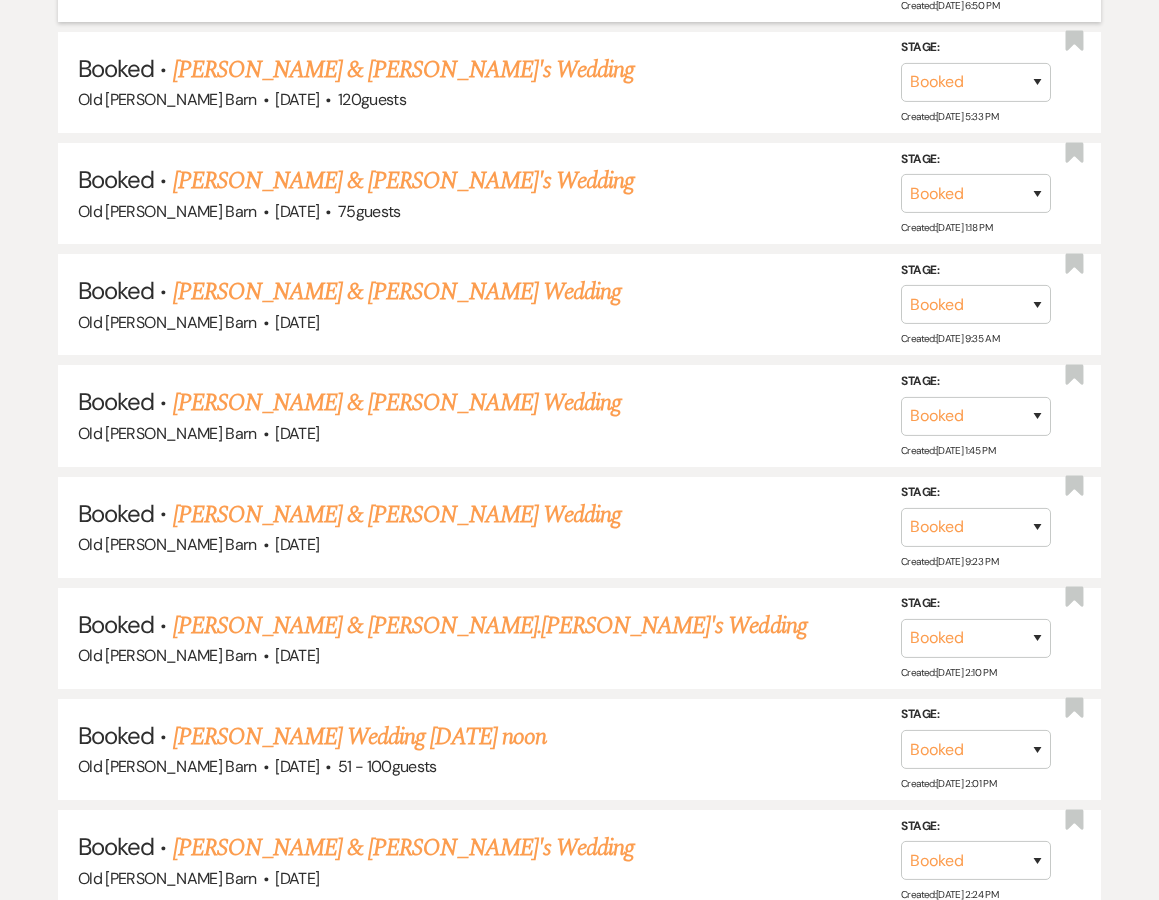 scroll, scrollTop: 1255, scrollLeft: 0, axis: vertical 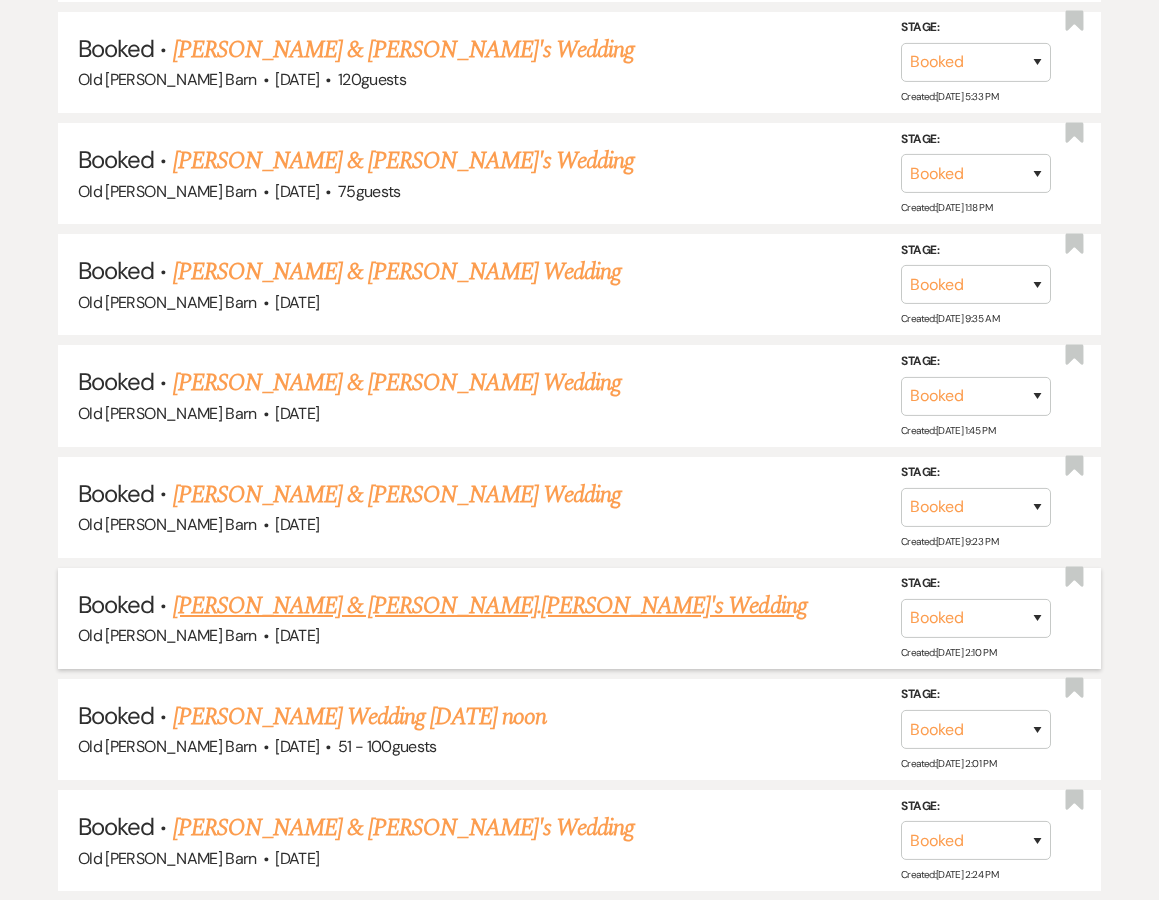 click on "[PERSON_NAME] & [PERSON_NAME].[PERSON_NAME]'s Wedding" at bounding box center (490, 606) 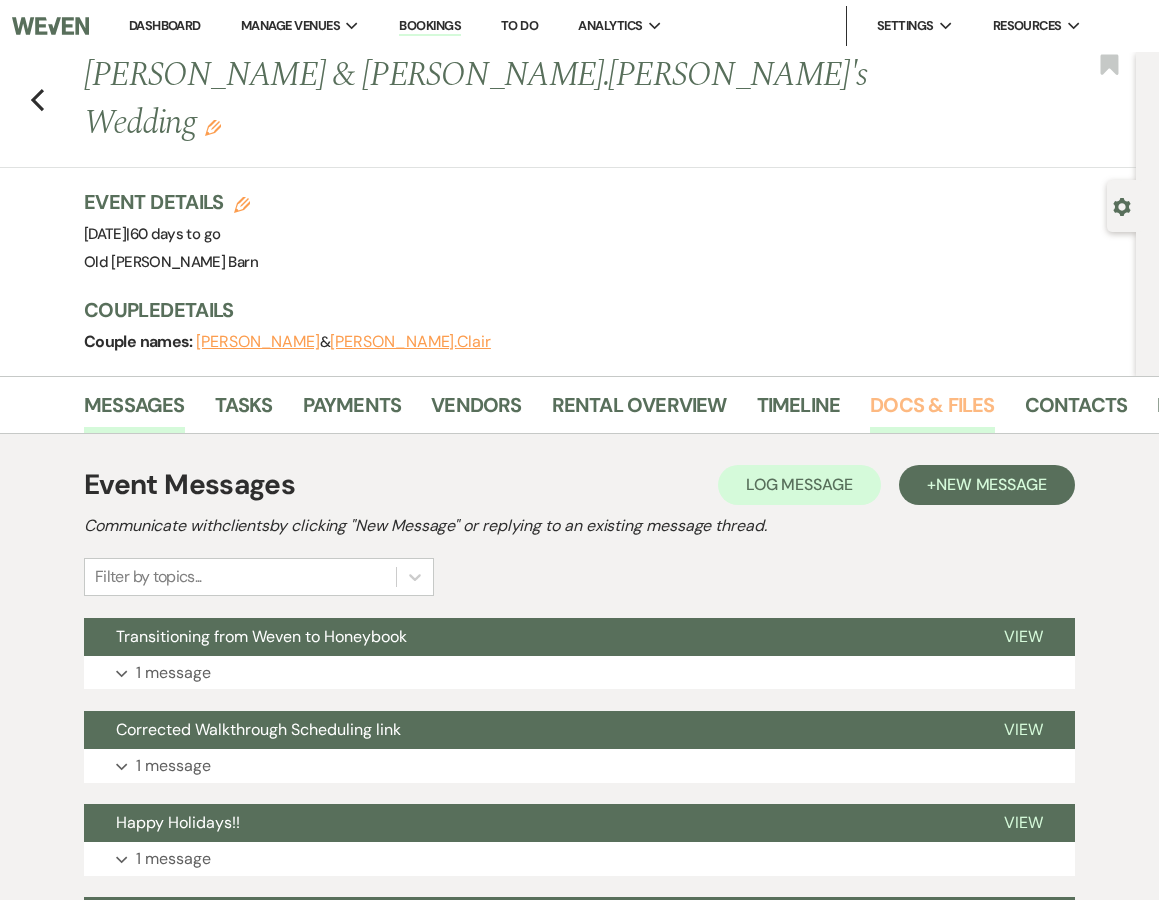 click on "Docs & Files" at bounding box center (932, 411) 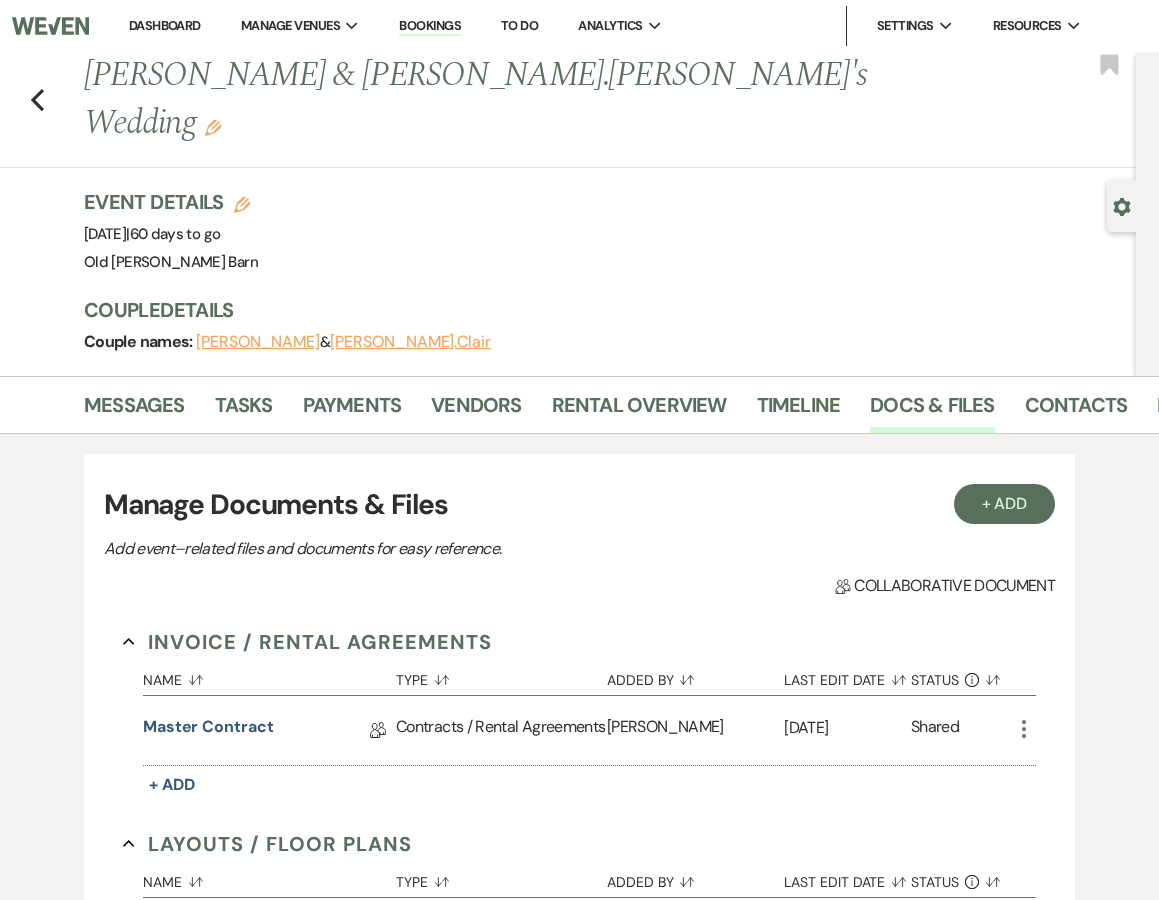 scroll, scrollTop: 0, scrollLeft: 0, axis: both 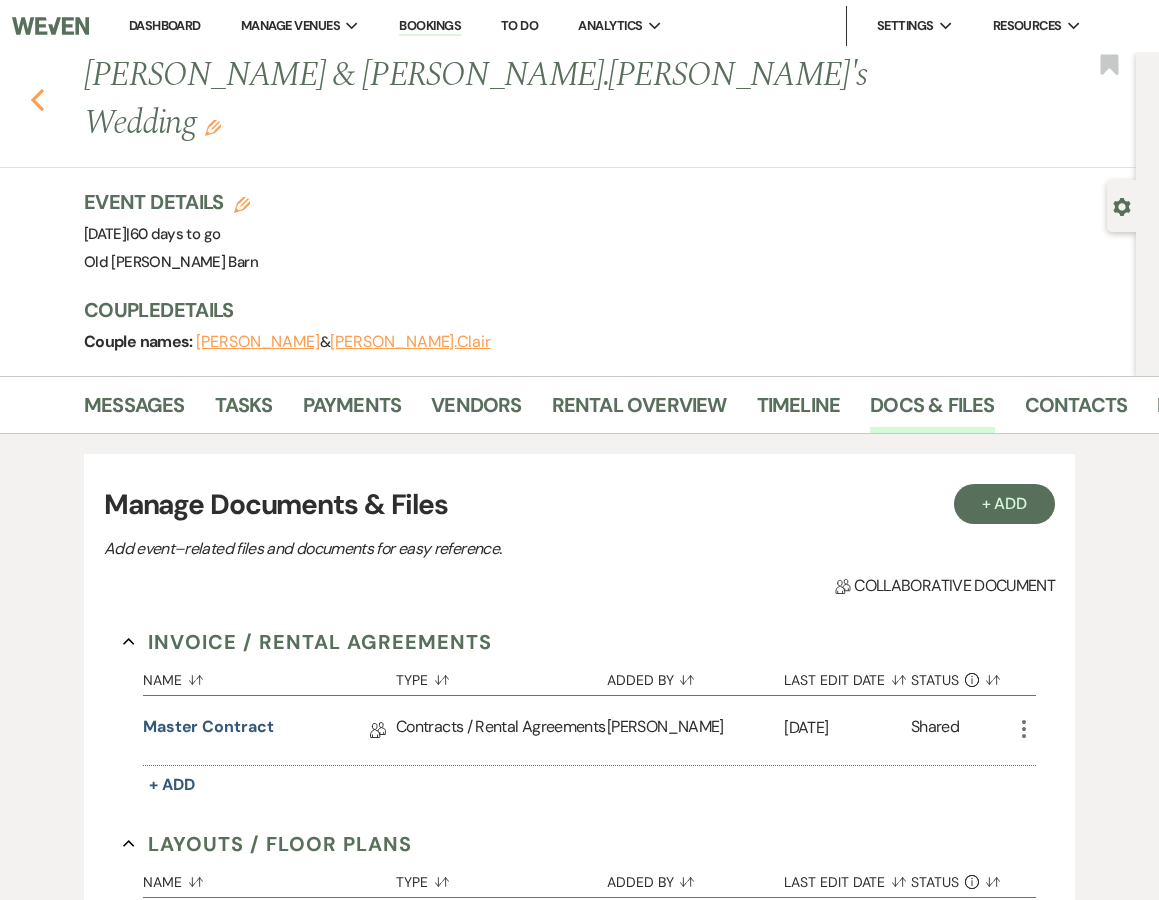 click on "Previous" 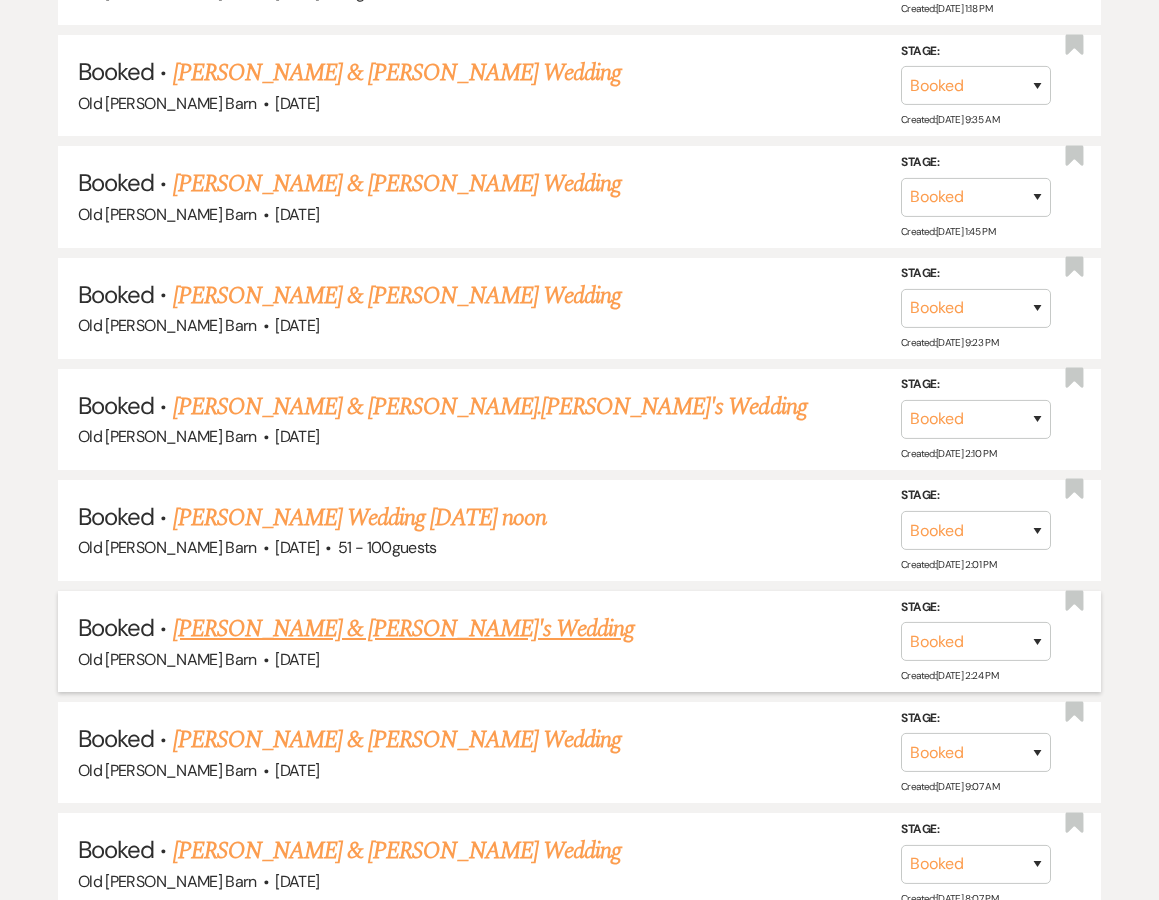 scroll, scrollTop: 1488, scrollLeft: 0, axis: vertical 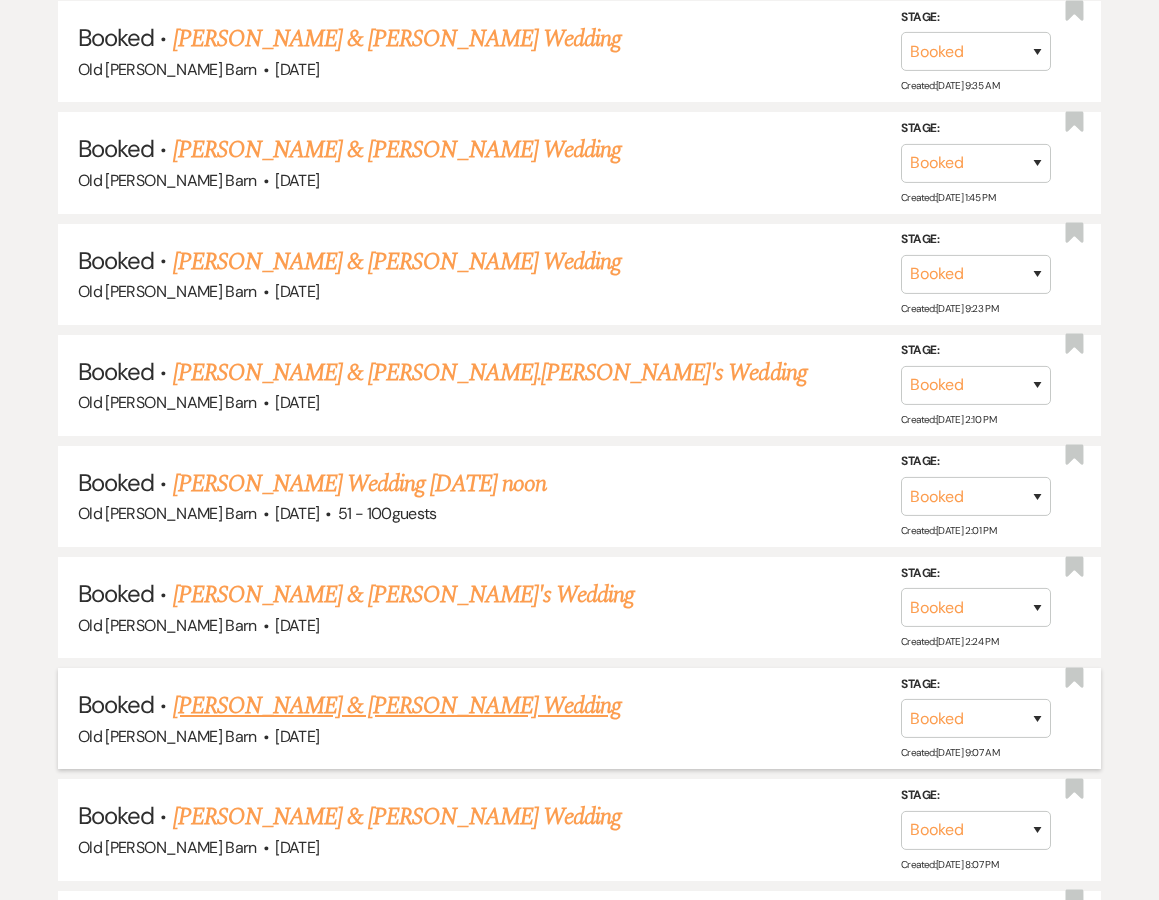 click on "[PERSON_NAME] & [PERSON_NAME] Wedding" at bounding box center [397, 706] 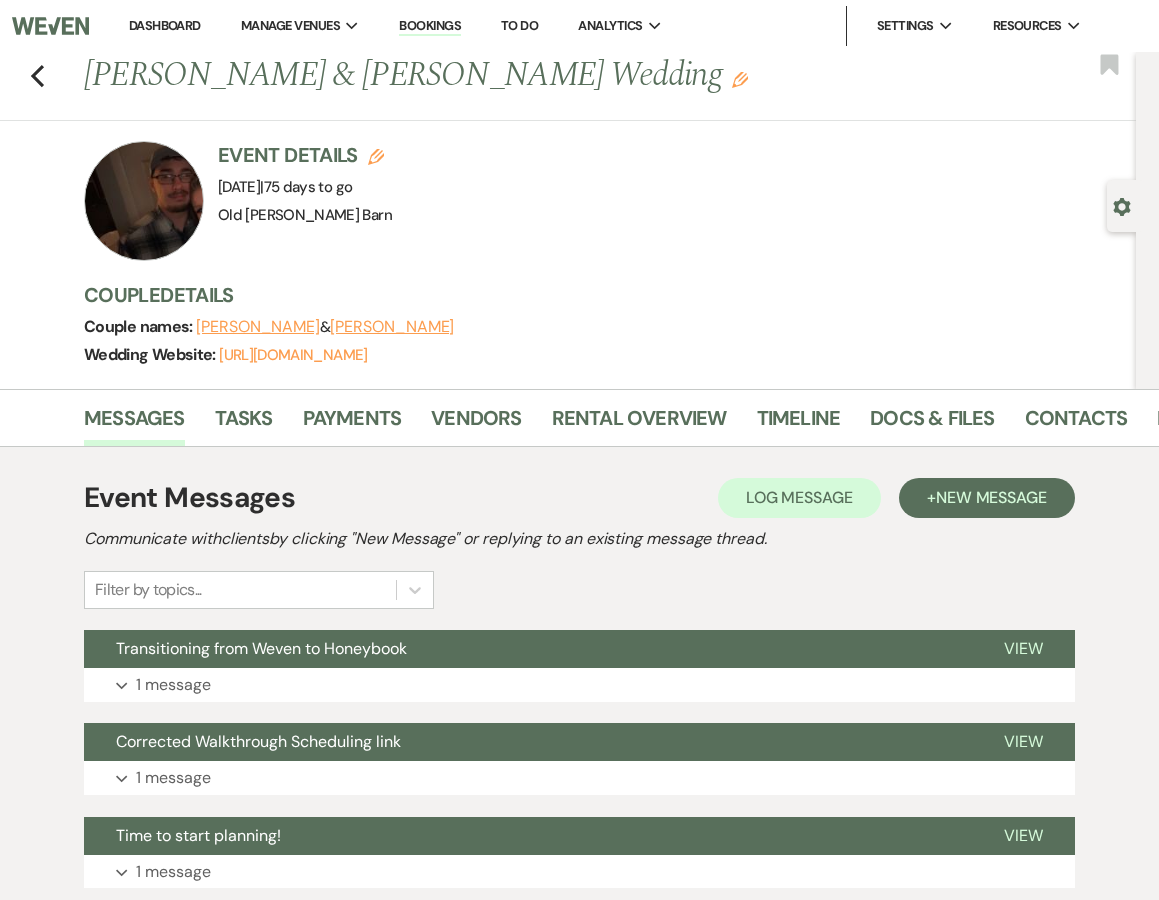 scroll, scrollTop: 0, scrollLeft: 0, axis: both 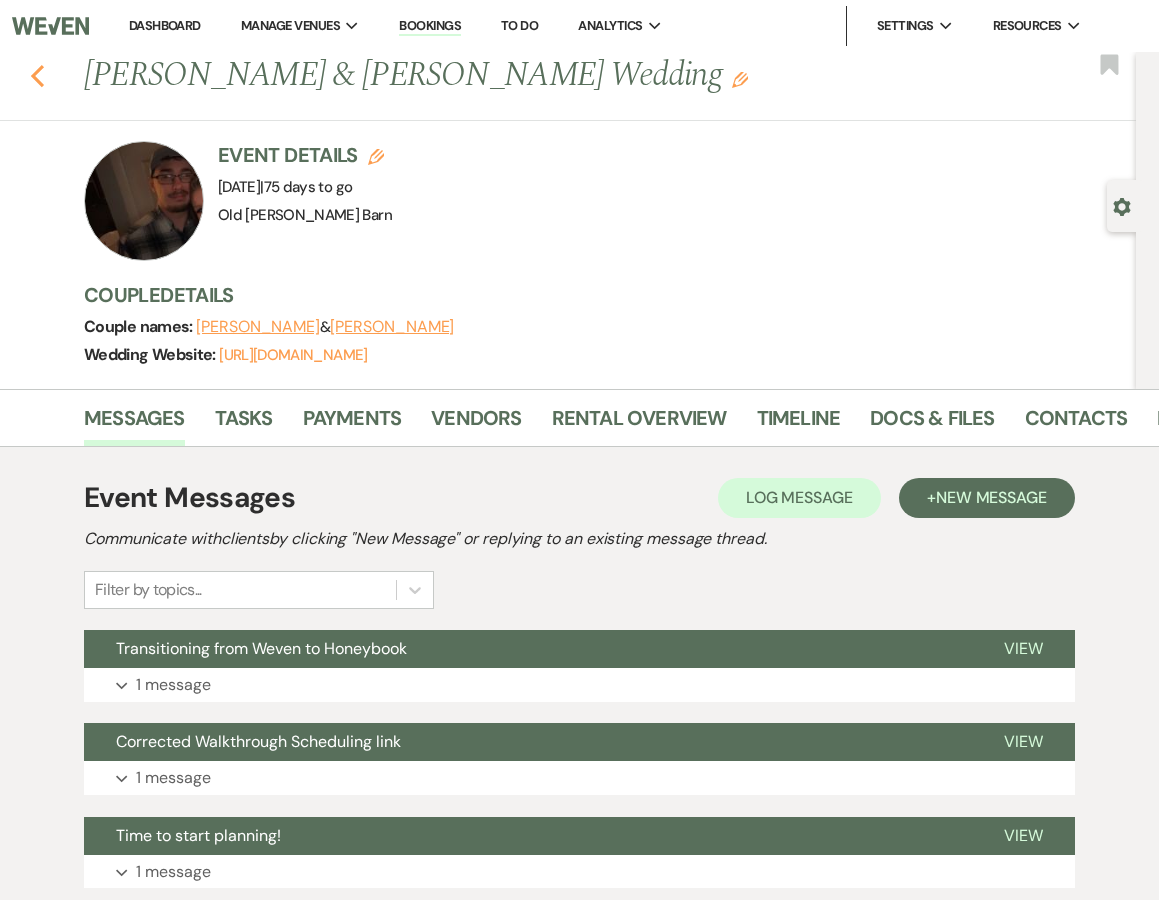 click 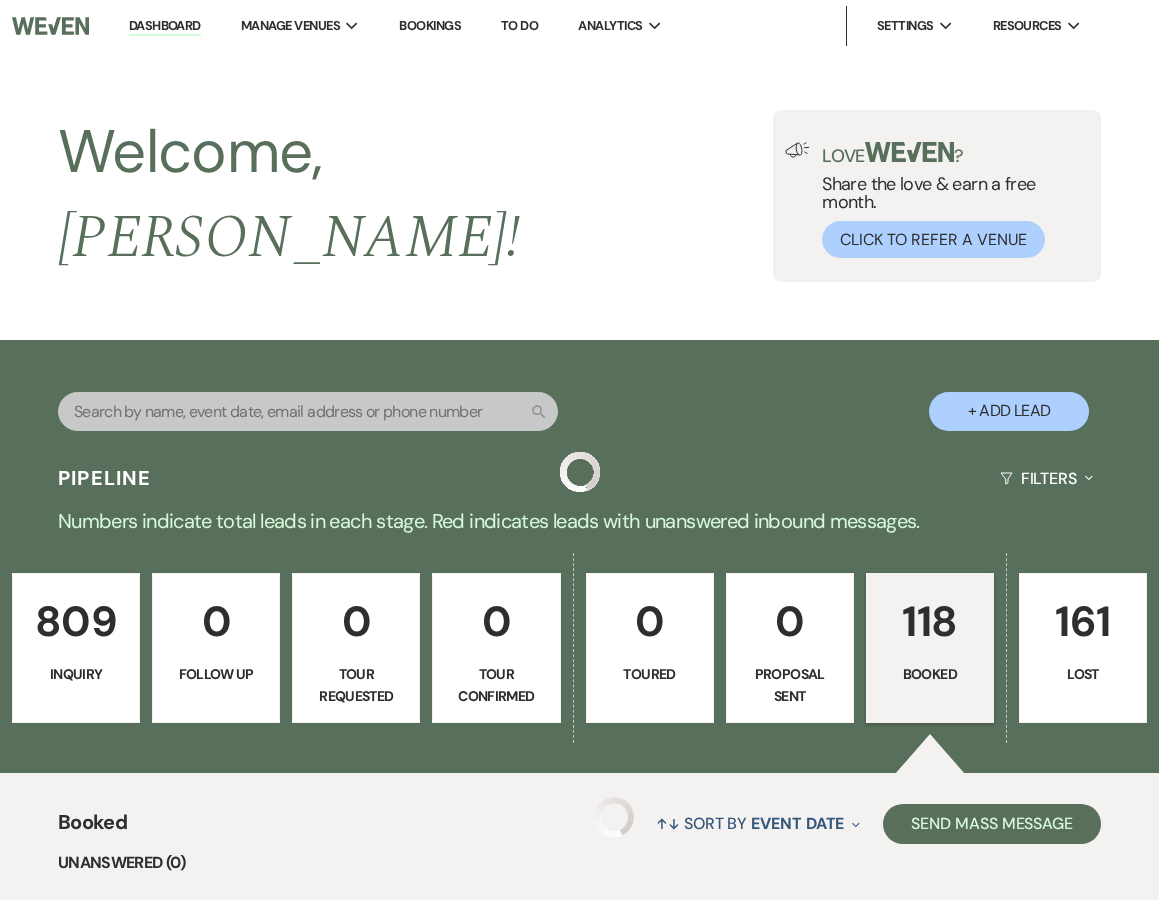 scroll, scrollTop: 1488, scrollLeft: 0, axis: vertical 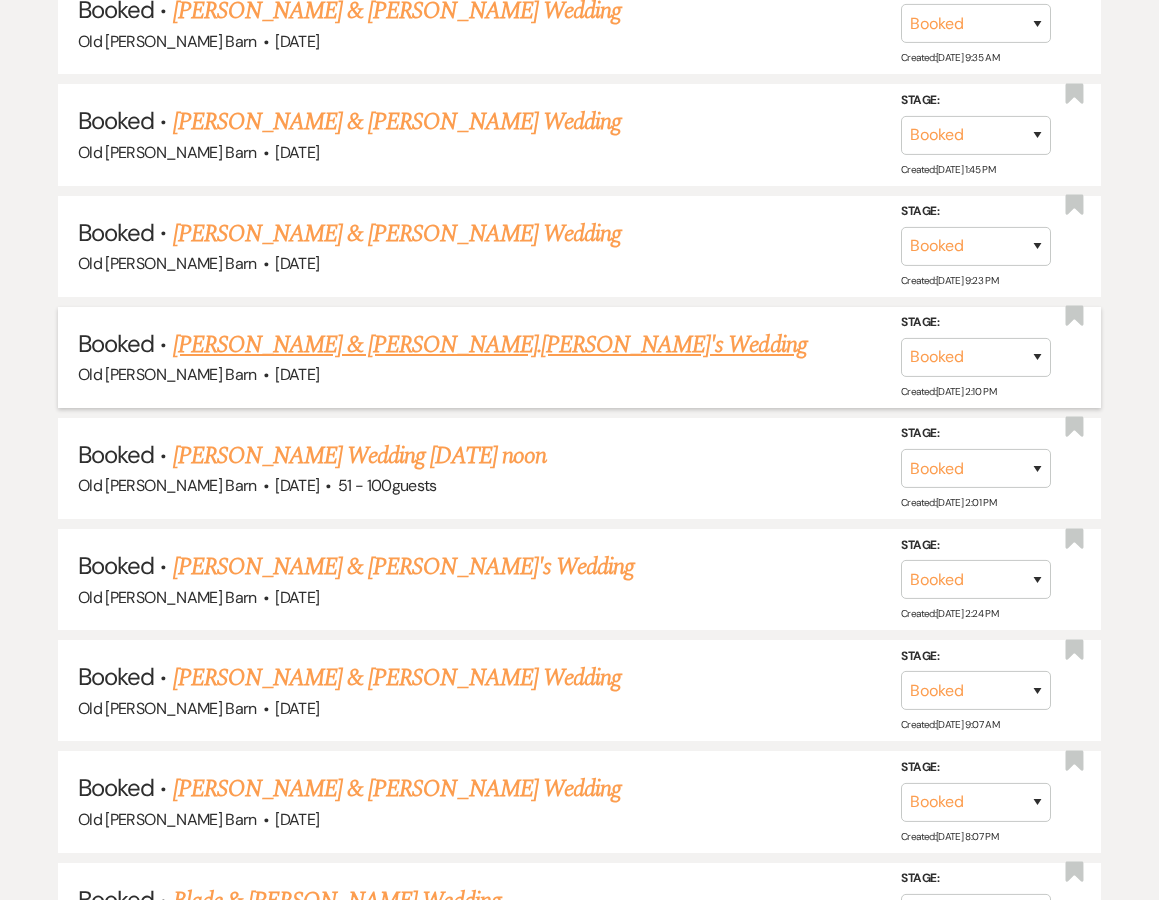 click on "[PERSON_NAME] & [PERSON_NAME].[PERSON_NAME]'s Wedding" at bounding box center [490, 345] 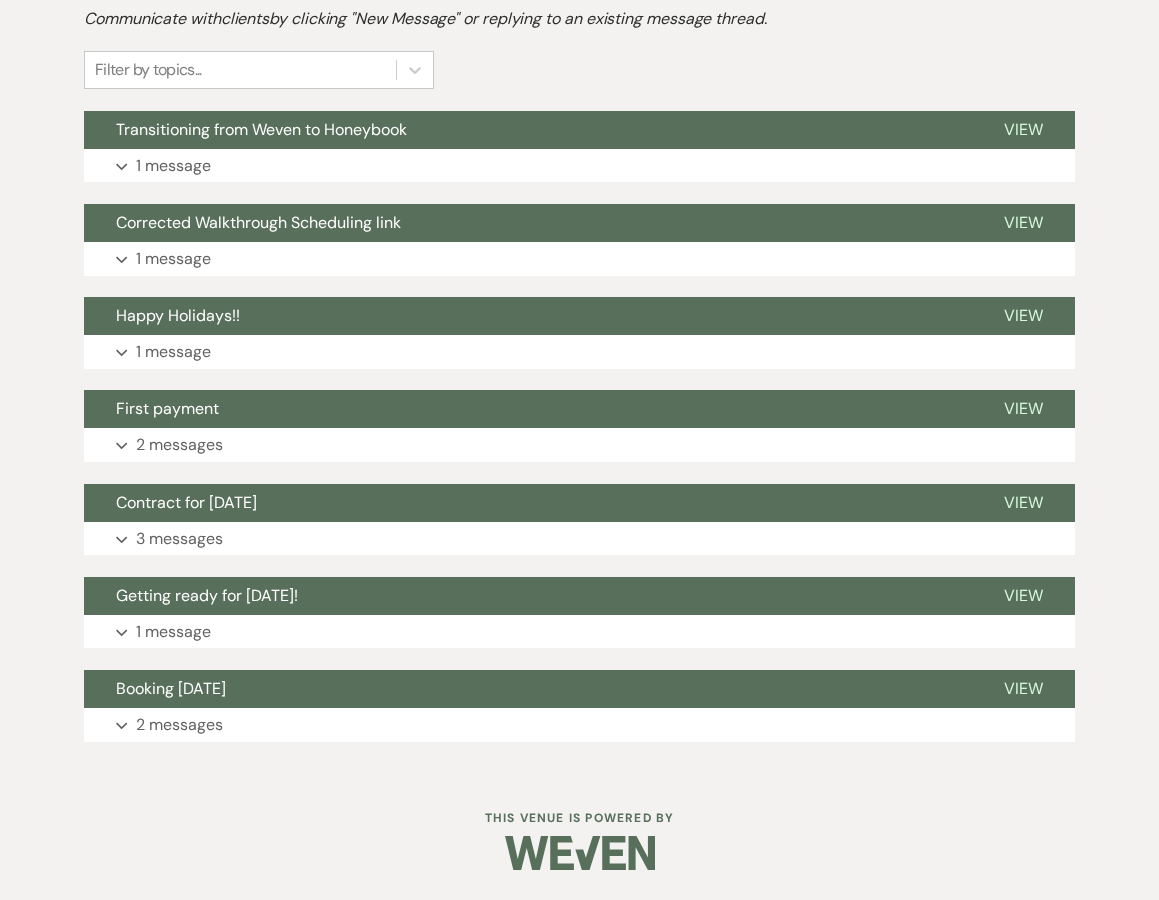scroll, scrollTop: 454, scrollLeft: 0, axis: vertical 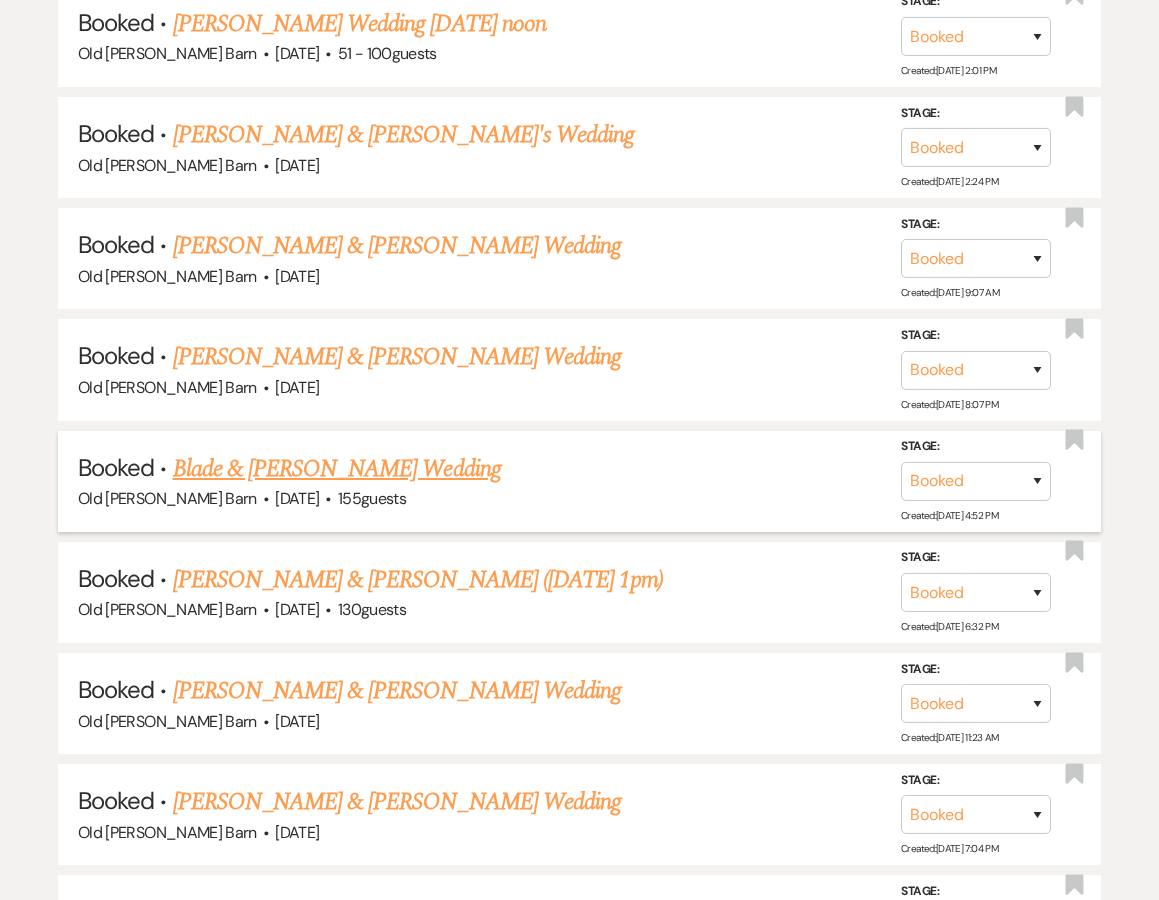 click on "Blade & [PERSON_NAME] Wedding" at bounding box center (337, 469) 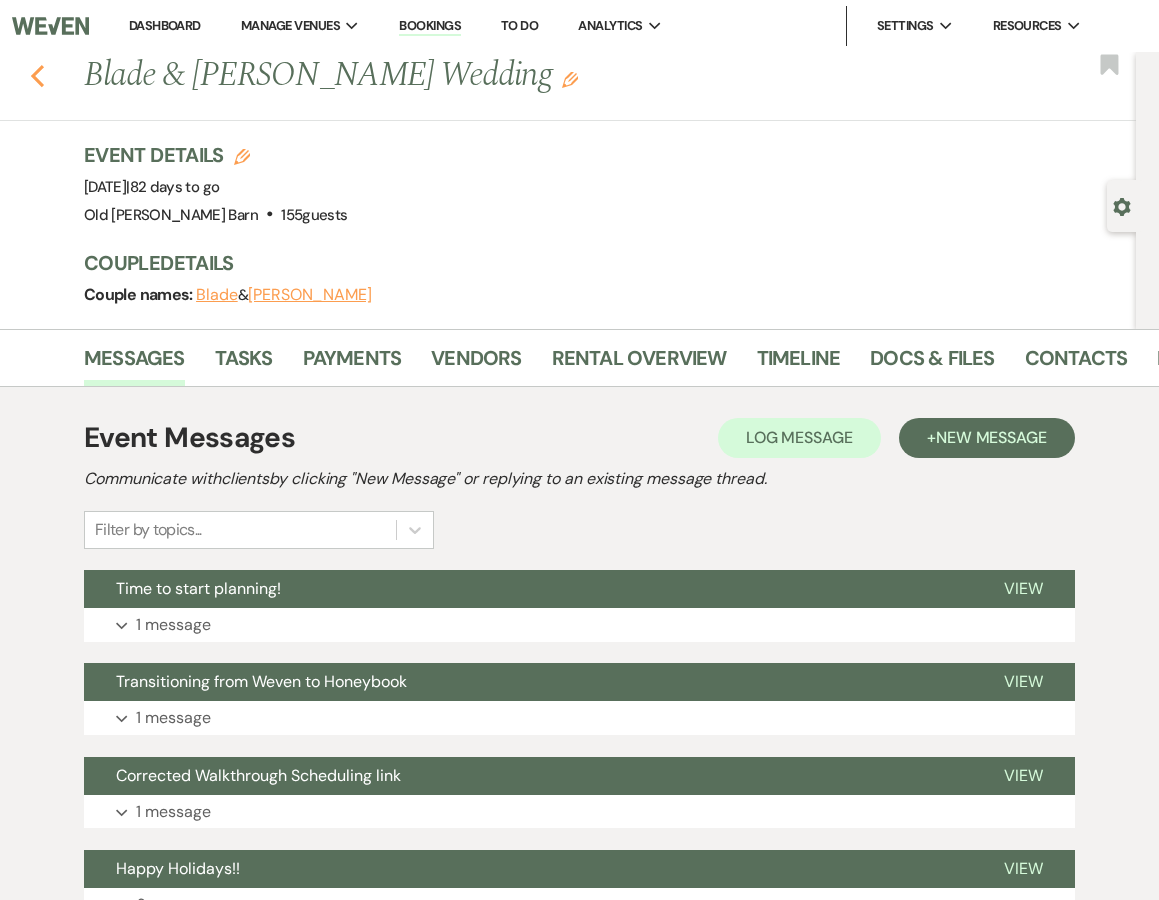 scroll, scrollTop: 0, scrollLeft: 0, axis: both 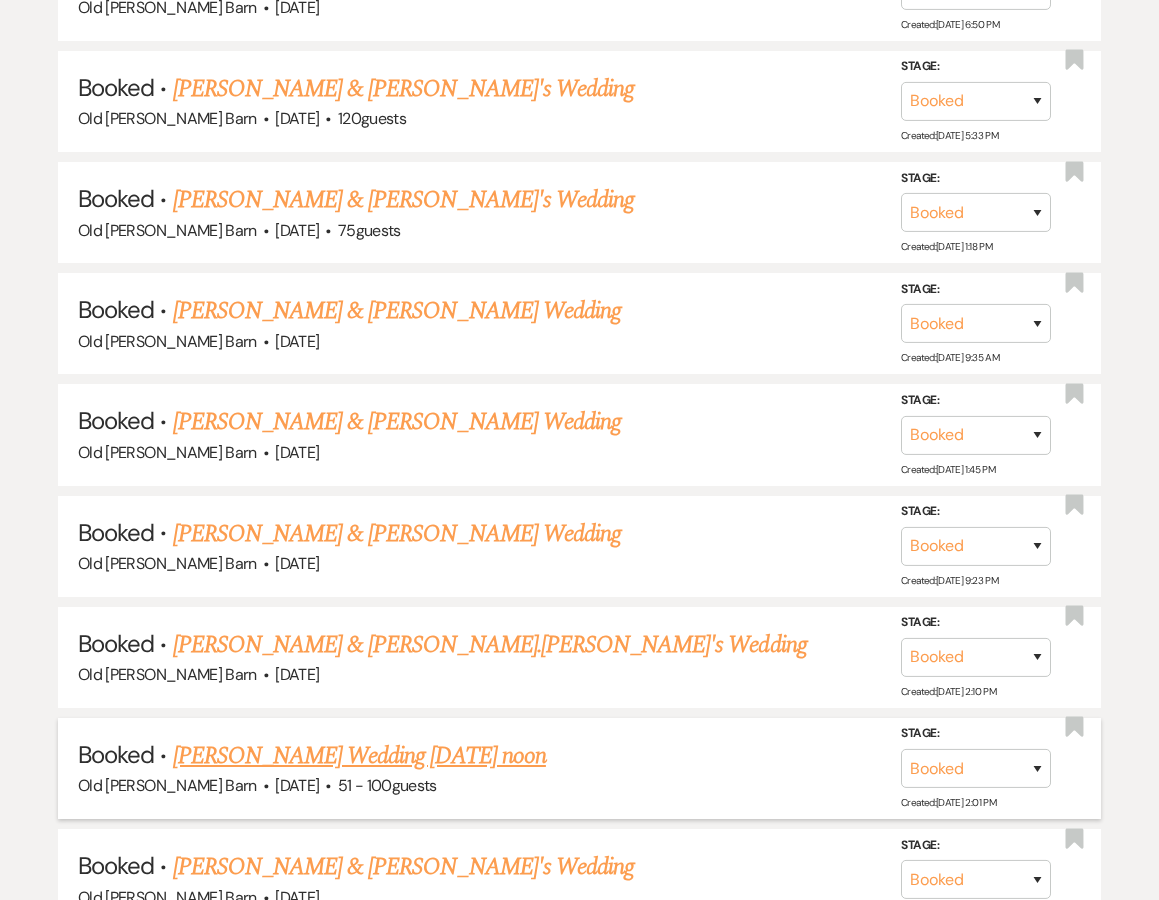 click on "[PERSON_NAME] Wedding [DATE] noon" at bounding box center [359, 756] 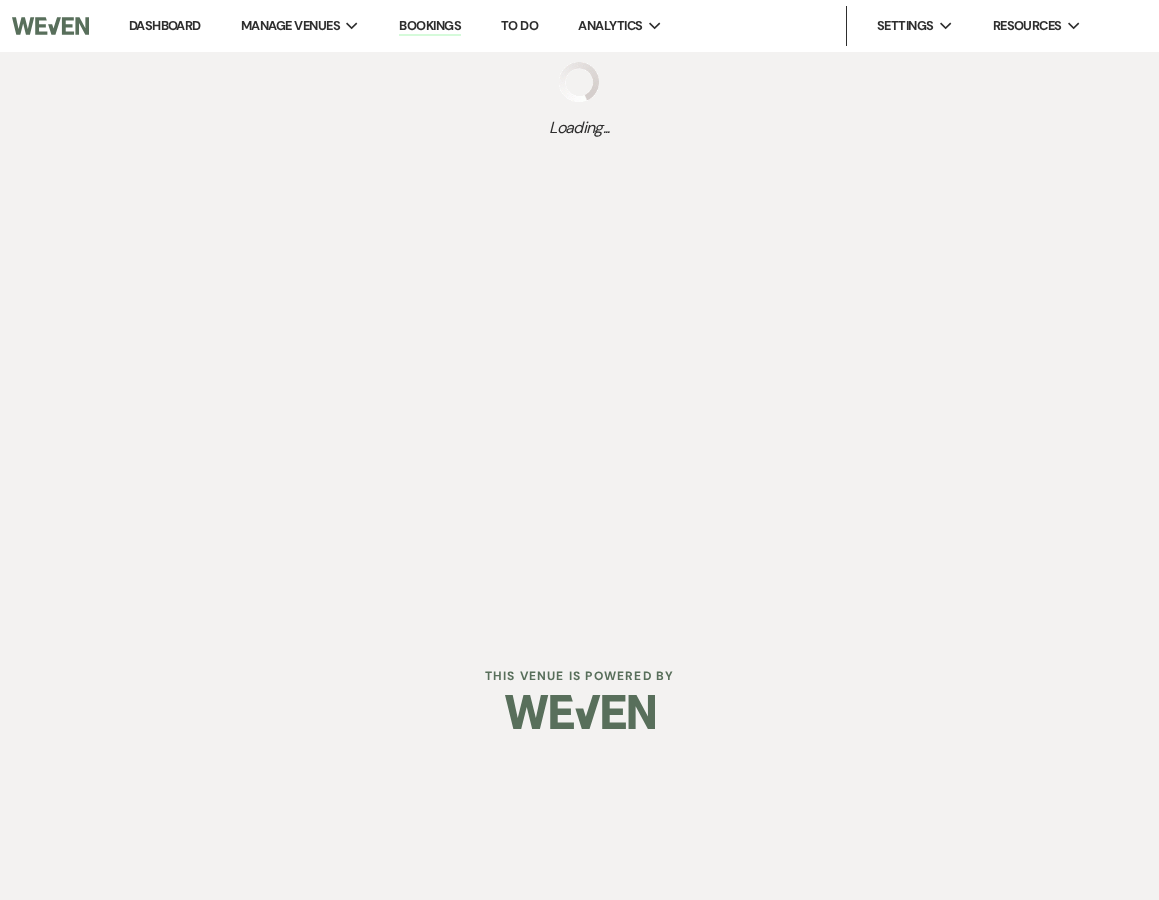scroll, scrollTop: 0, scrollLeft: 0, axis: both 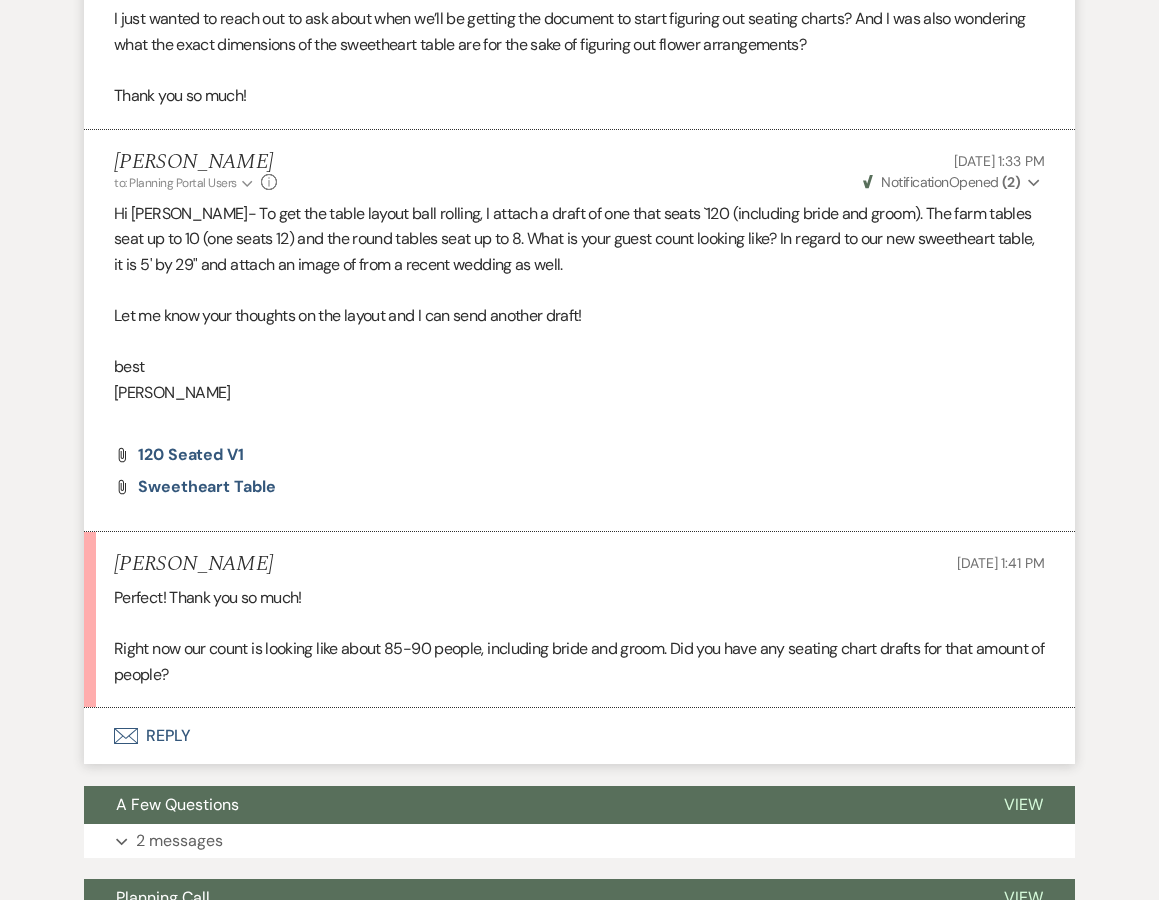 click on "Envelope Reply" at bounding box center [579, 736] 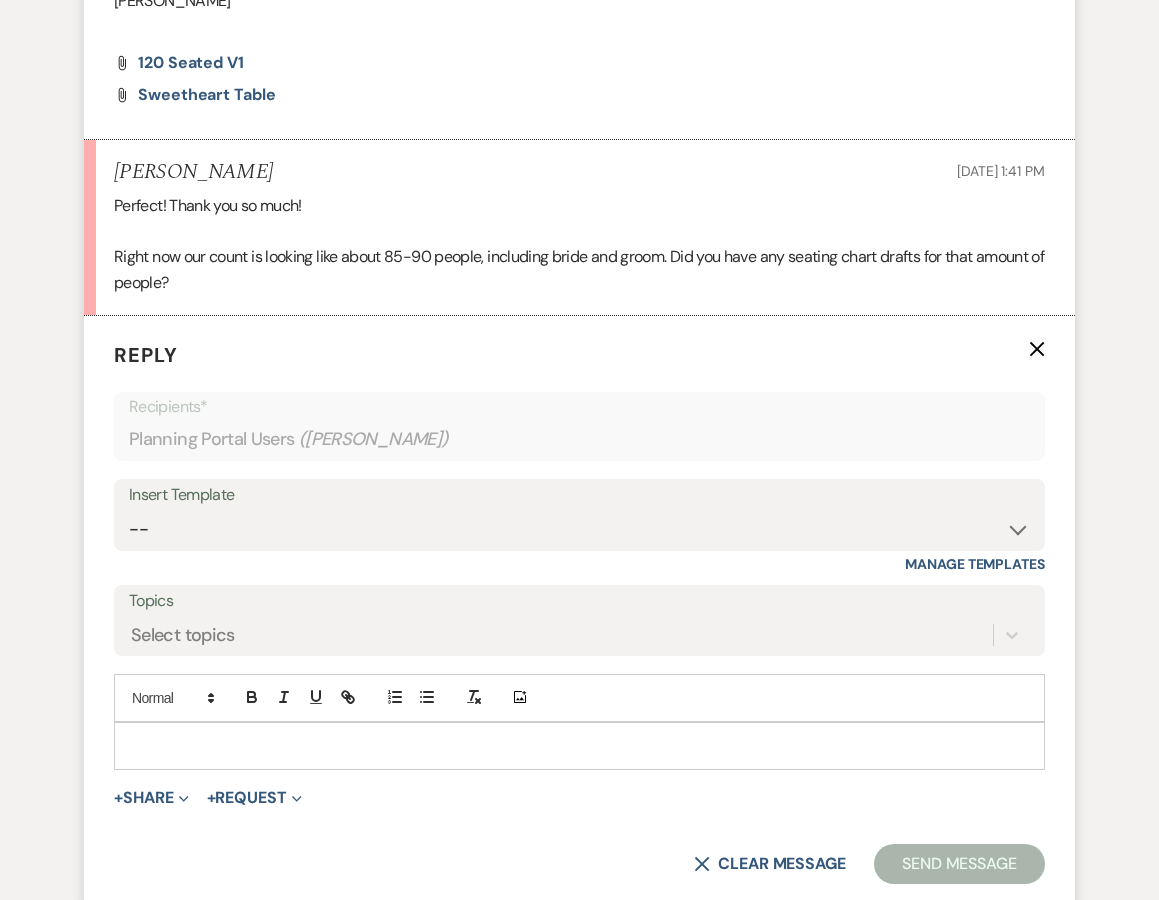 scroll, scrollTop: 1158, scrollLeft: 0, axis: vertical 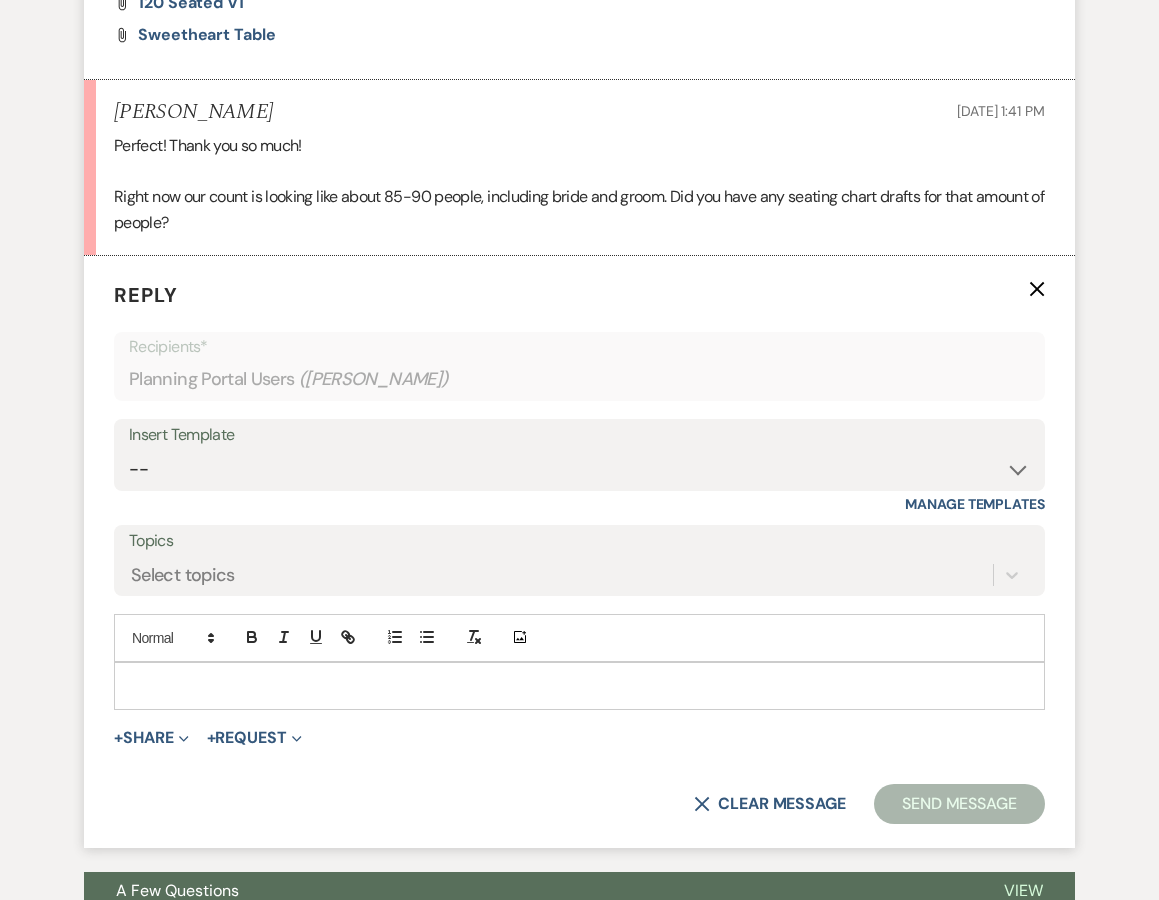 click at bounding box center (579, 686) 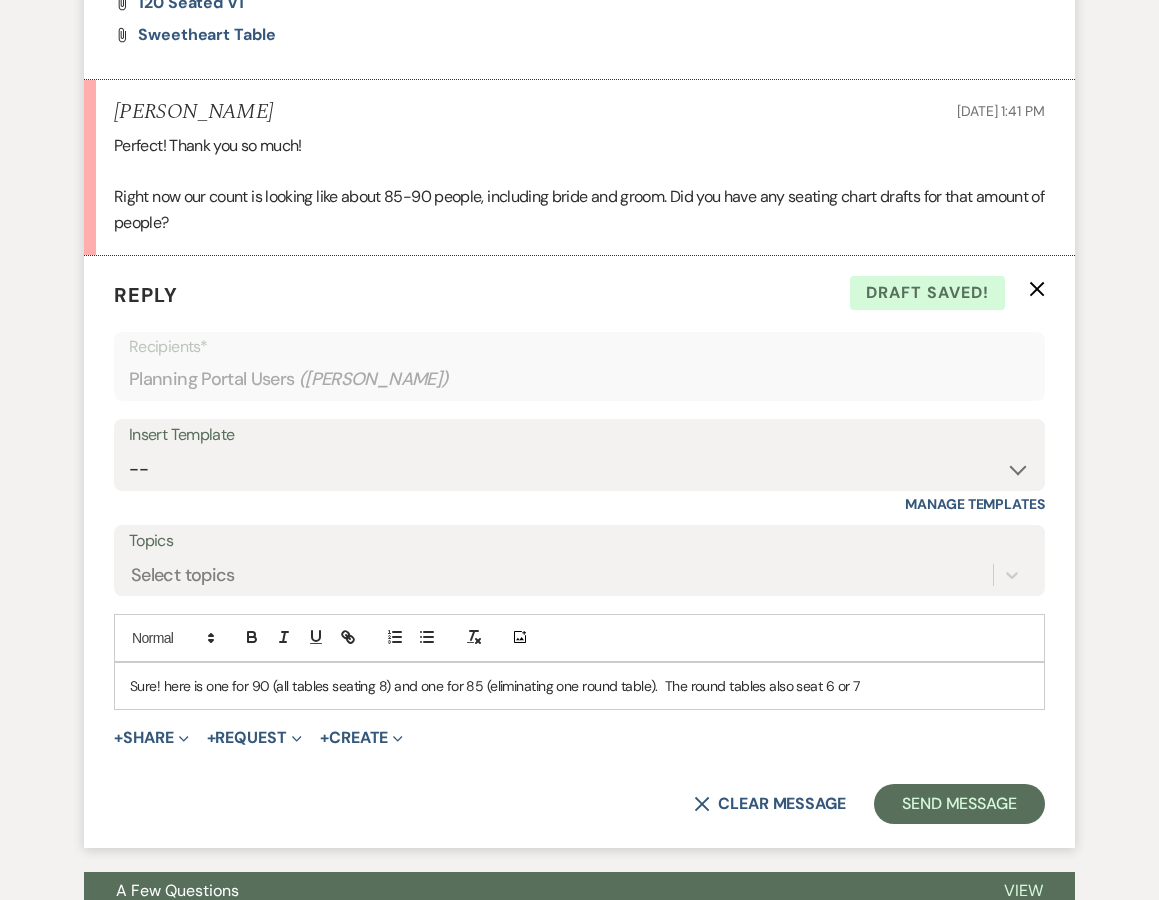 click on "Sure! here is one for 90 (all tables seating 8) and one for 85 (eliminating one round table).  The round tables also seat 6 or 7" at bounding box center (579, 686) 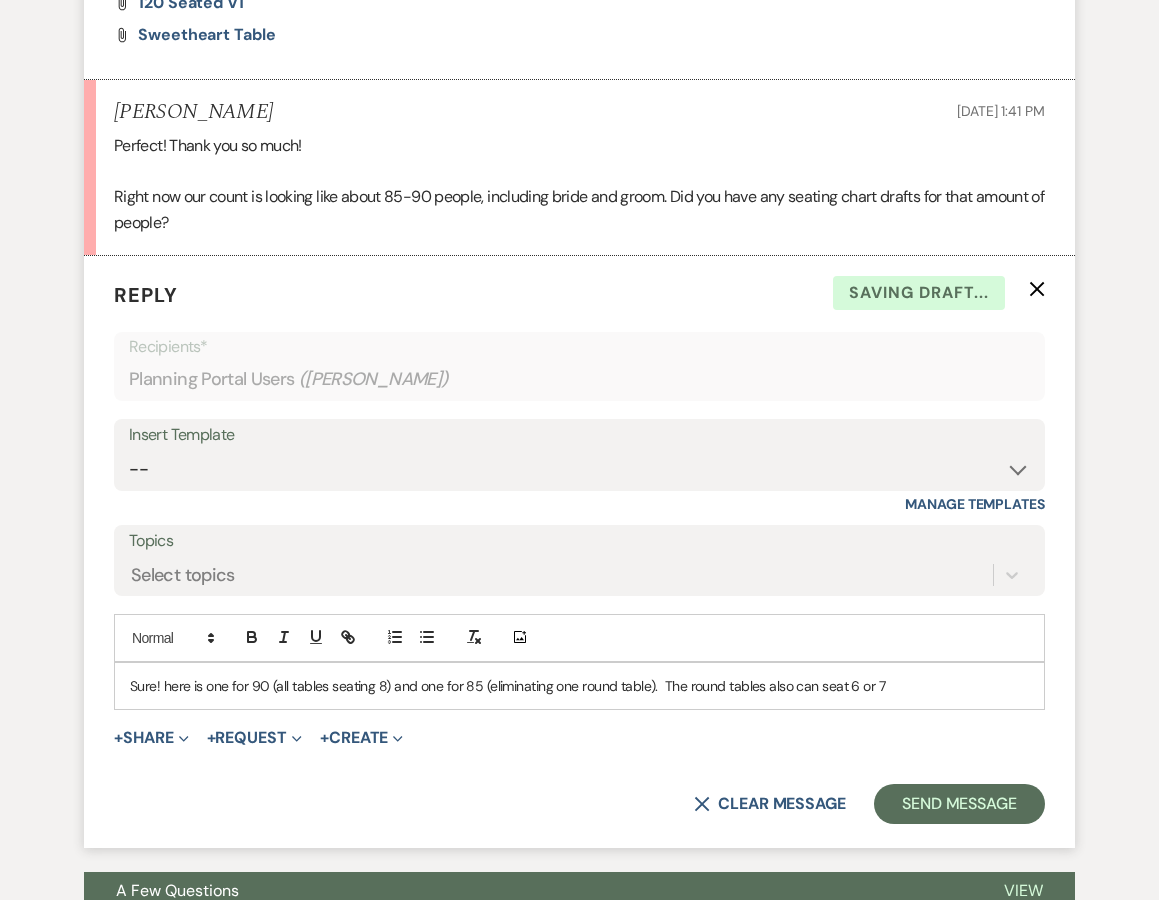 click on "Sure! here is one for 90 (all tables seating 8) and one for 85 (eliminating one round table).  The round tables also can seat 6 or 7" at bounding box center [579, 686] 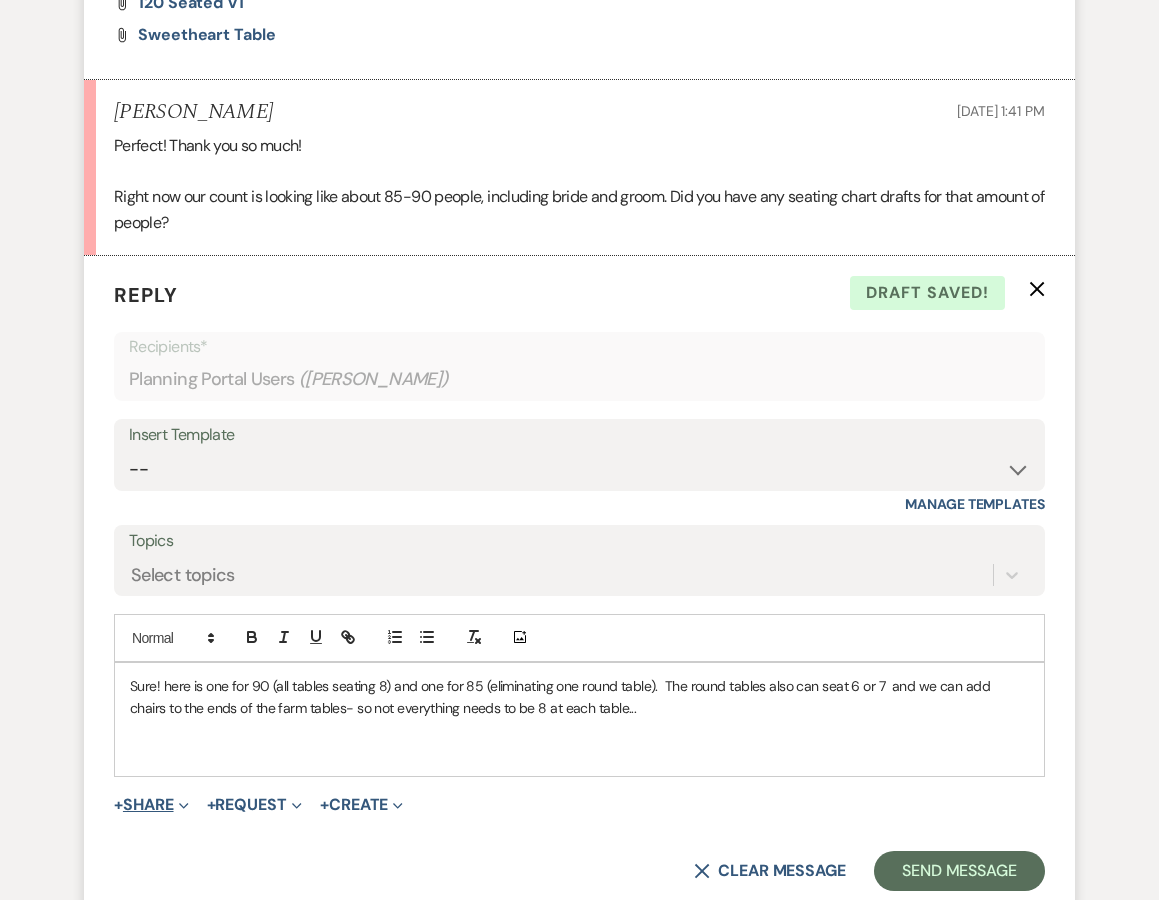 click on "+  Share Expand" at bounding box center (151, 805) 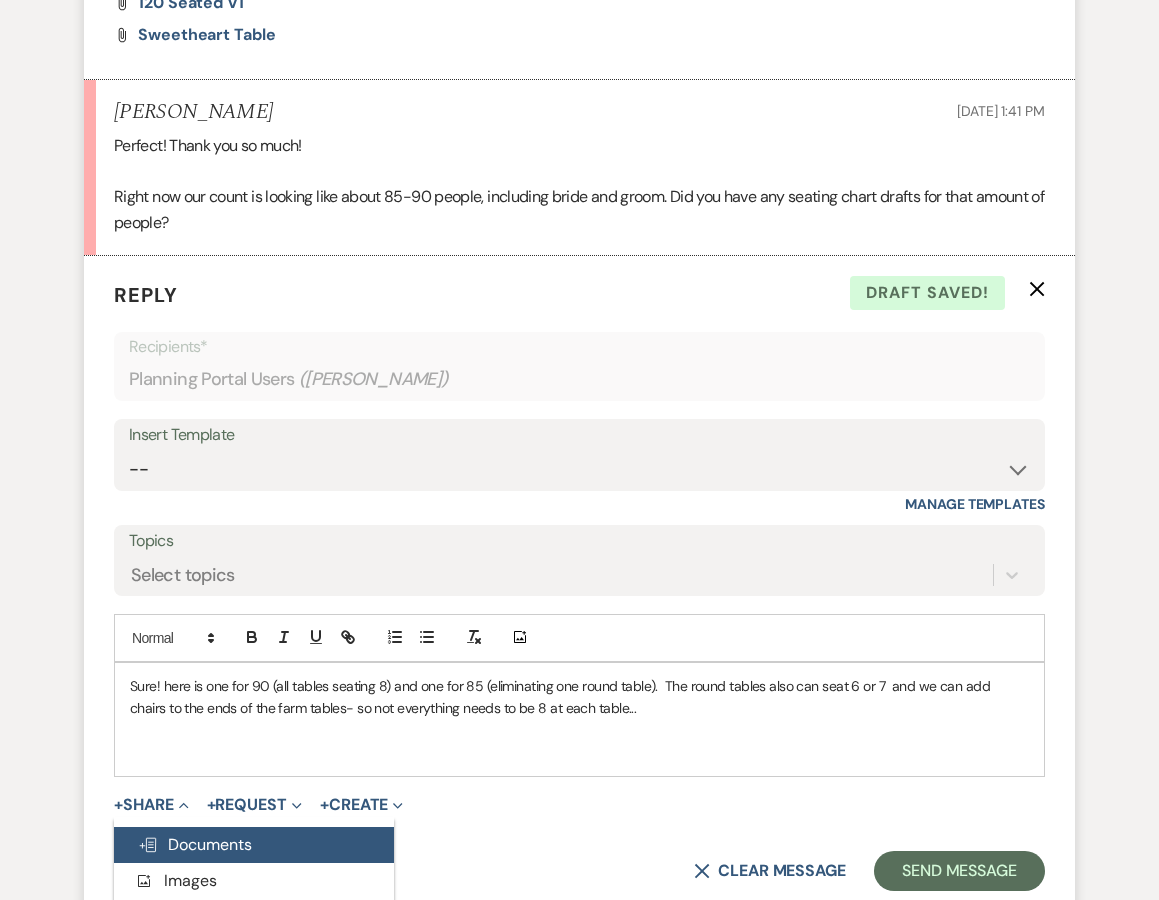 click on "Doc Upload Documents" at bounding box center (195, 844) 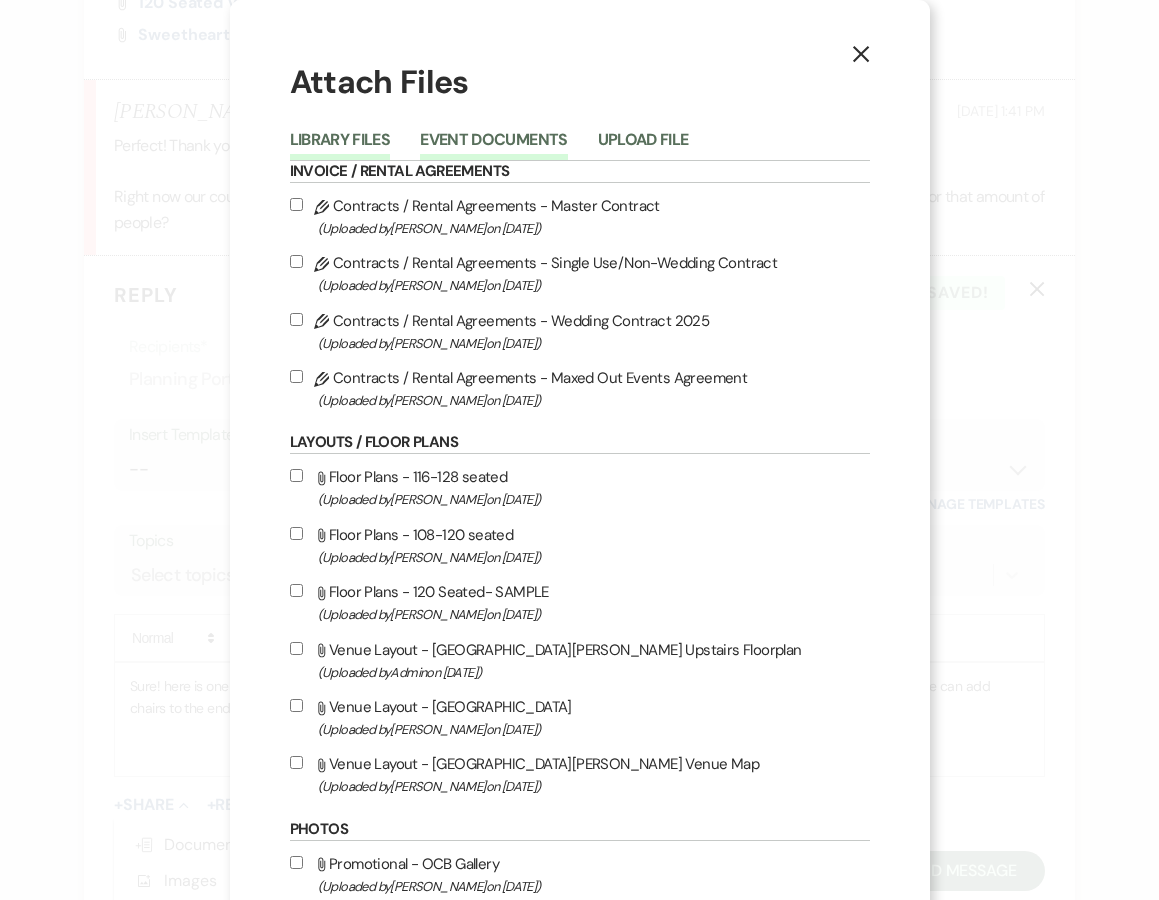 click on "Event Documents" at bounding box center [493, 146] 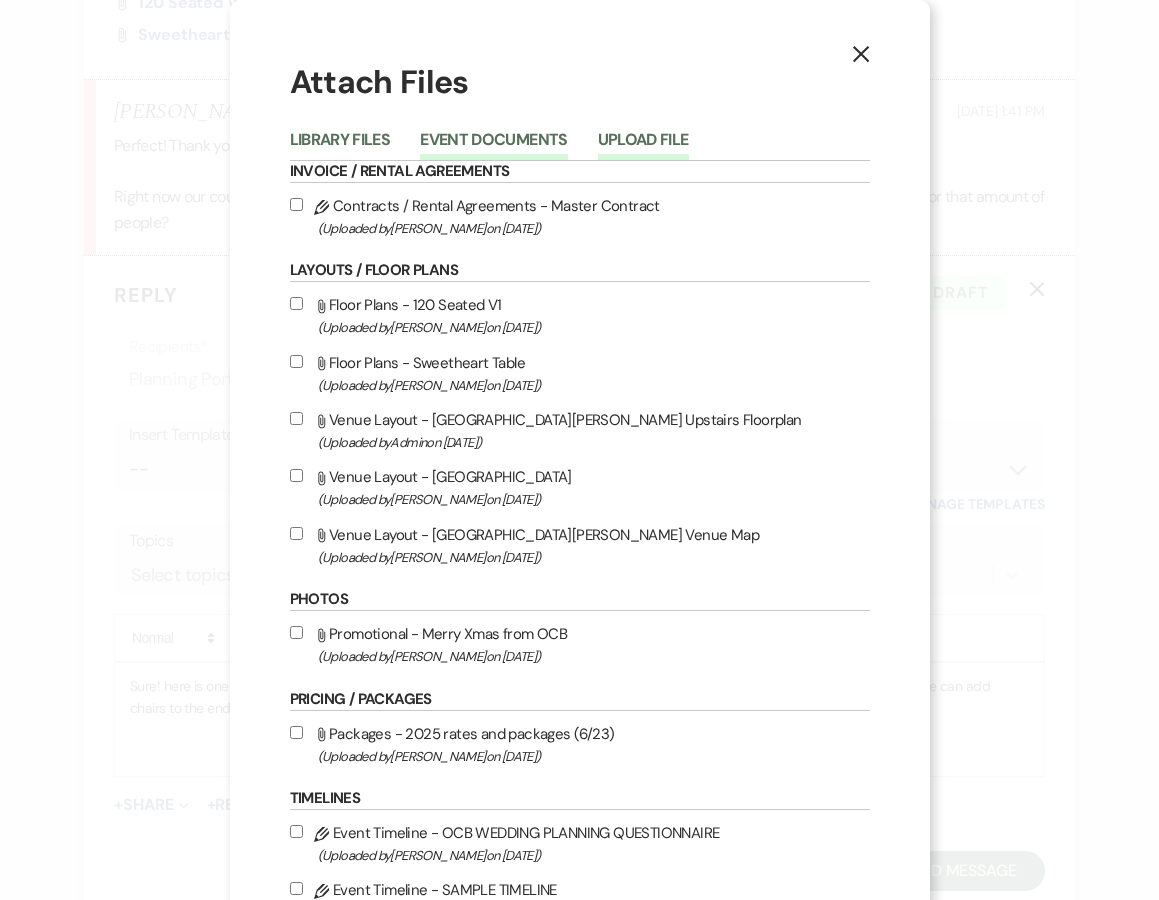 click on "Upload File" at bounding box center [643, 146] 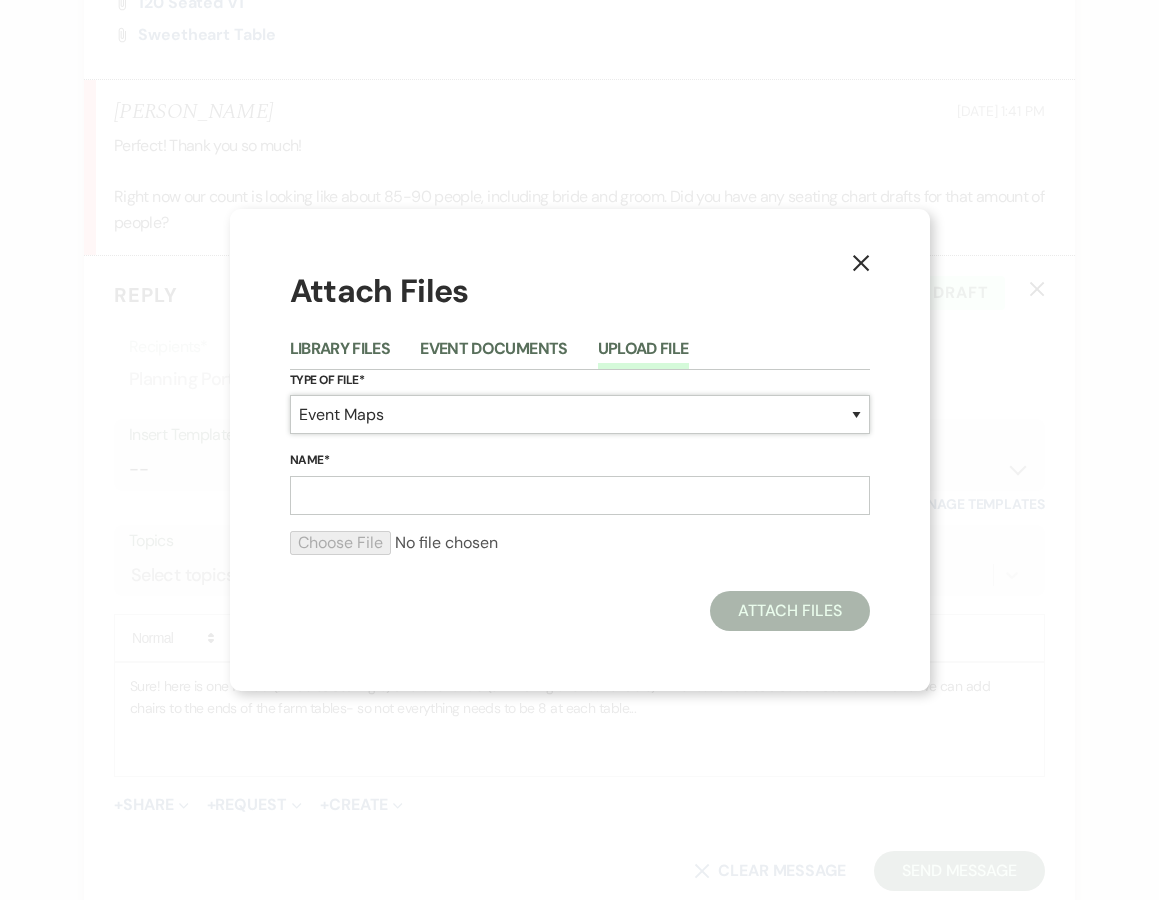 select on "24" 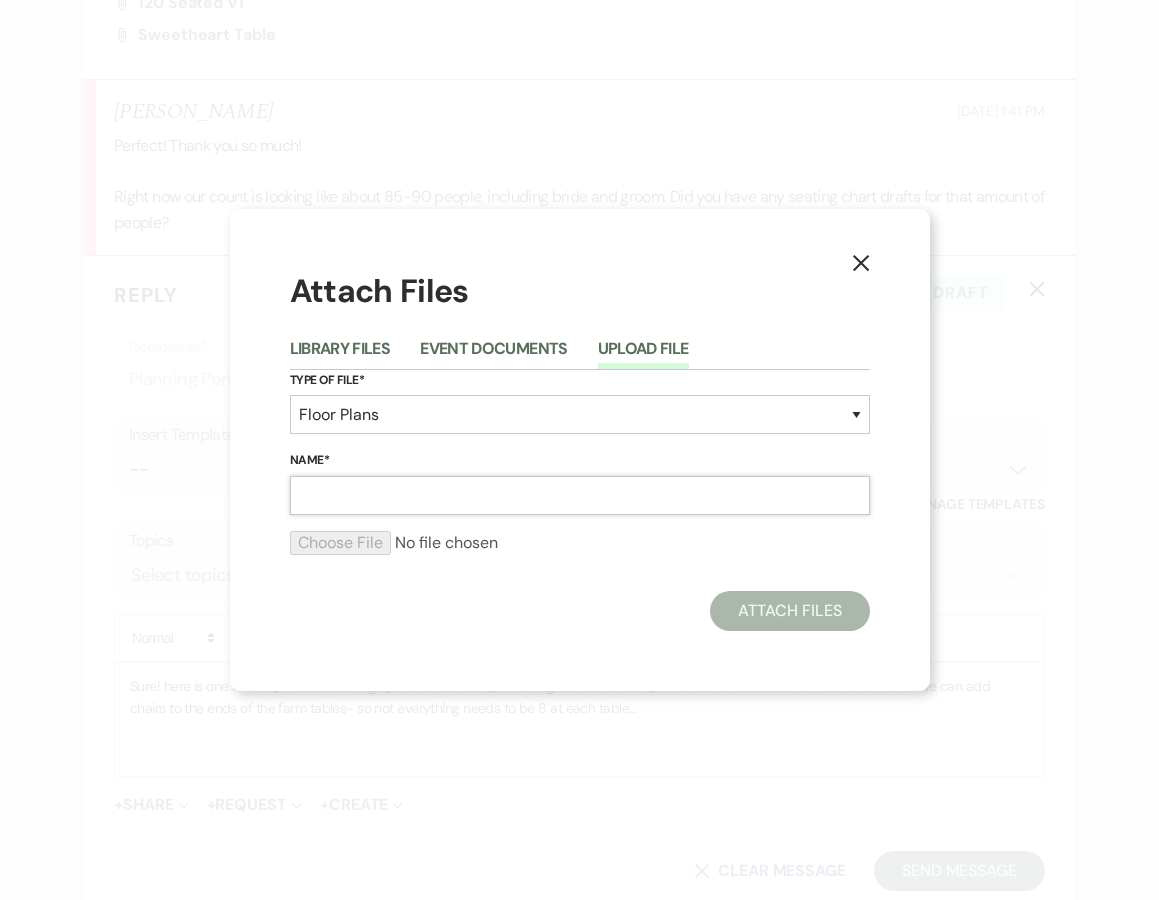 click on "Name*" at bounding box center [580, 495] 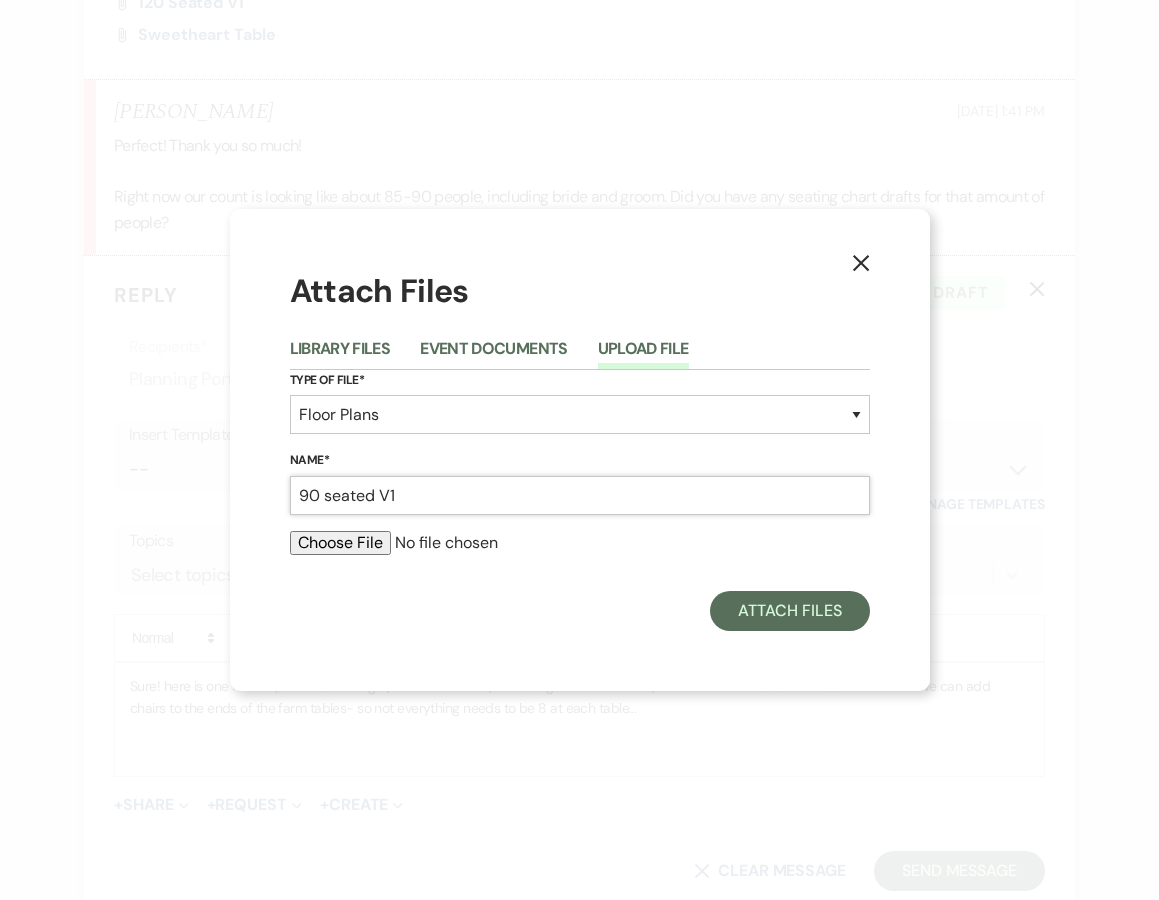 type on "90 seated V1" 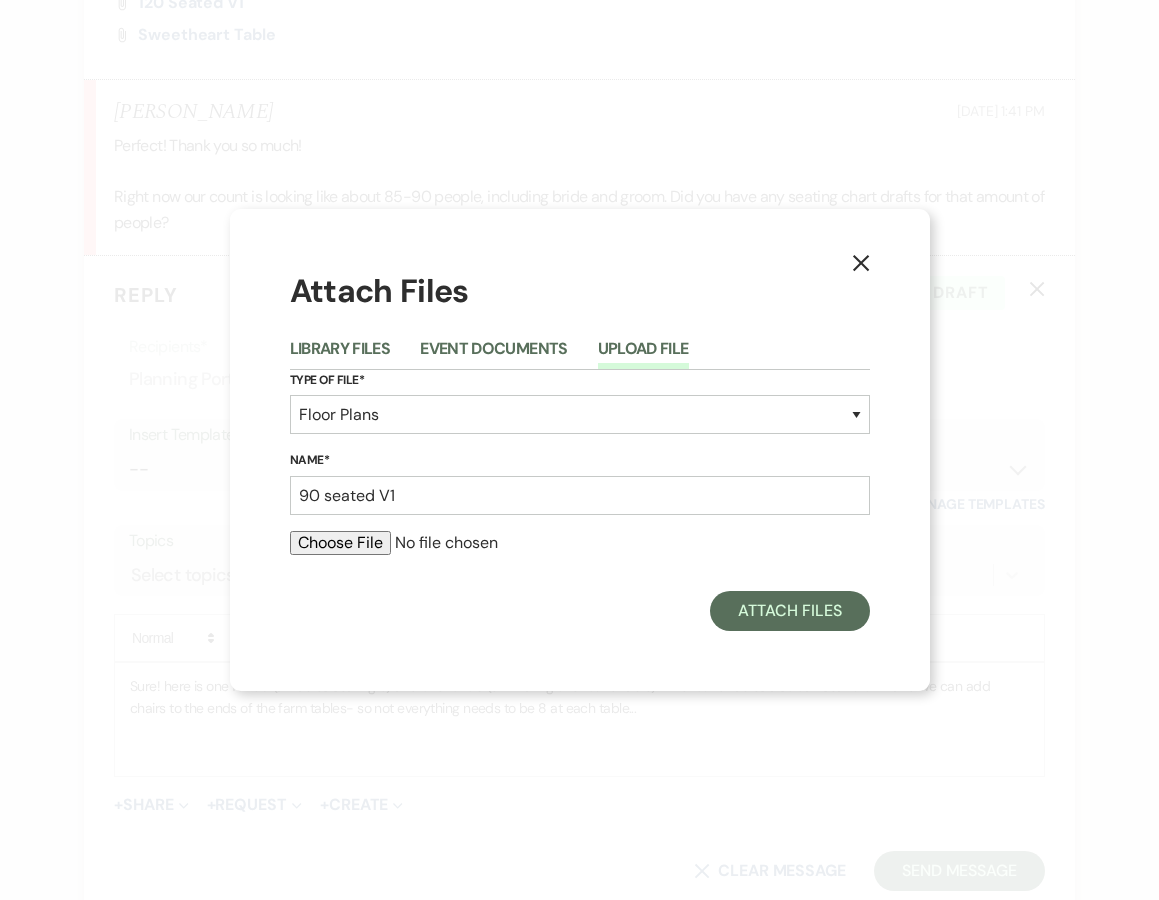 click at bounding box center (580, 543) 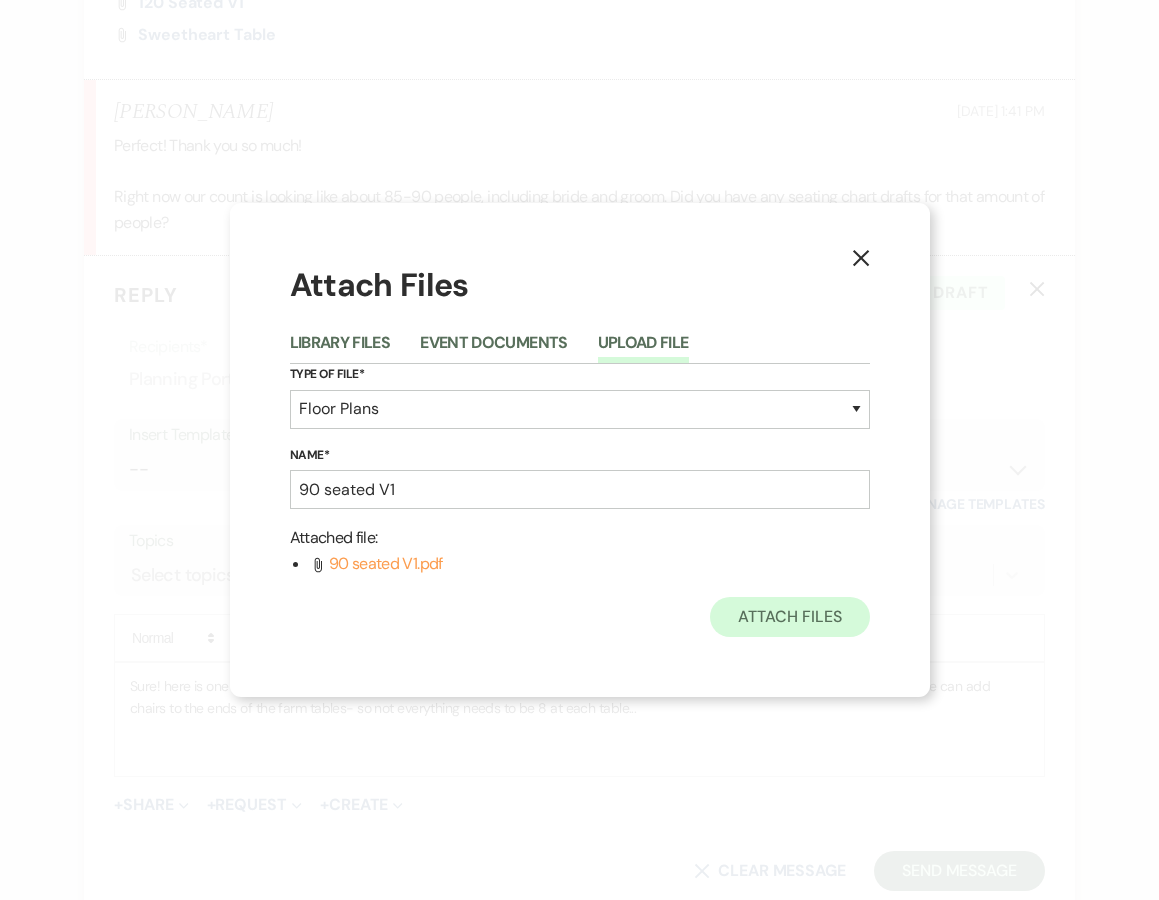 click on "Attach Files" at bounding box center [789, 617] 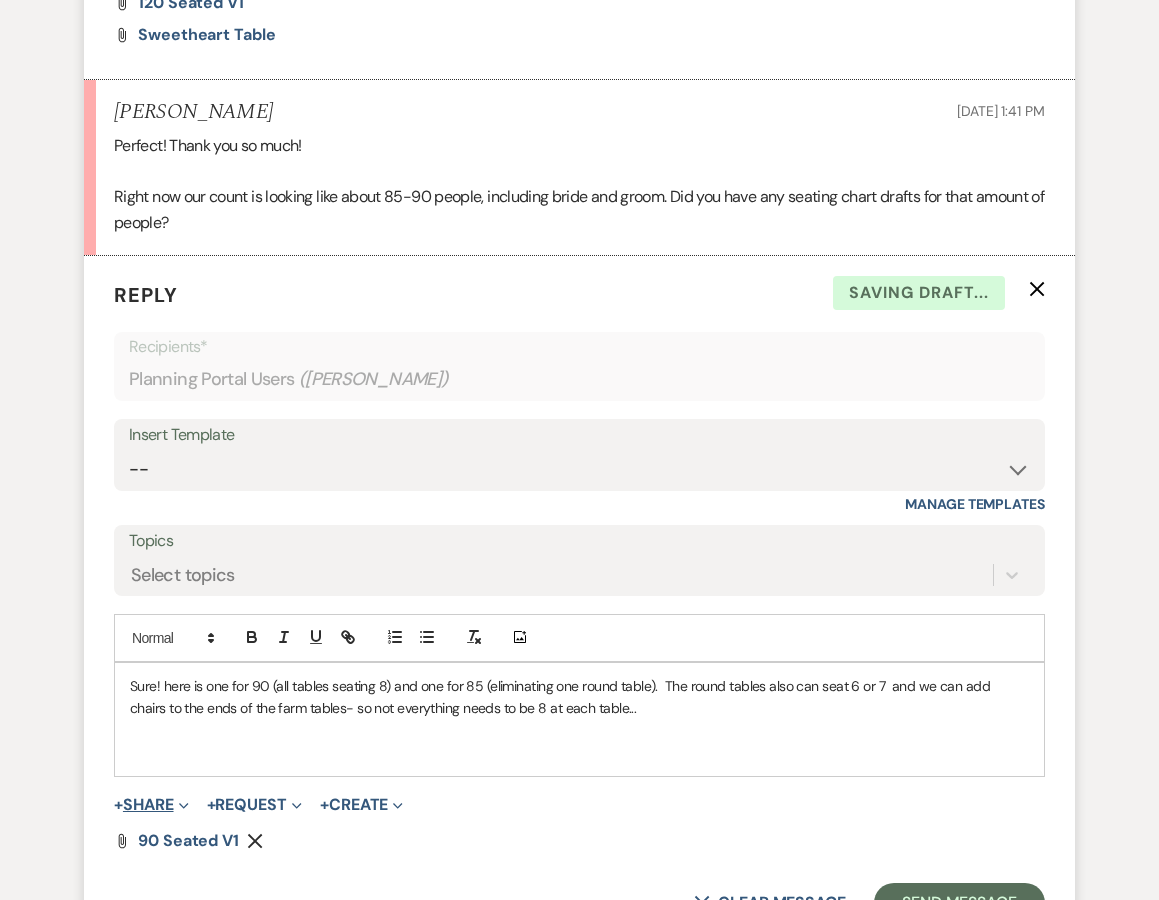 click on "+  Share Expand" at bounding box center [151, 805] 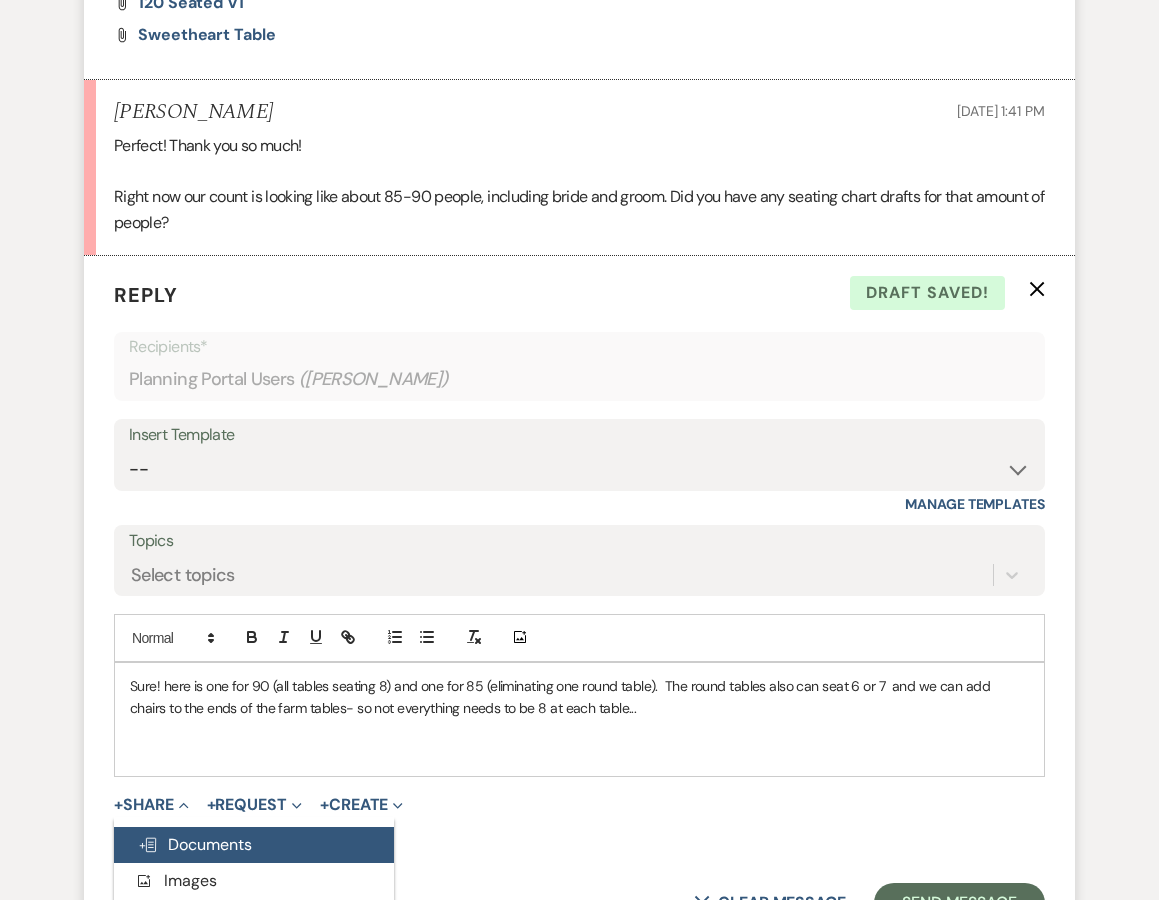 click on "Doc Upload Documents" at bounding box center (195, 844) 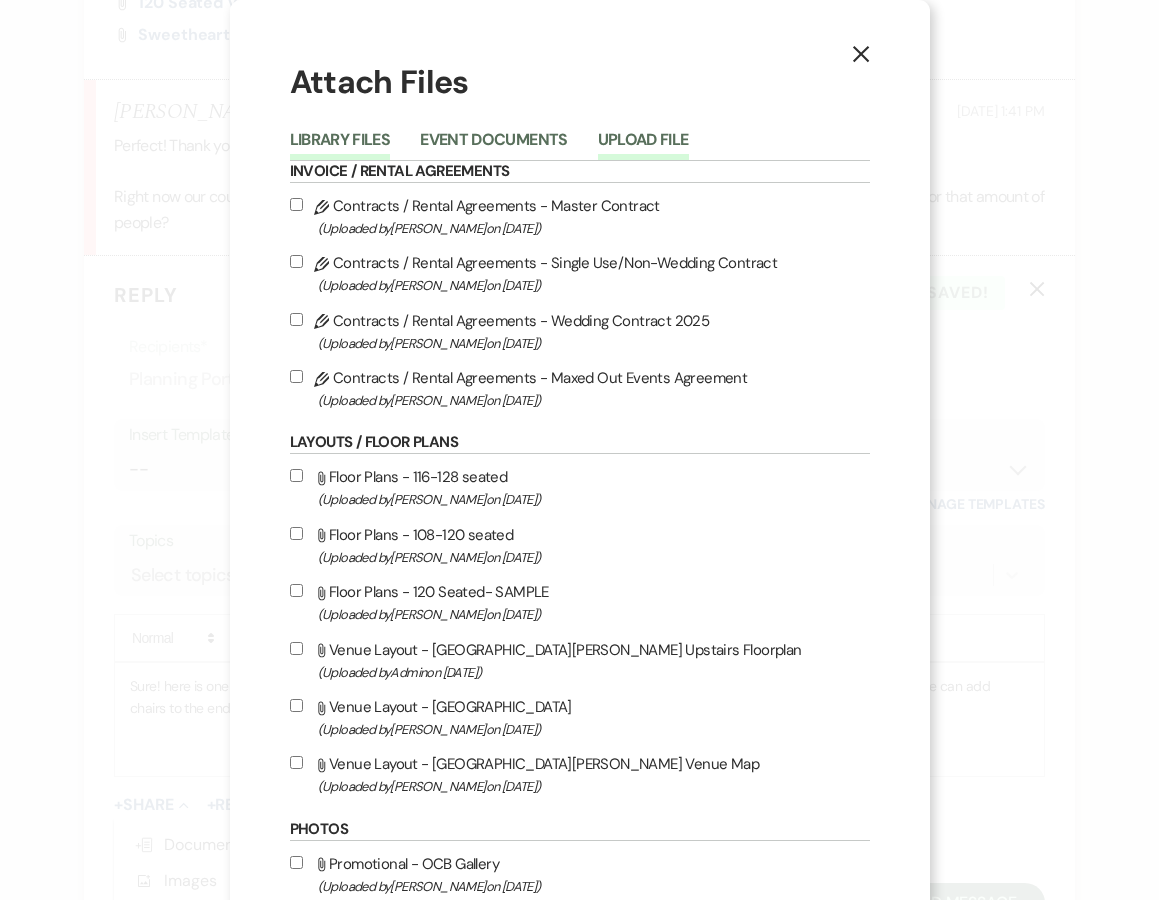 click on "Upload File" at bounding box center (643, 146) 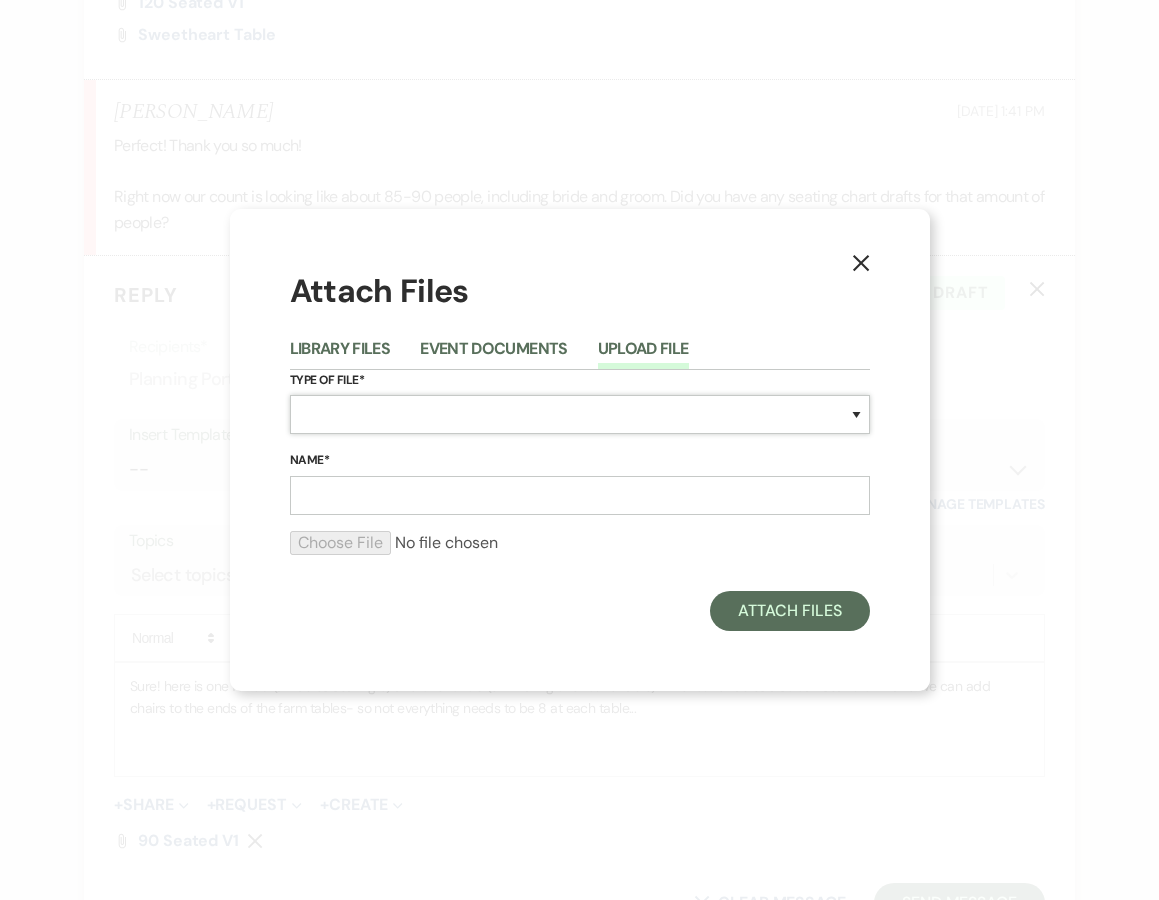 select on "24" 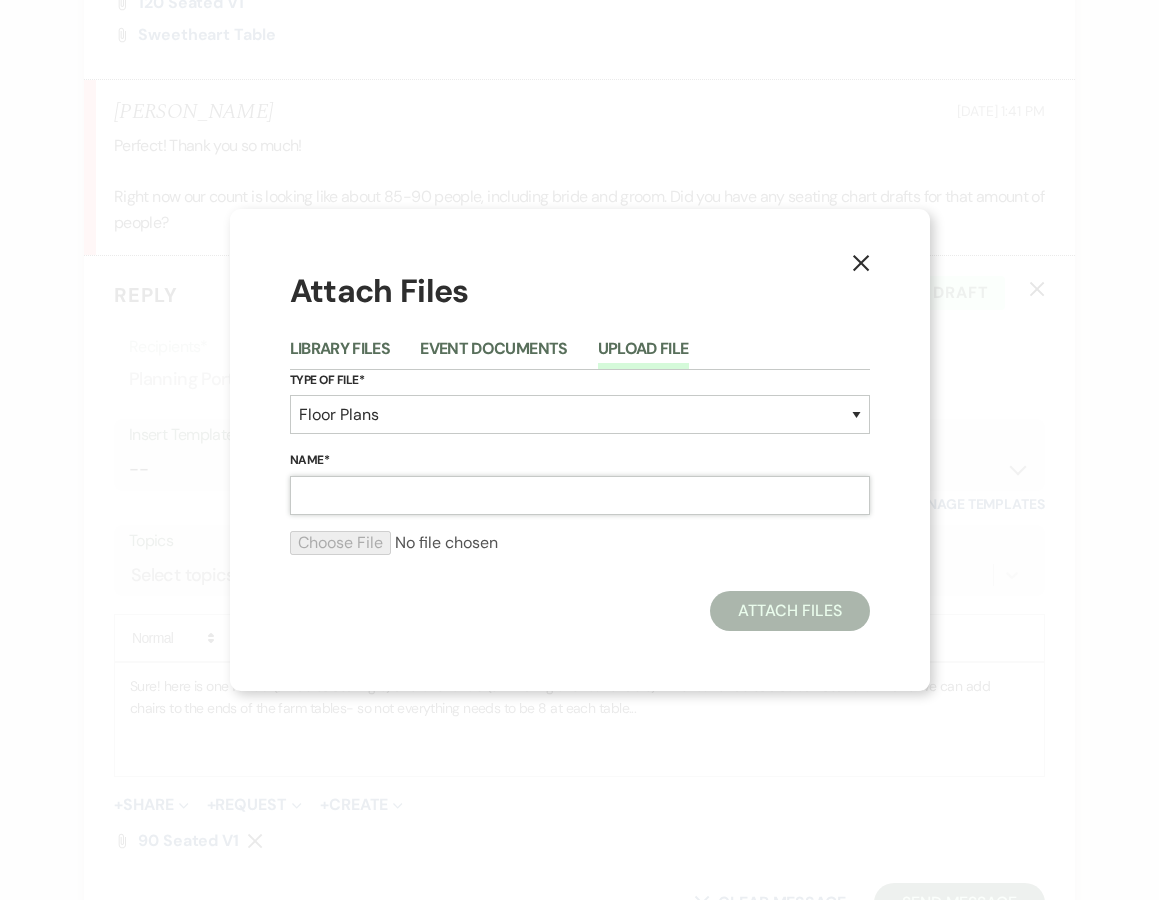 click on "Name*" at bounding box center (580, 495) 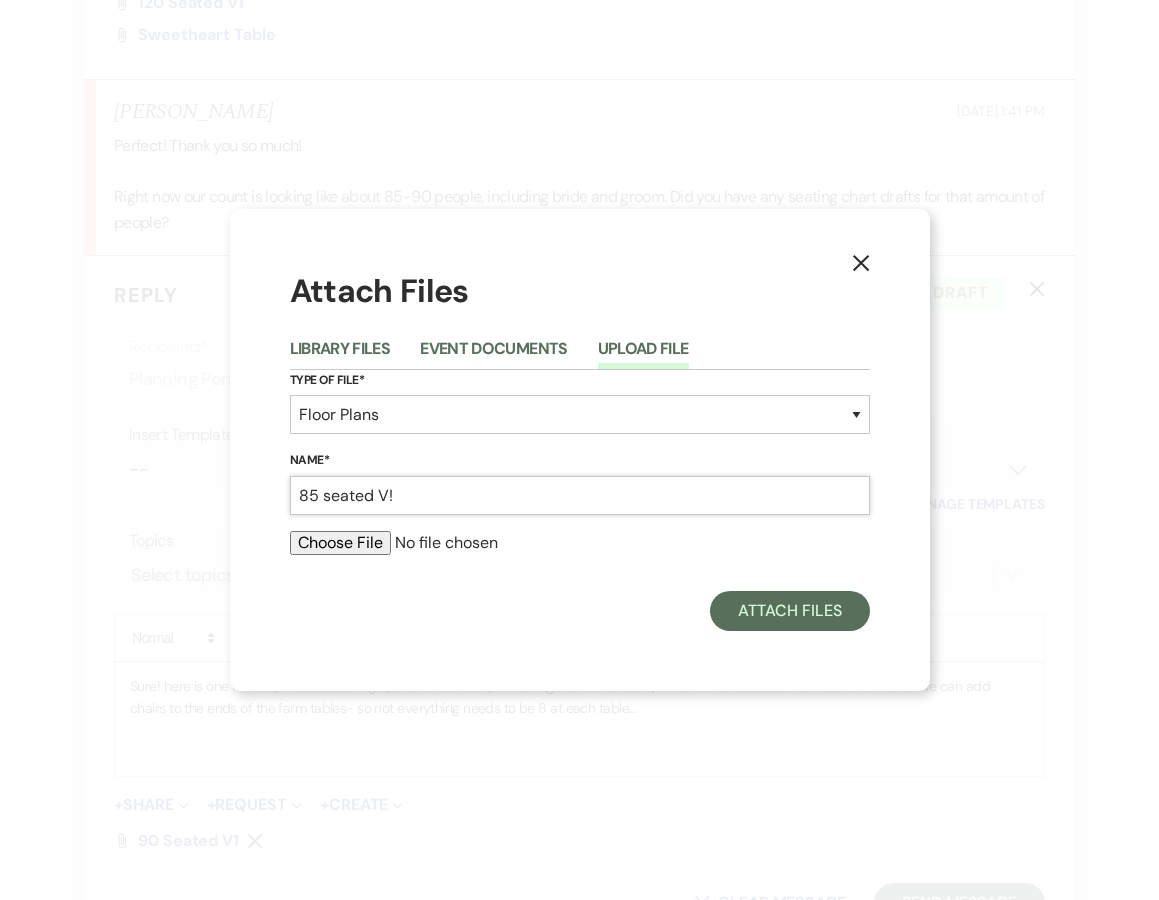 type on "85 seated V!" 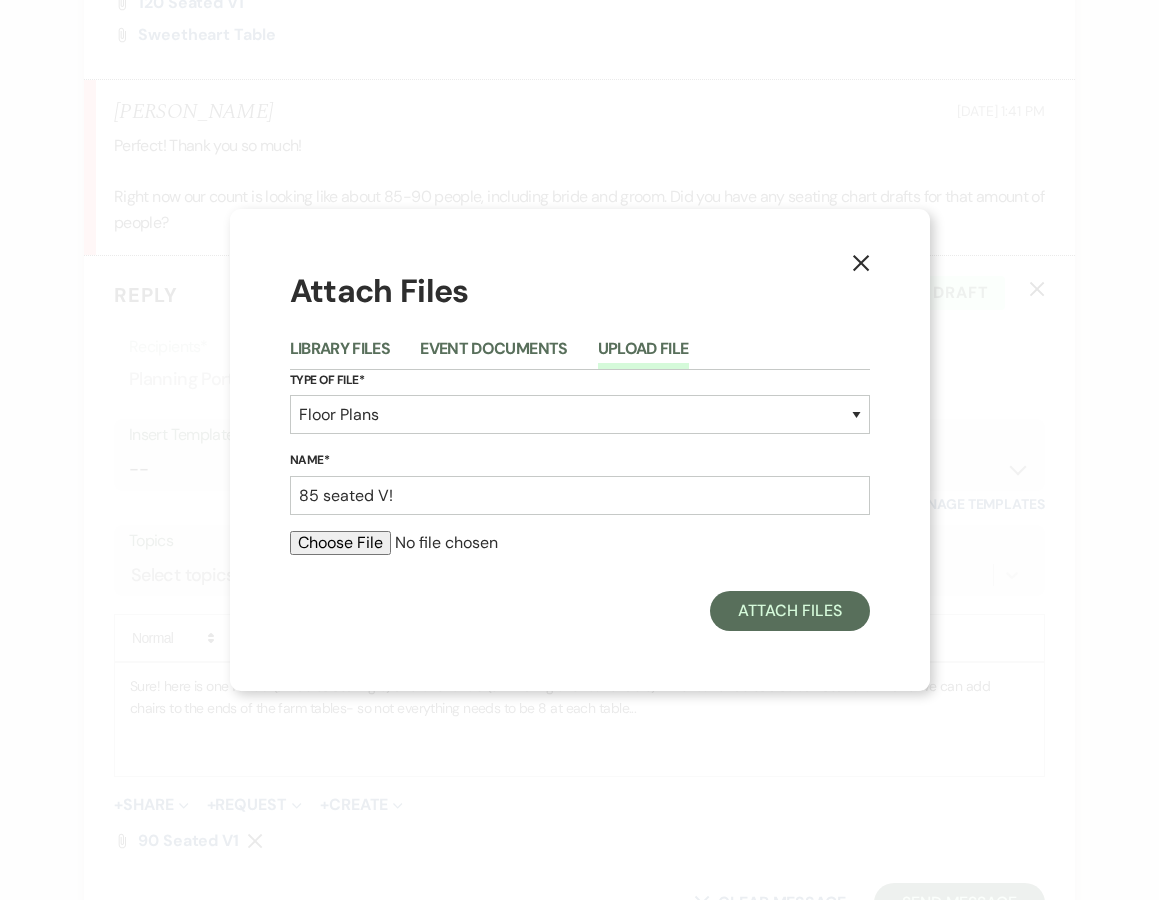 click at bounding box center (580, 543) 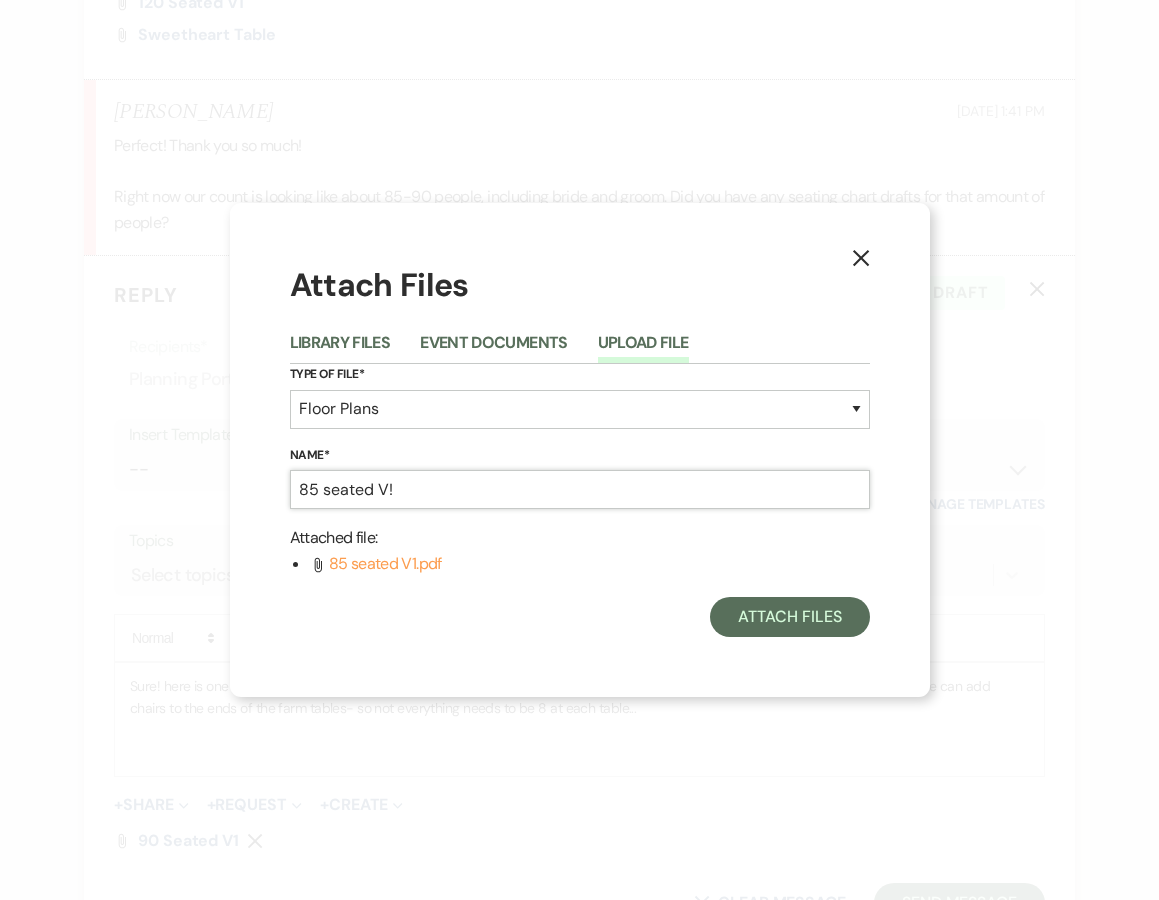 click on "85 seated V!" at bounding box center [580, 489] 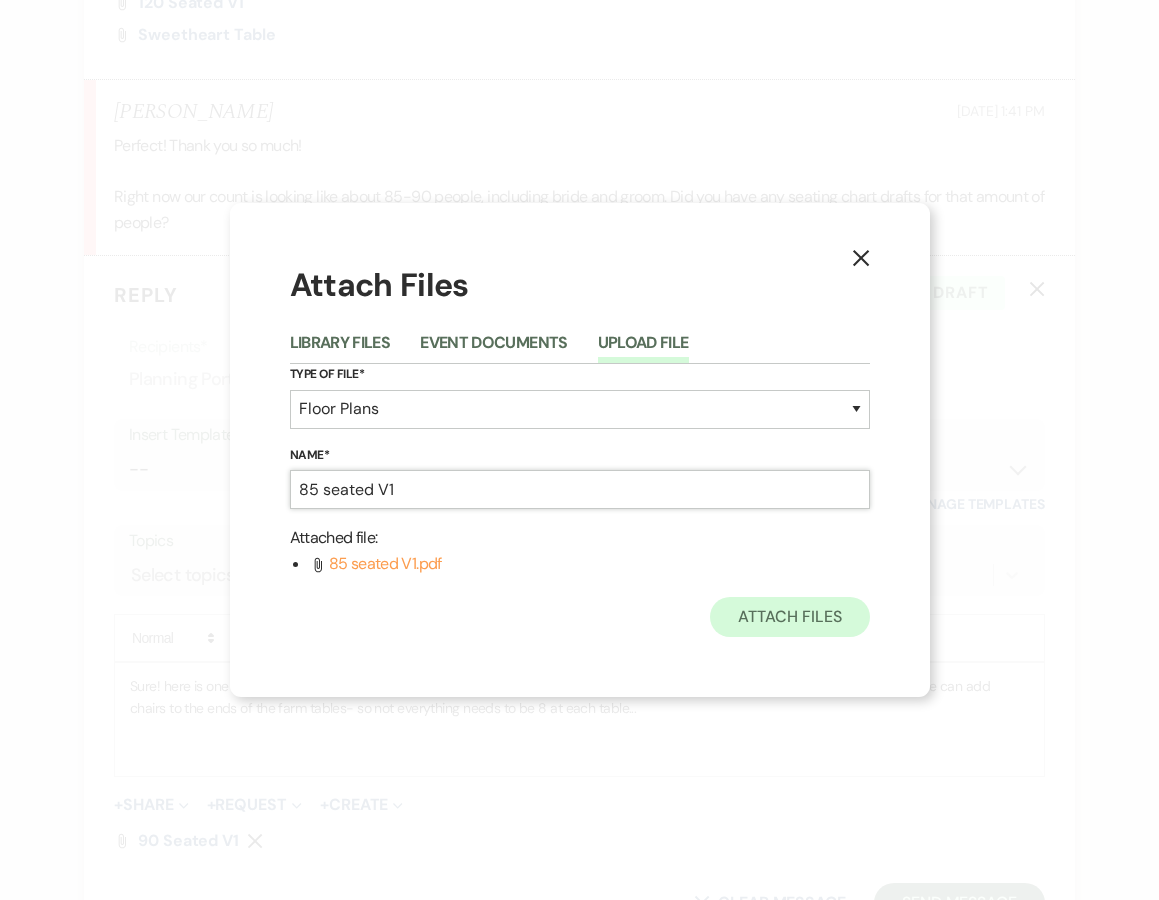 type on "85 seated V1" 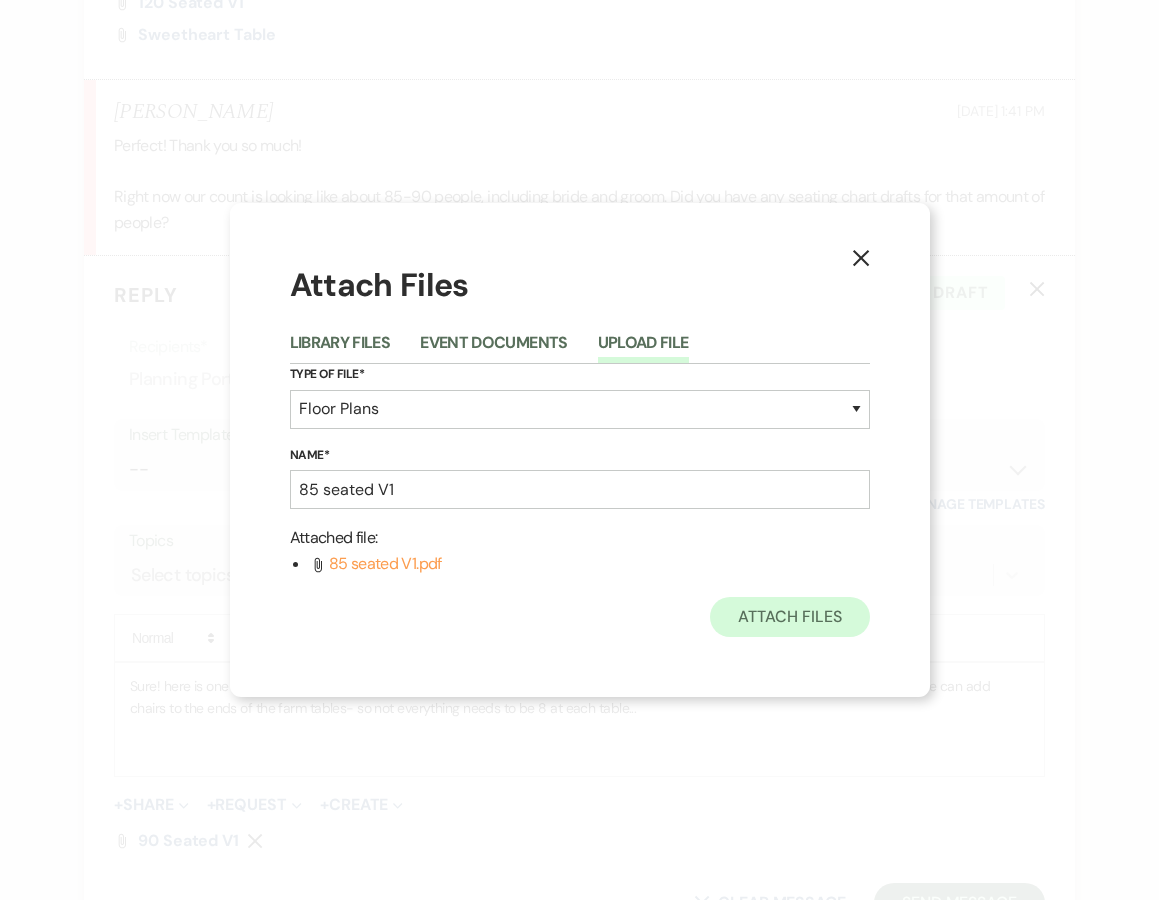 click on "Attach Files" at bounding box center (789, 617) 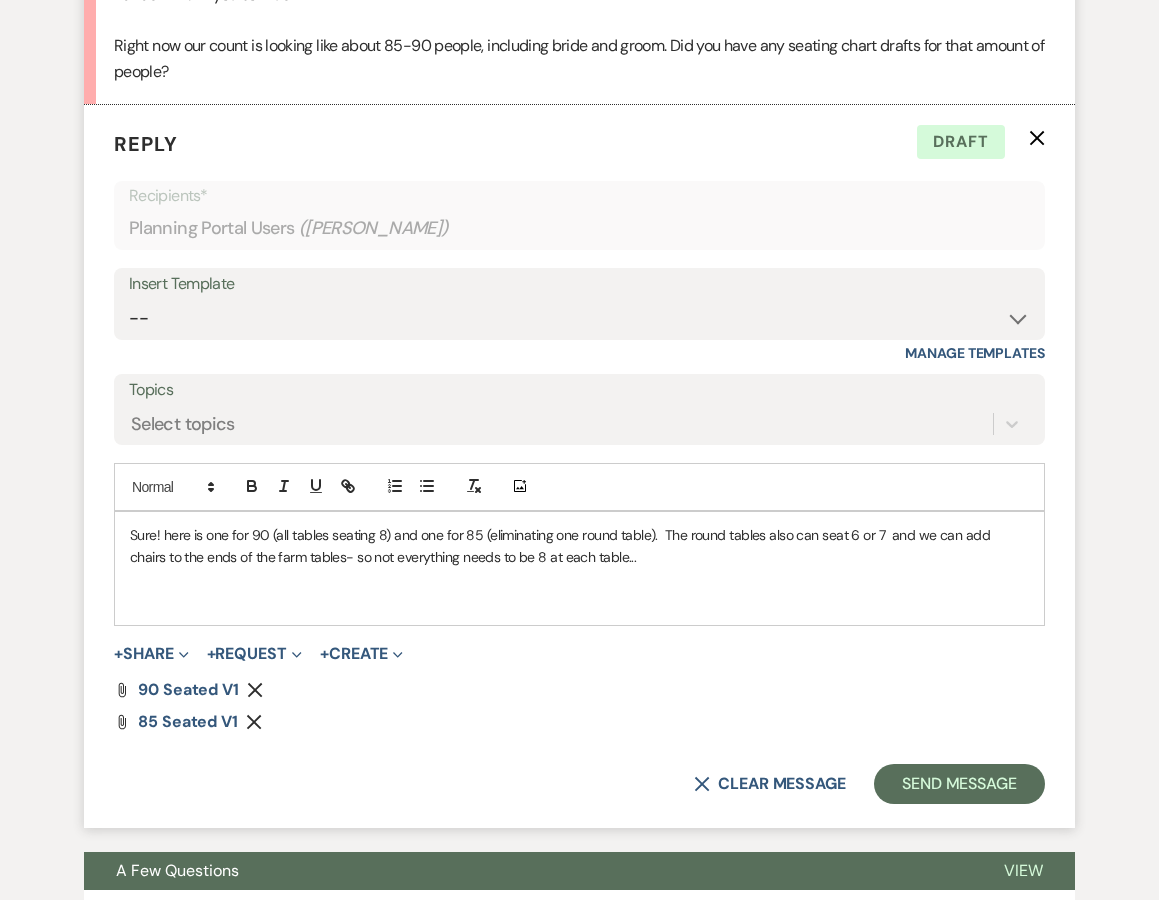 scroll, scrollTop: 1317, scrollLeft: 0, axis: vertical 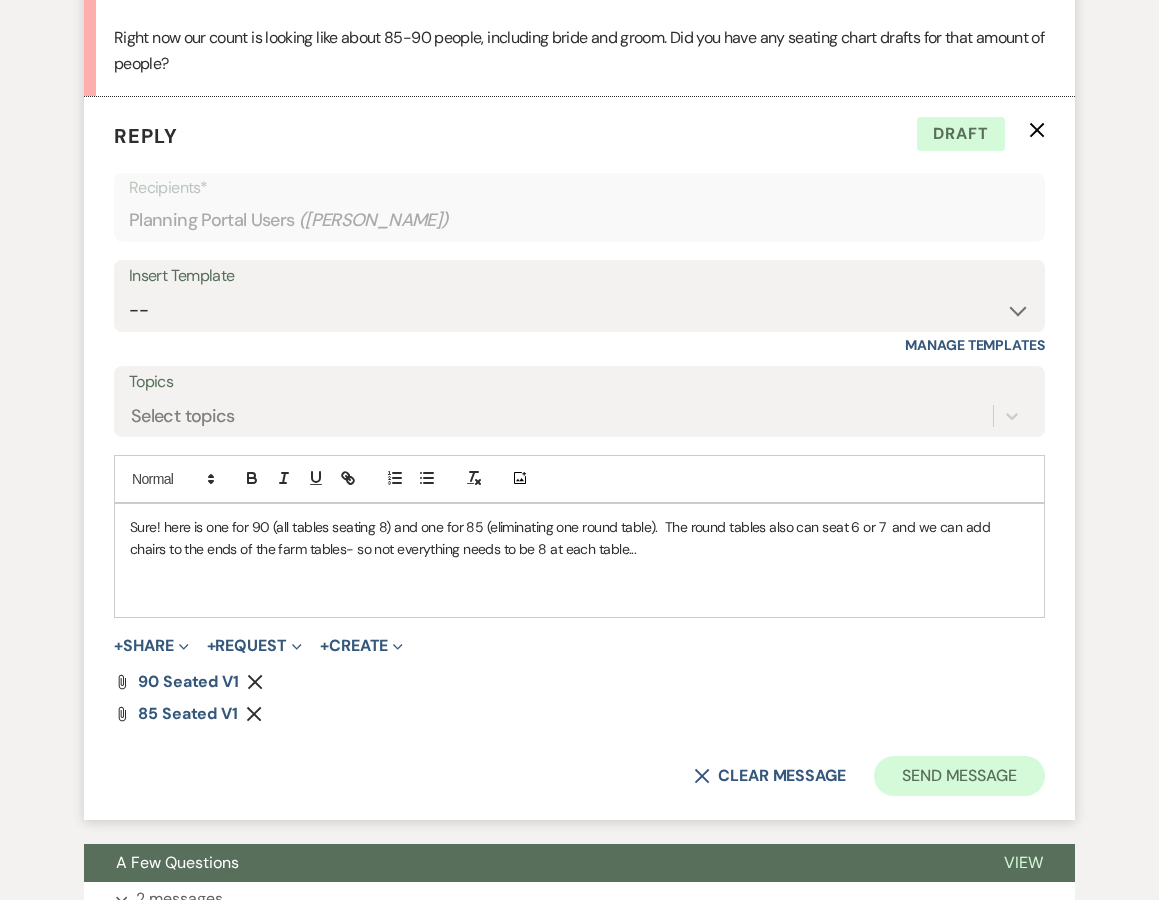 click on "Send Message" at bounding box center [959, 776] 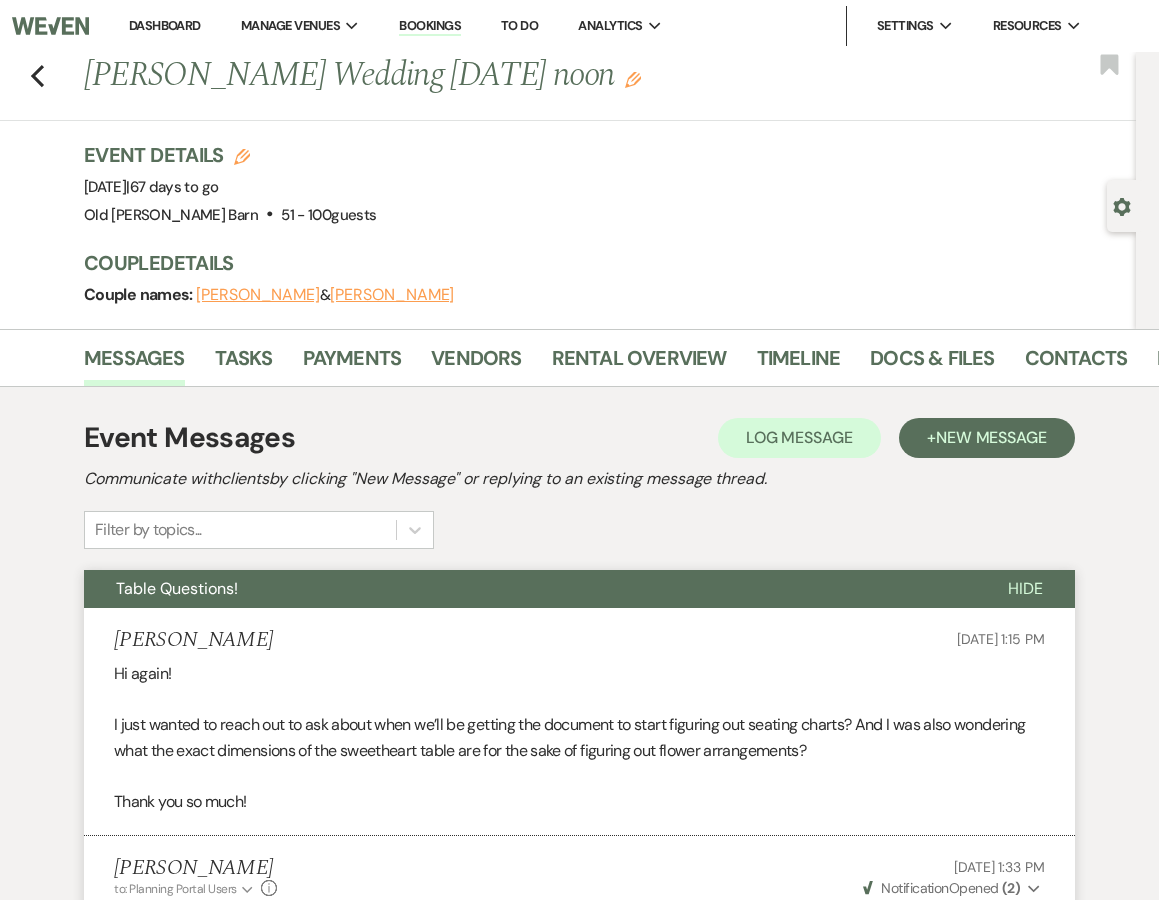 scroll, scrollTop: 0, scrollLeft: 0, axis: both 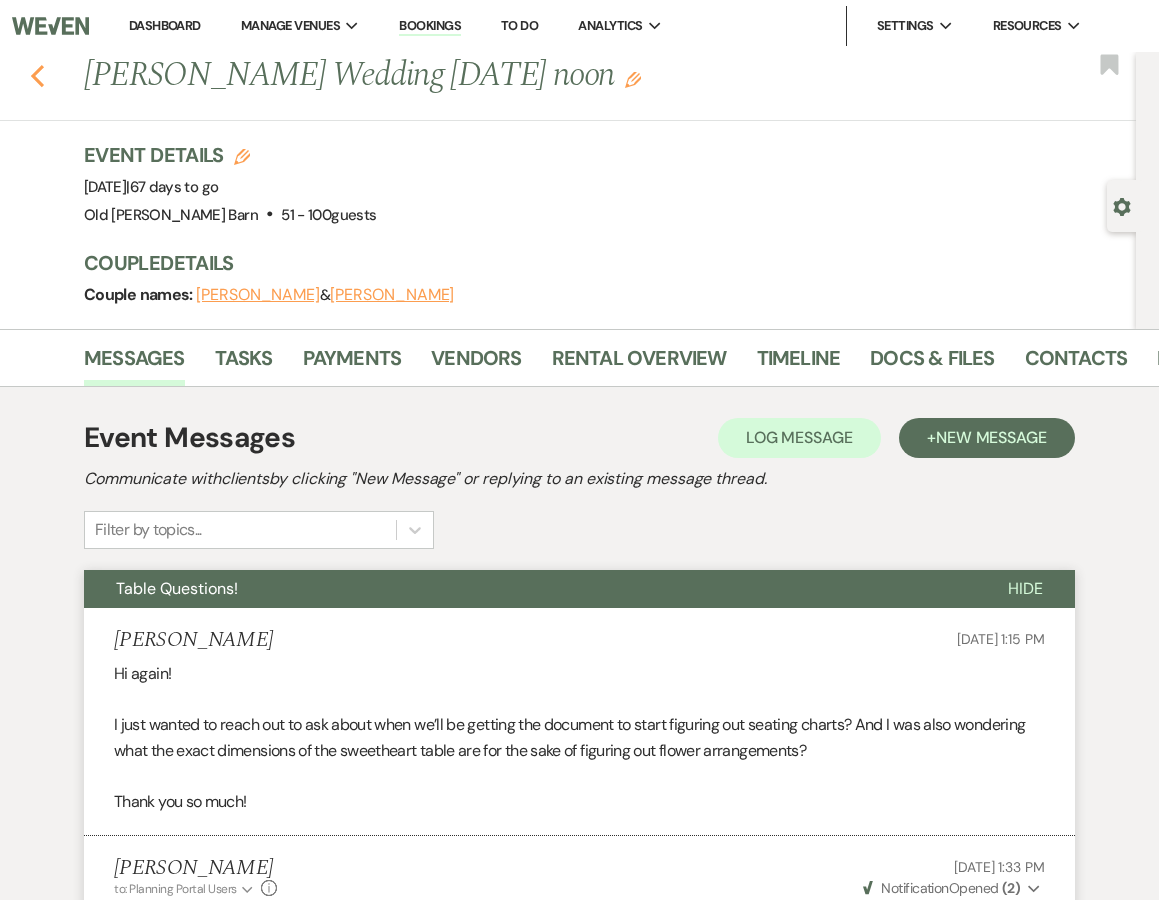 click 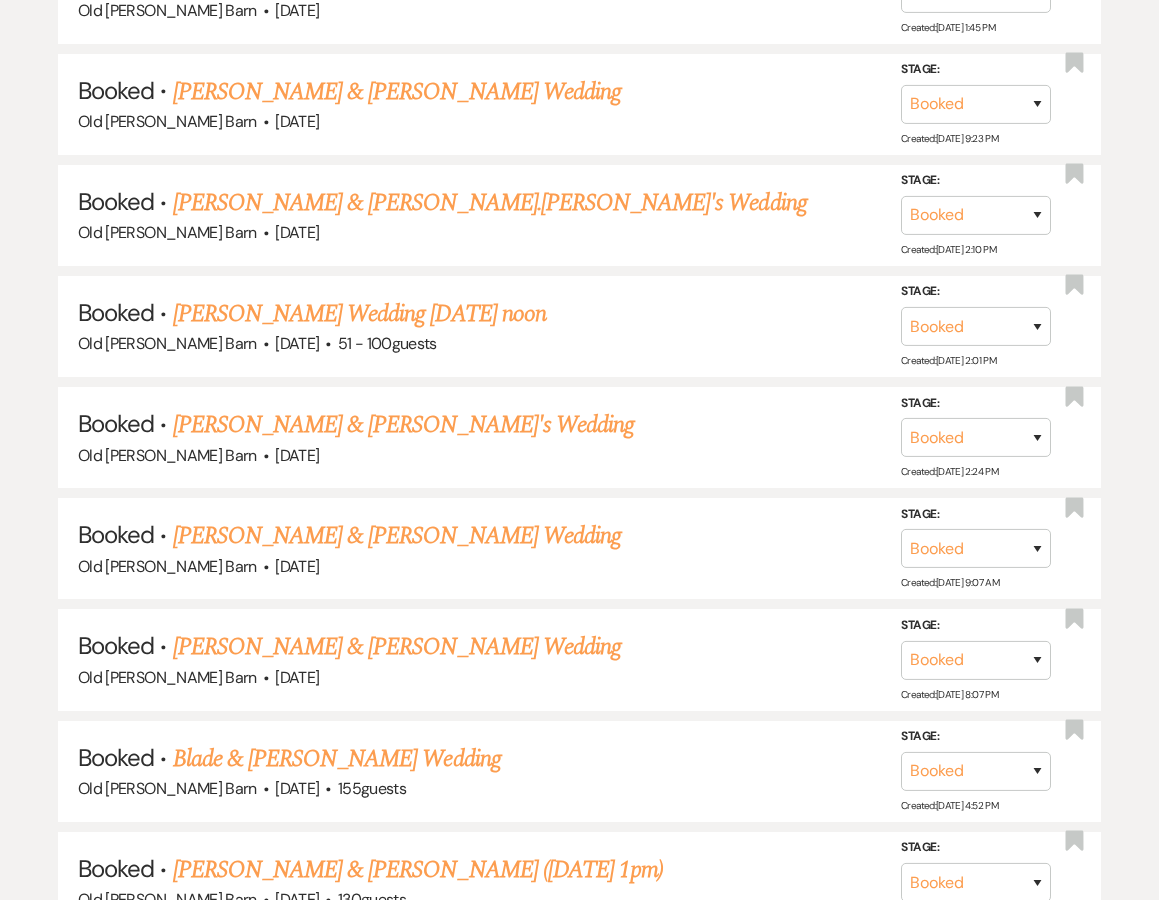 scroll, scrollTop: 1634, scrollLeft: 0, axis: vertical 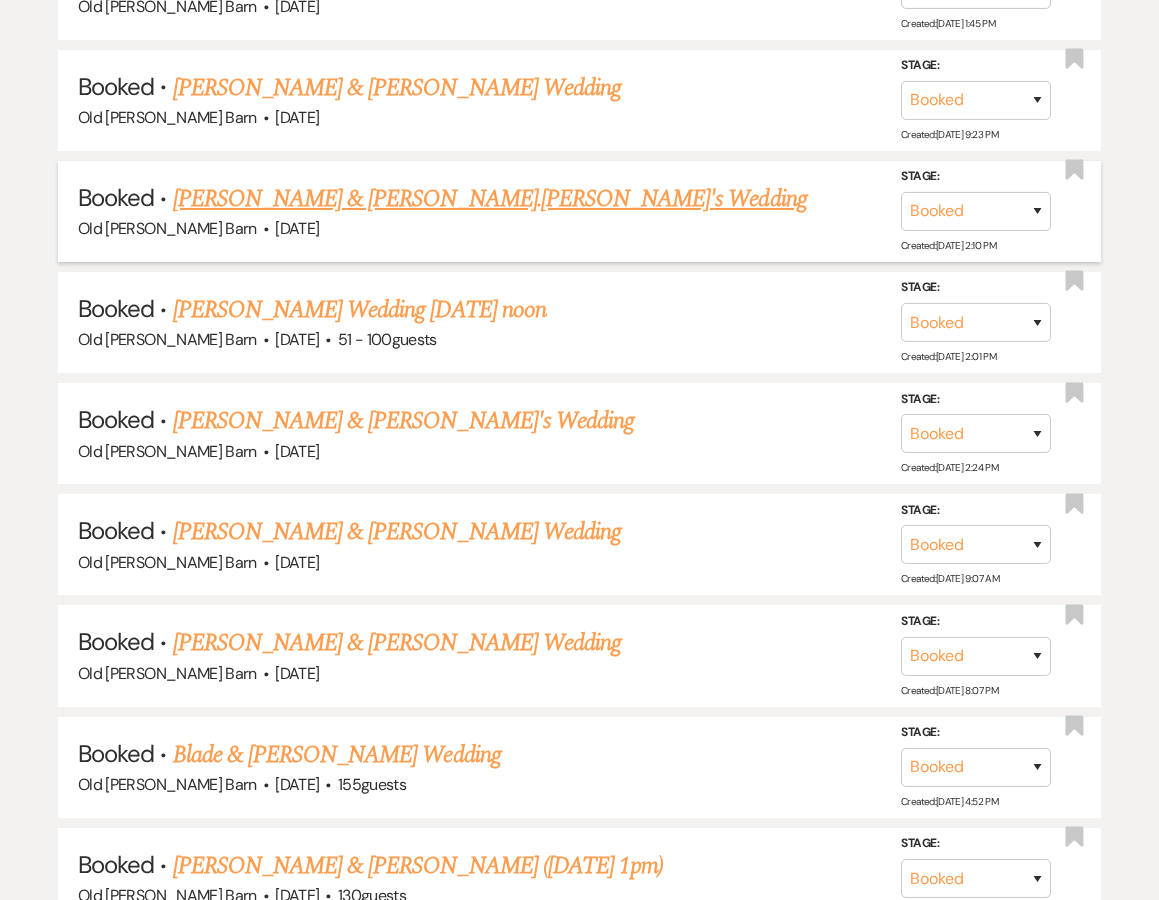 click on "[PERSON_NAME] & [PERSON_NAME].[PERSON_NAME]'s Wedding" at bounding box center (490, 199) 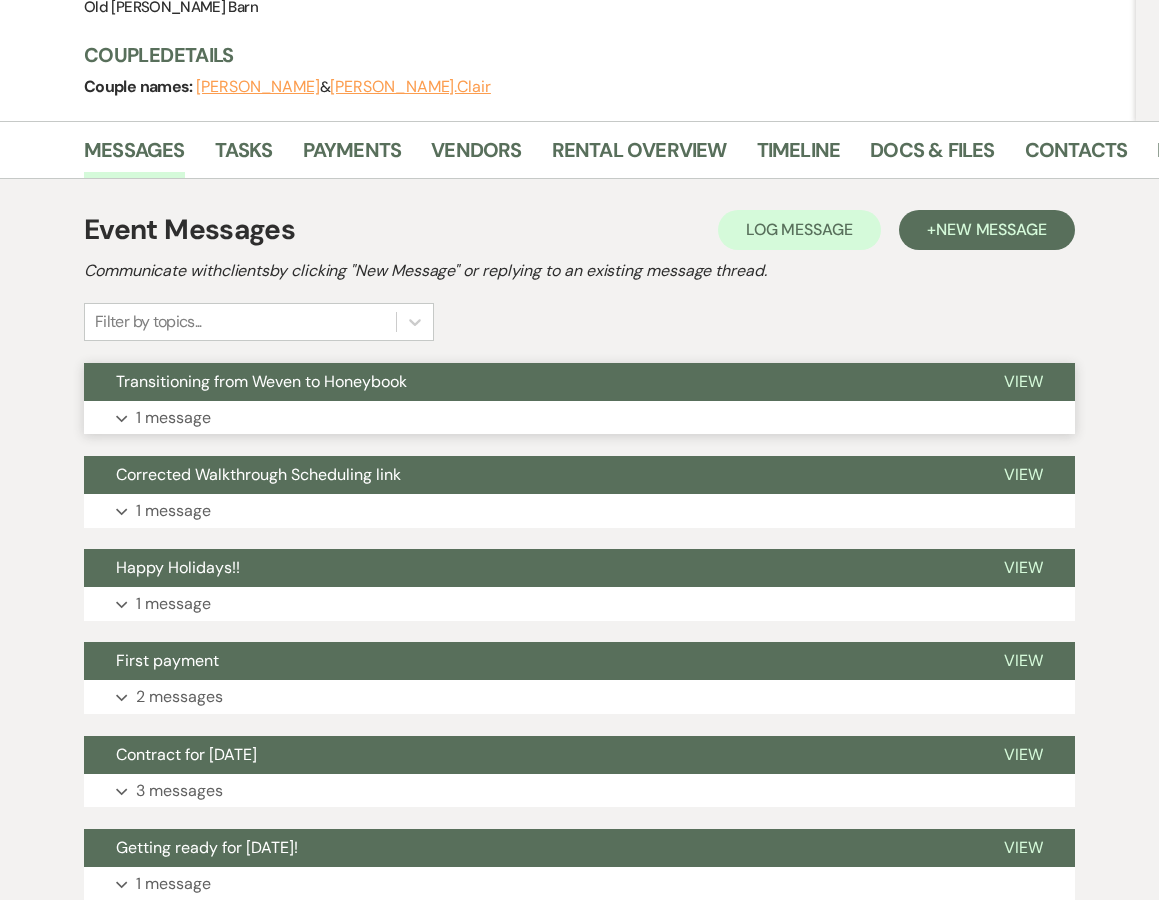 scroll, scrollTop: 239, scrollLeft: 0, axis: vertical 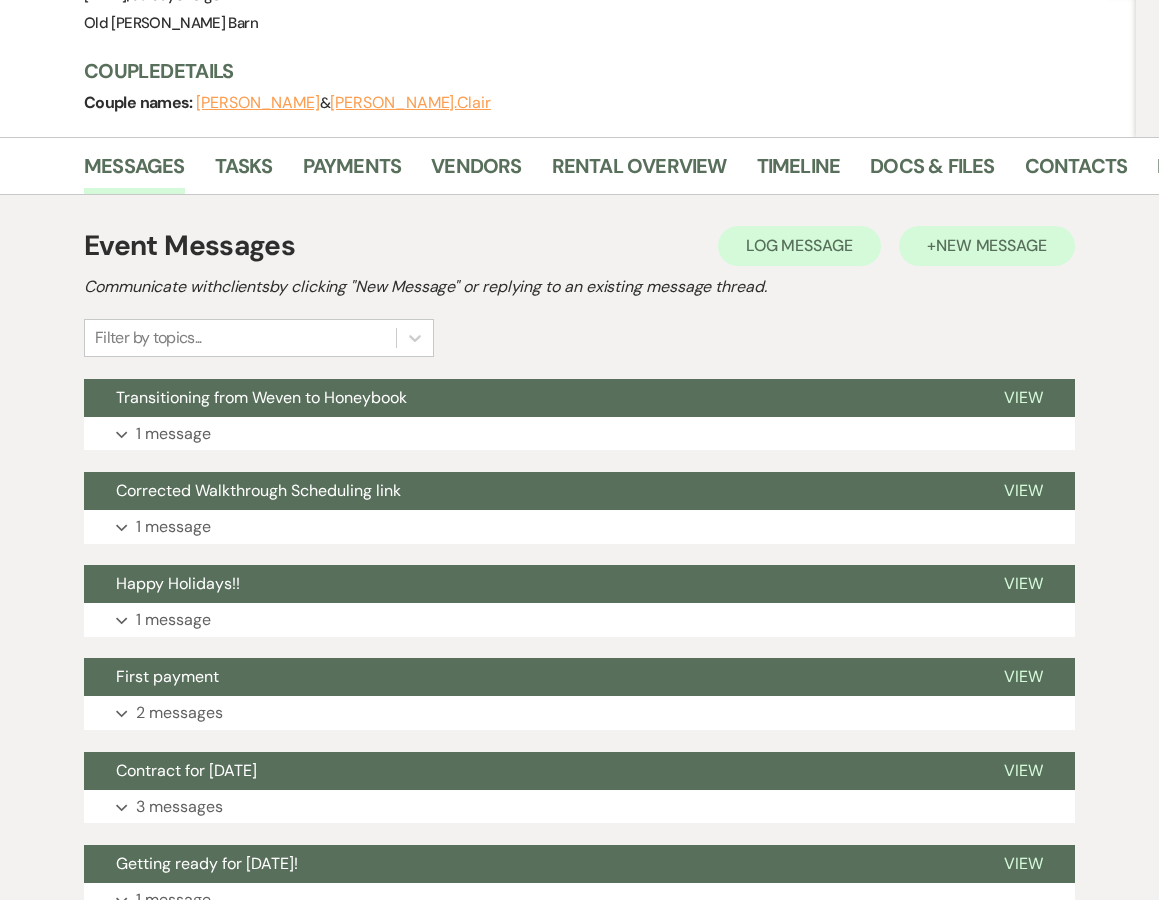 click on "+  New Message" at bounding box center (987, 246) 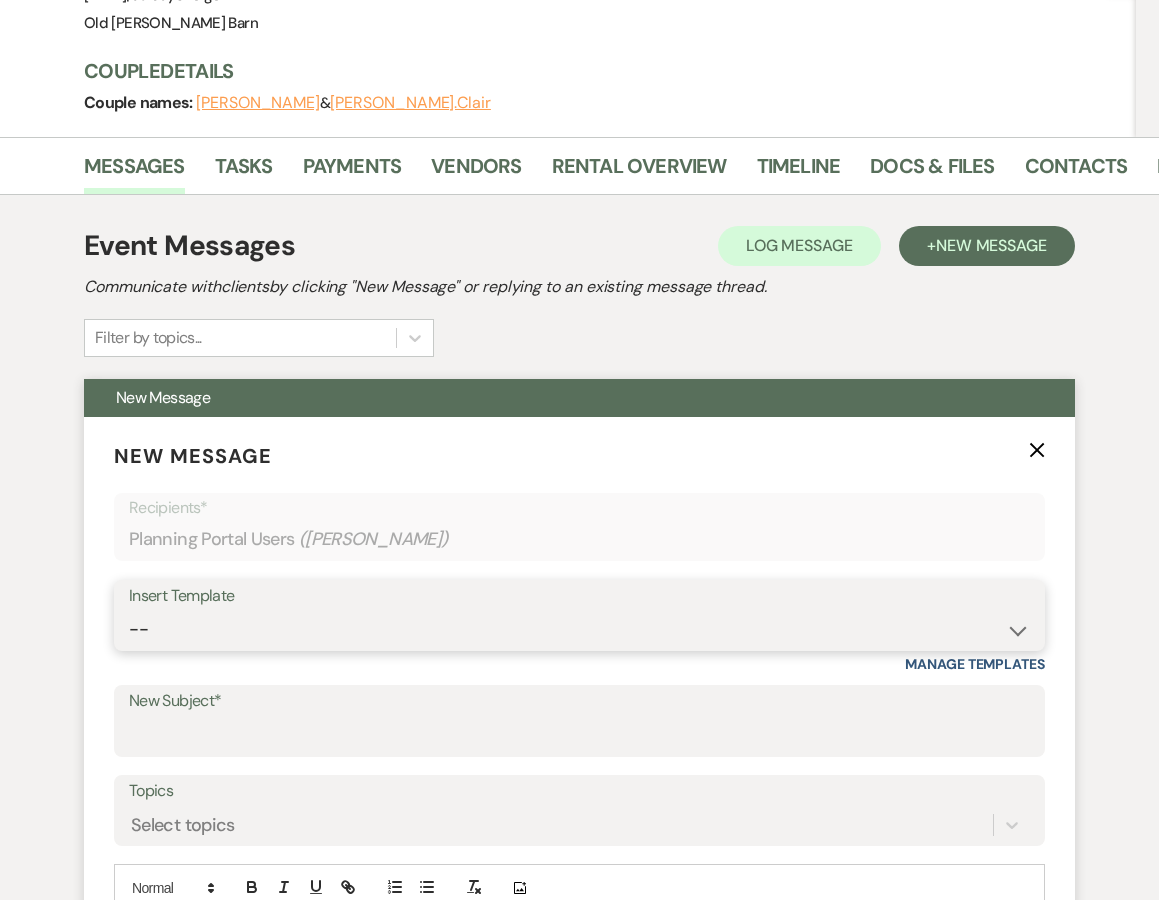 select on "1338" 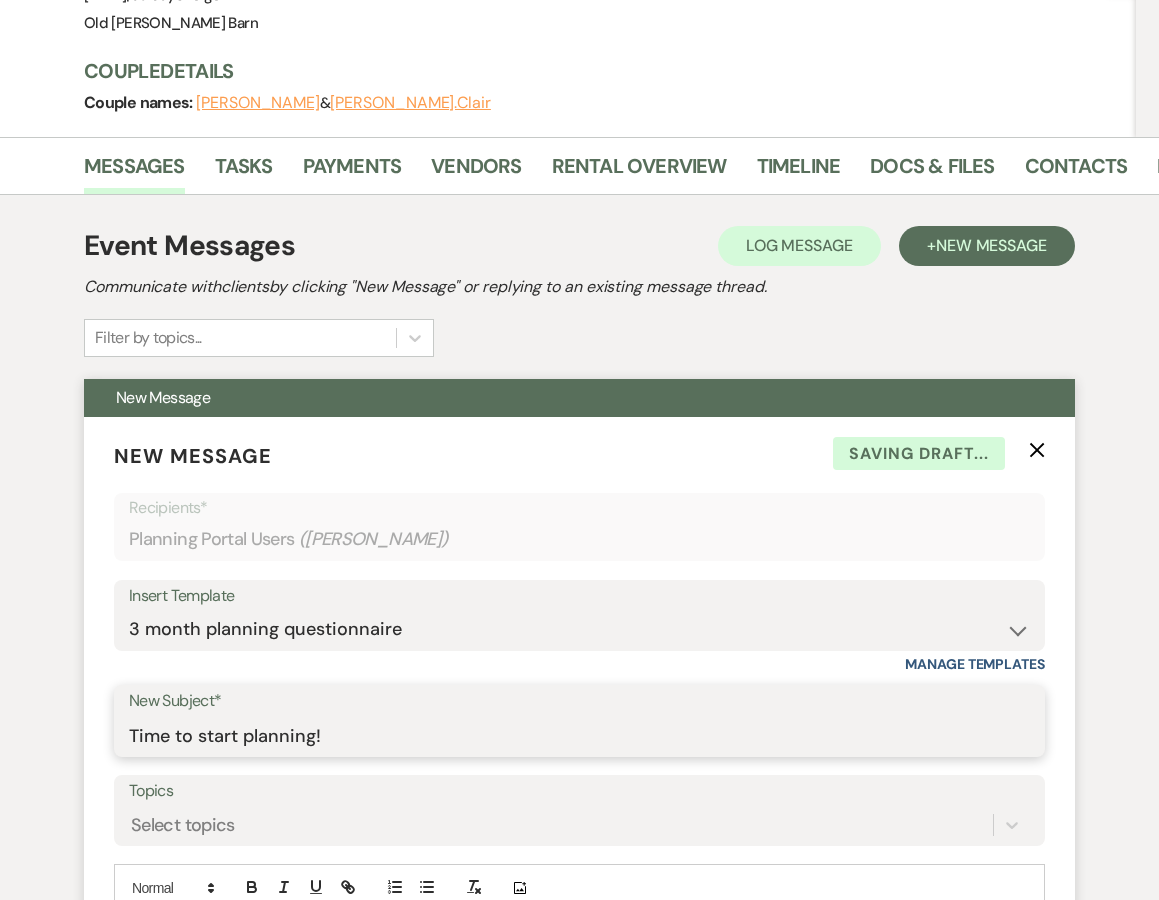 drag, startPoint x: 311, startPoint y: 684, endPoint x: 111, endPoint y: 682, distance: 200.01 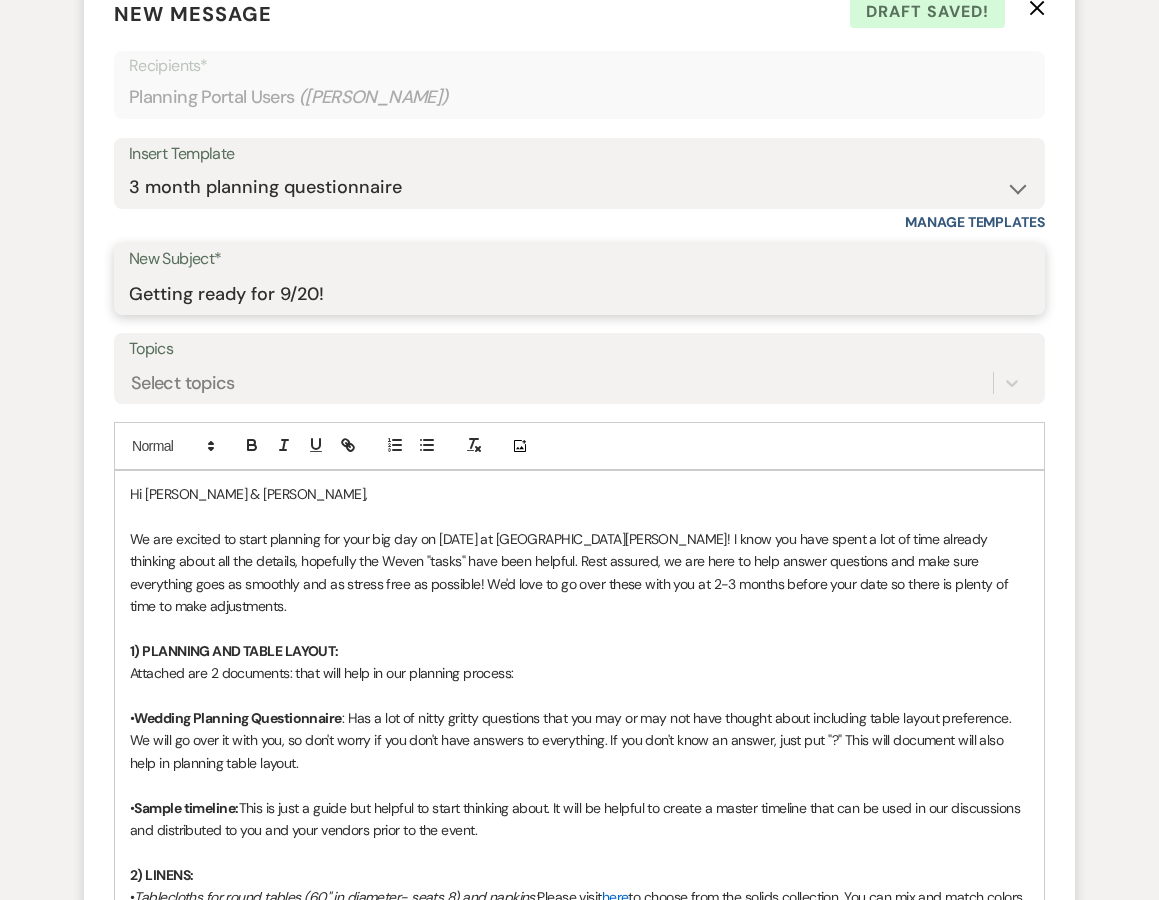 scroll, scrollTop: 687, scrollLeft: 0, axis: vertical 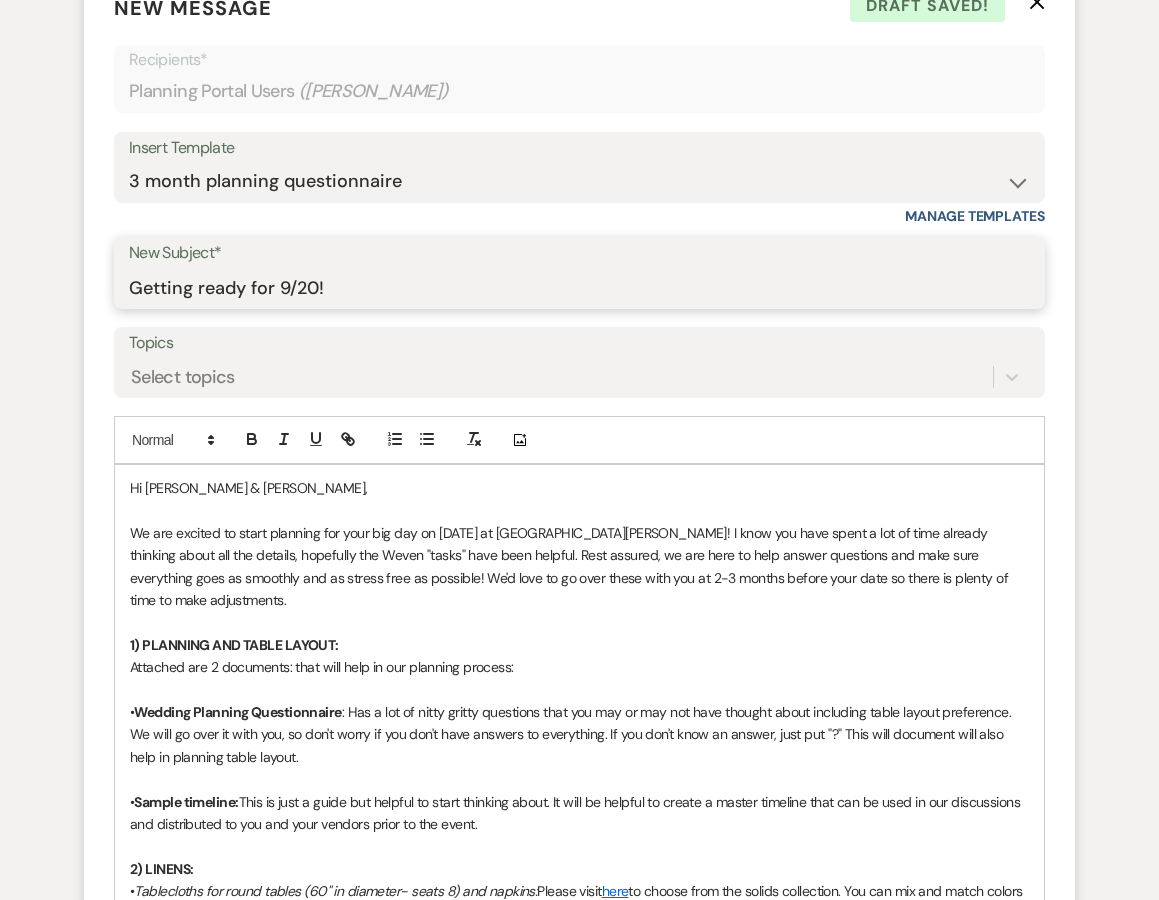 type on "Getting ready for 9/20!" 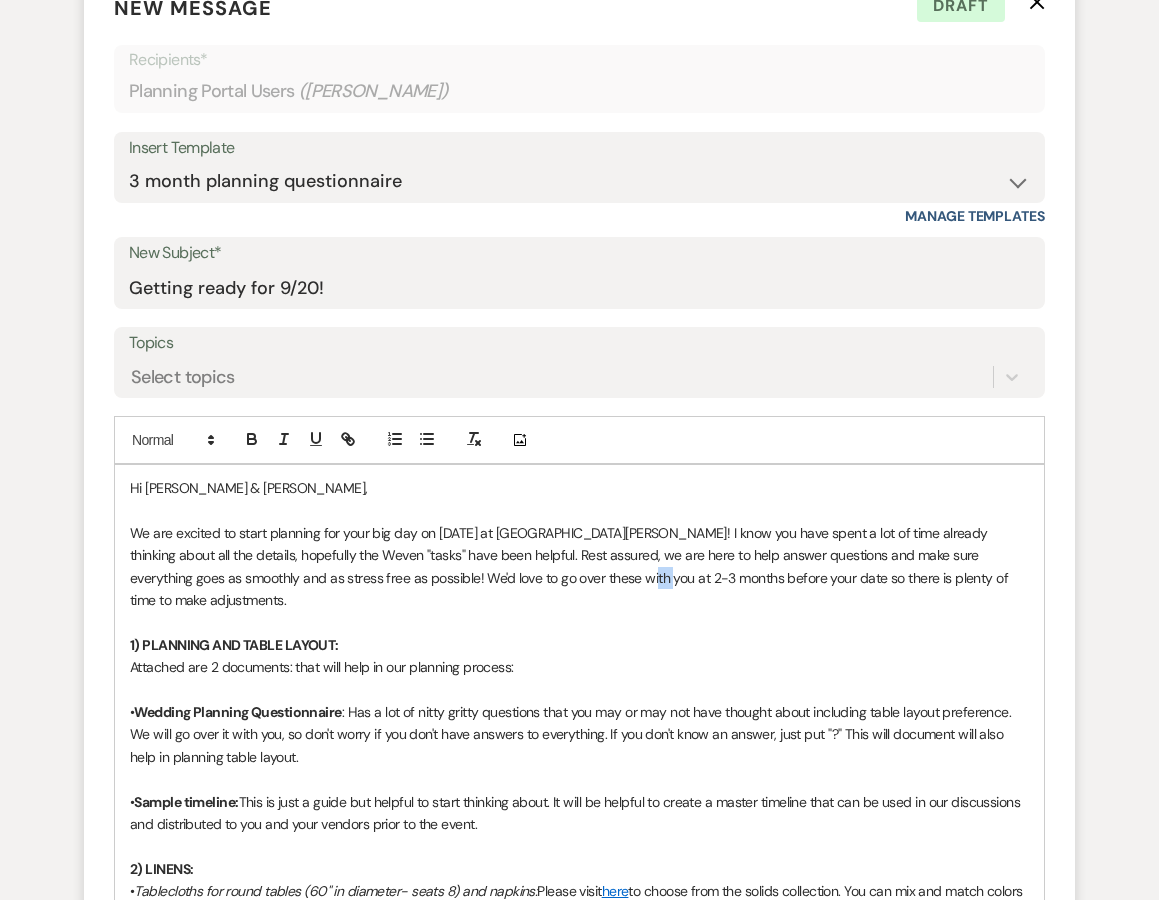 drag, startPoint x: 563, startPoint y: 530, endPoint x: 541, endPoint y: 528, distance: 22.090721 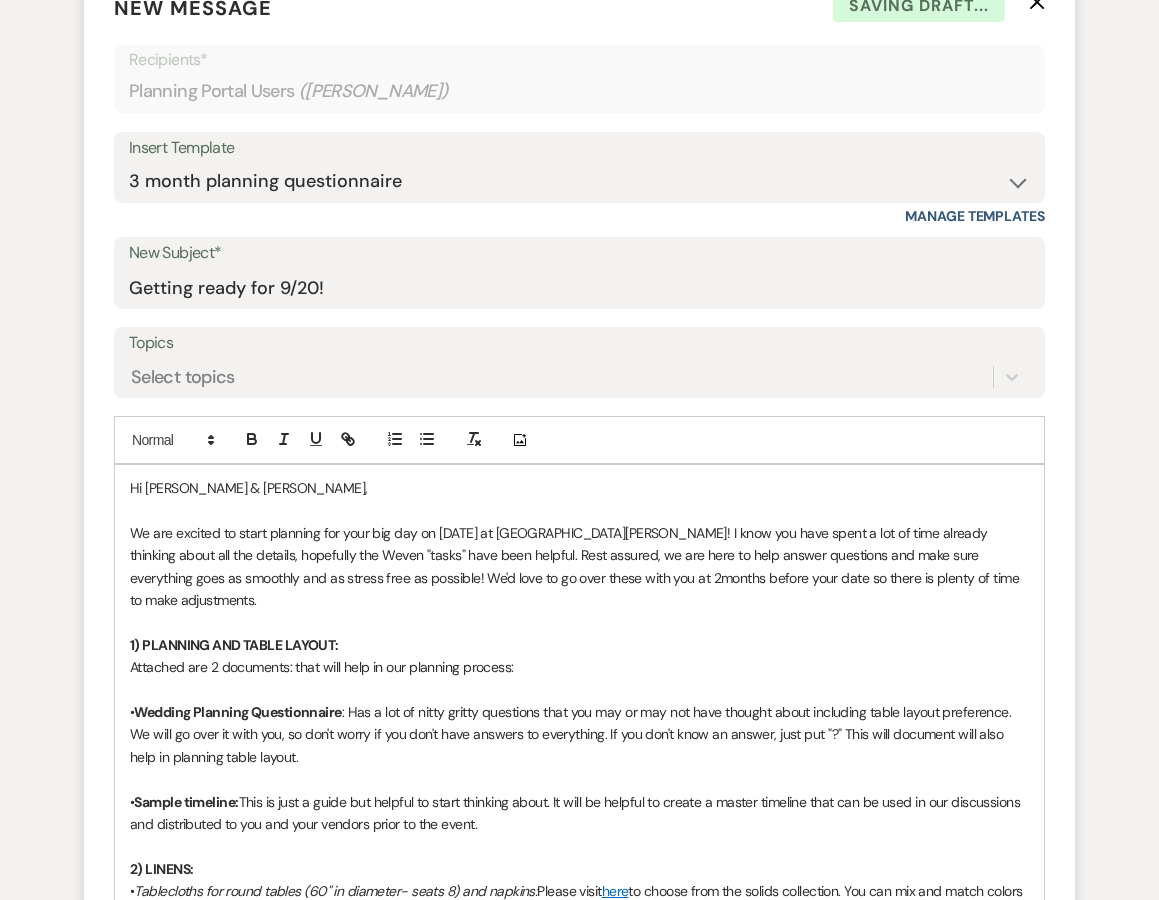 type 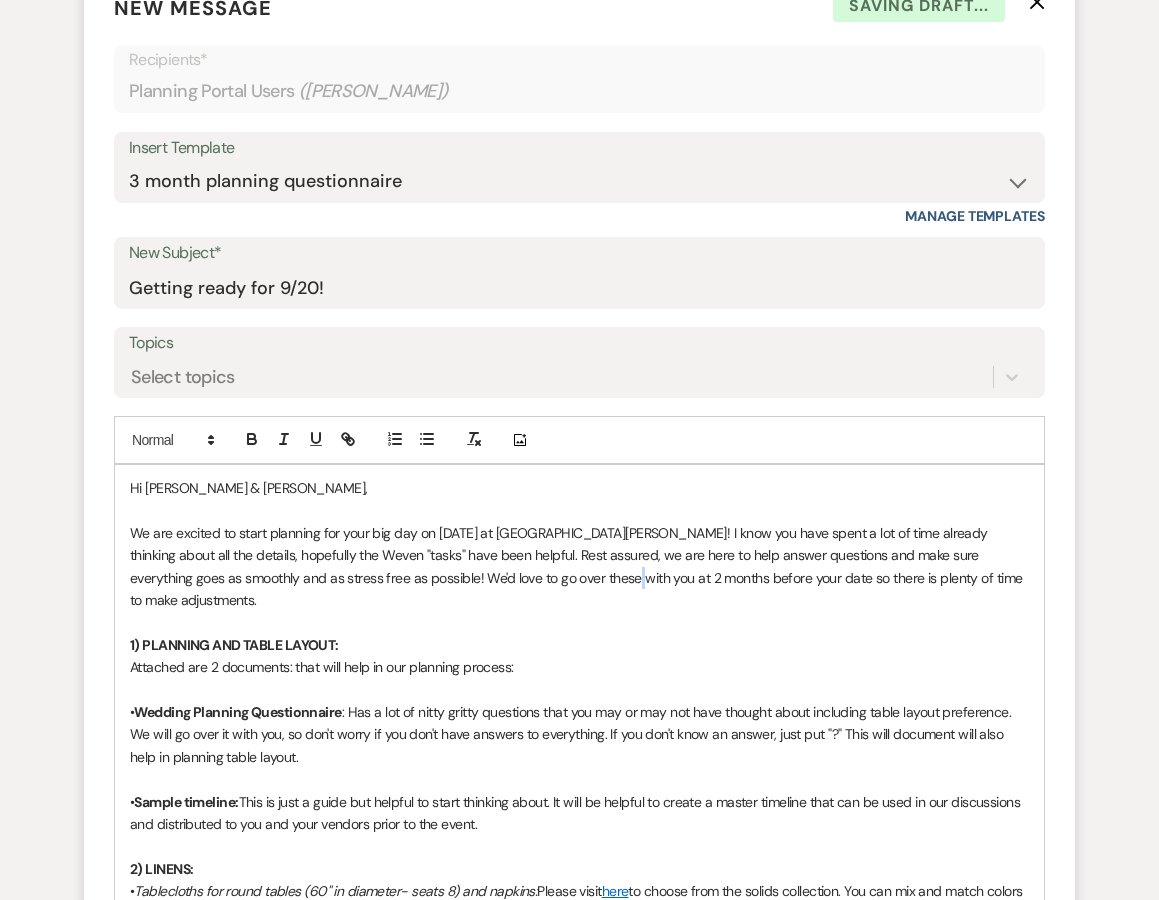 click on "We are excited to start planning for your big day on 09/20/2025 at Old Carter Barn! I know you have spent a lot of time already thinking about all the details, hopefully the Weven "tasks" have been helpful. Rest assured, we are here to help answer questions and make sure everything goes as smoothly and as stress free as possible! We'd love to go over these with you at 2 months before your date so there is plenty of time to make adjustments." at bounding box center (579, 567) 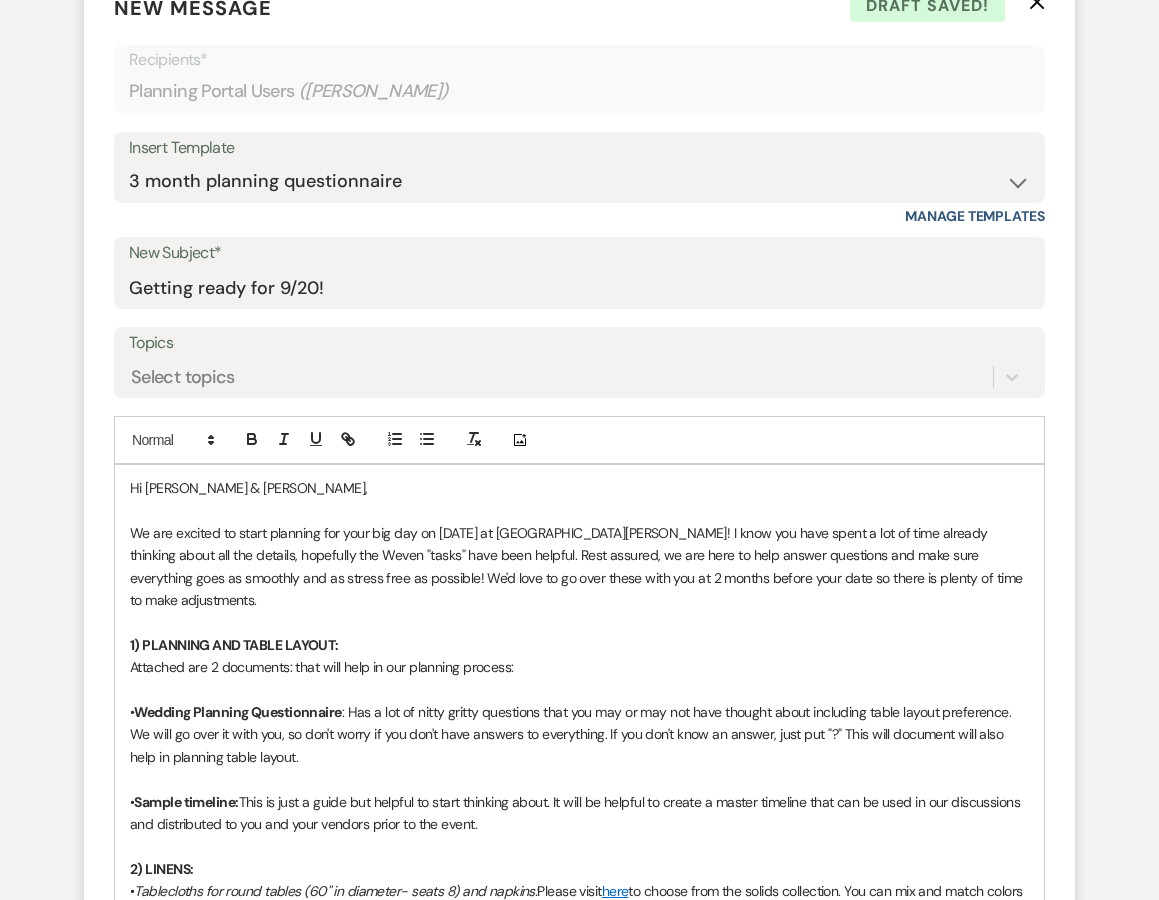 click on "We are excited to start planning for your big day on 09/20/2025 at Old Carter Barn! I know you have spent a lot of time already thinking about all the details, hopefully the Weven "tasks" have been helpful. Rest assured, we are here to help answer questions and make sure everything goes as smoothly and as stress free as possible! We'd love to go over these with you at 2 months before your date so there is plenty of time to make adjustments." at bounding box center (579, 567) 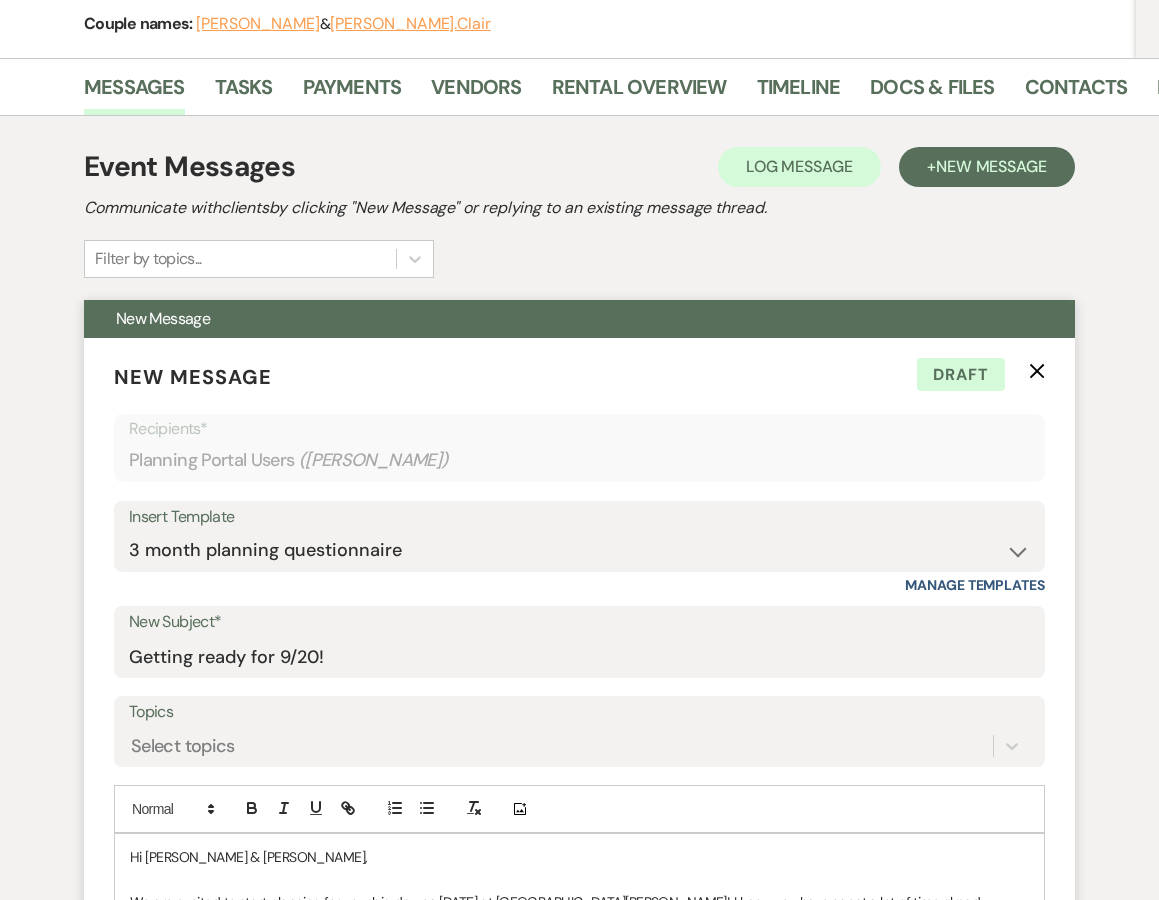 scroll, scrollTop: 308, scrollLeft: 0, axis: vertical 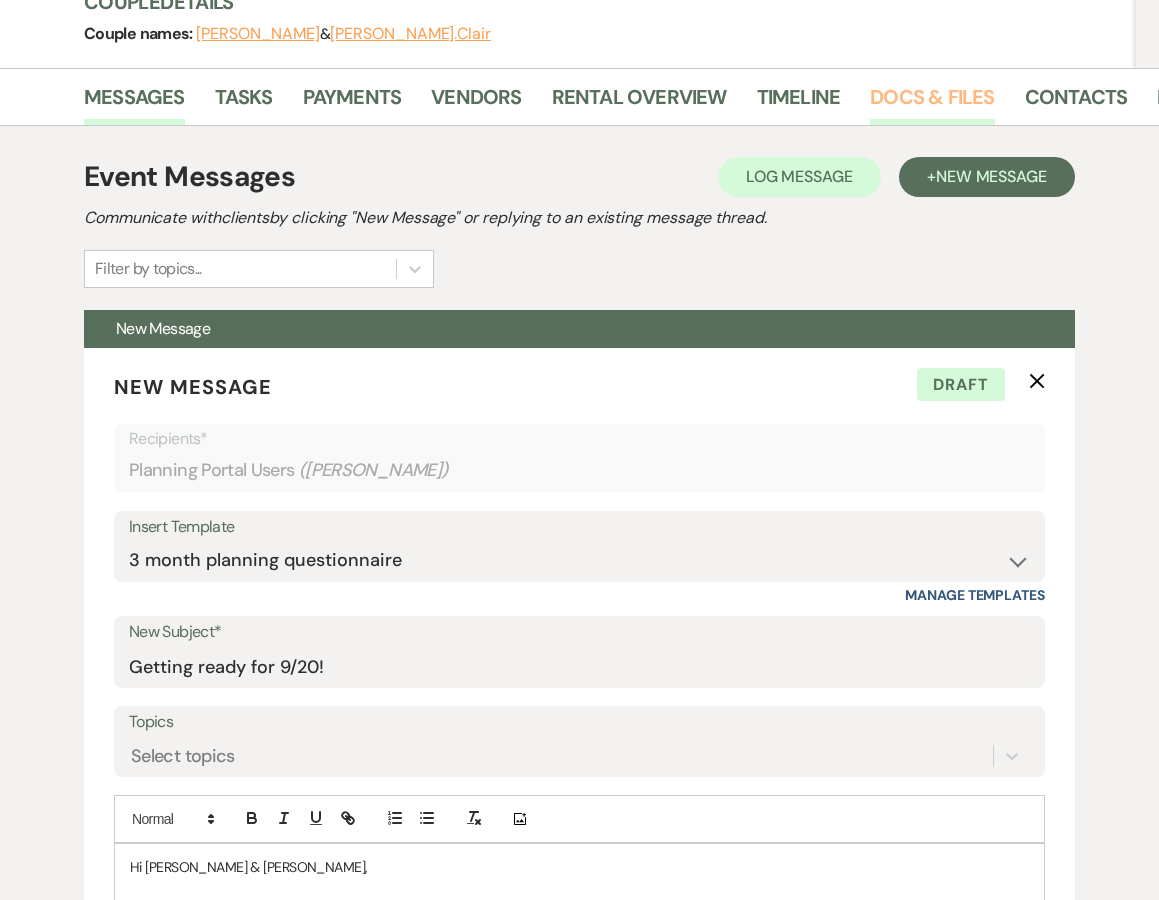click on "Docs & Files" at bounding box center (932, 103) 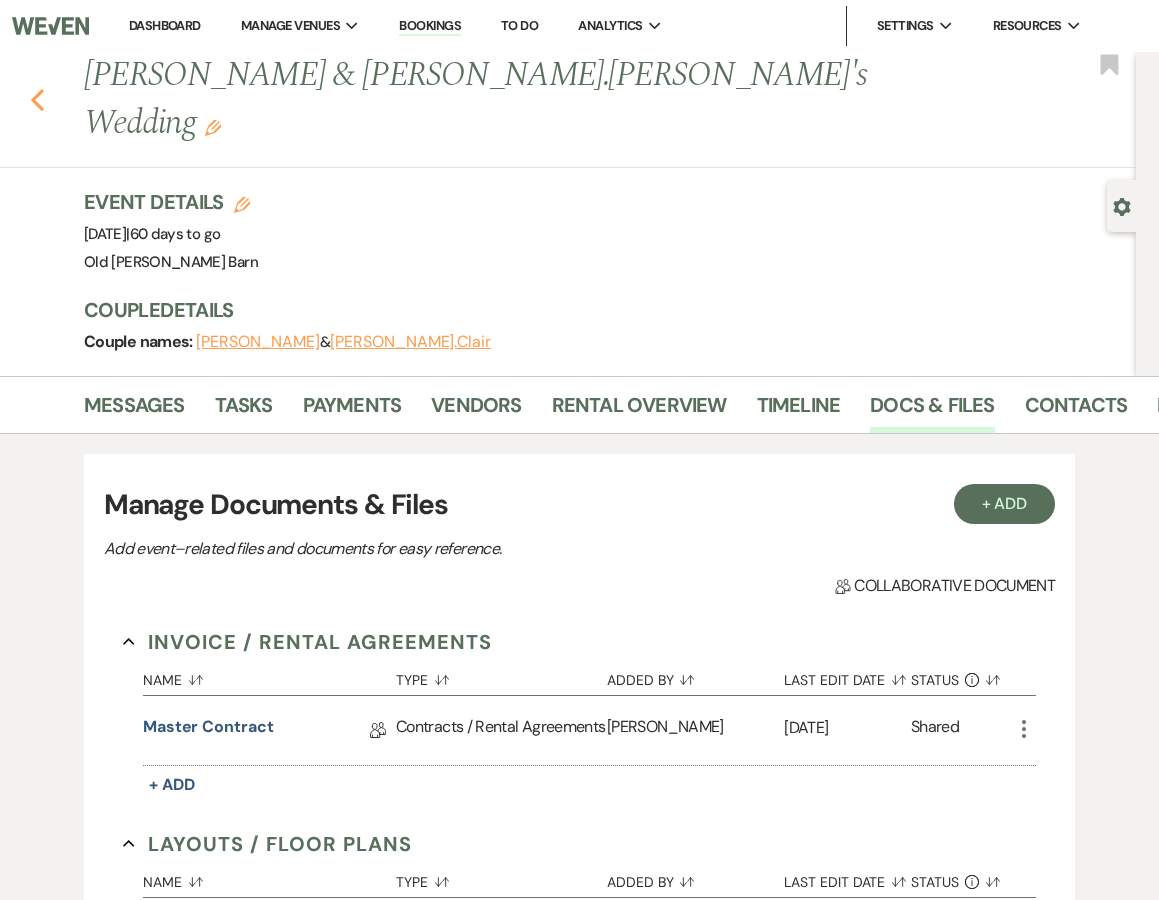 scroll, scrollTop: 0, scrollLeft: 0, axis: both 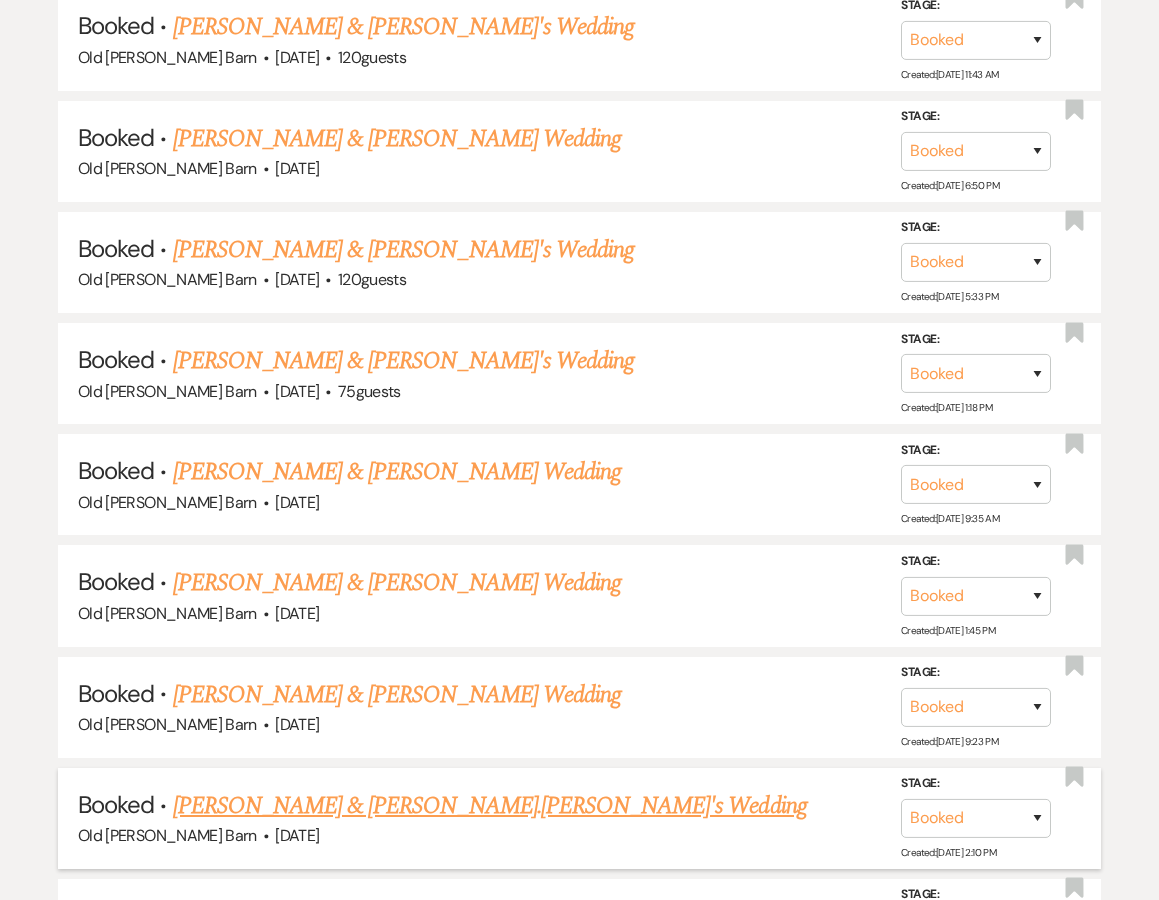 click on "[PERSON_NAME] & [PERSON_NAME].[PERSON_NAME]'s Wedding" at bounding box center [490, 806] 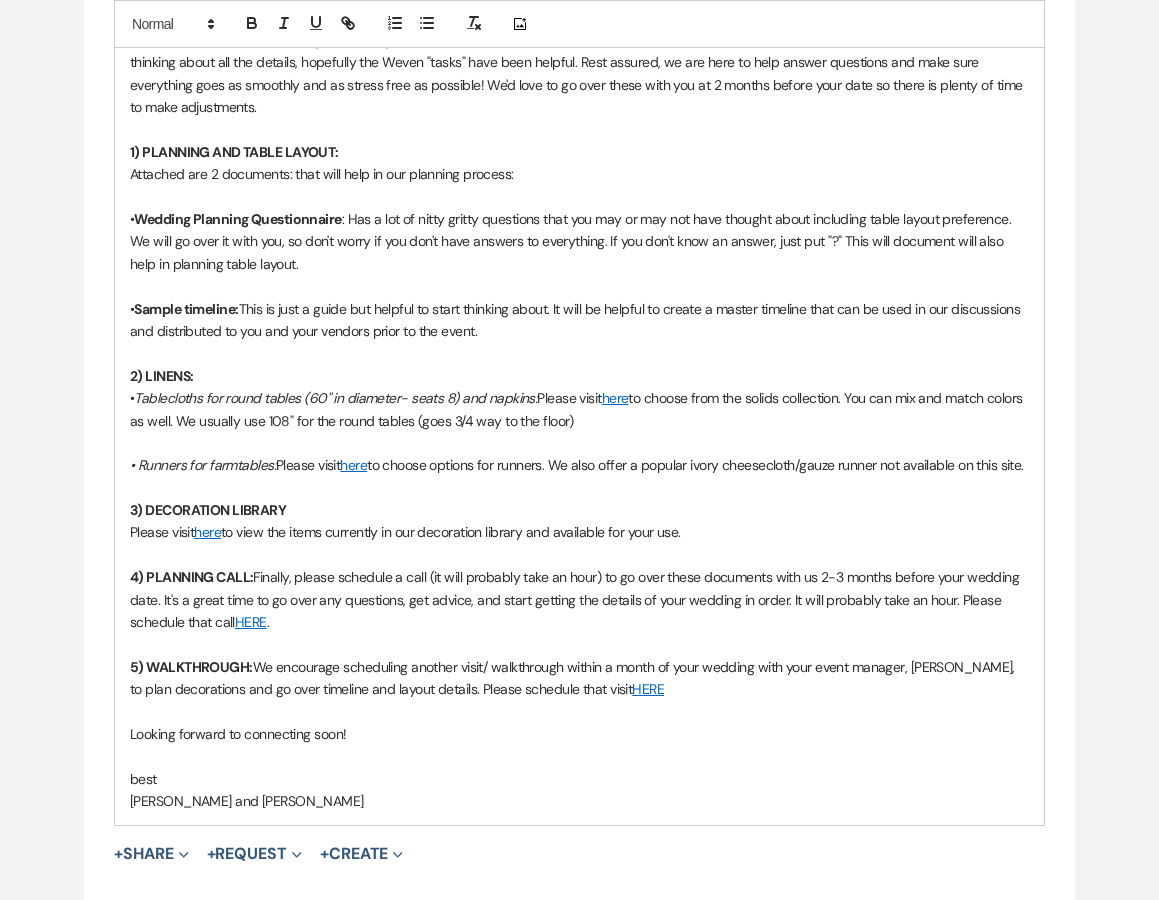 scroll, scrollTop: 1195, scrollLeft: 0, axis: vertical 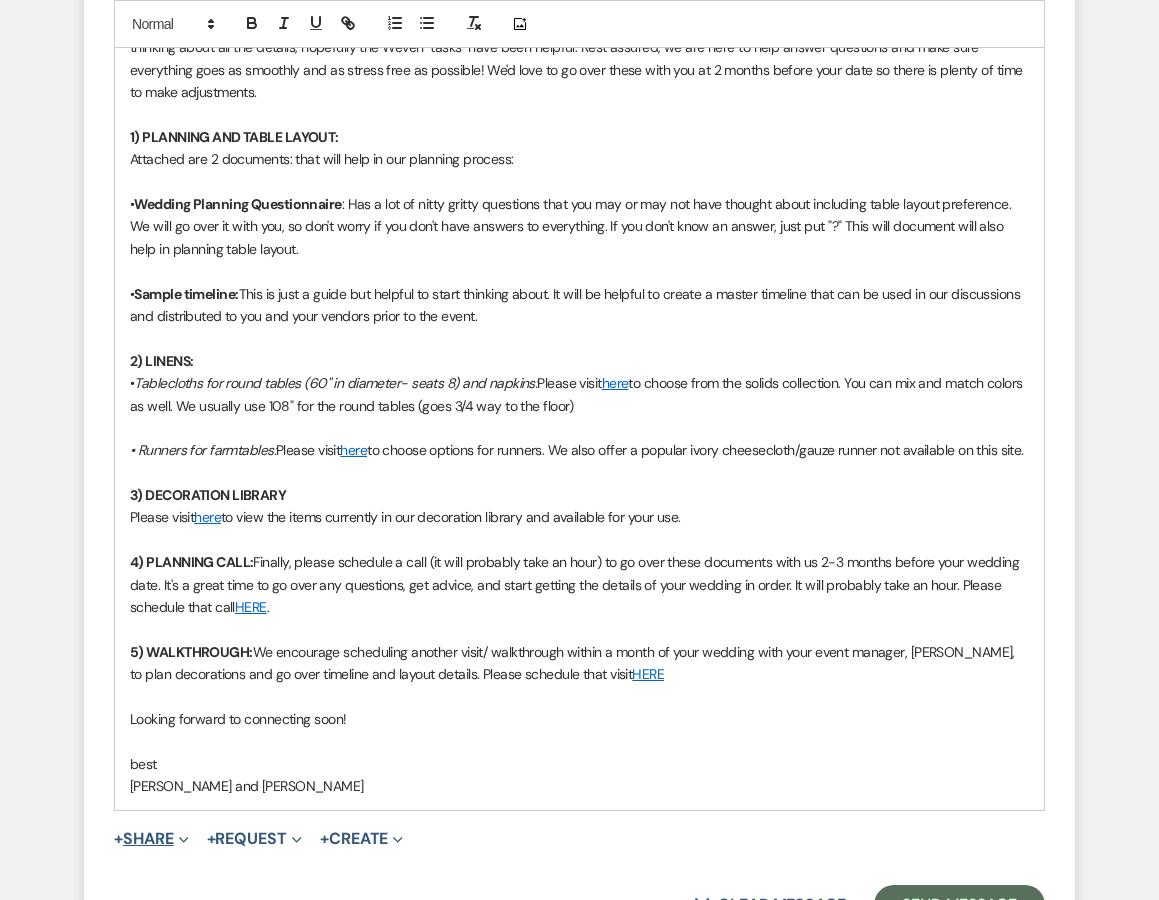 click on "Expand" 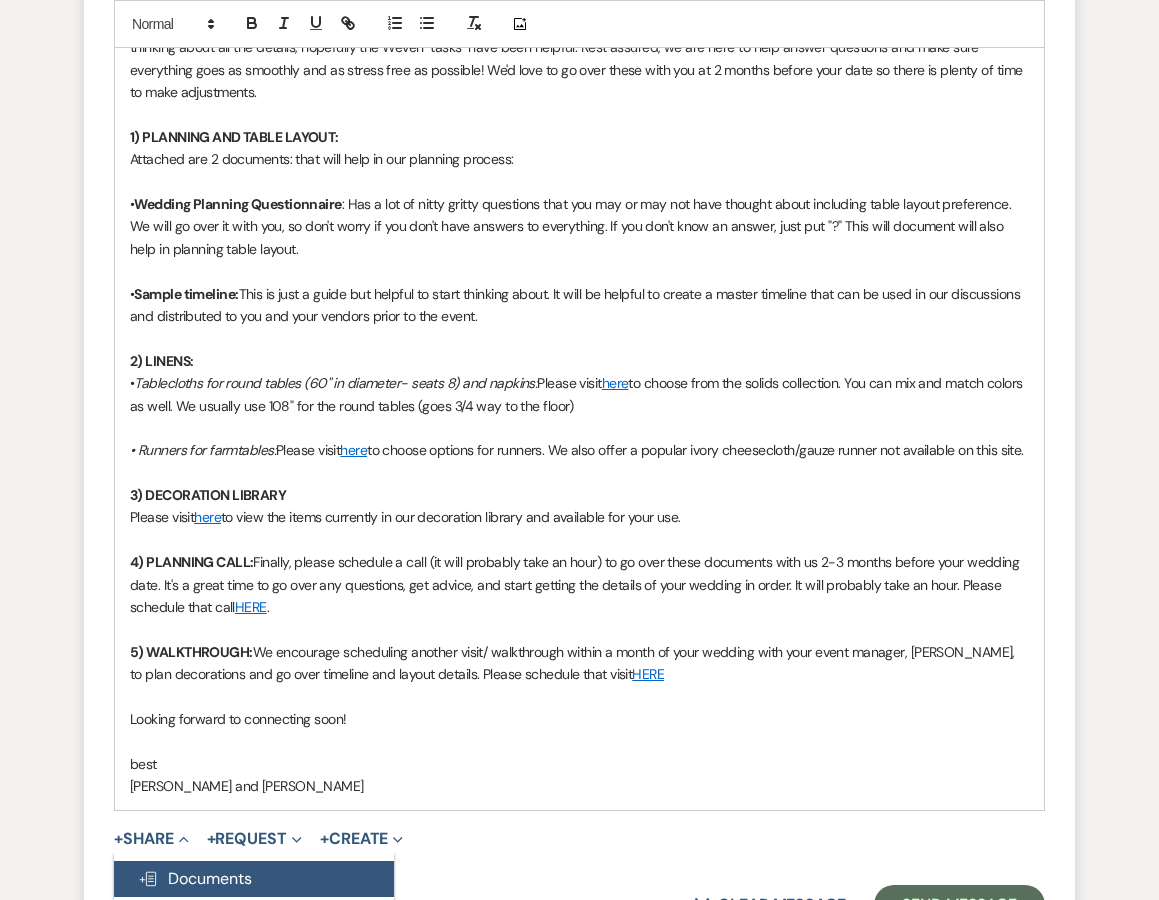 click on "Doc Upload Documents" at bounding box center (195, 878) 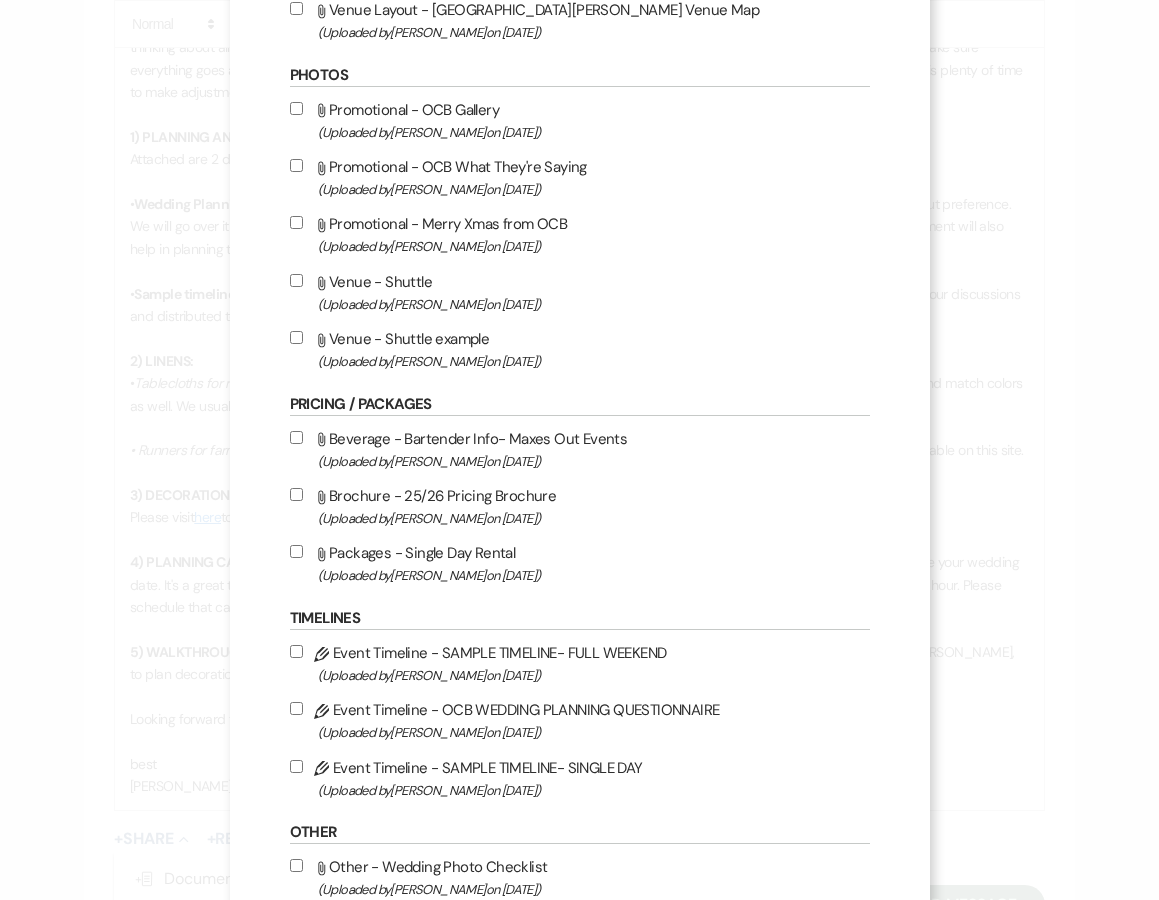 scroll, scrollTop: 762, scrollLeft: 0, axis: vertical 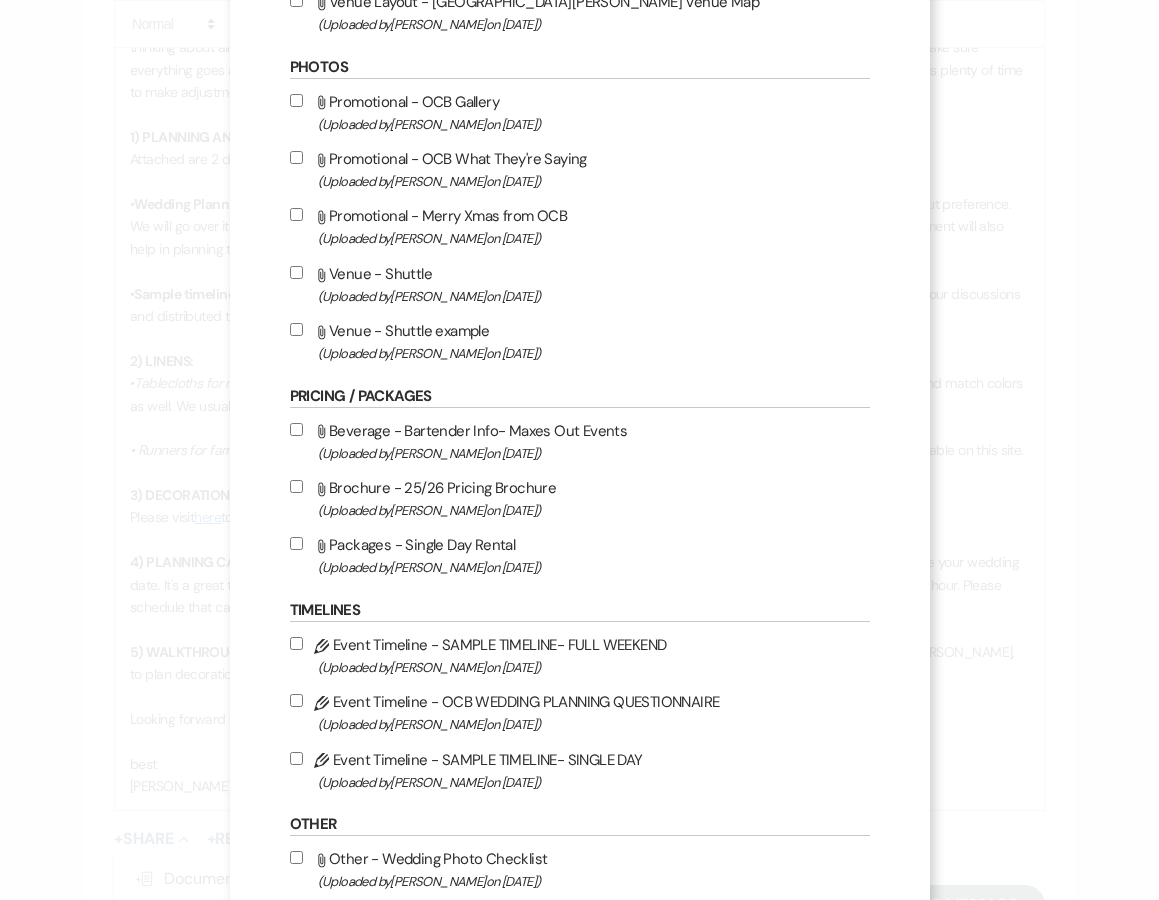 click on "Pencil Event Timeline - SAMPLE TIMELINE- FULL WEEKEND (Uploaded by  Lewis Flinn  on   Jan 9th, 2023 )" at bounding box center (296, 643) 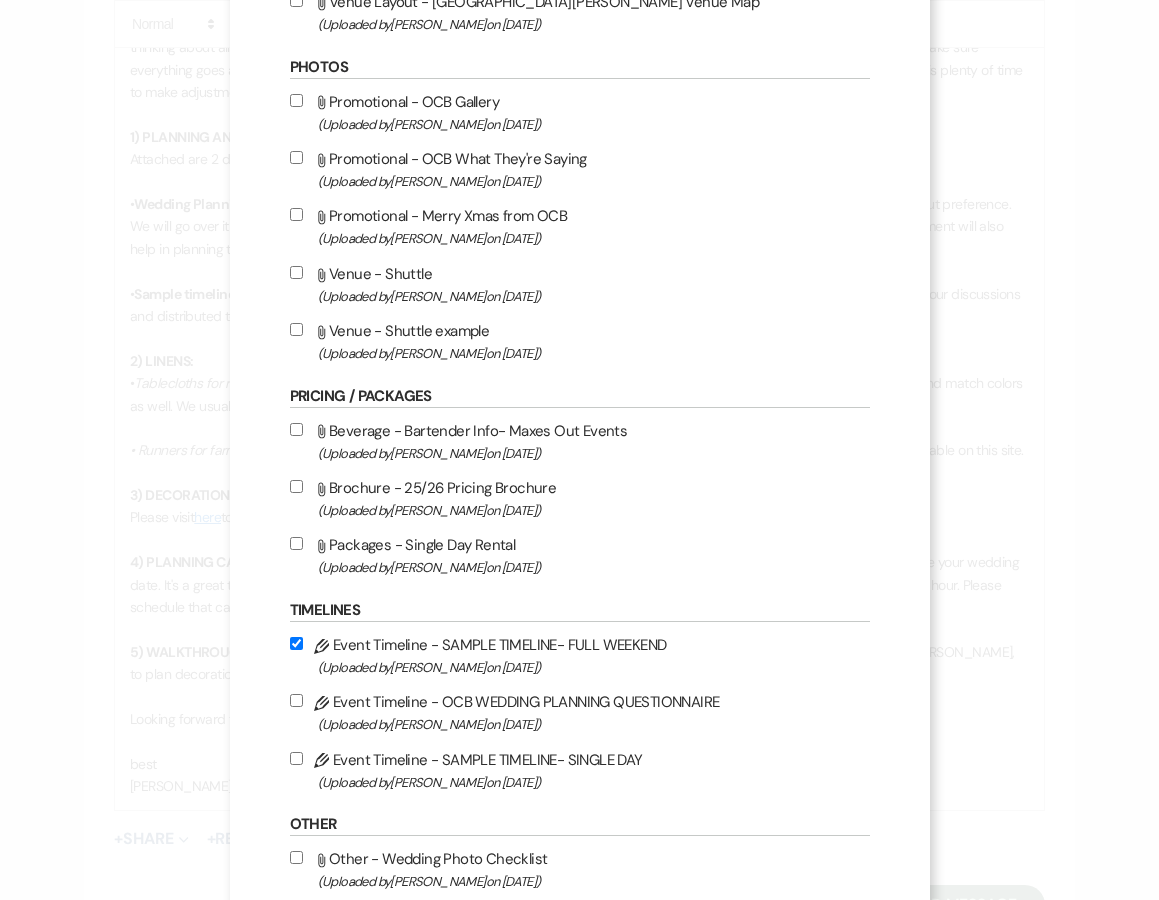 click on "Pencil Event Timeline - OCB  WEDDING PLANNING QUESTIONNAIRE (Uploaded by  Lewis Flinn  on   Aug 1st, 2023 )" at bounding box center [296, 700] 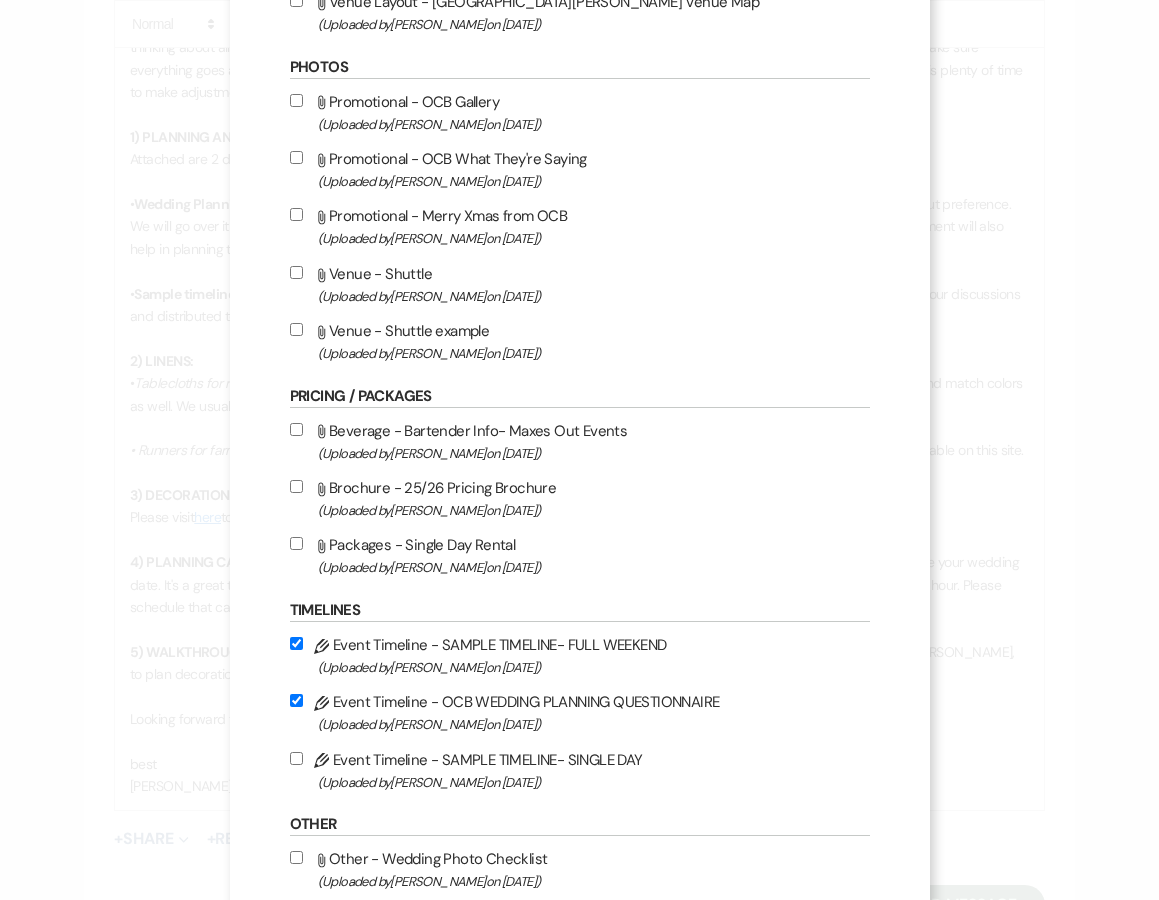 checkbox on "true" 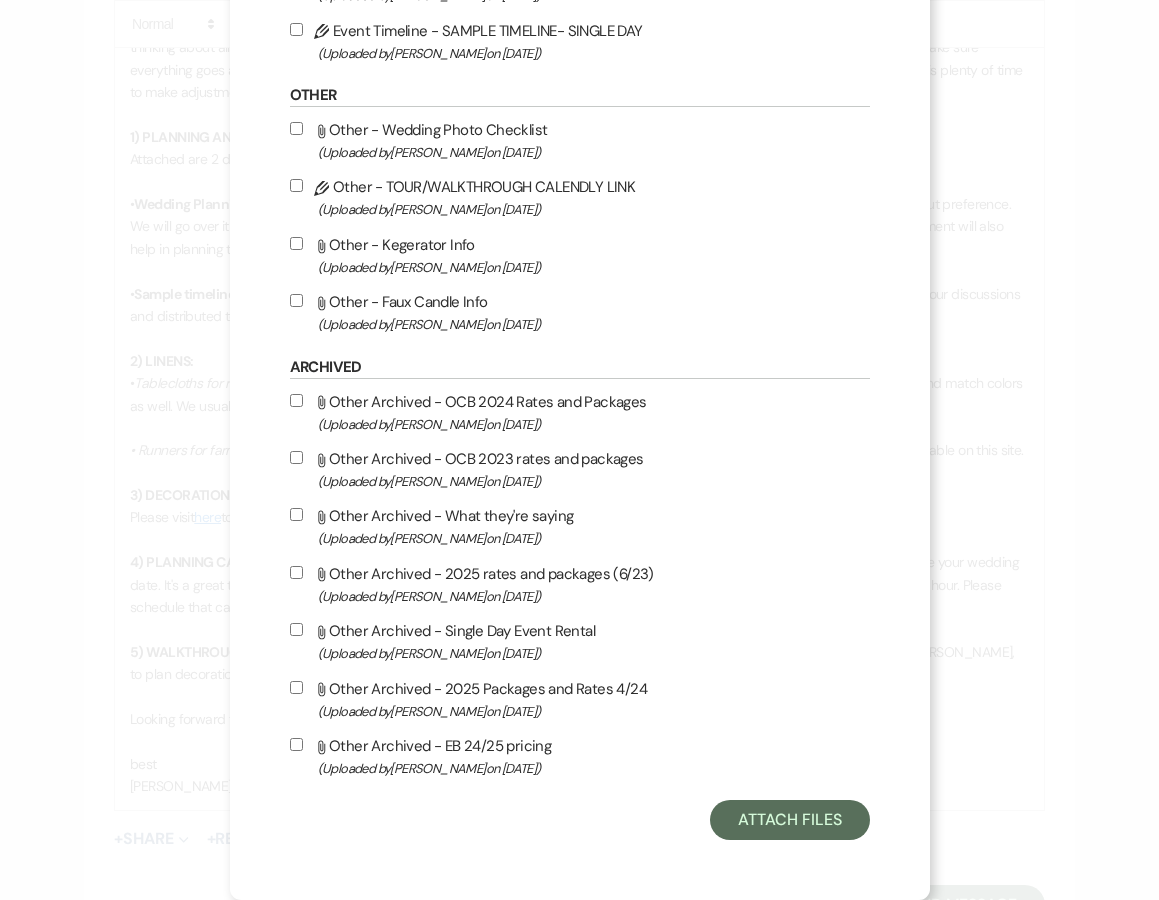 scroll, scrollTop: 1542, scrollLeft: 0, axis: vertical 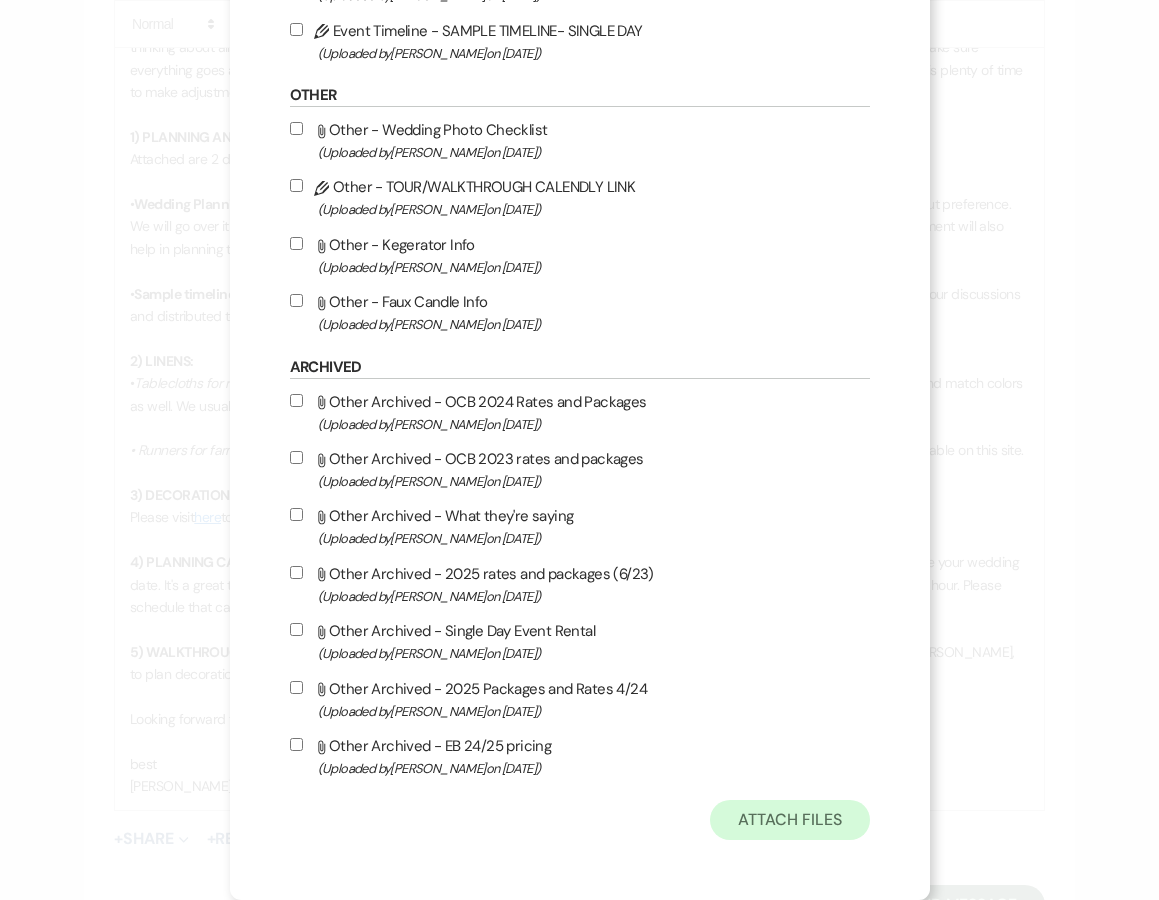 click on "Attach Files" at bounding box center (789, 820) 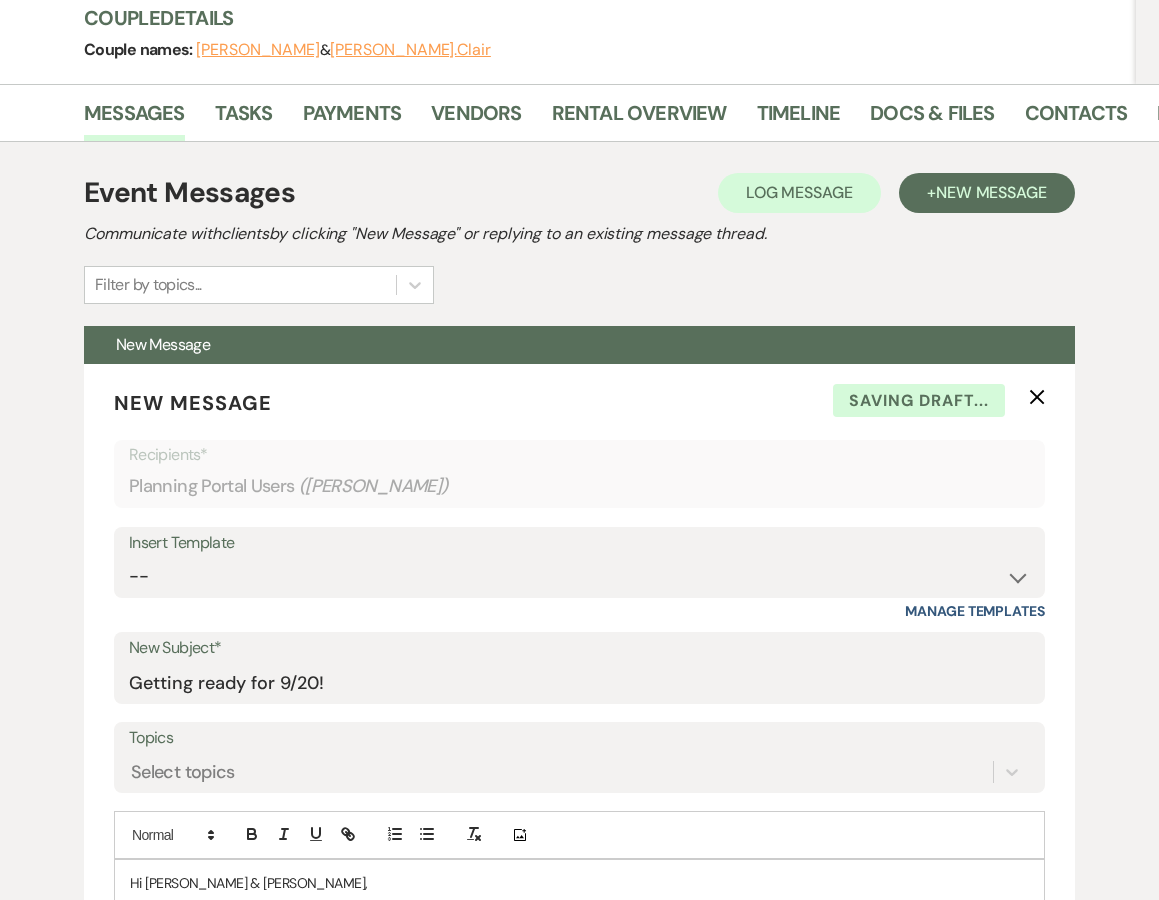 scroll, scrollTop: 291, scrollLeft: 0, axis: vertical 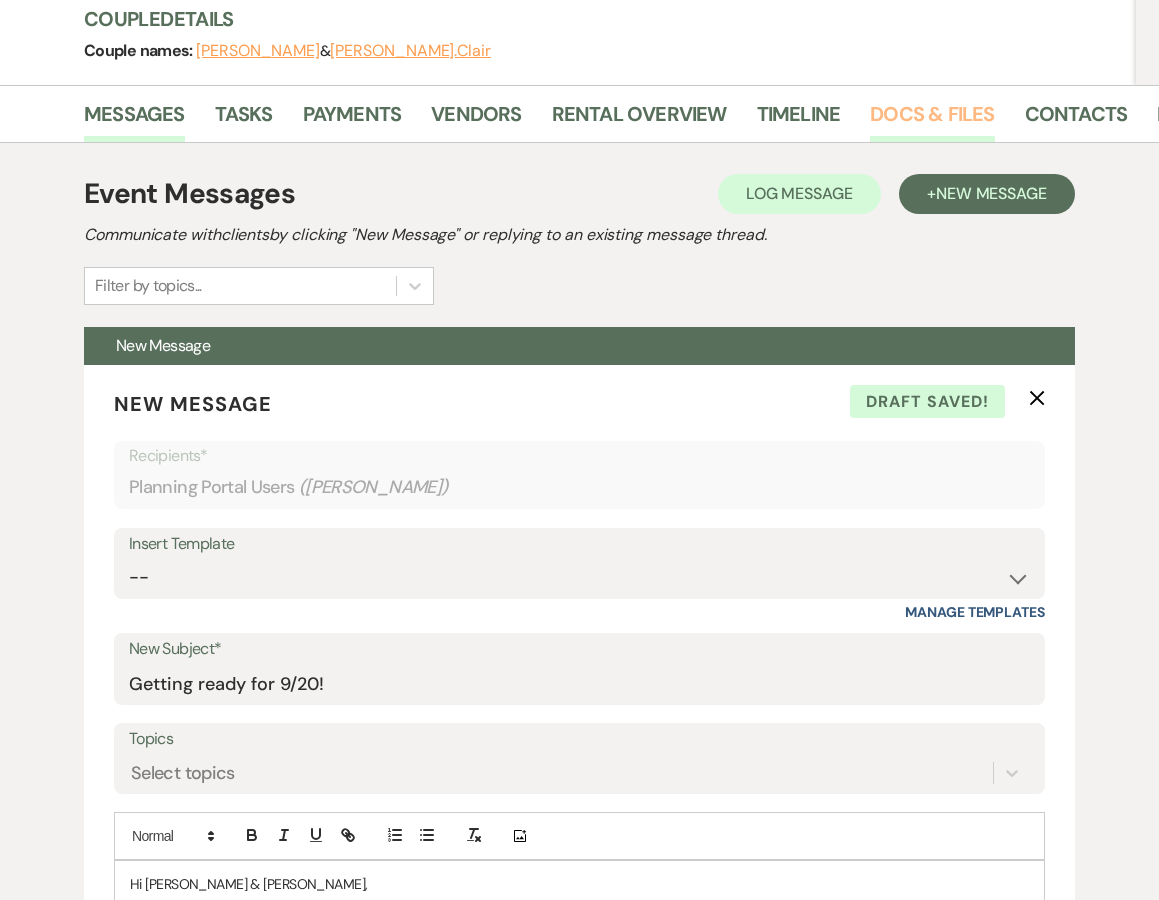 click on "Docs & Files" at bounding box center (932, 120) 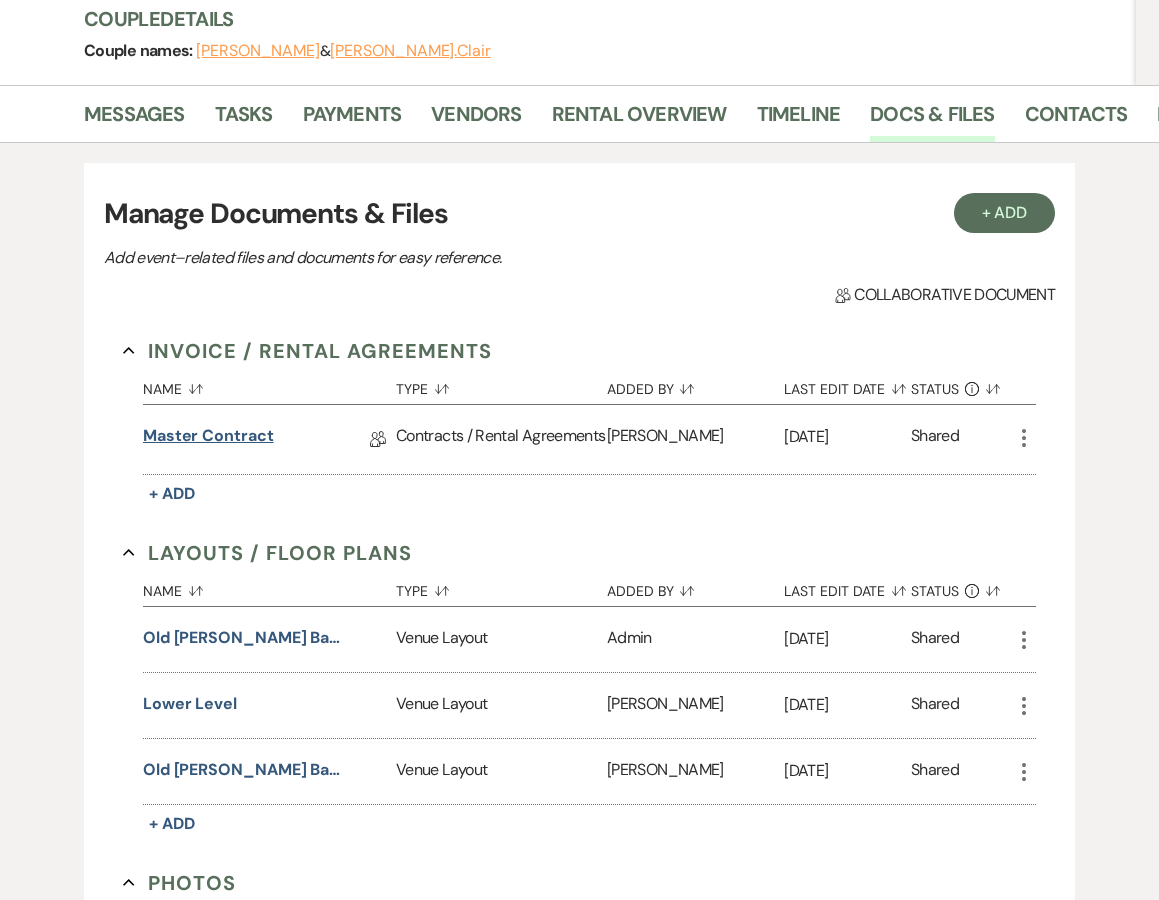 click on "Master Contract" at bounding box center [208, 439] 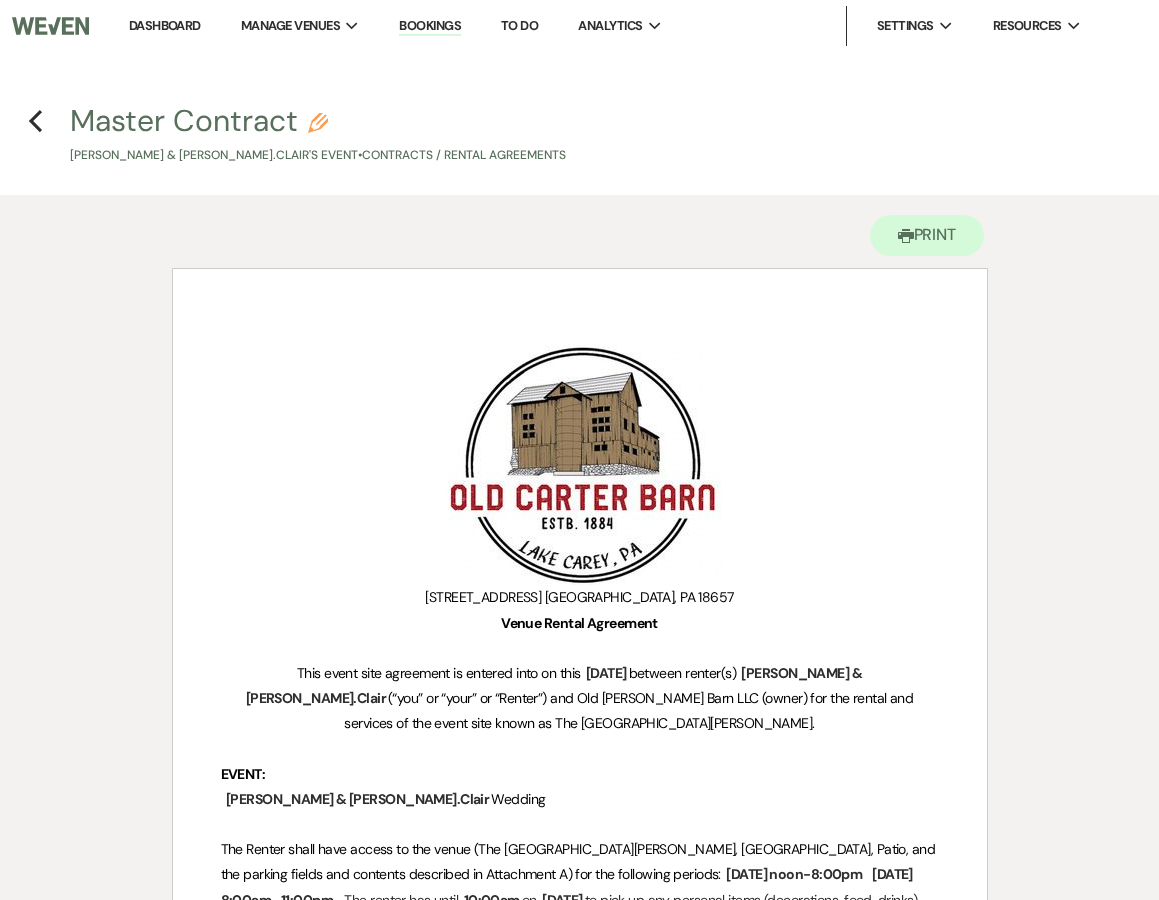 scroll, scrollTop: 0, scrollLeft: 0, axis: both 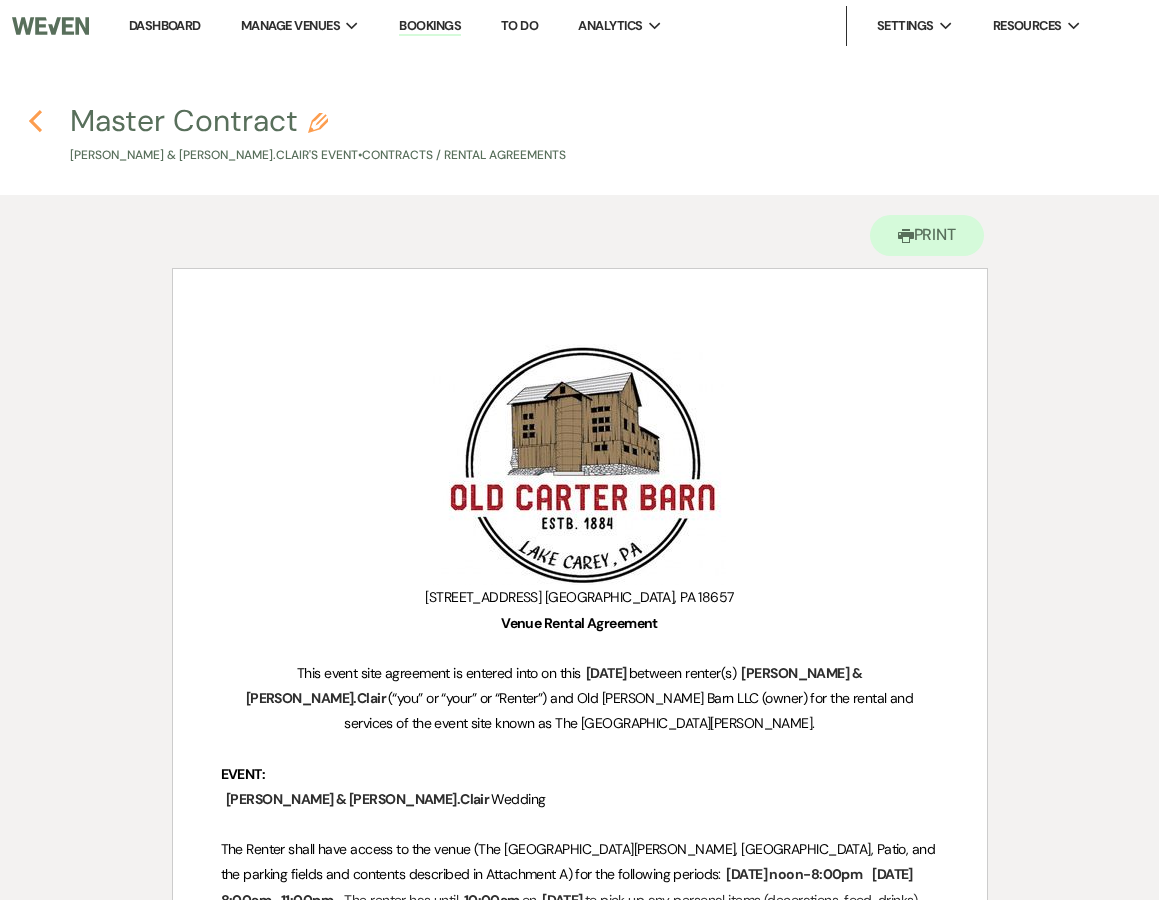 click on "Previous" 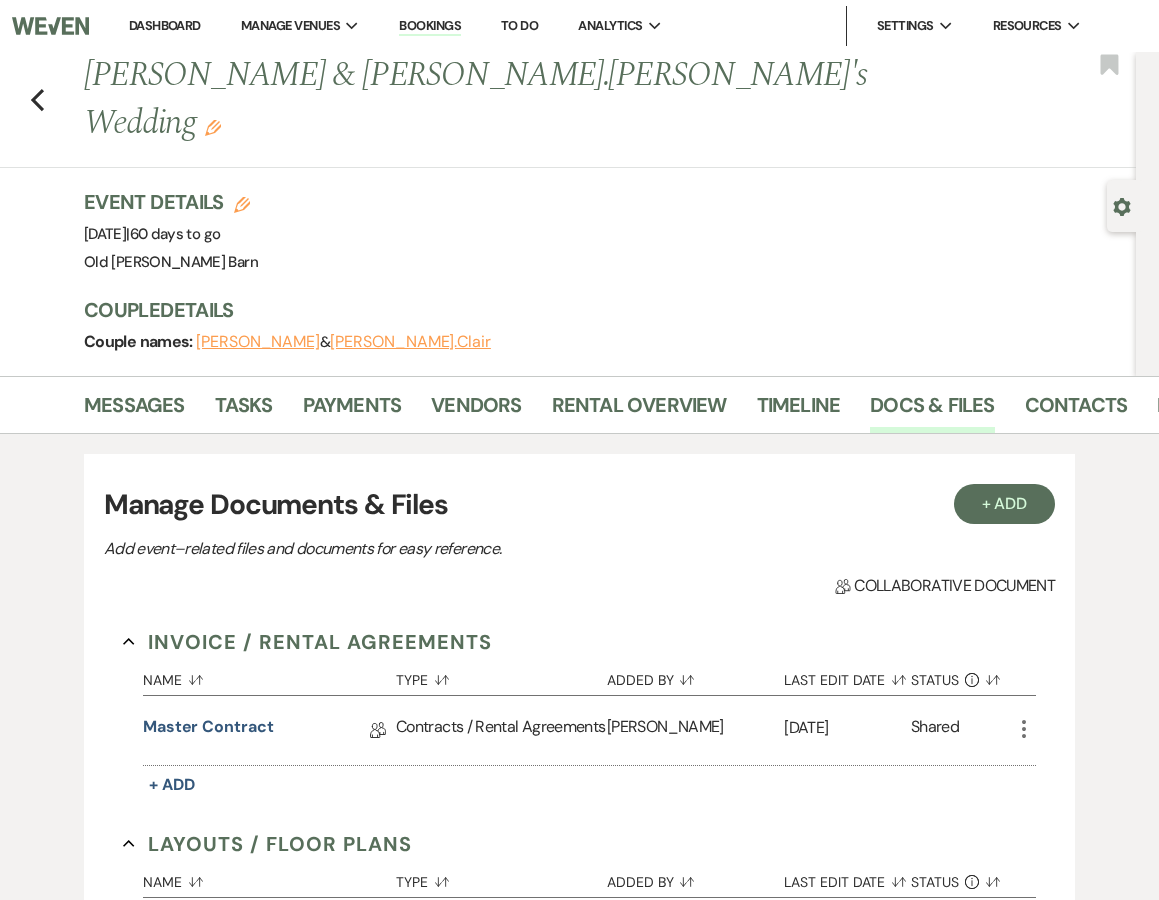 scroll, scrollTop: 0, scrollLeft: 0, axis: both 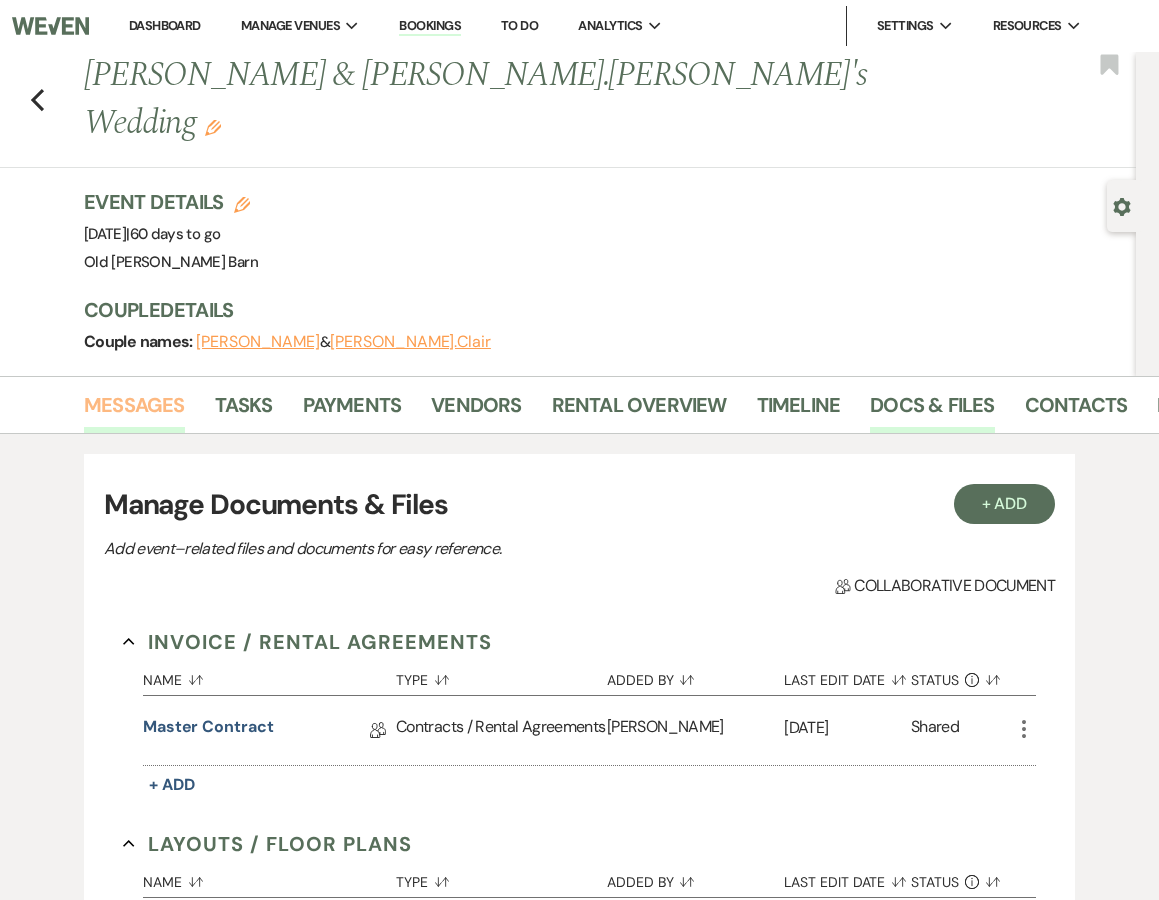 click on "Messages" at bounding box center (134, 411) 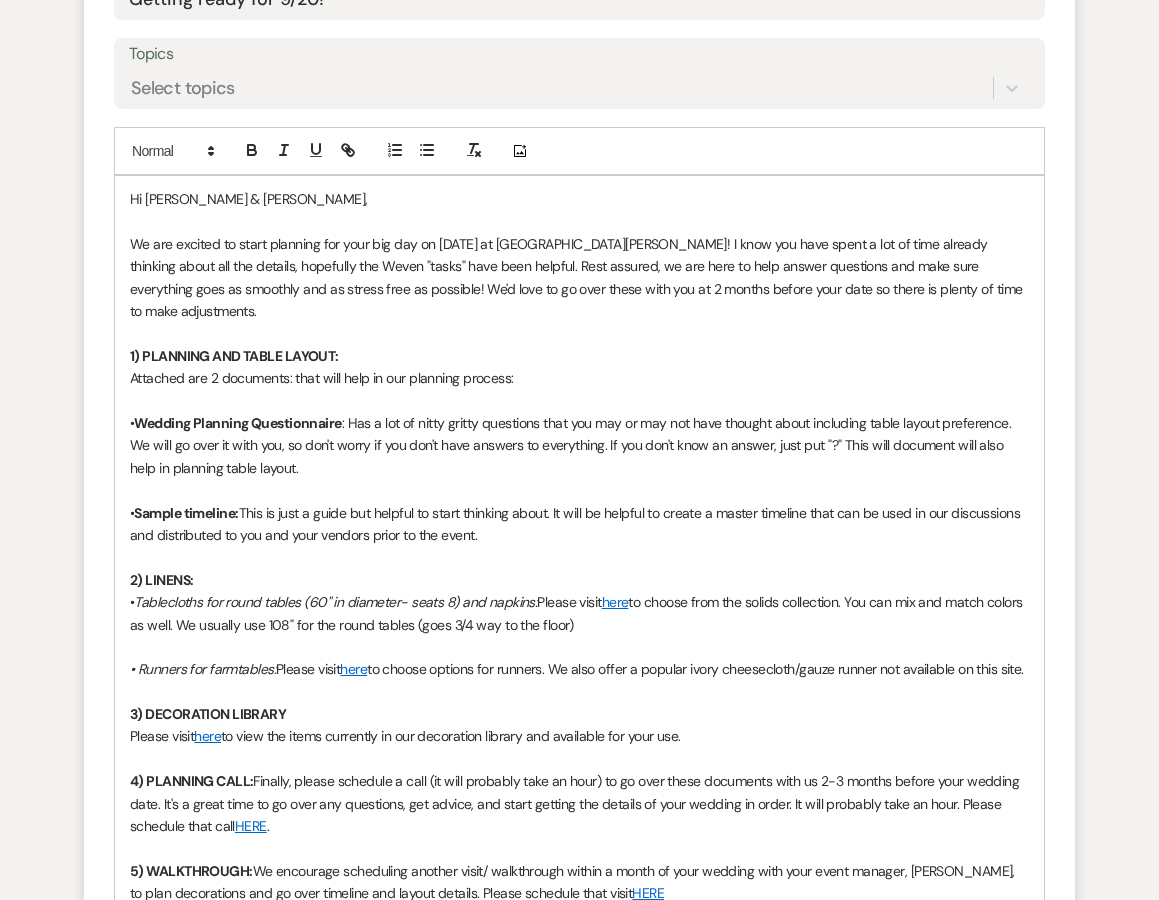 scroll, scrollTop: 975, scrollLeft: 0, axis: vertical 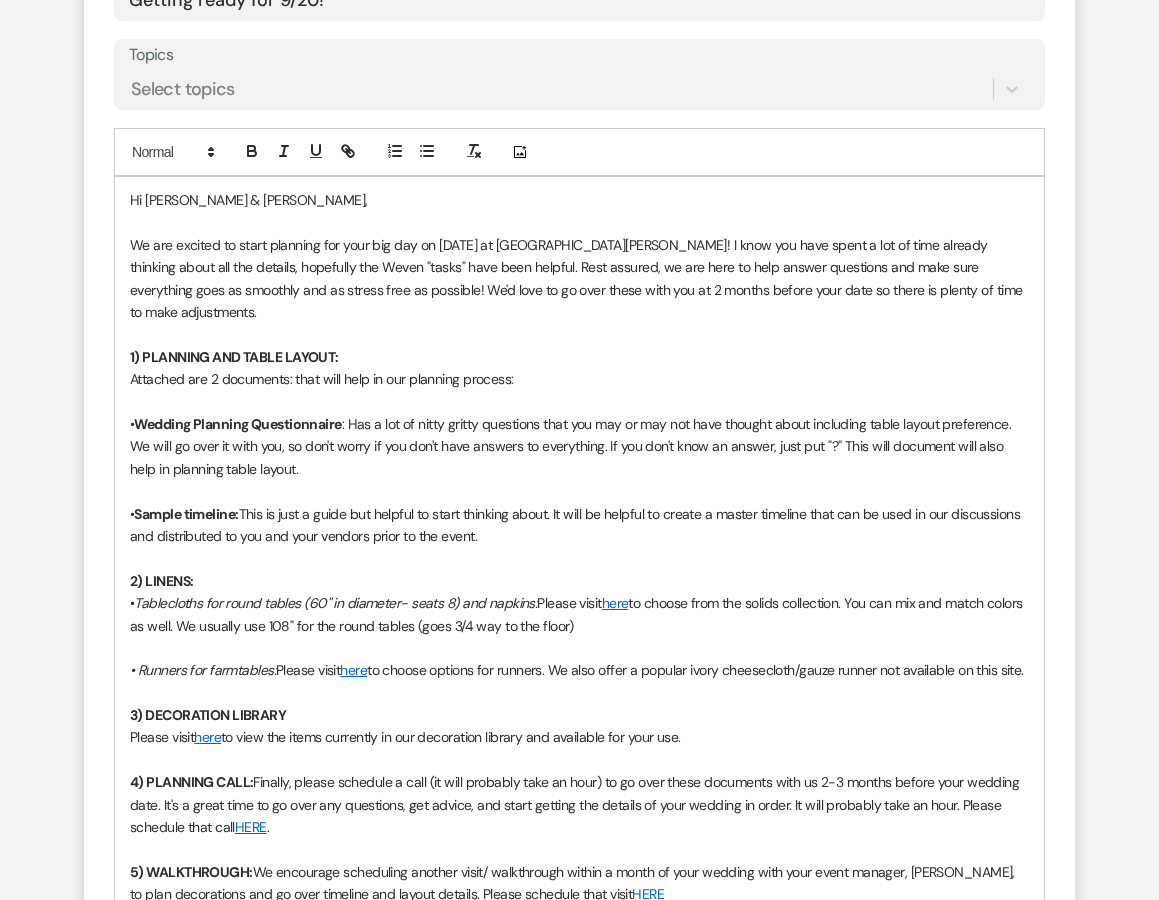 click on "•  Wedding Planning Questionnaire : Has a lot of nitty gritty questions that you may or may not have thought about including table layout preference. We will go over it with you, so don't worry if you don't have answers to everything. If you don't know an answer, just put "?" This will document will also help in planning table layout." at bounding box center (579, 446) 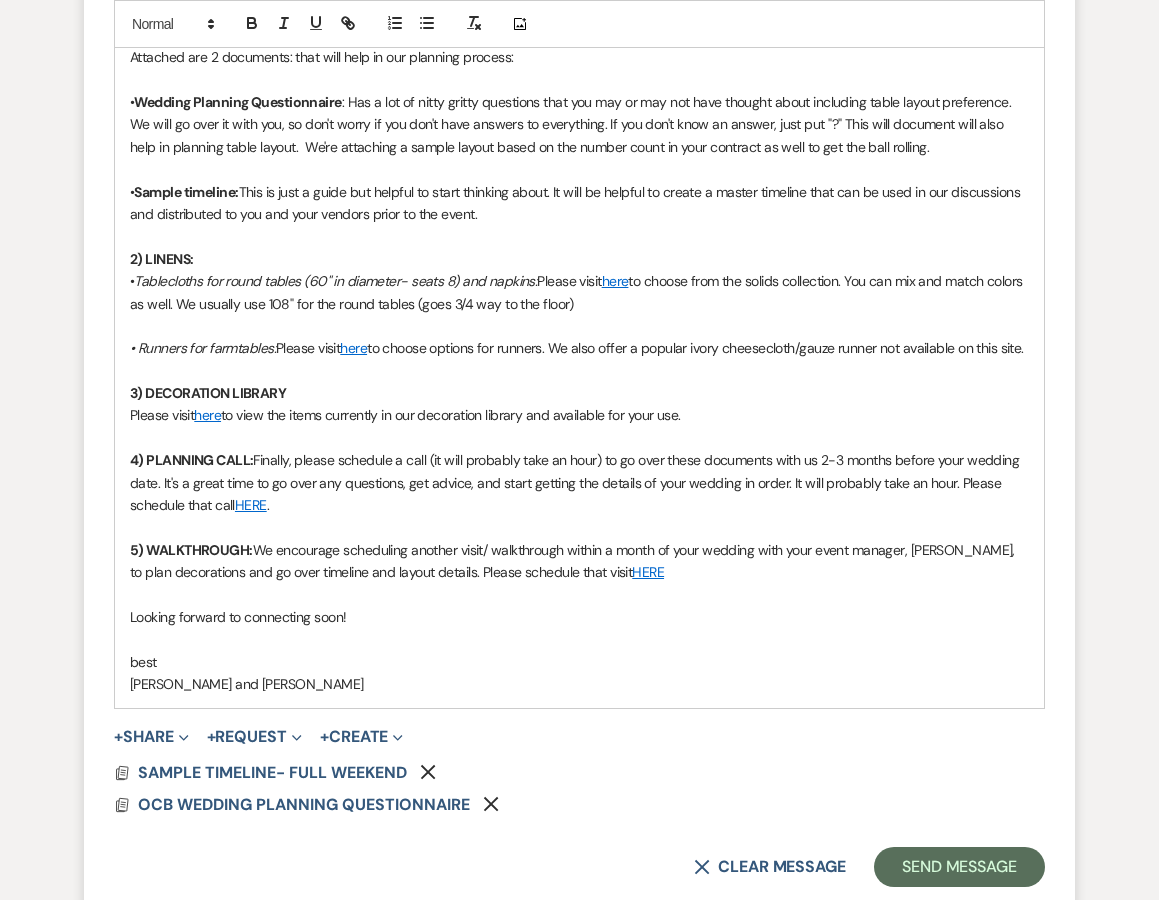 scroll, scrollTop: 1224, scrollLeft: 0, axis: vertical 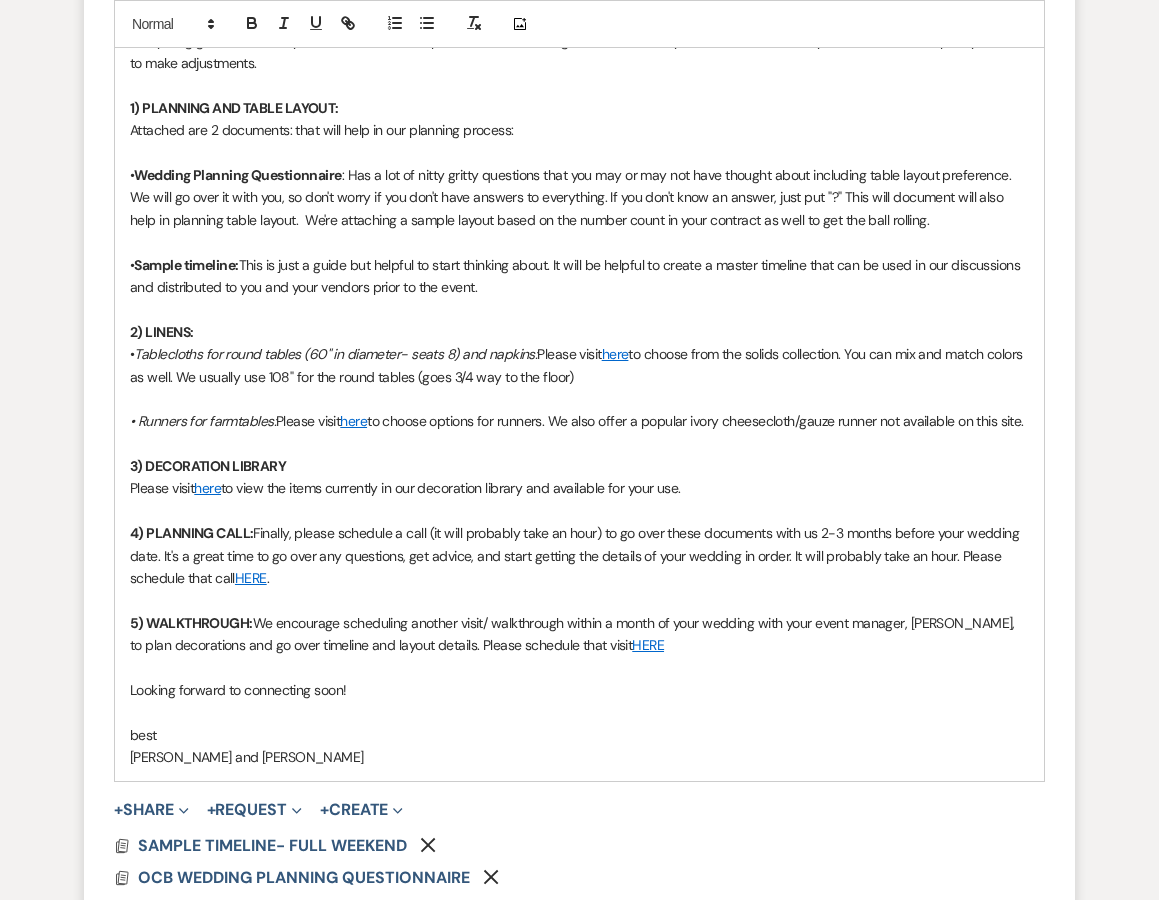 drag, startPoint x: 561, startPoint y: 340, endPoint x: 282, endPoint y: 344, distance: 279.0287 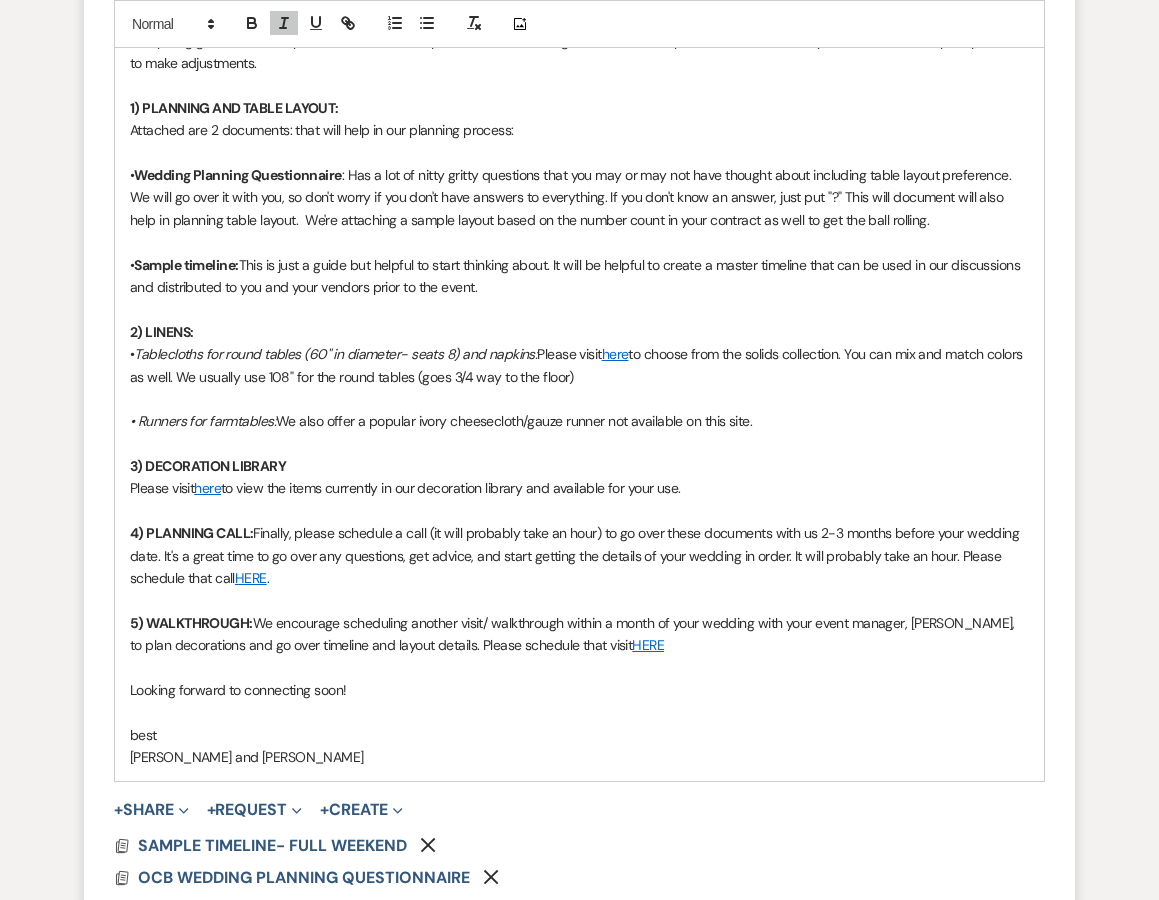click on "• Runners for farmtables:   We also offer a popular ivory cheesecloth/gauze runner not available on this site." at bounding box center (579, 421) 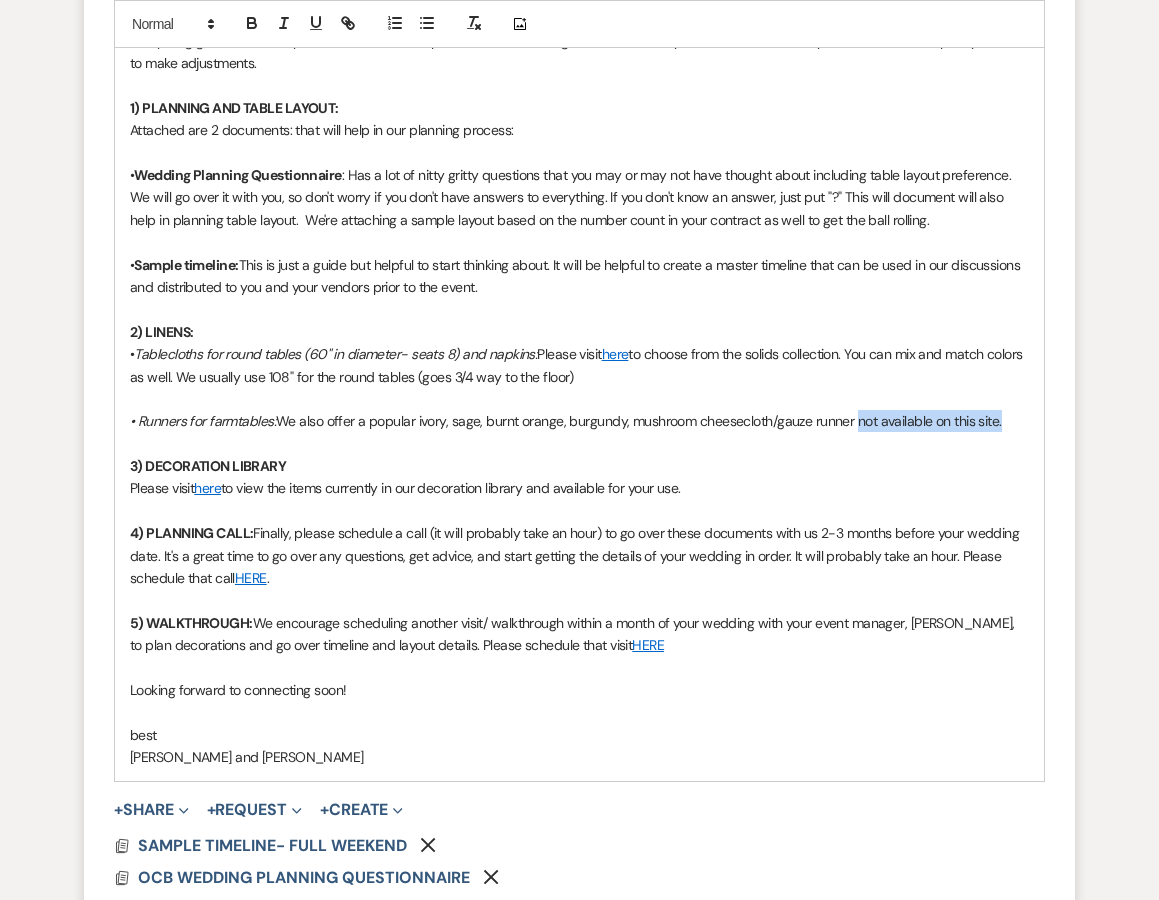 drag, startPoint x: 861, startPoint y: 341, endPoint x: 1013, endPoint y: 329, distance: 152.47295 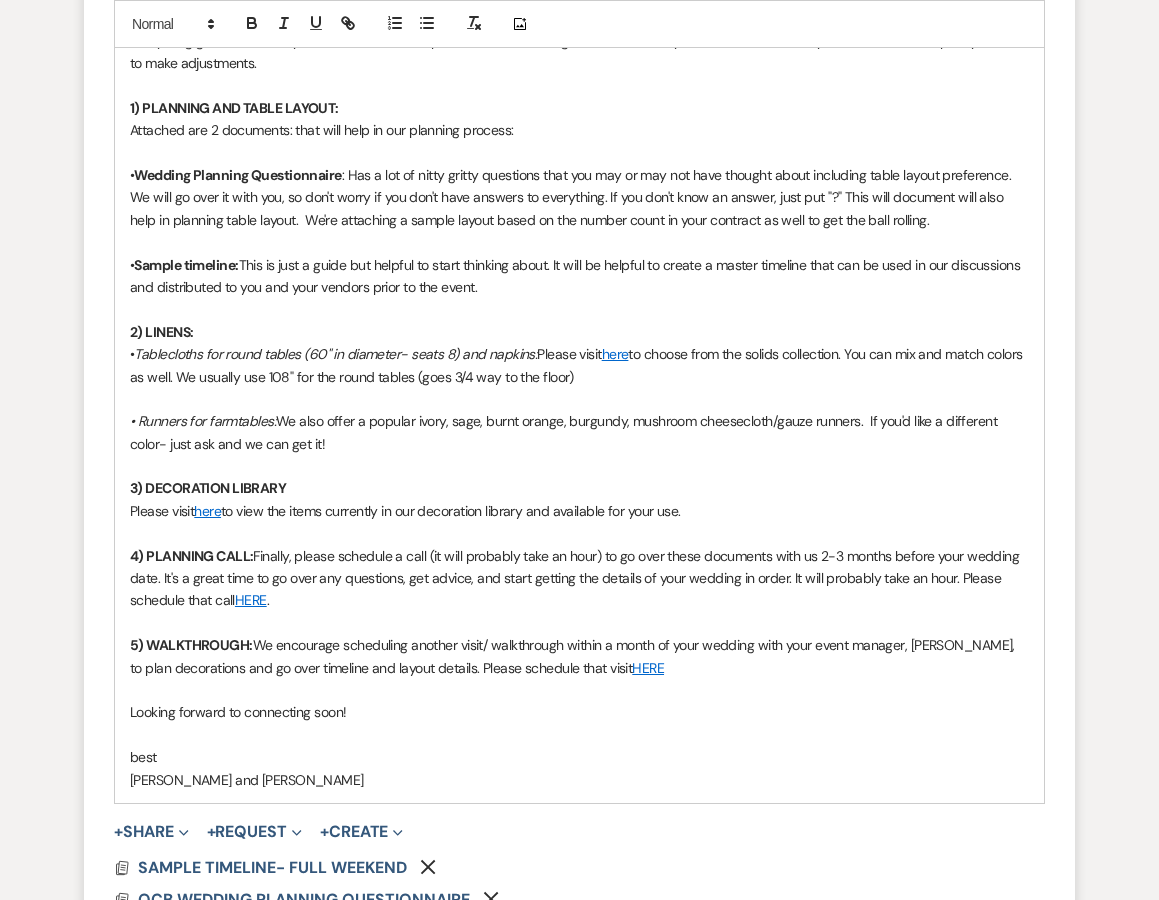 click on "HERE" at bounding box center [648, 668] 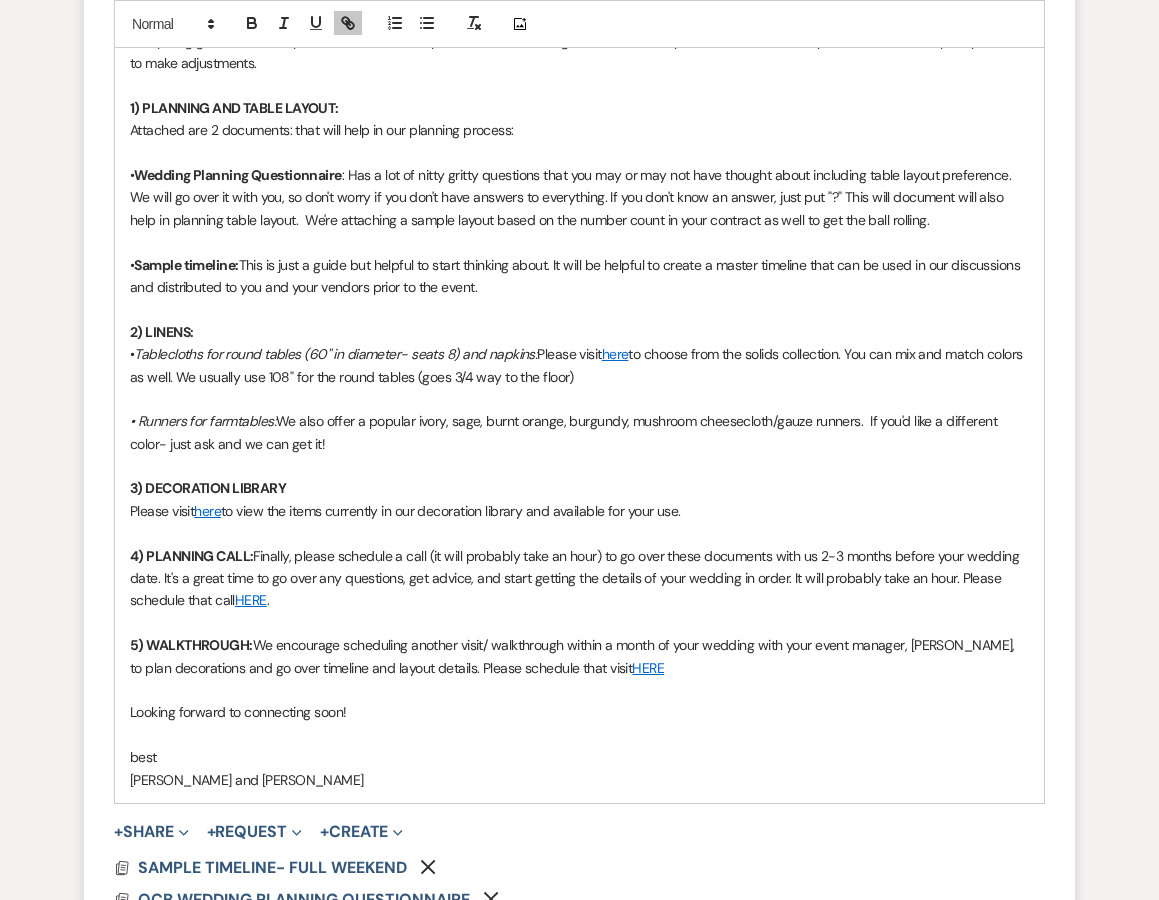 click on "HERE" at bounding box center (648, 668) 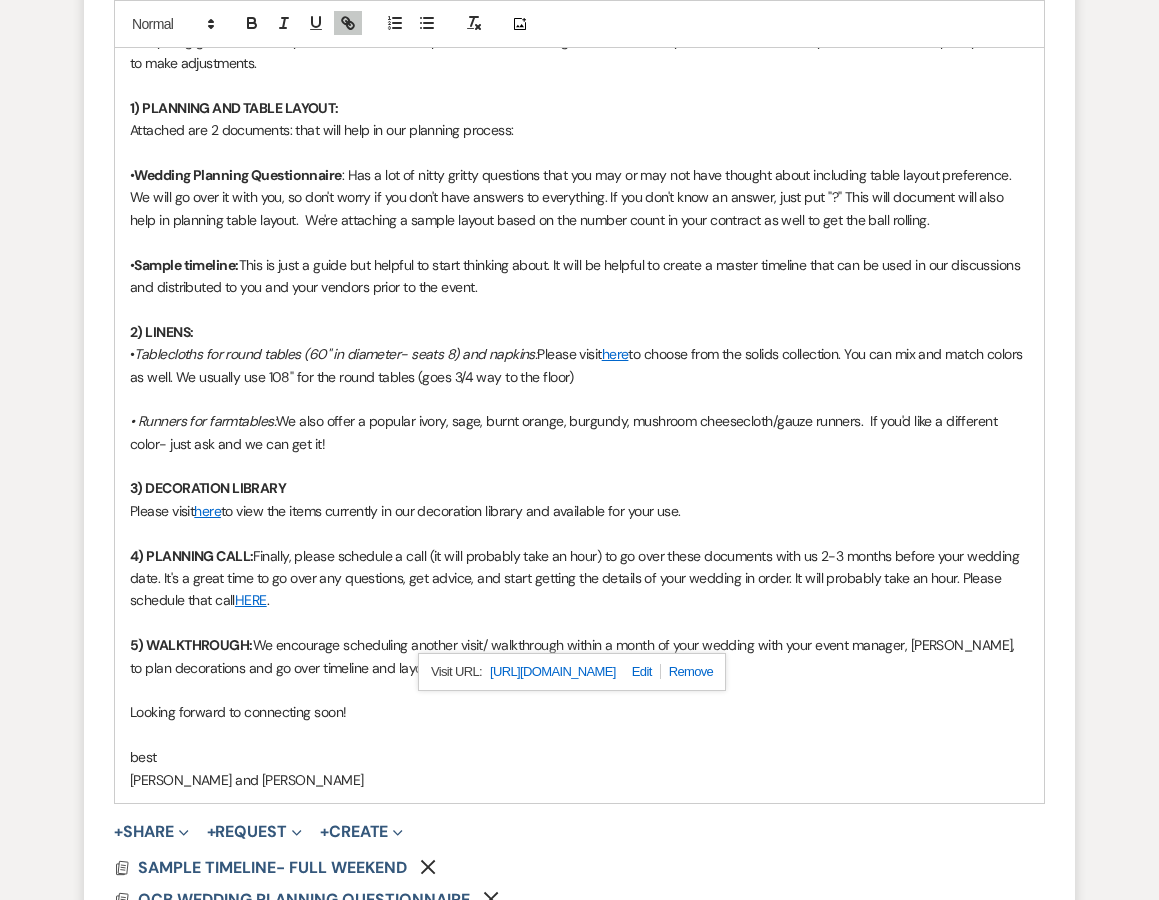 click on "HERE" at bounding box center [251, 600] 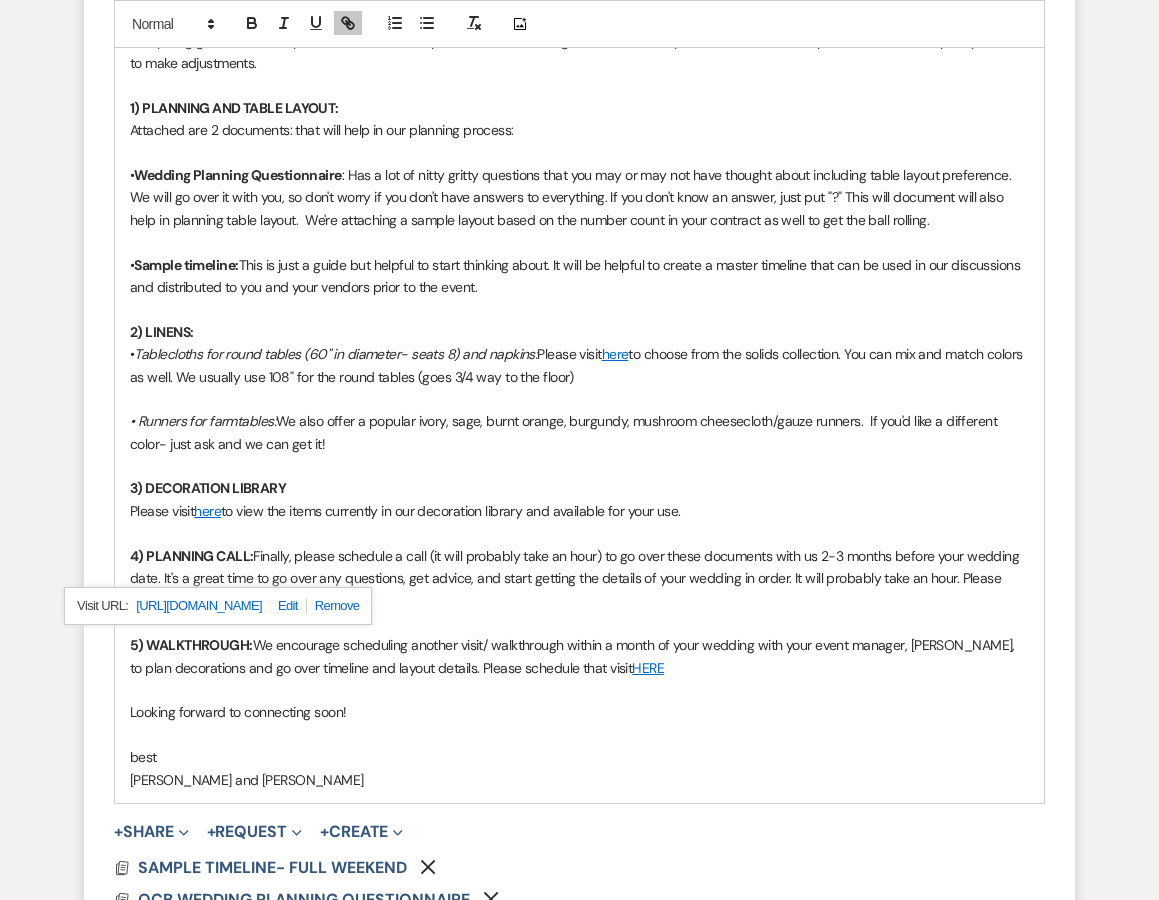 click on "here" at bounding box center (207, 511) 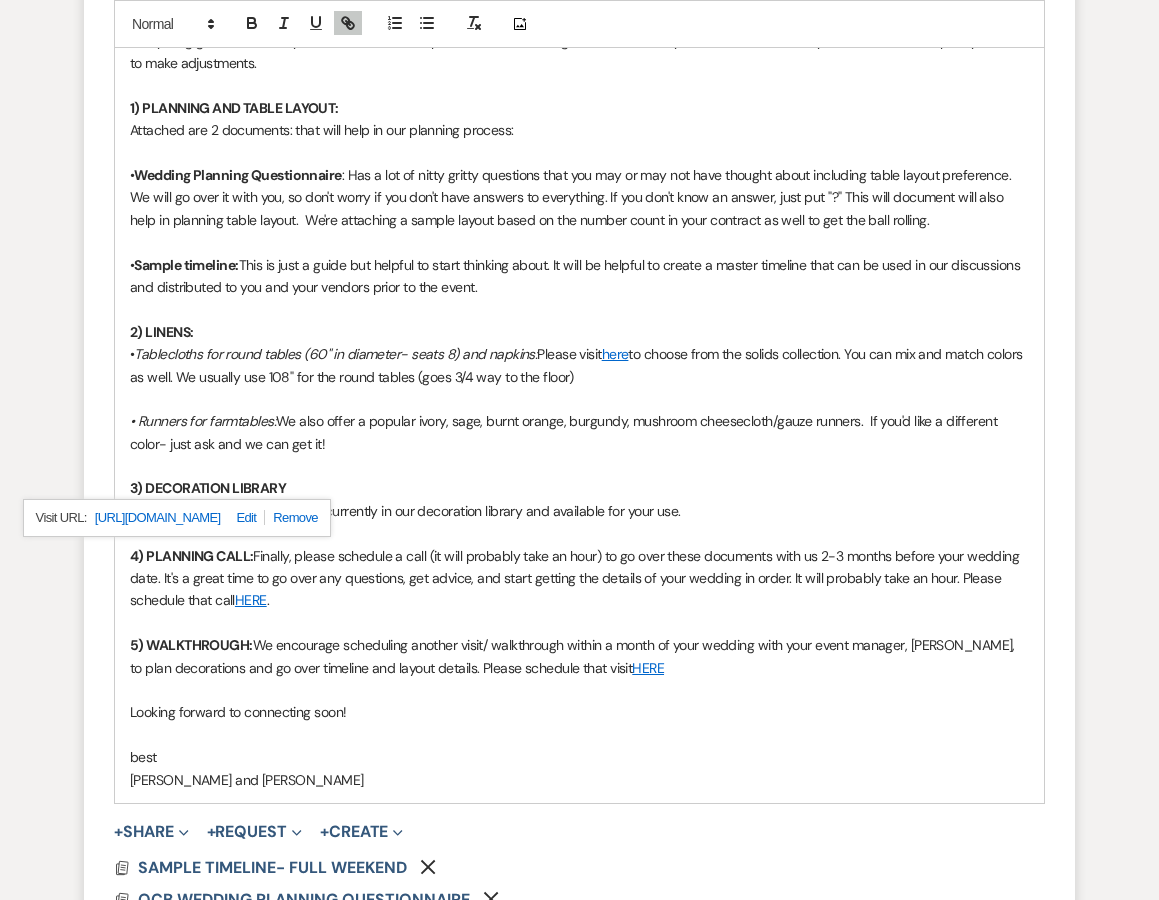 click on "https://oldcarterbarn.com/decoration-library/?fb-edit=1" at bounding box center (158, 518) 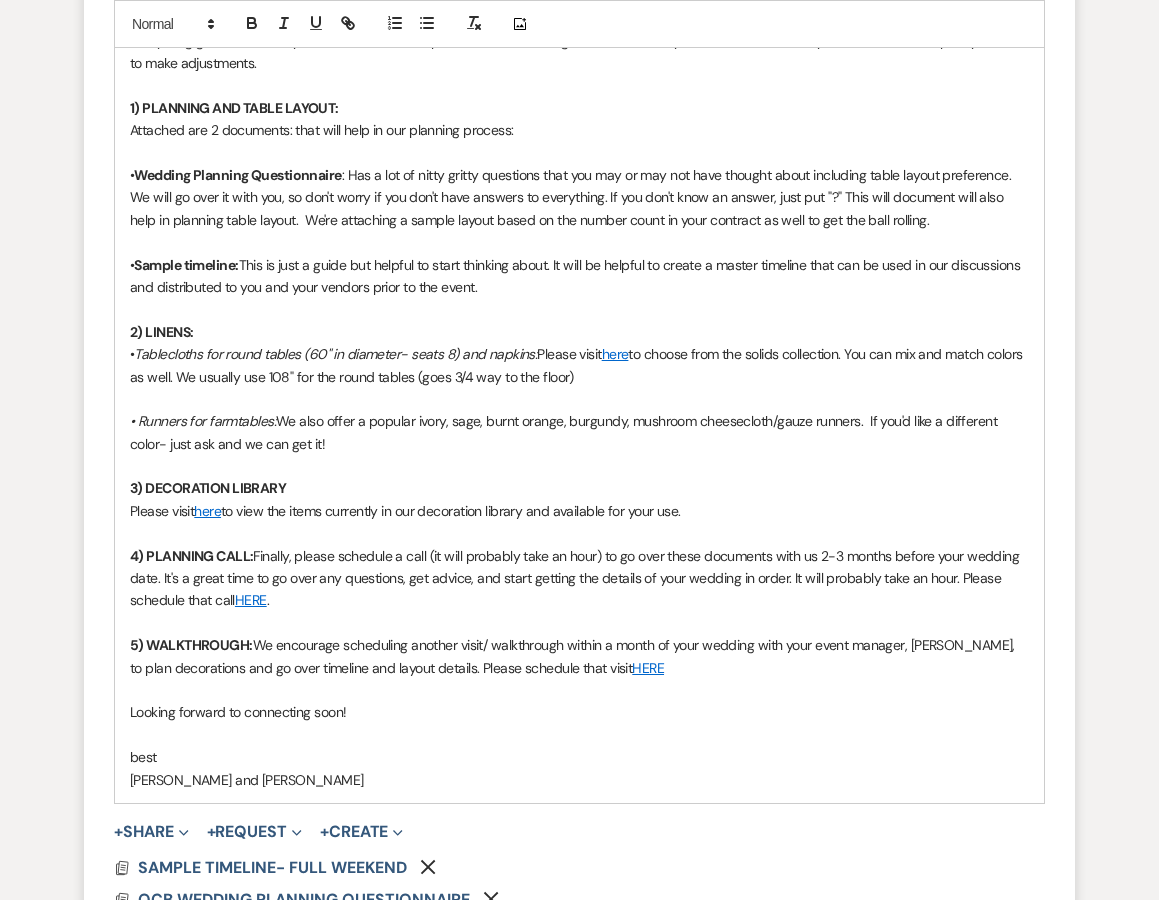 click on "here" at bounding box center [207, 511] 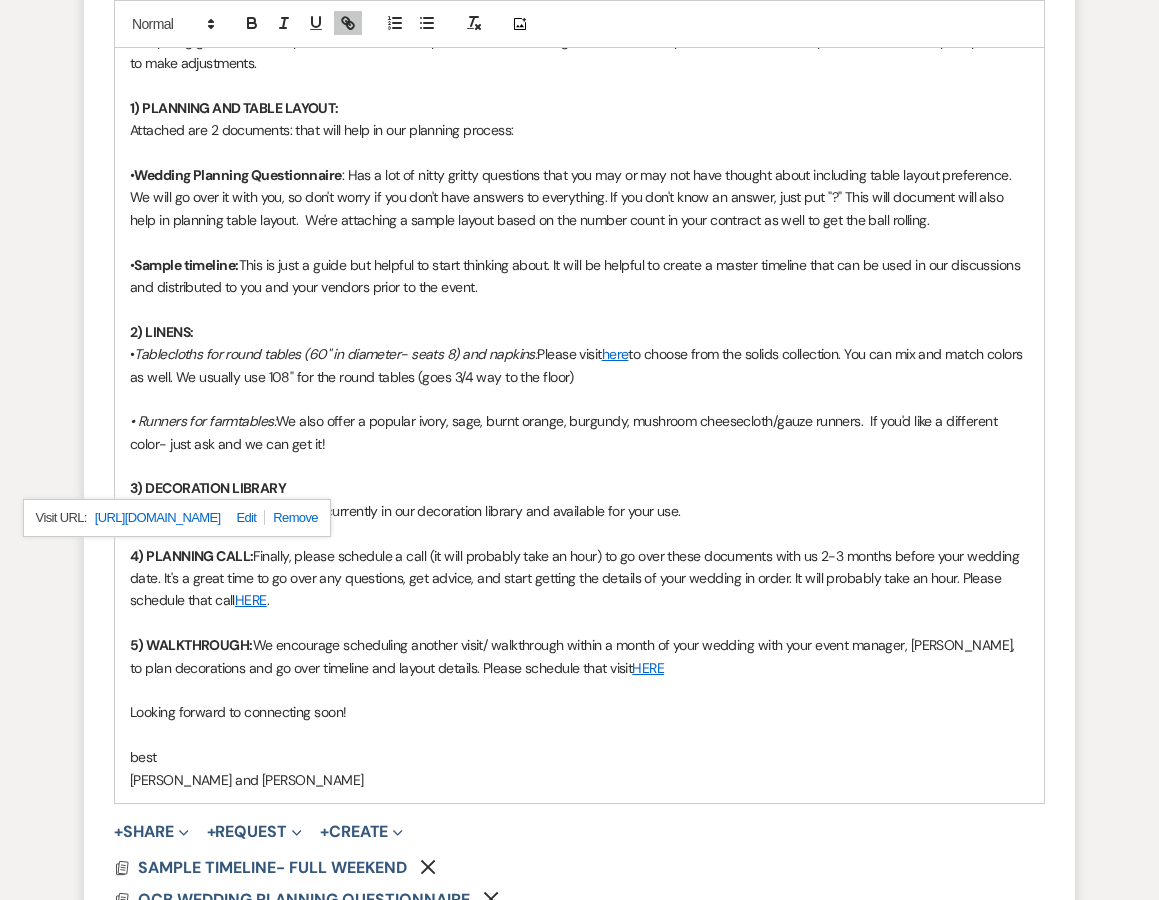 click at bounding box center (243, 517) 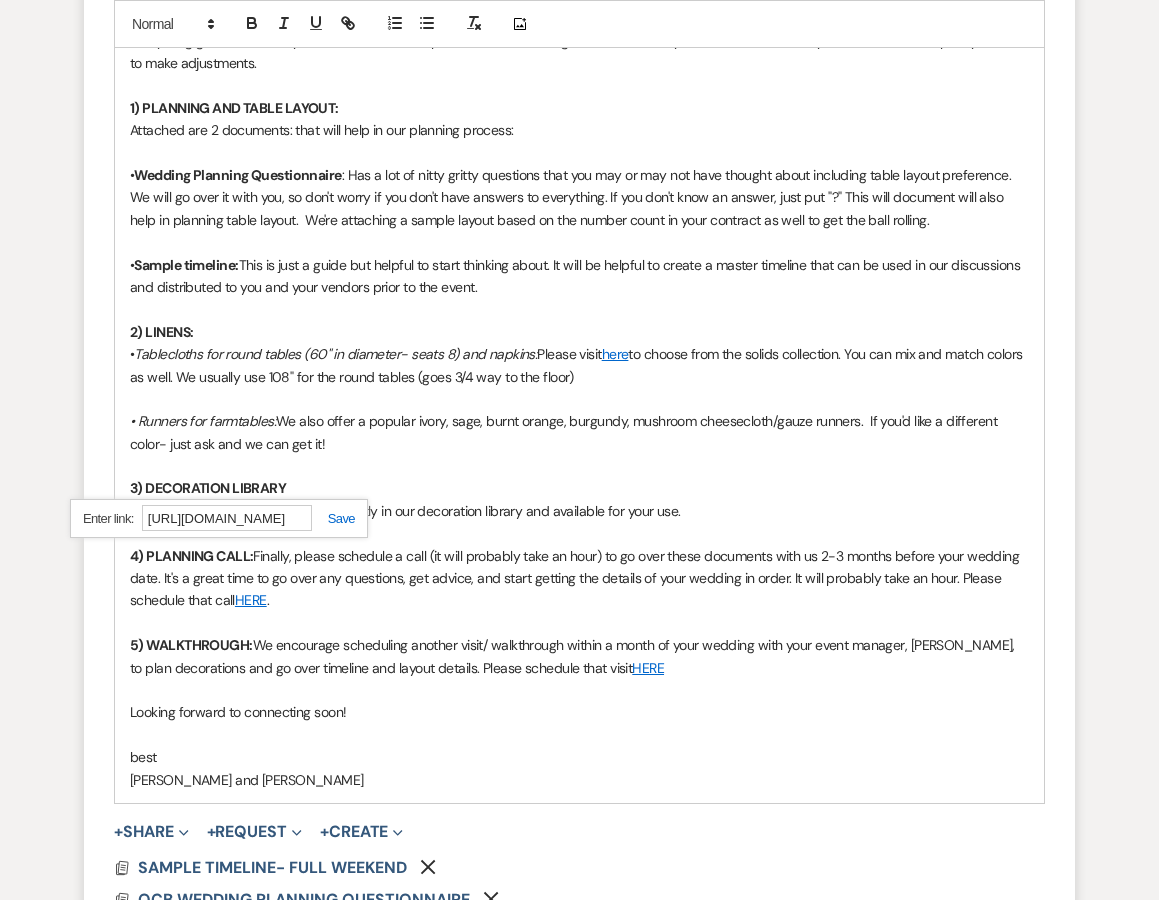paste 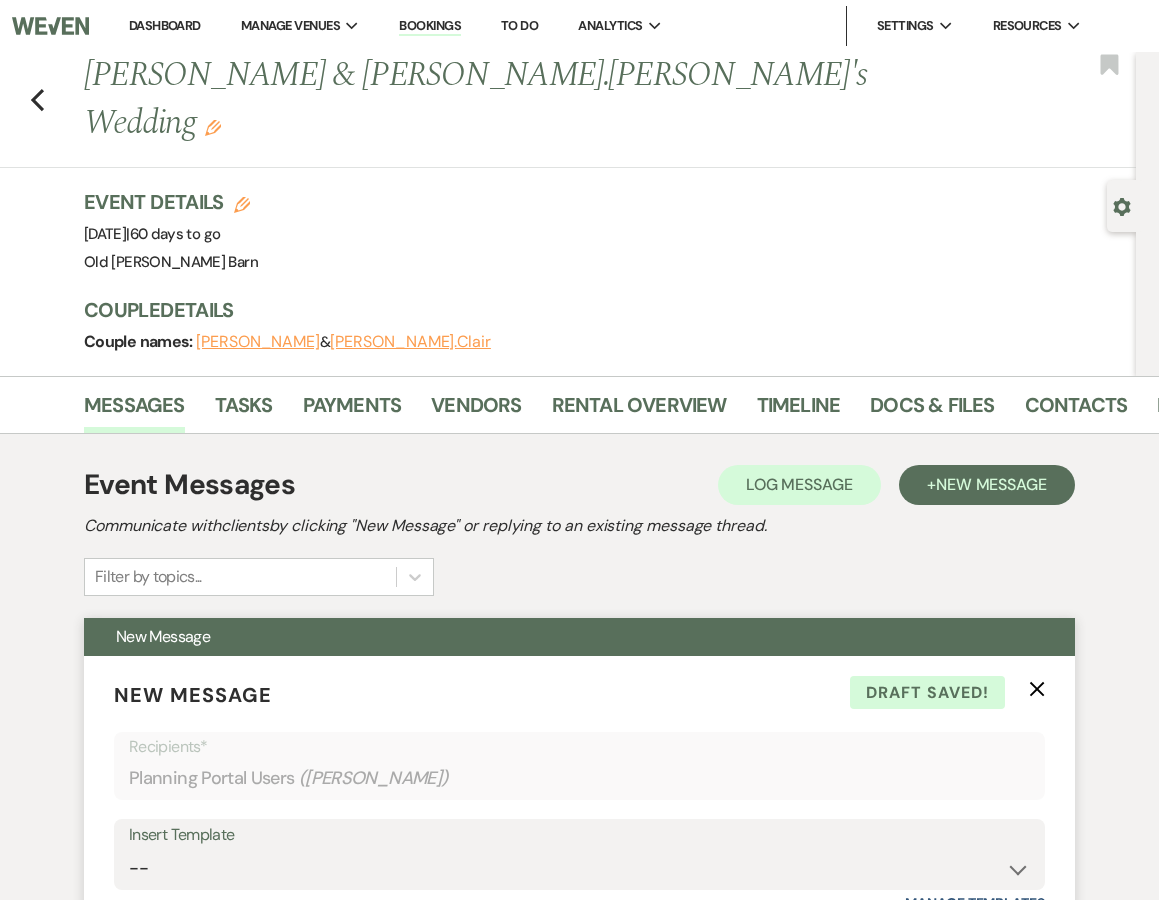 scroll, scrollTop: 0, scrollLeft: 0, axis: both 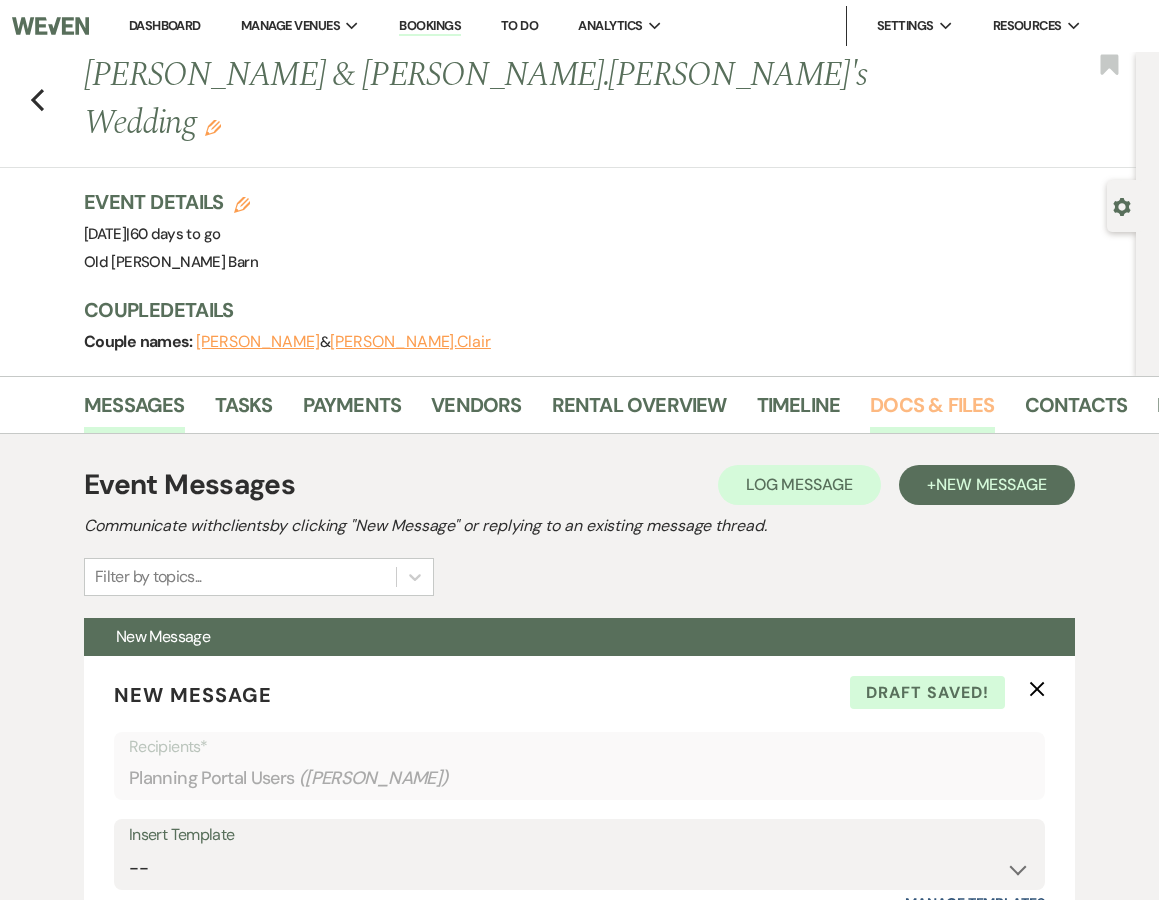 click on "Docs & Files" at bounding box center (932, 411) 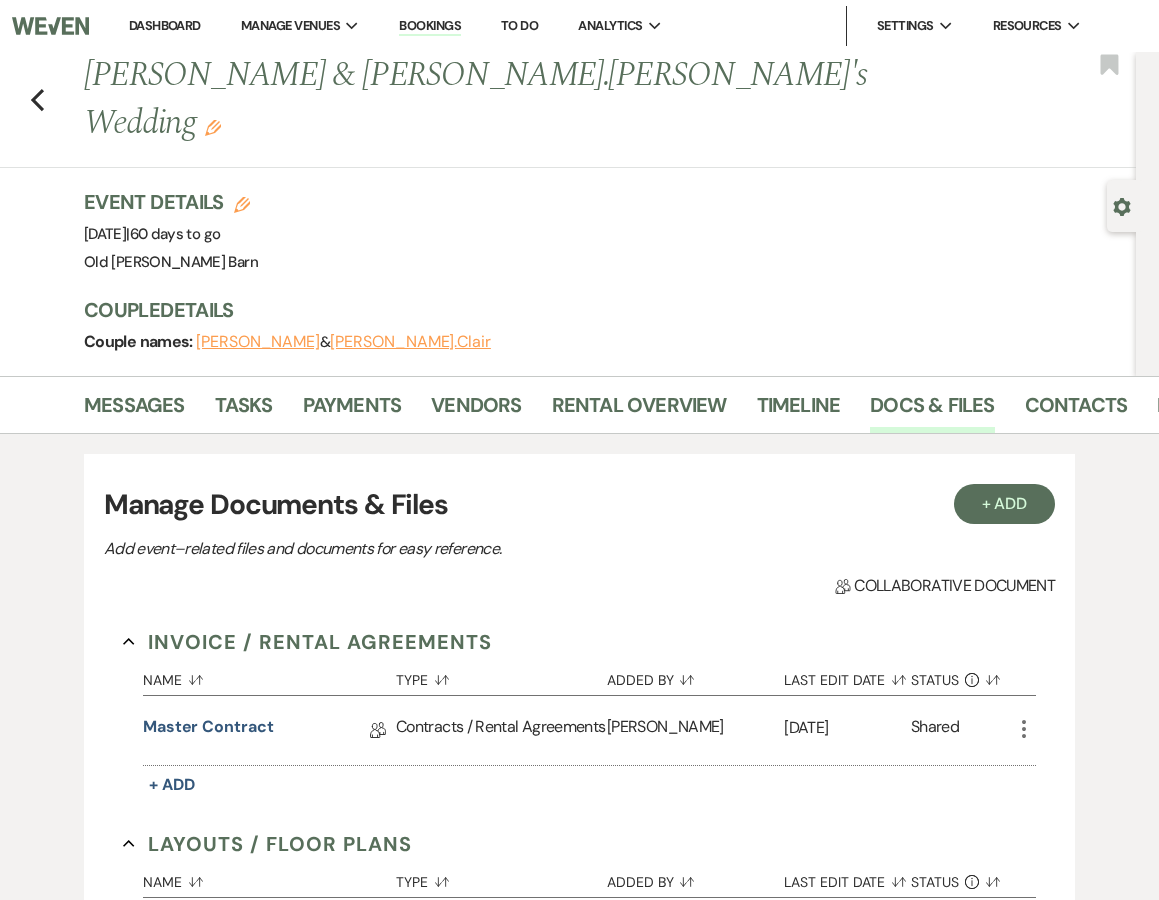 scroll, scrollTop: 0, scrollLeft: 0, axis: both 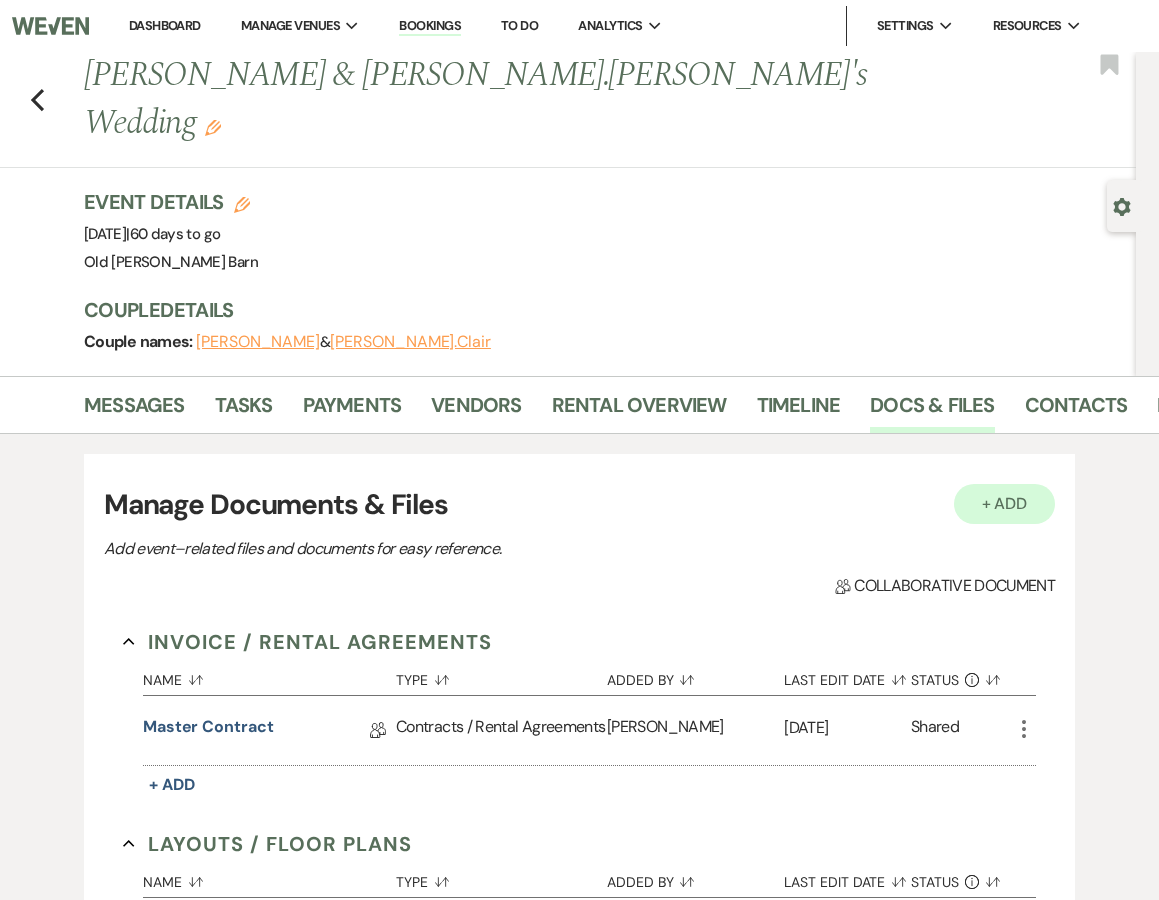 click on "+ Add" at bounding box center [1005, 504] 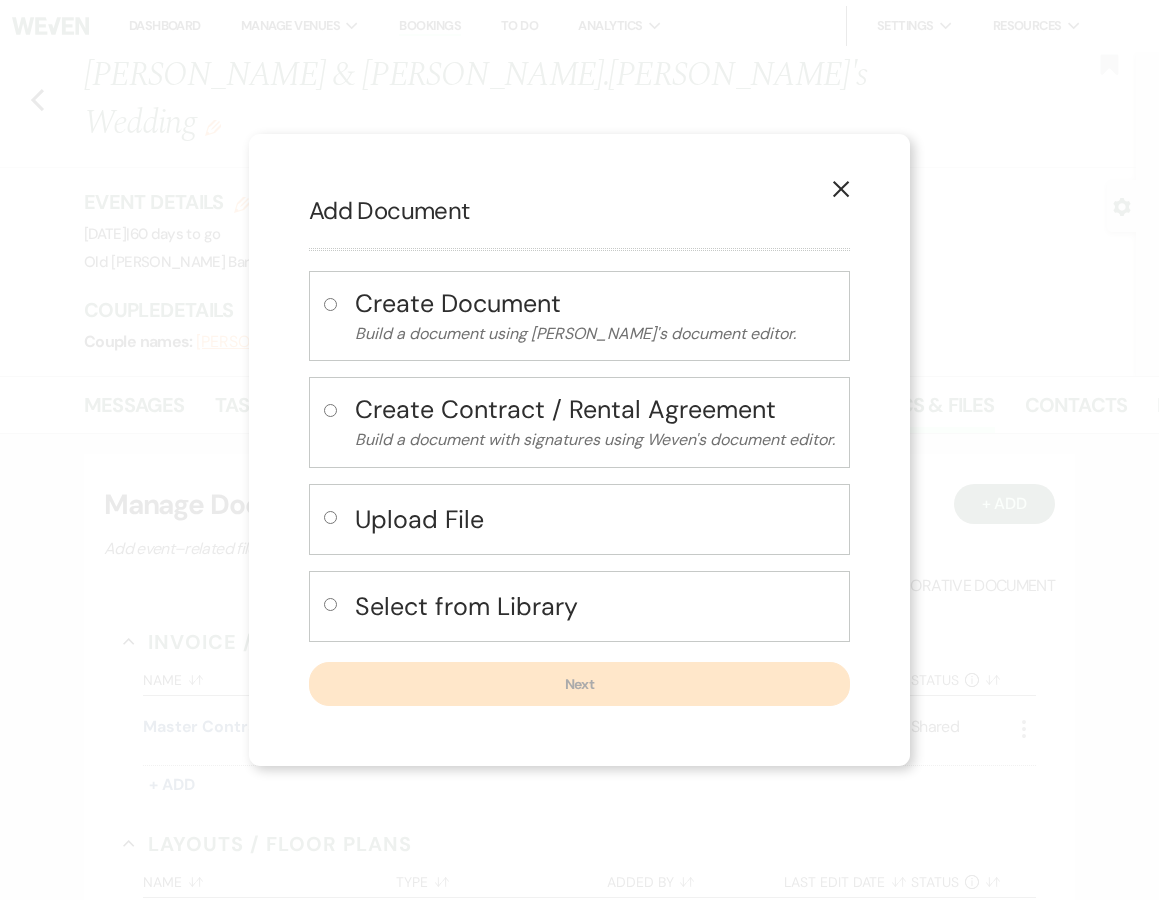 click on "Select from Library" at bounding box center (595, 606) 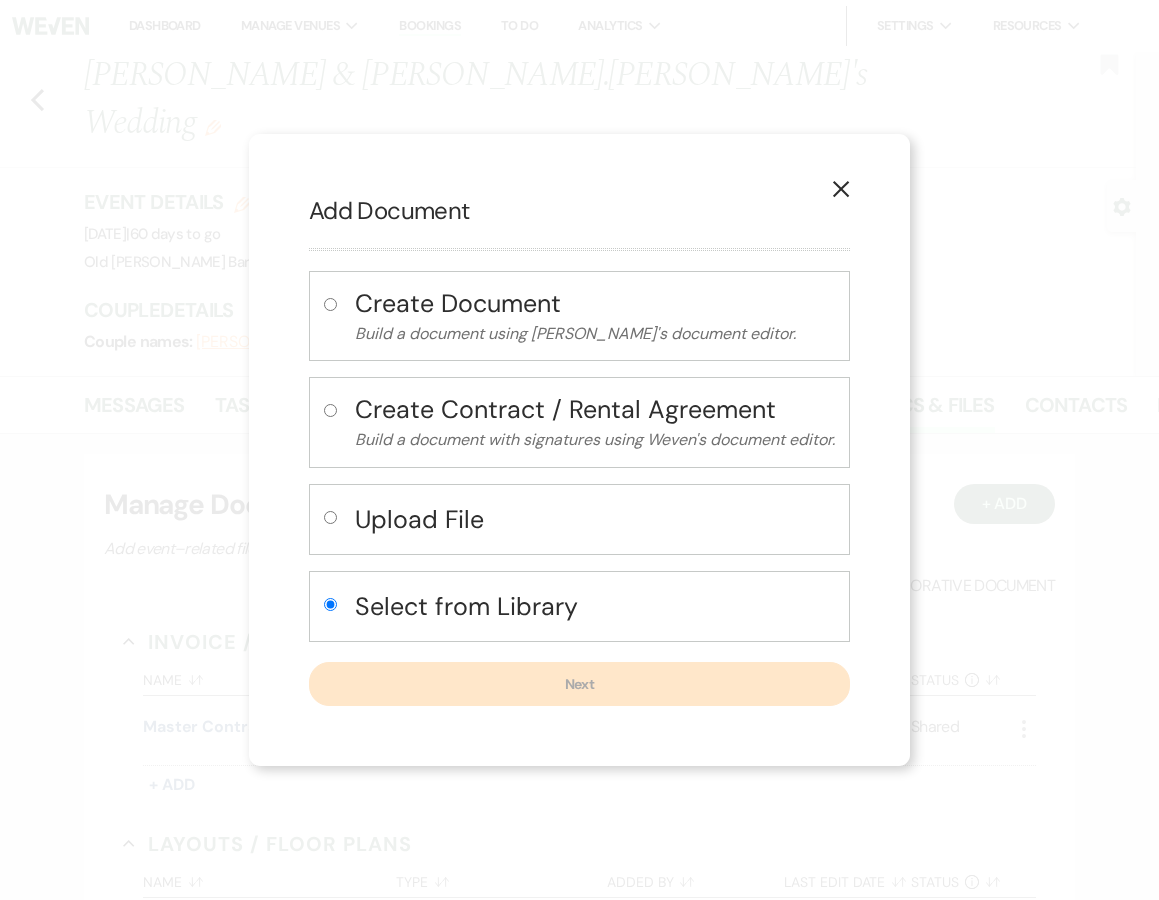 radio on "true" 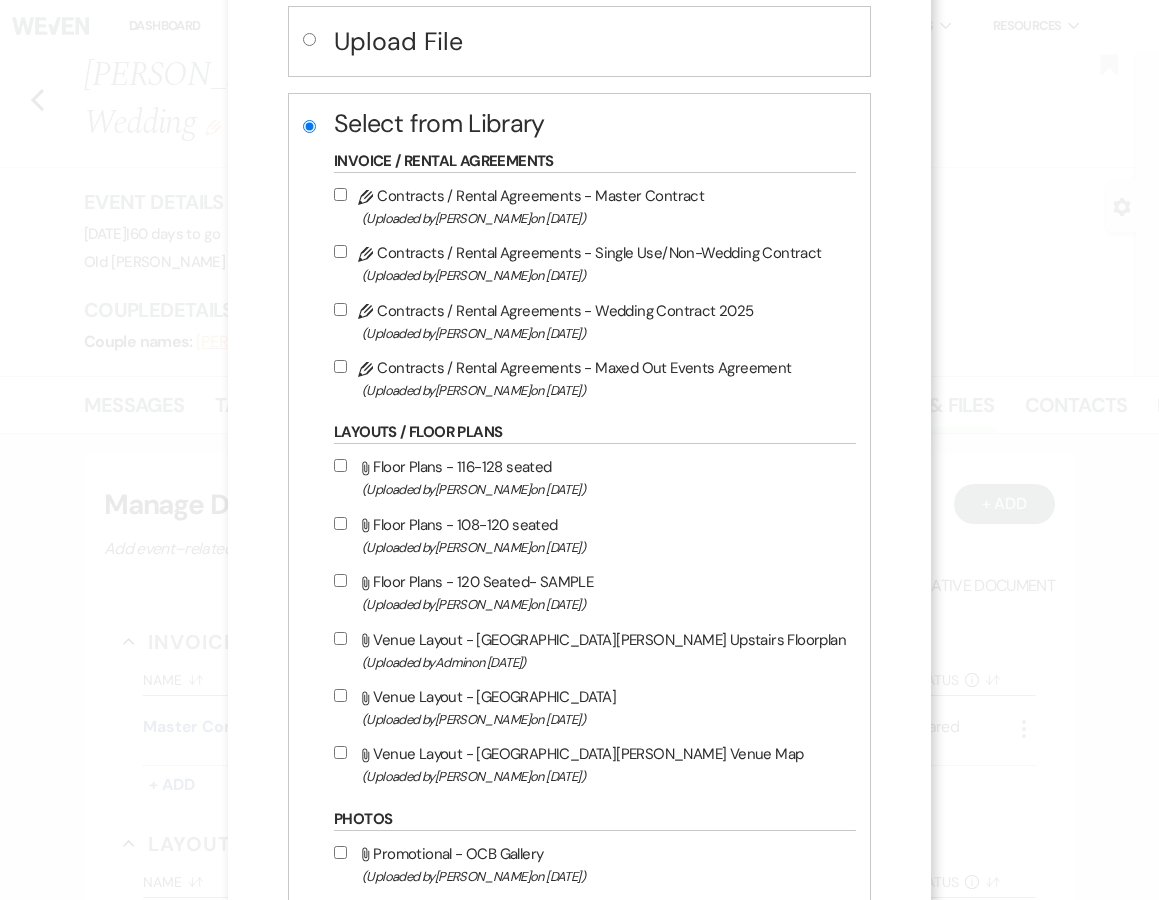 scroll, scrollTop: 367, scrollLeft: 0, axis: vertical 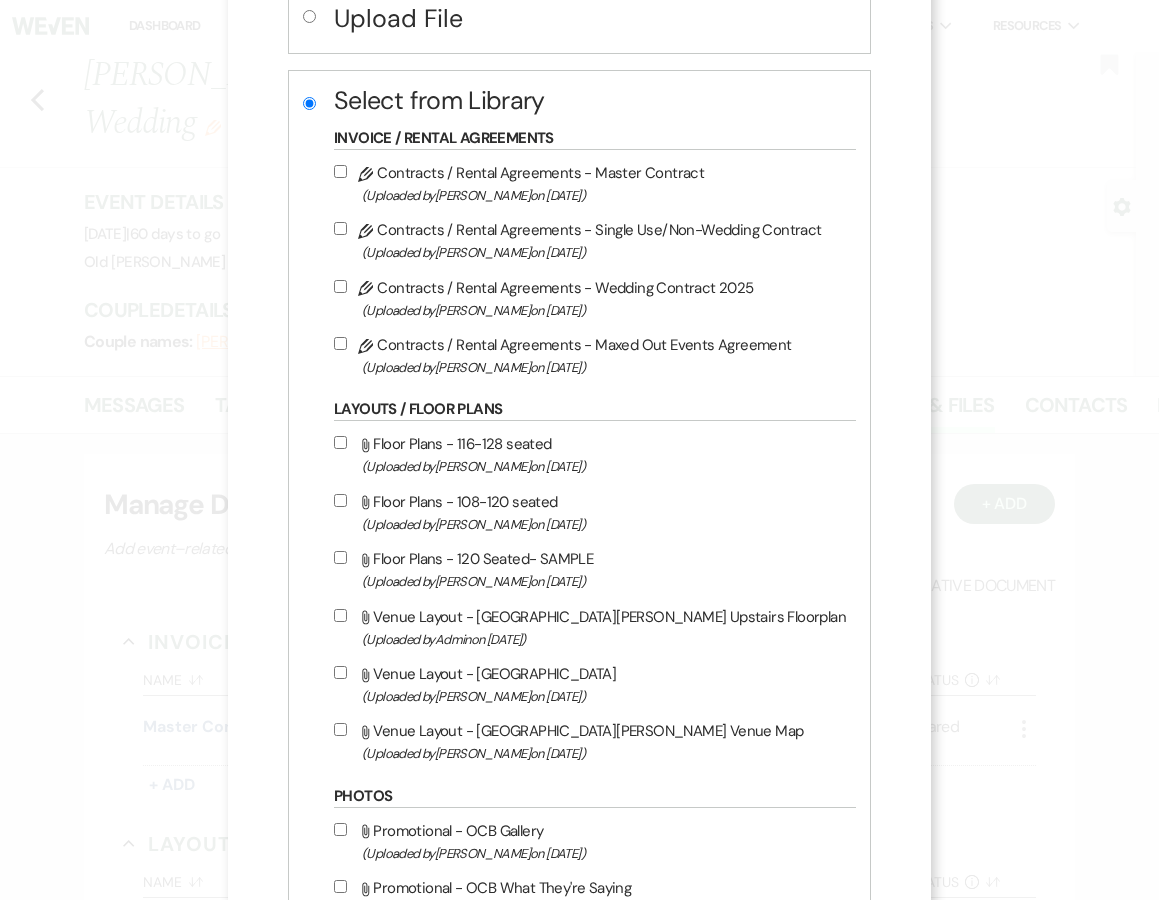 click on "Attach File Floor Plans - 116-128 seated (Uploaded by  [PERSON_NAME]  on   [DATE] )" at bounding box center [340, 442] 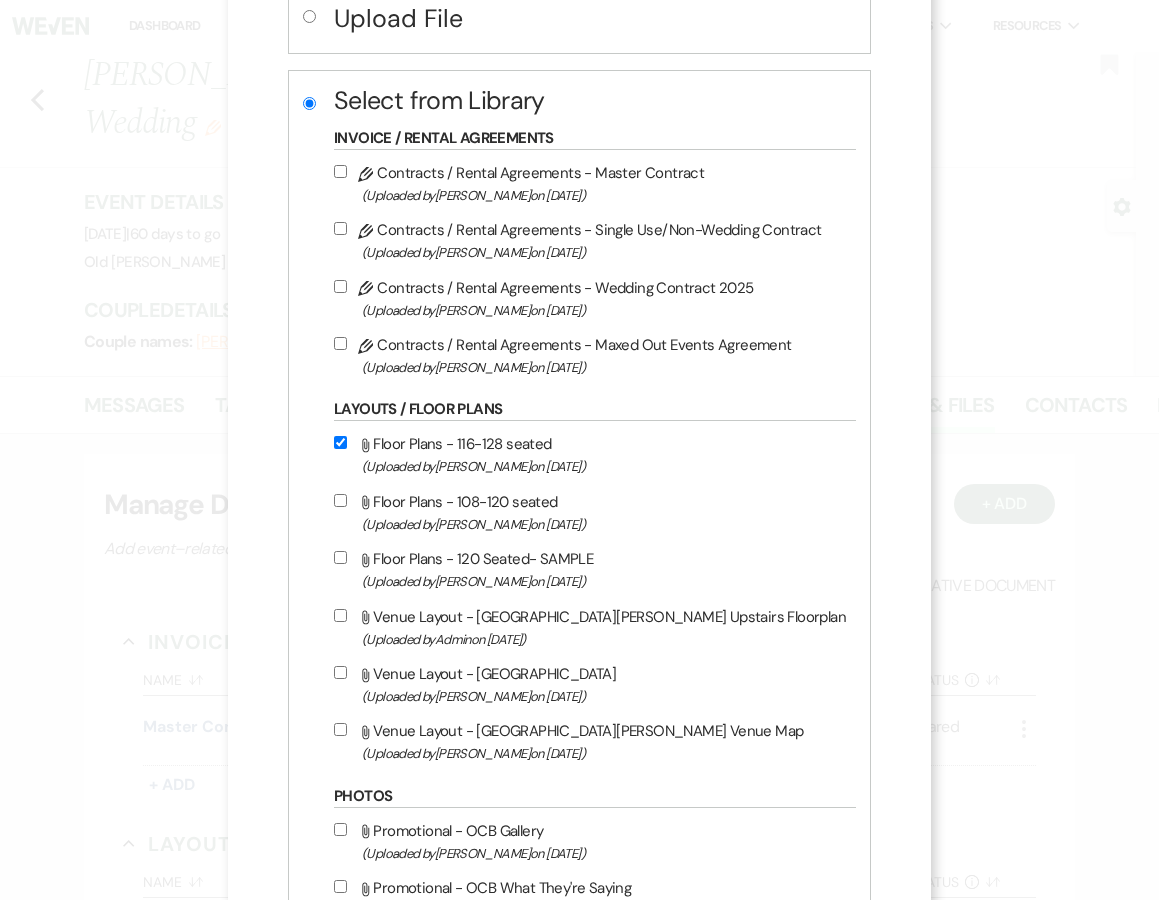 click on "Attach File Floor Plans - 116-128 seated (Uploaded by  [PERSON_NAME]  on   [DATE] )" at bounding box center (590, 454) 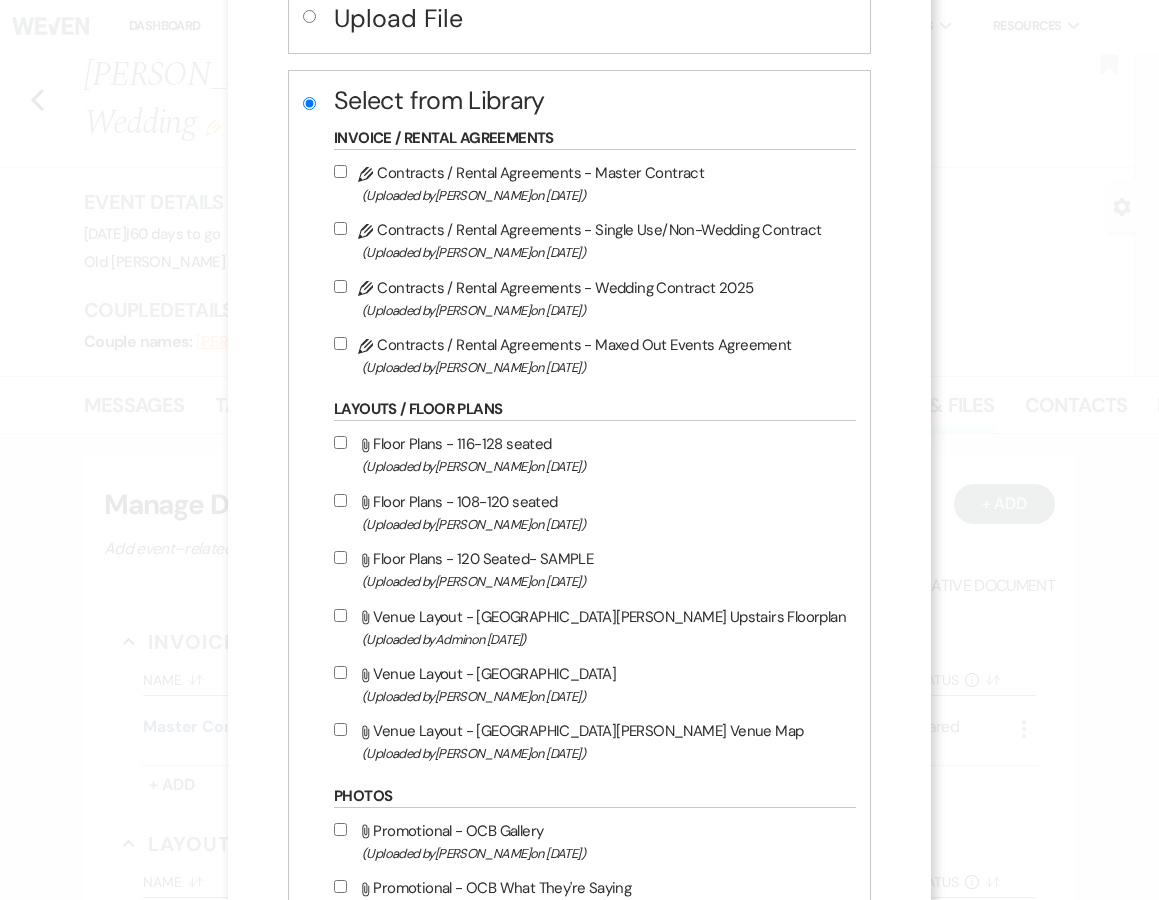 click on "Attach File Floor Plans - 116-128 seated (Uploaded by  [PERSON_NAME]  on   [DATE] )" at bounding box center (590, 454) 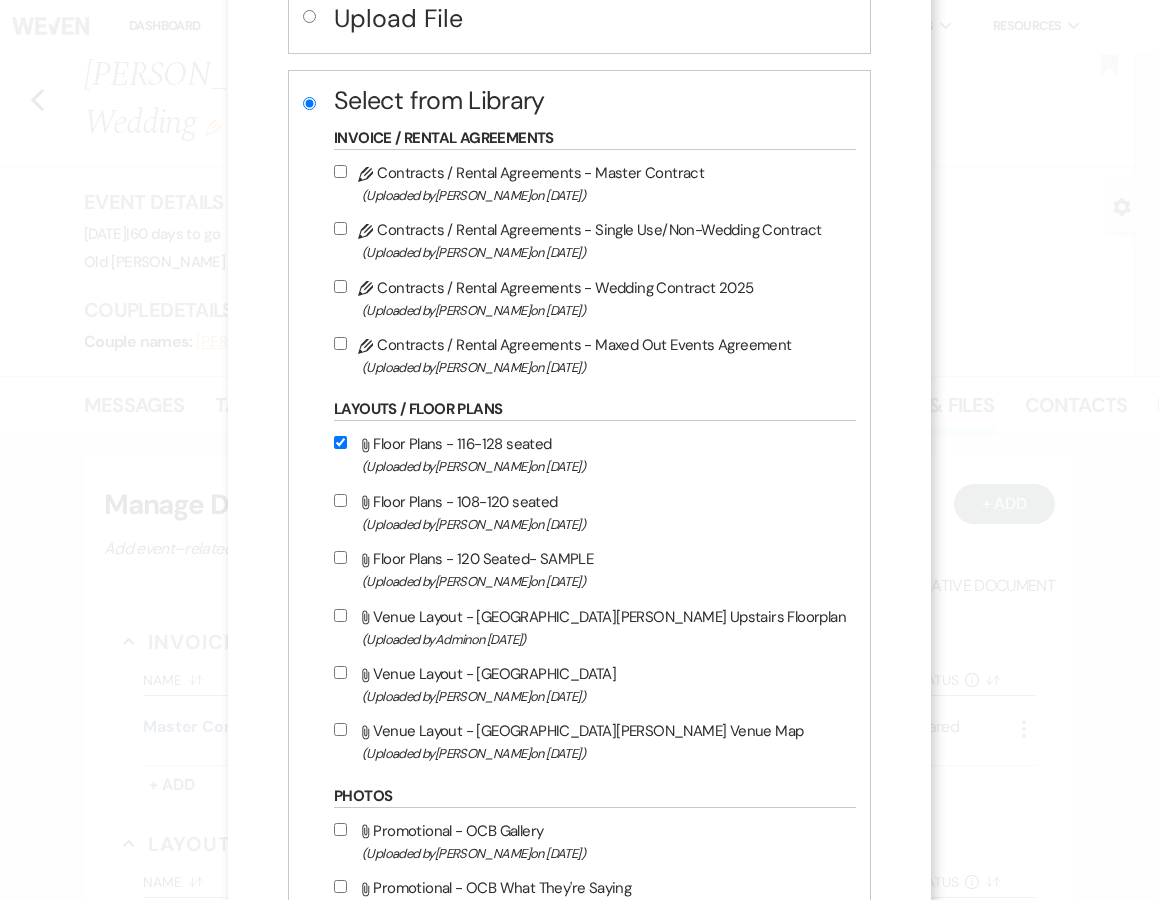 checkbox on "true" 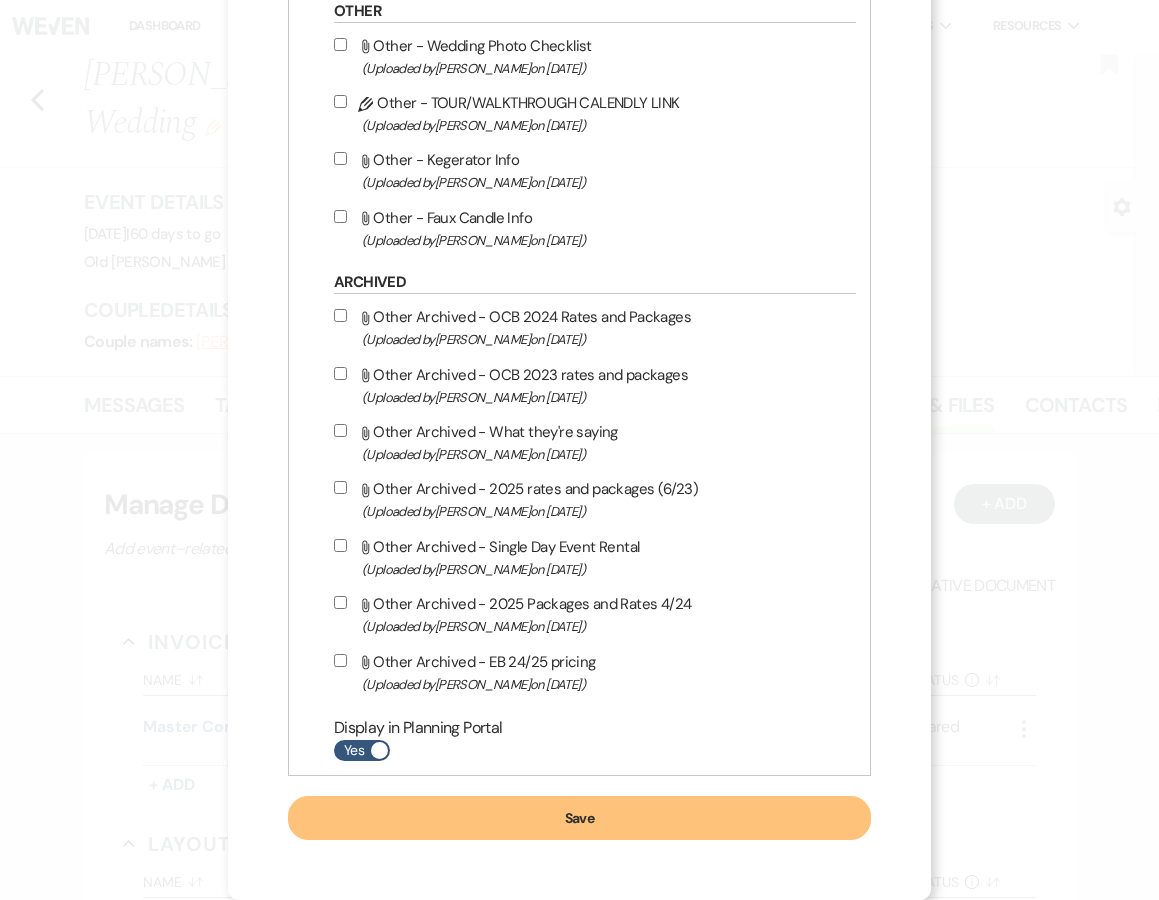 scroll, scrollTop: 1902, scrollLeft: 0, axis: vertical 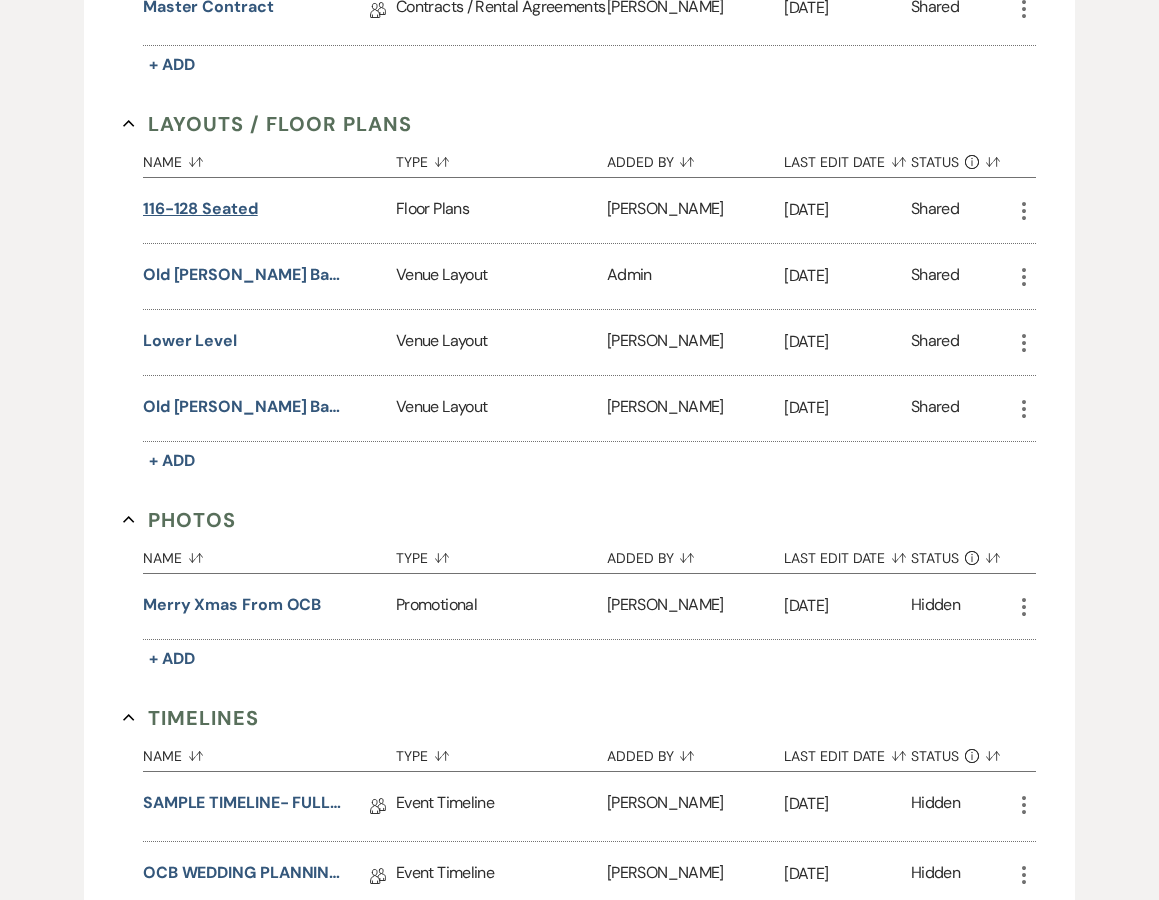 click on "116-128 seated" at bounding box center (200, 209) 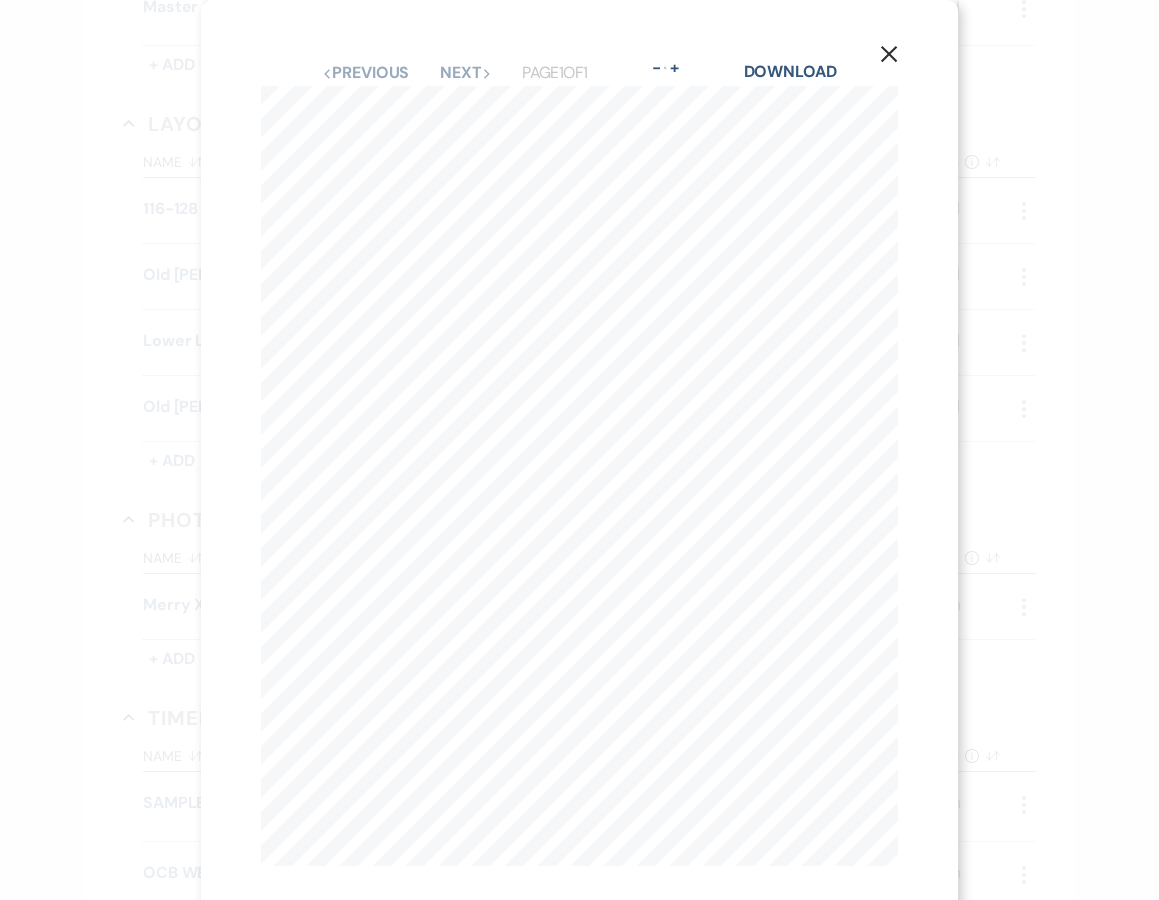 click on "X" 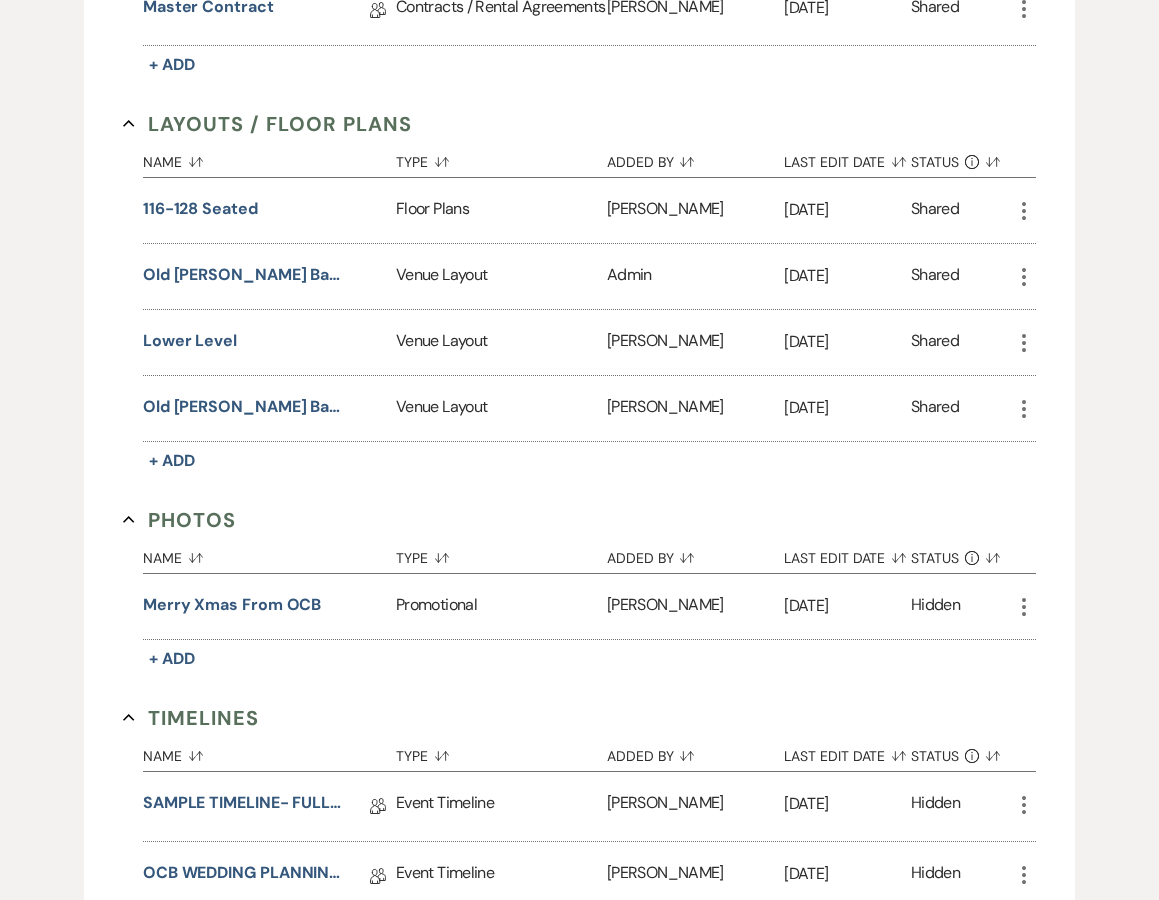 click on "More" 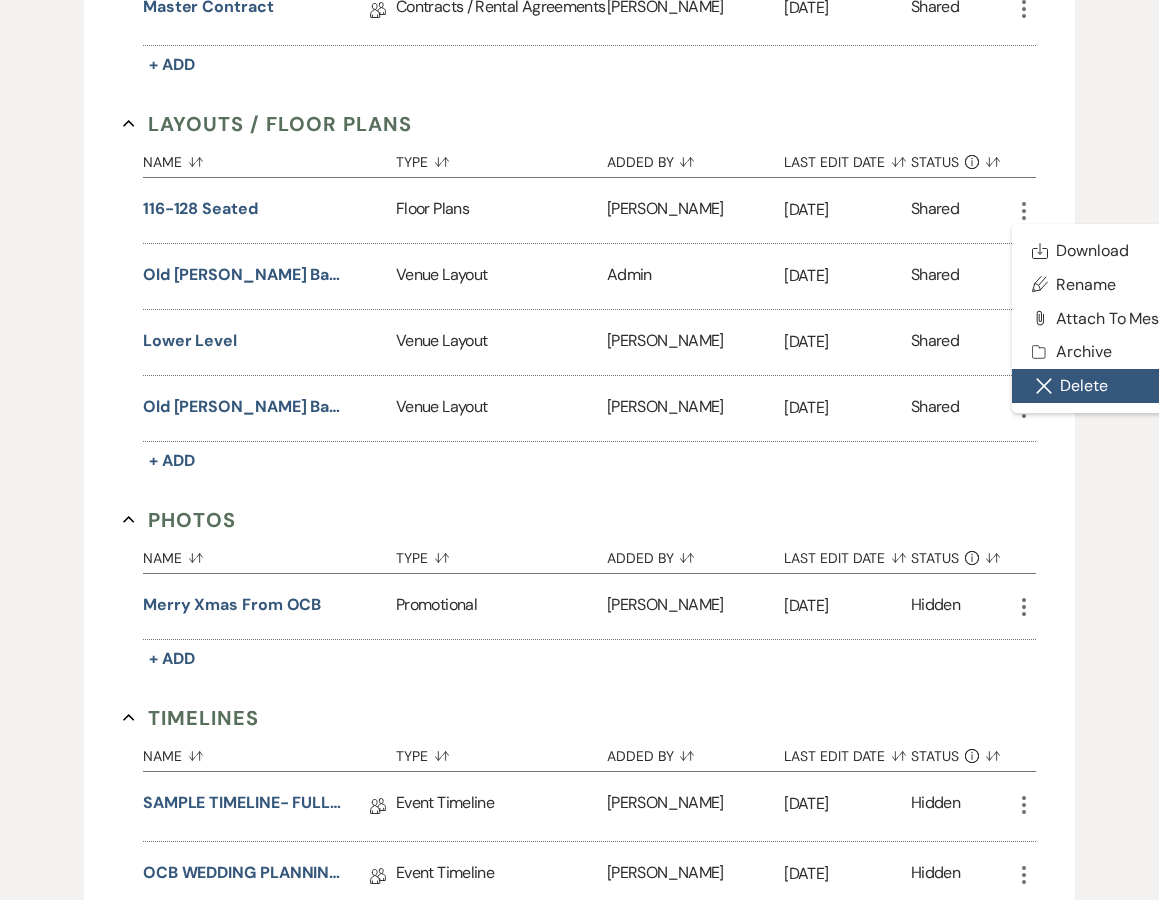 click on "Close Delete X" 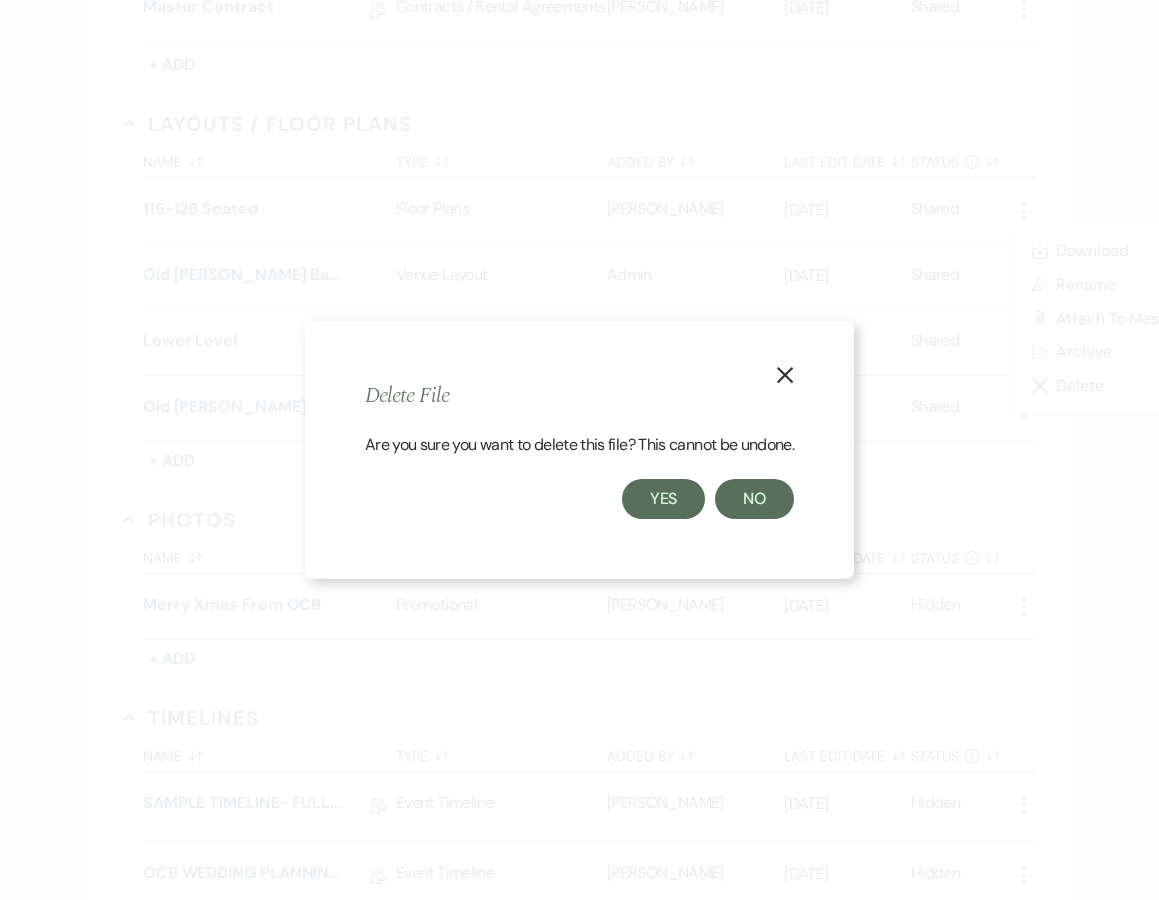 click on "Yes" at bounding box center [664, 499] 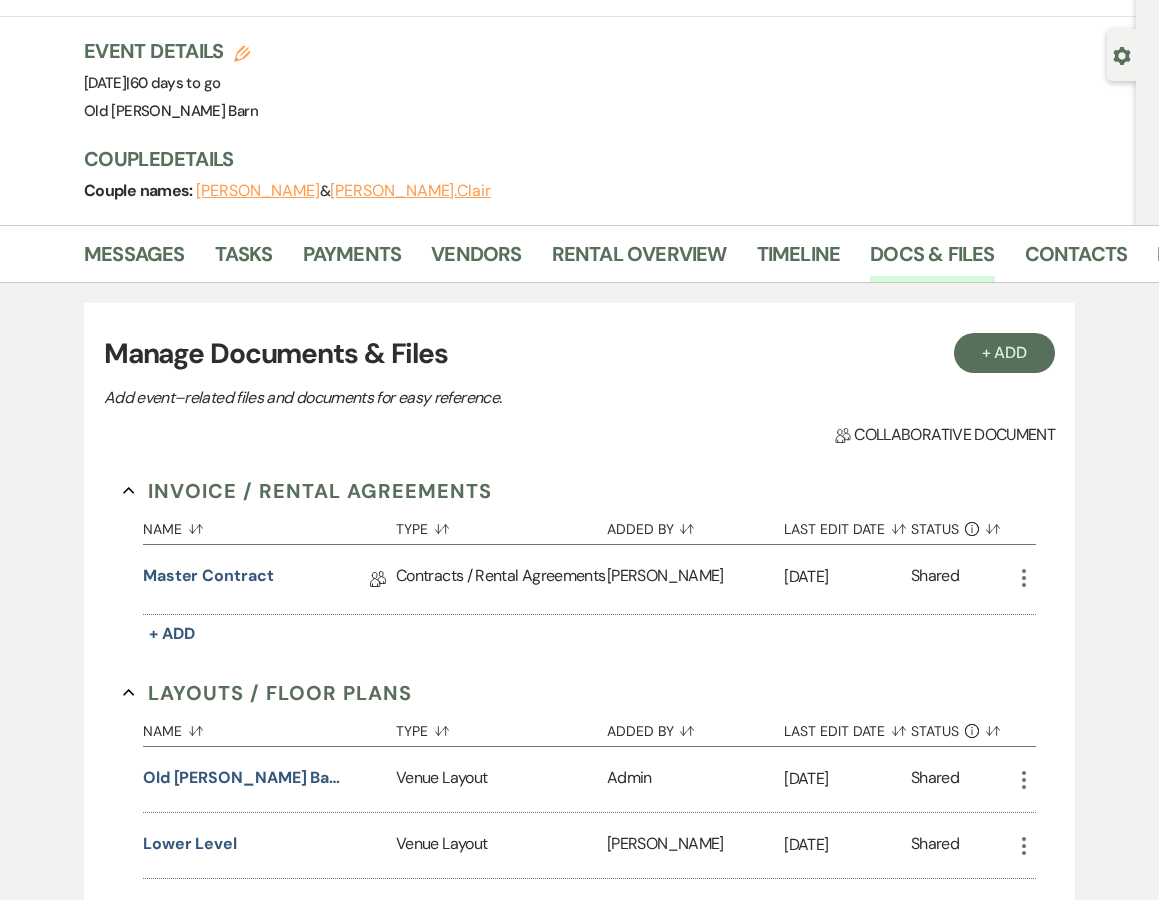 scroll, scrollTop: 57, scrollLeft: 0, axis: vertical 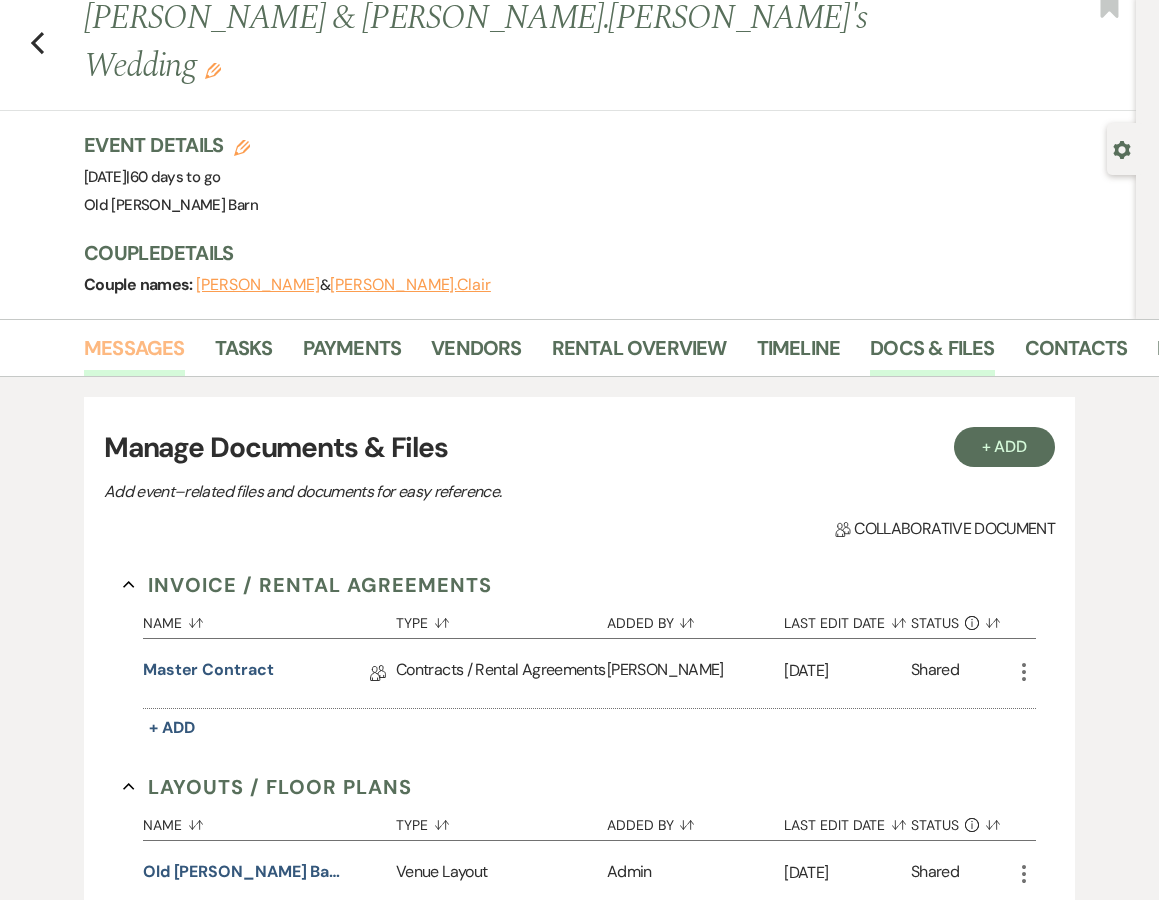 click on "Messages" at bounding box center (134, 354) 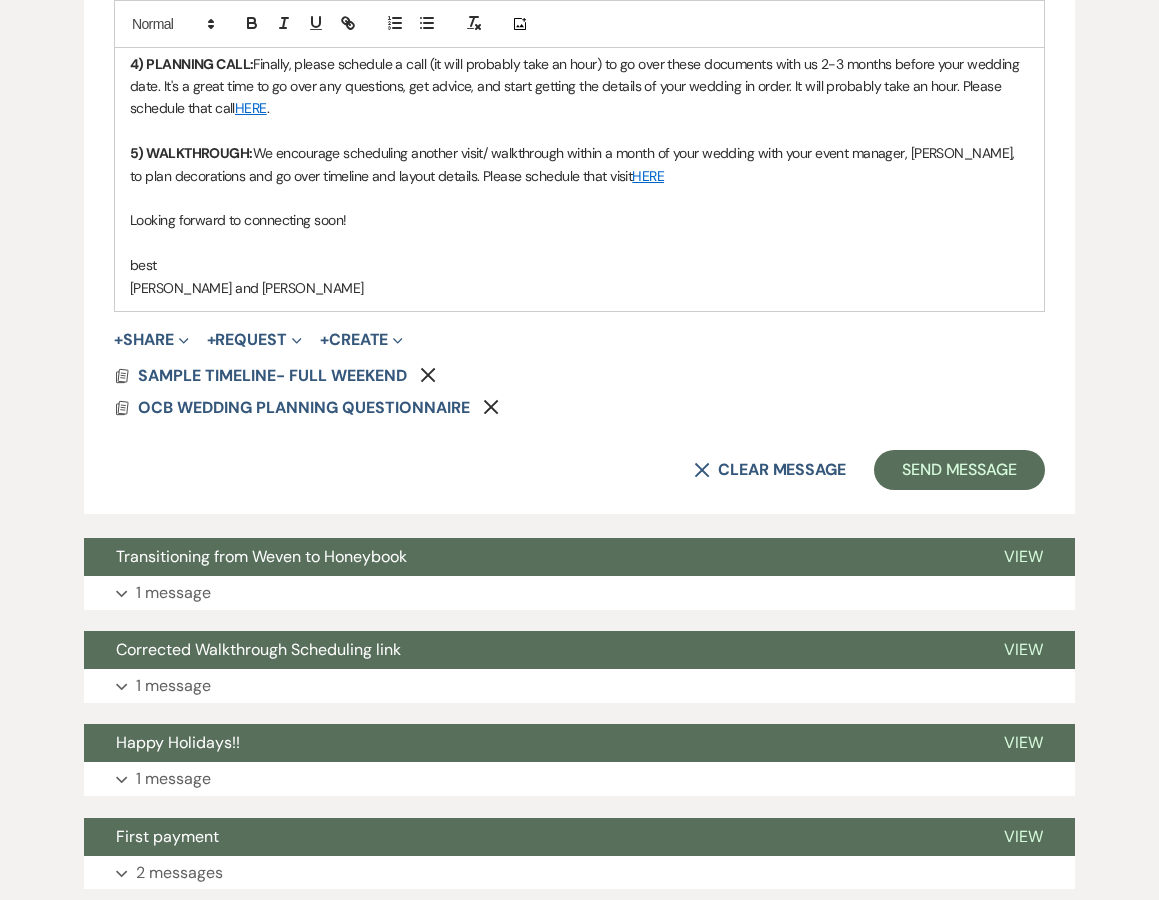scroll, scrollTop: 1753, scrollLeft: 0, axis: vertical 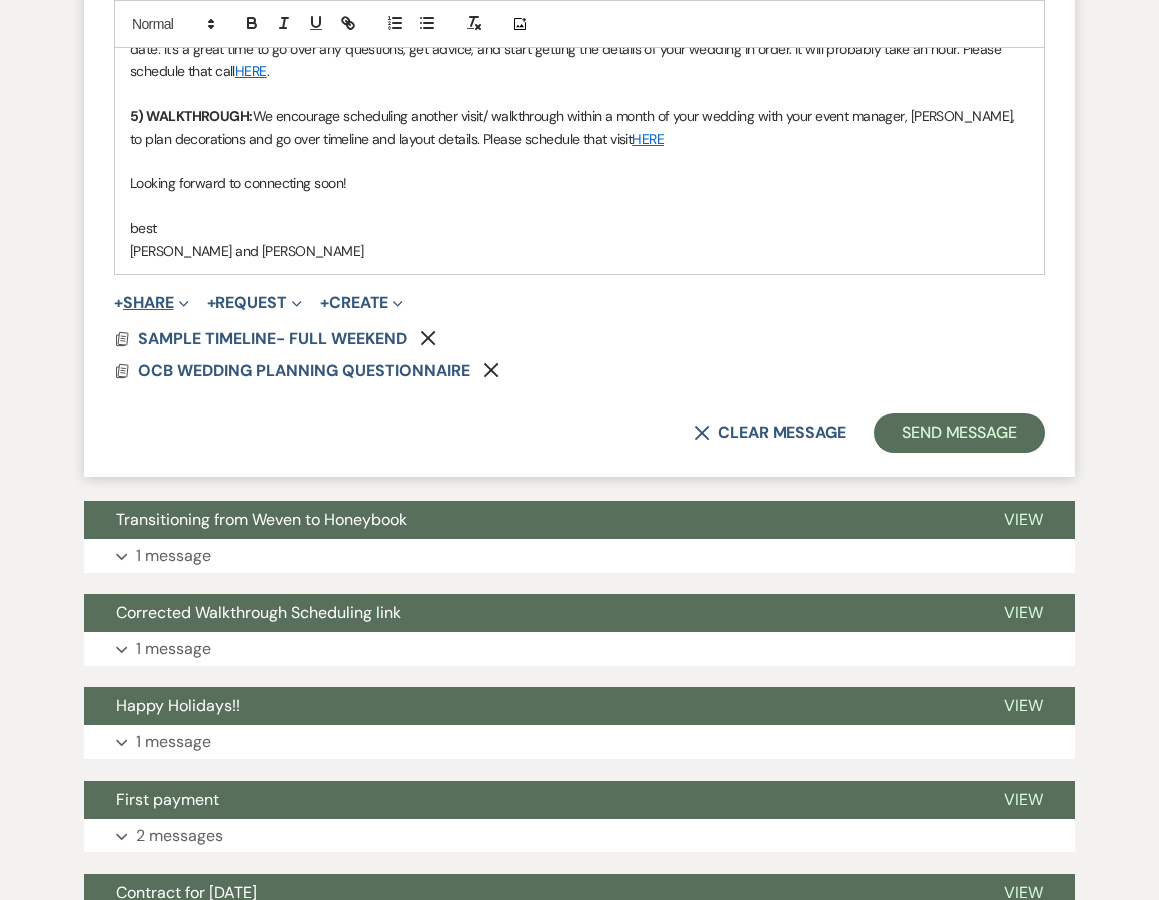 click on "+  Share Expand" at bounding box center [151, 303] 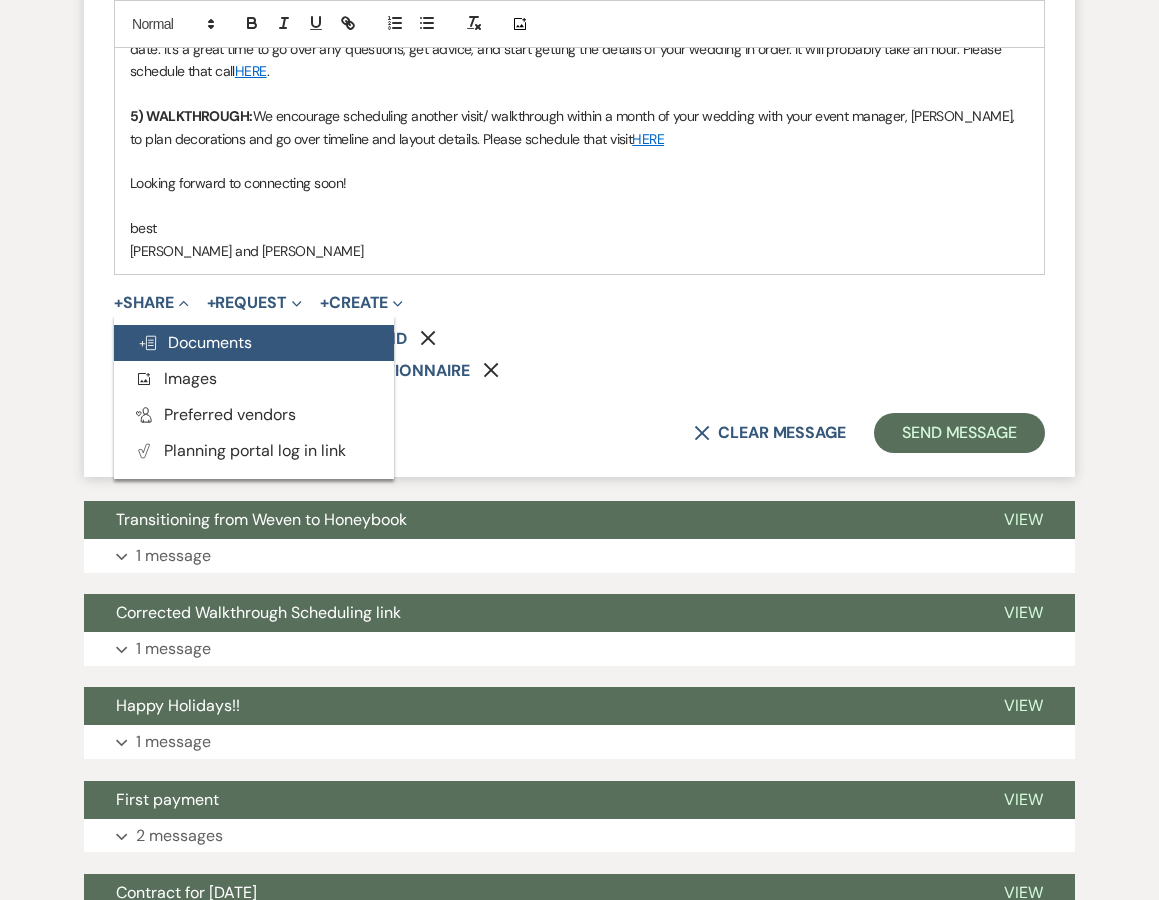 click on "Doc Upload Documents" at bounding box center (195, 342) 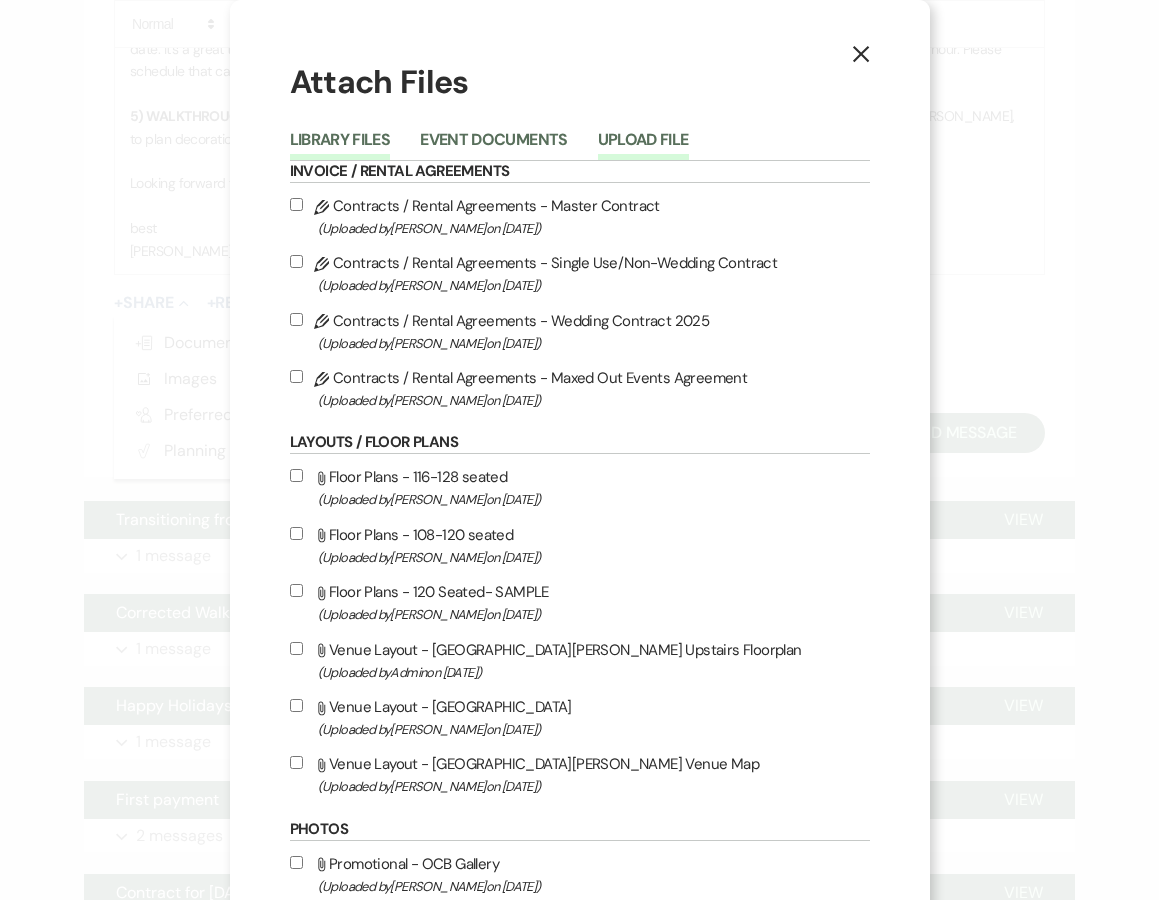 click on "Upload File" at bounding box center (643, 146) 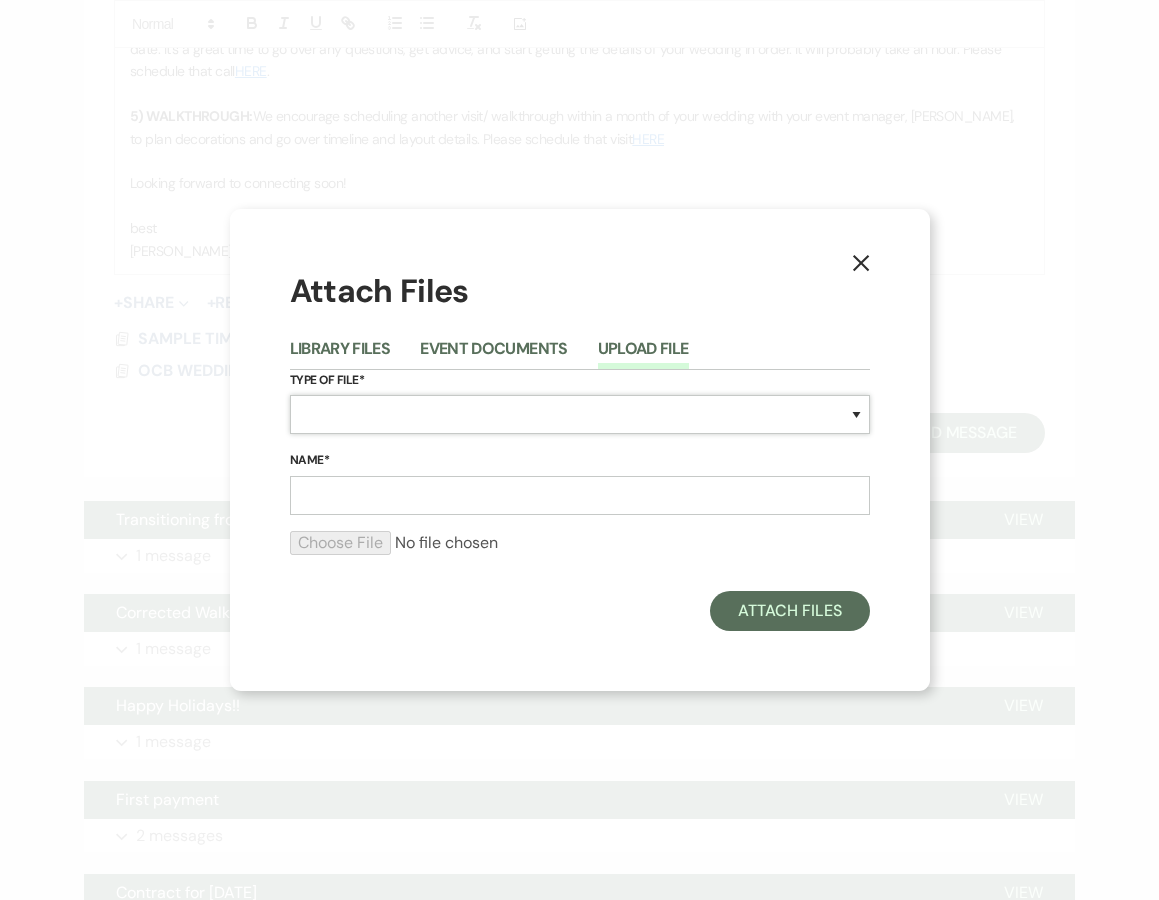 select on "24" 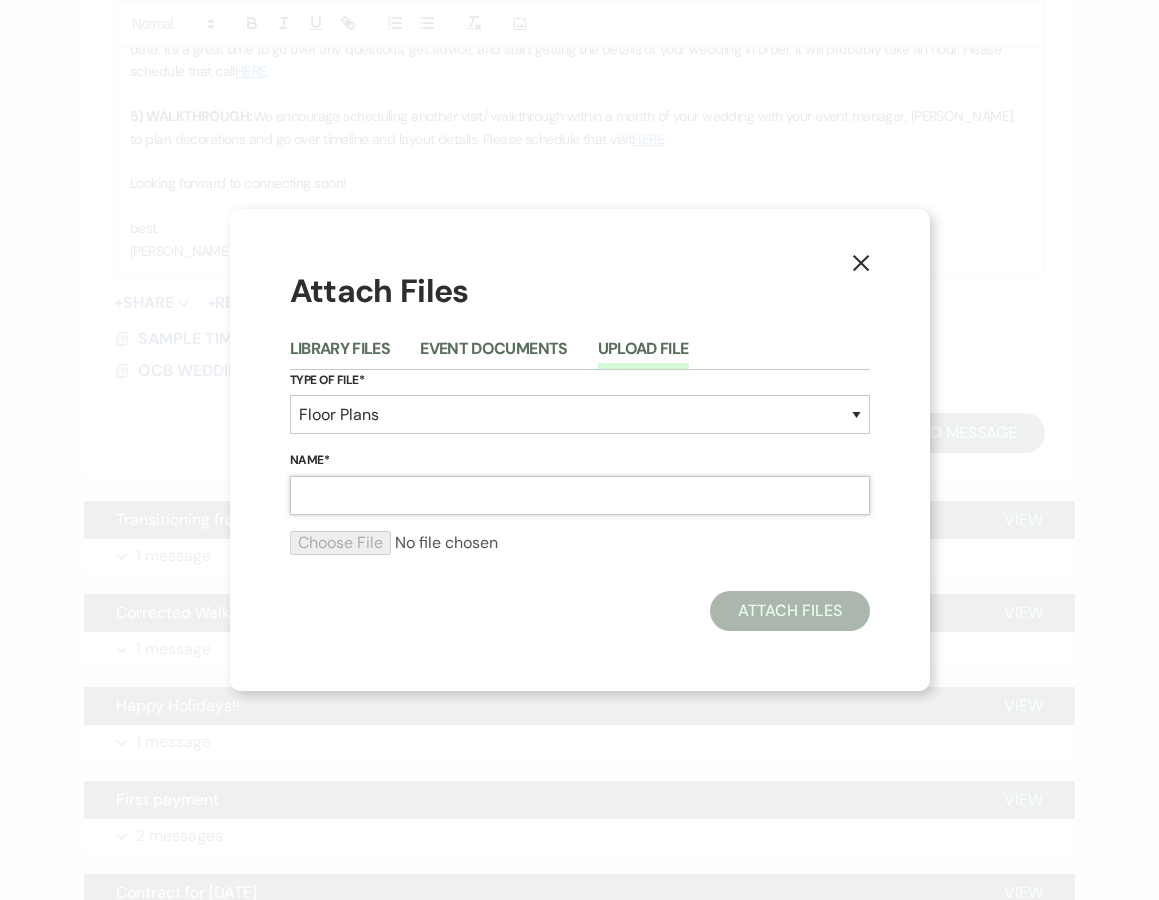 click on "Name*" at bounding box center (580, 495) 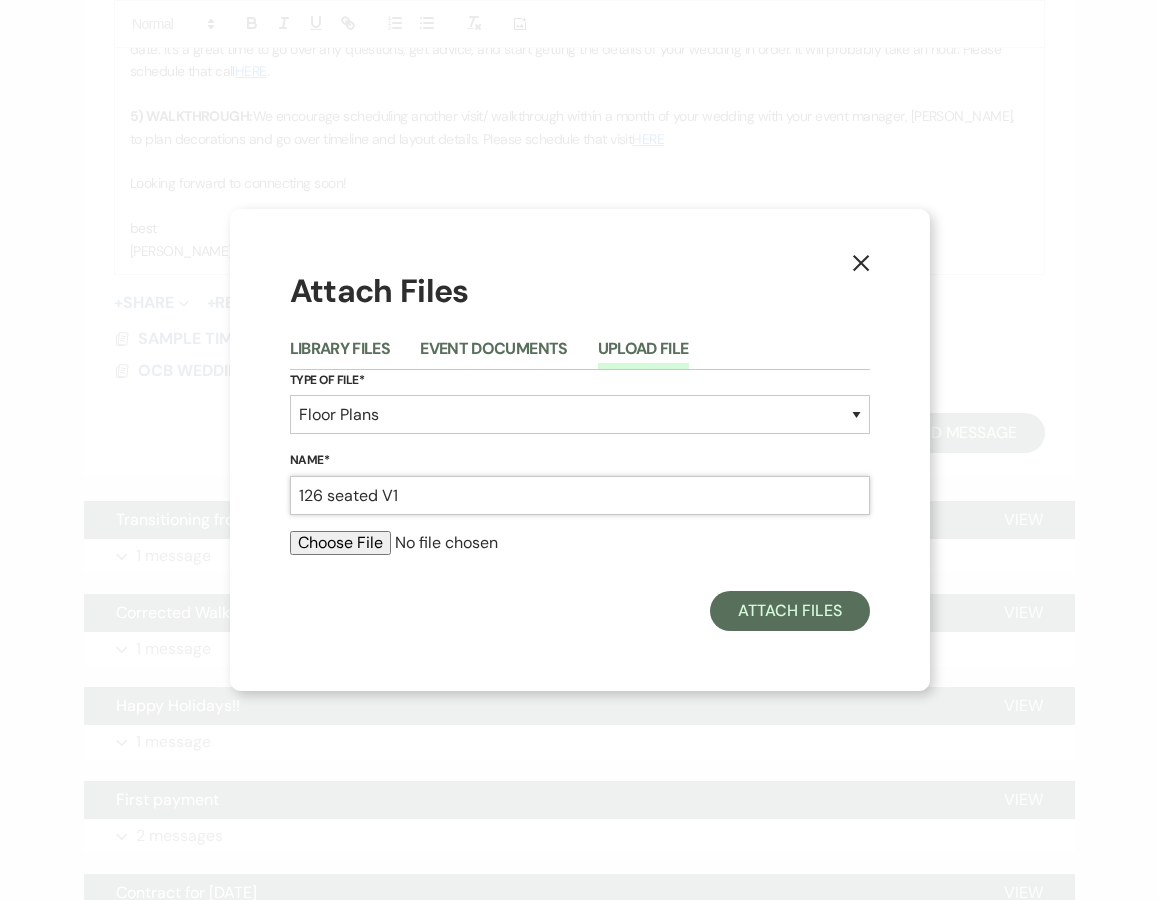 type on "126 seated V1" 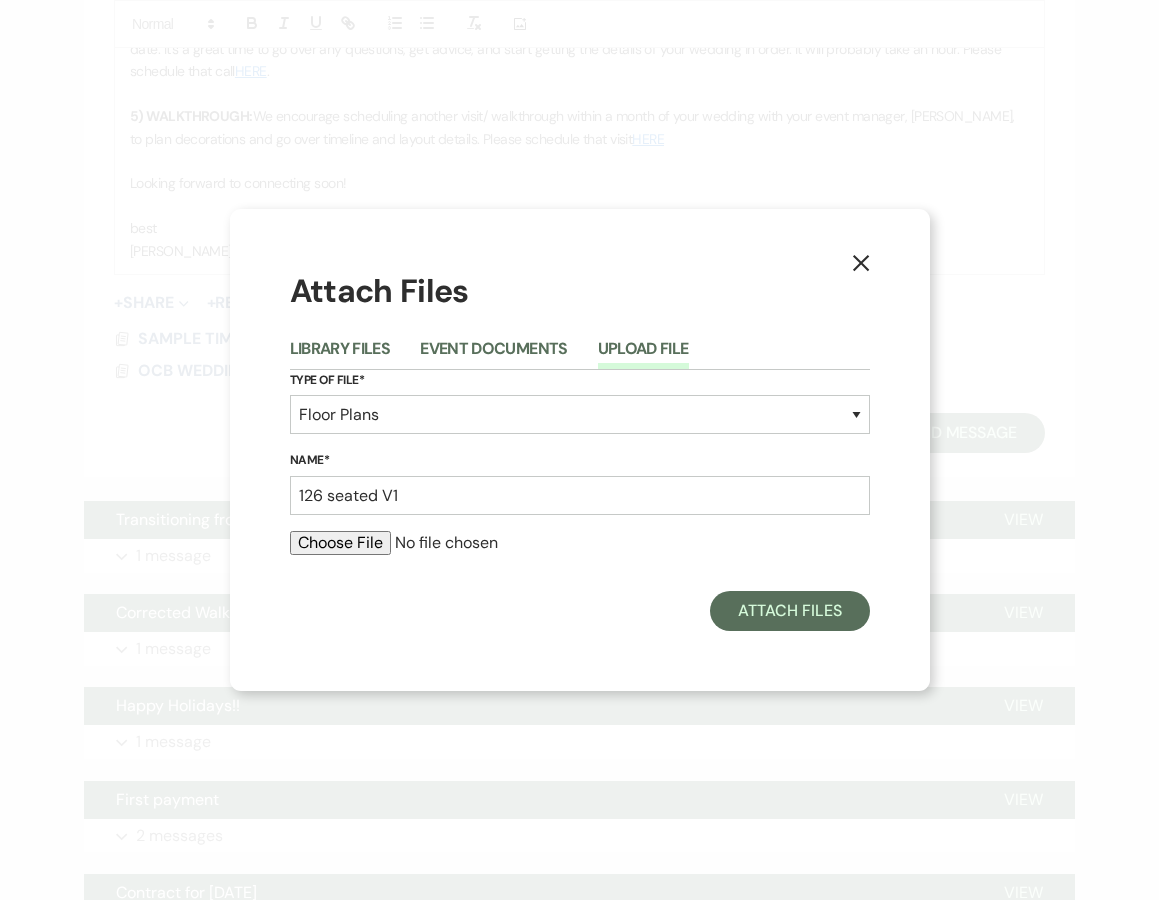 click at bounding box center (580, 543) 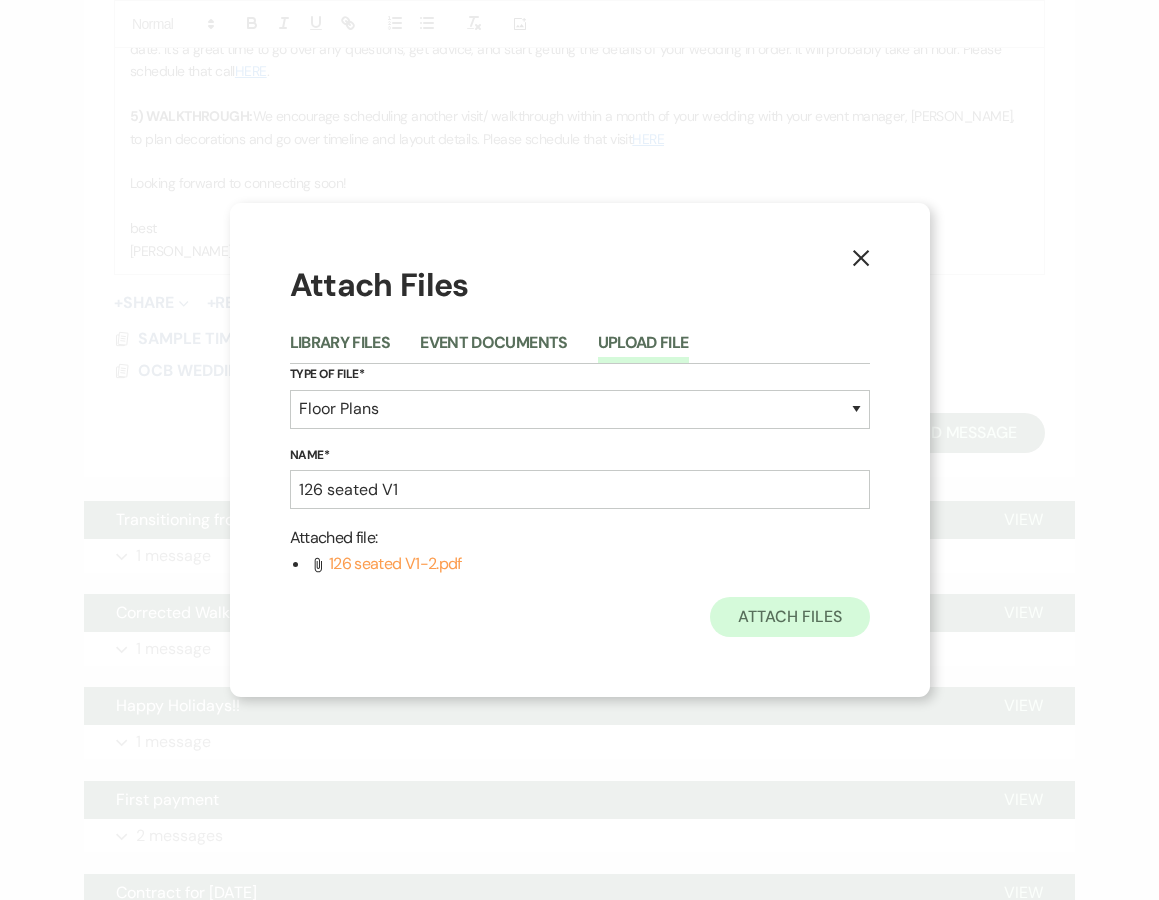 click on "Attach Files" at bounding box center [789, 617] 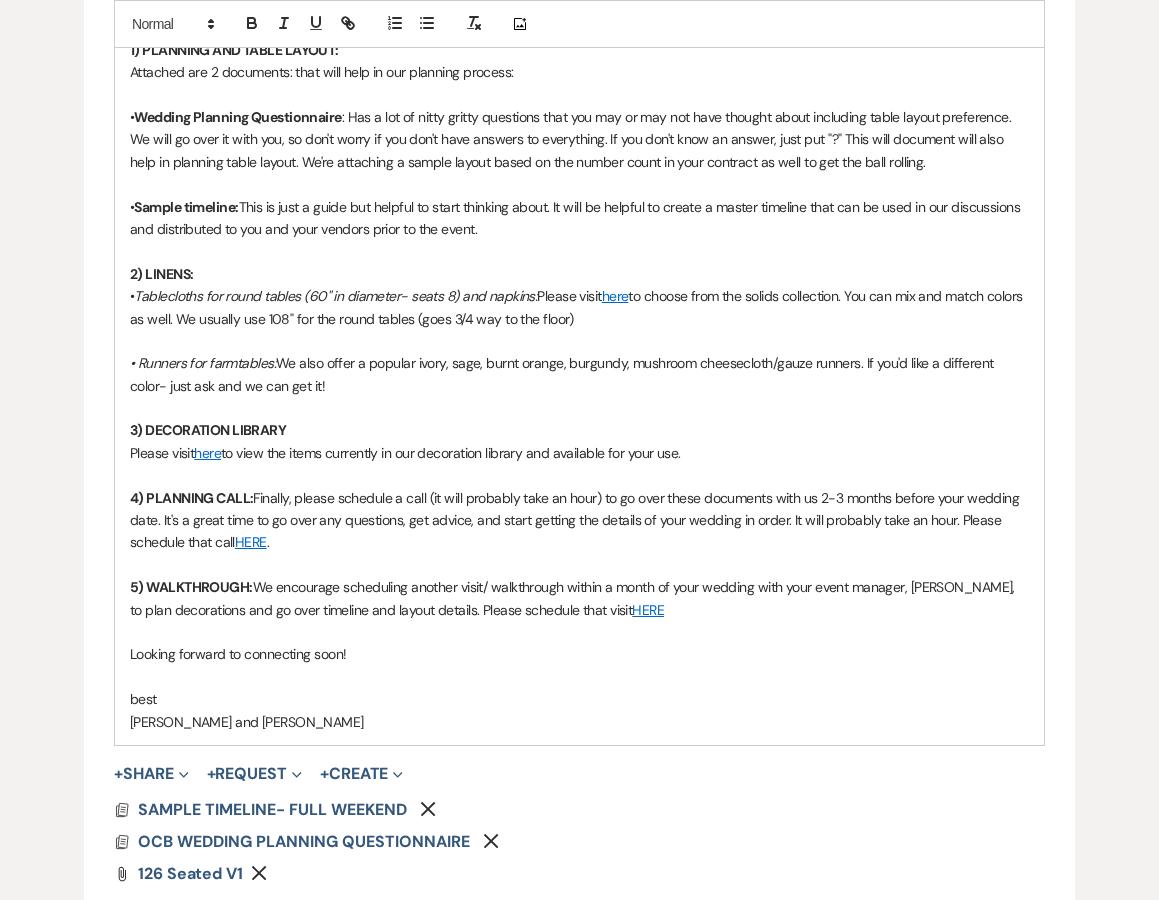 scroll, scrollTop: 1274, scrollLeft: 0, axis: vertical 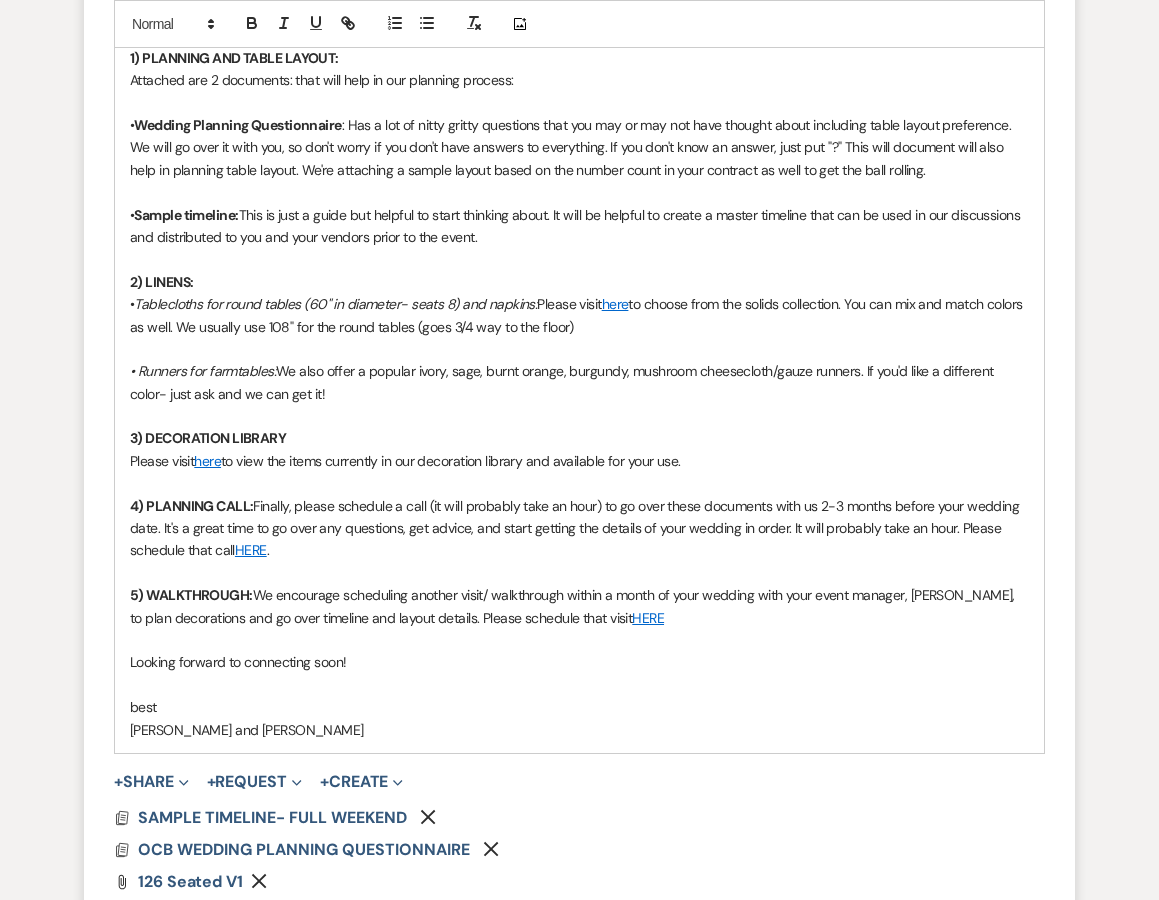 click on "HERE" at bounding box center (648, 618) 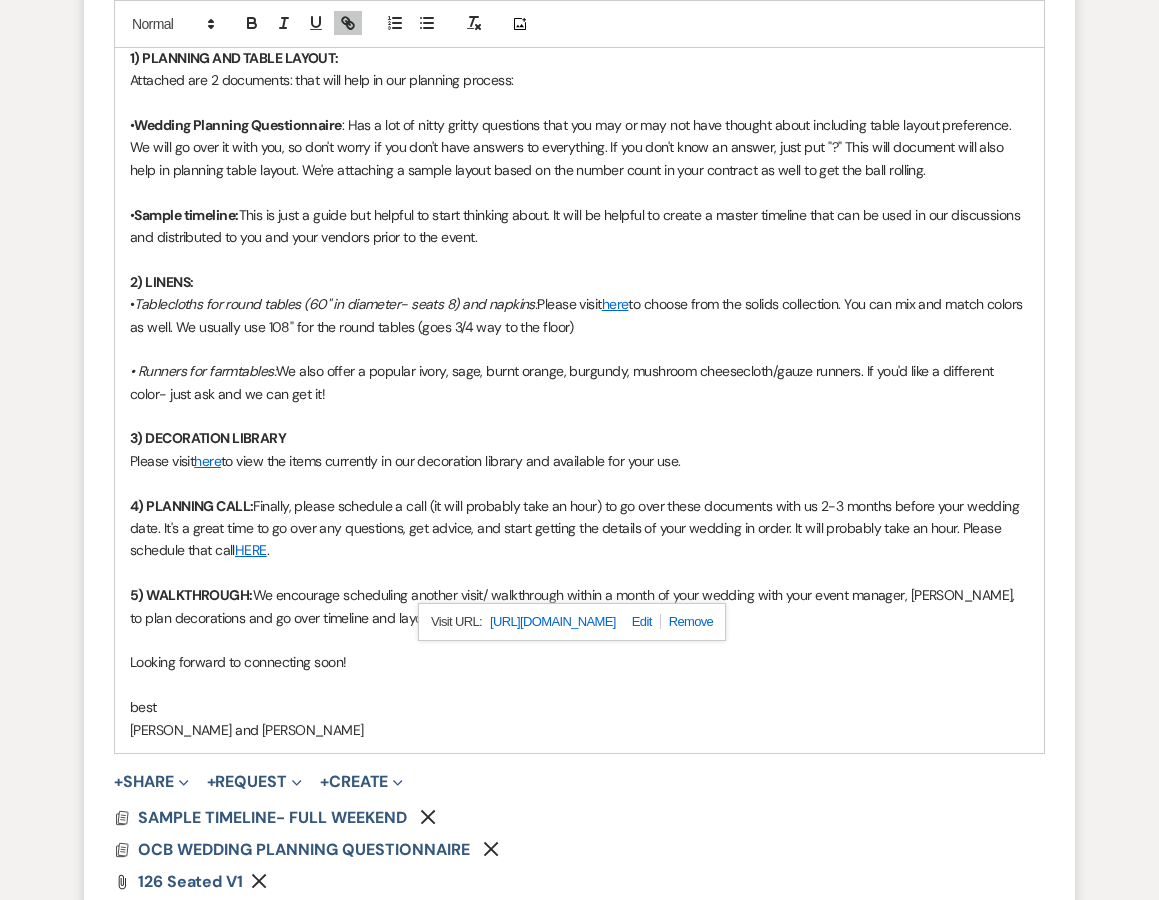 click on "5) WALKTHROUGH:  We encourage scheduling another visit/ walkthrough within a month of your wedding with your event manager, Dave, to plan decorations and go over timeline and layout details. Please schedule that visit  HERE" at bounding box center [579, 606] 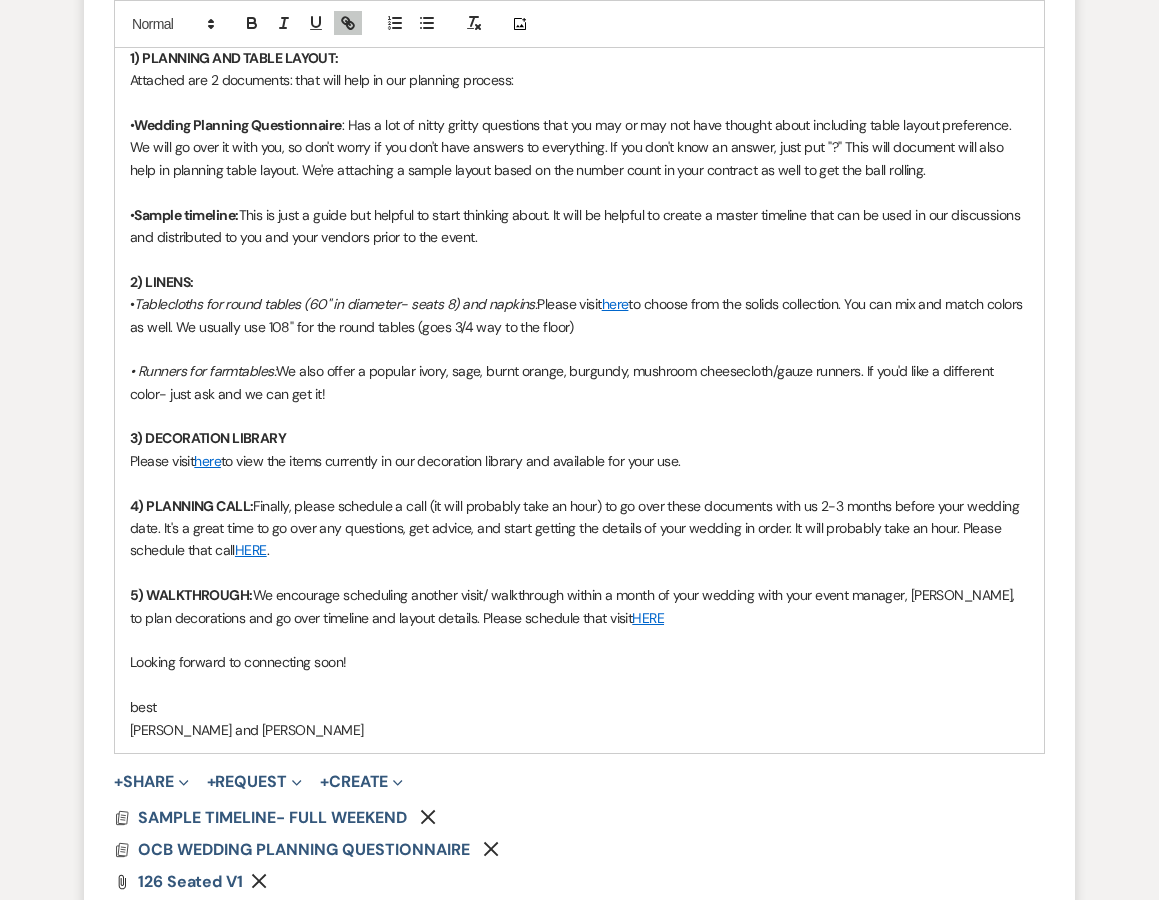 click at bounding box center [579, 640] 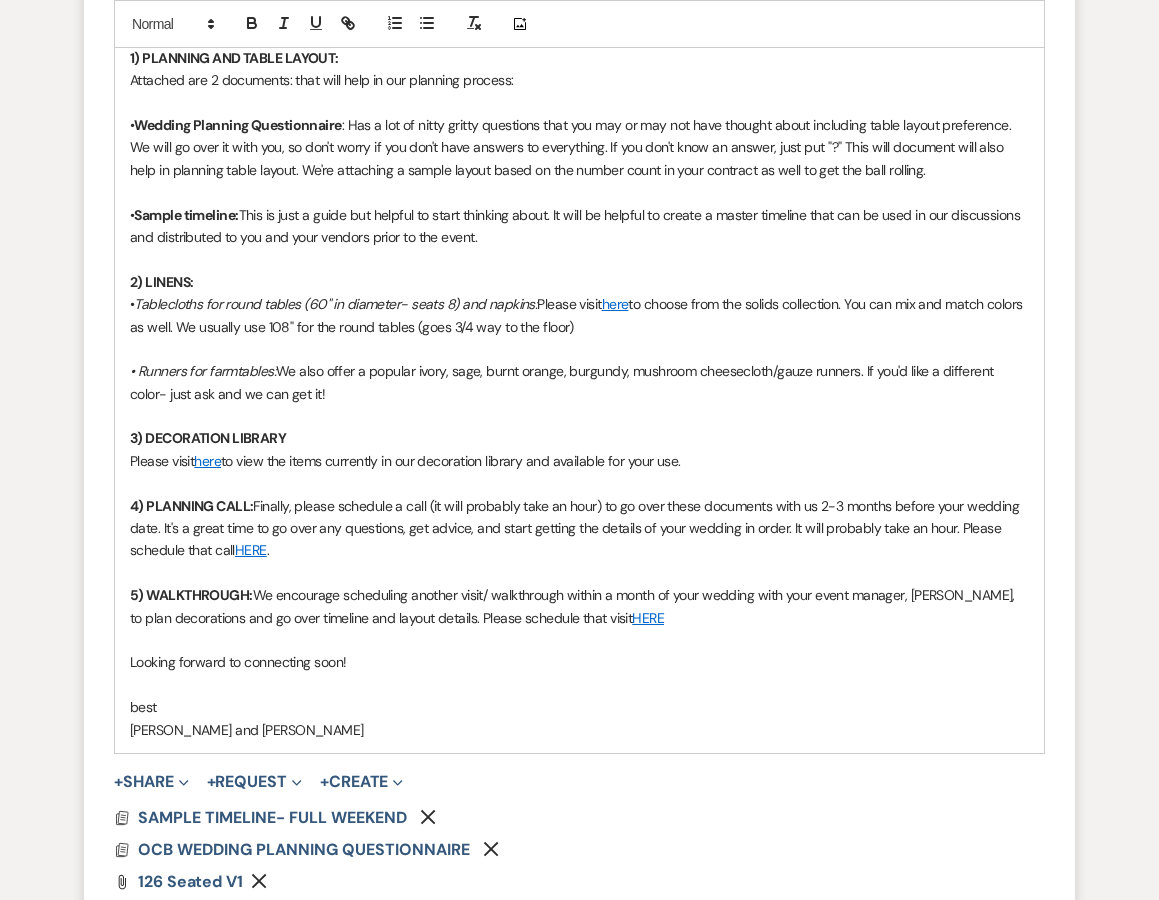 type 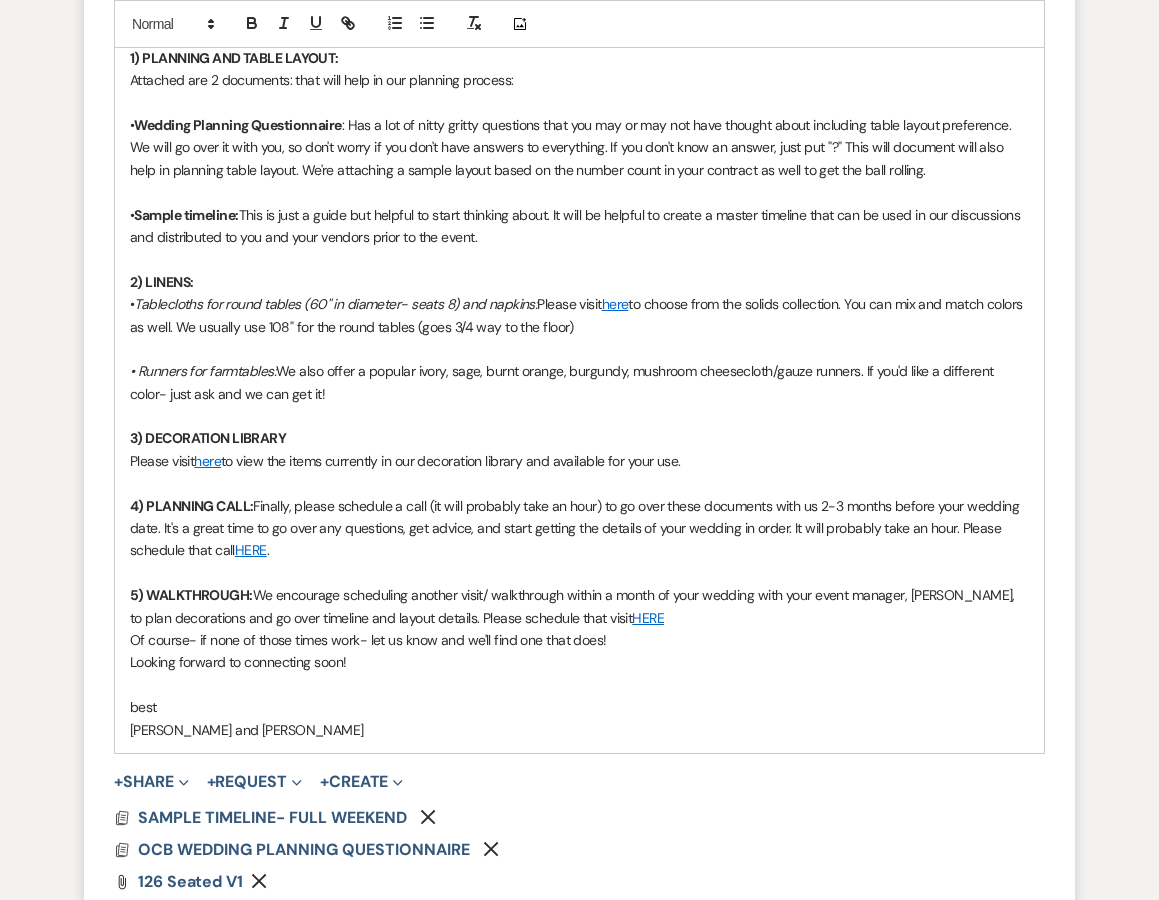 click on "Hi Tamara & Randy, We are excited to start planning for your big day on 09/20/2025 at Old Carter Barn! I know you have spent a lot of time already thinking about all the details, hopefully the Weven "tasks" have been helpful. Rest assured, we are here to help answer questions and make sure everything goes as smoothly and as stress free as possible! We'd love to go over these with you at 2 months before your date so there is plenty of time to make adjustments. 1) PLANNING AND TABLE LAYOUT: Attached are 2 documents: that will help in our planning process: •  Wedding Planning Questionnaire : Has a lot of nitty gritty questions that you may or may not have thought about including table layout preference. We will go over it with you, so don't worry if you don't have answers to everything. If you don't know an answer, just put "?" This will document will also help in planning table layout. We're attaching a sample layout based on the number count in your contract as well to get the ball rolling. •  2) LINENS: ." at bounding box center [579, 315] 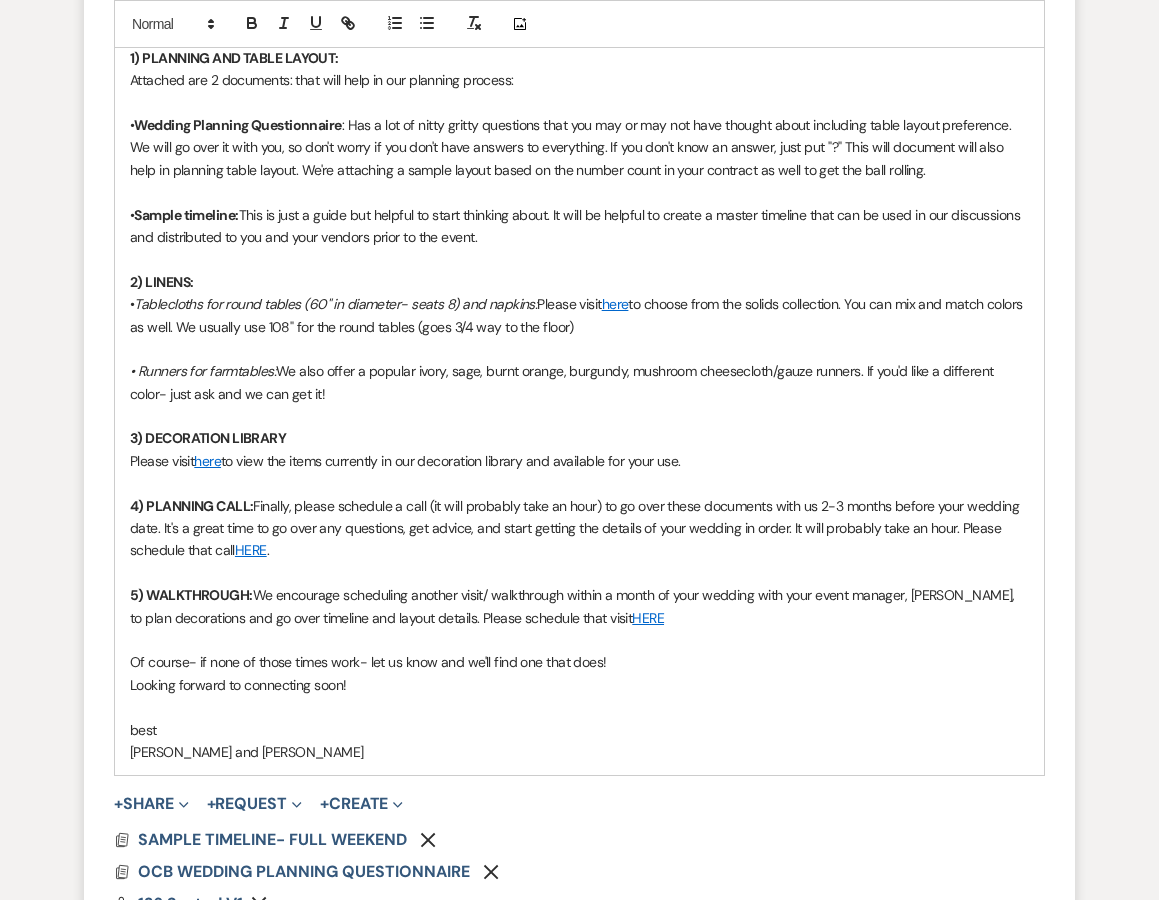 click on "Hi Tamara & Randy, We are excited to start planning for your big day on 09/20/2025 at Old Carter Barn! I know you have spent a lot of time already thinking about all the details, hopefully the Weven "tasks" have been helpful. Rest assured, we are here to help answer questions and make sure everything goes as smoothly and as stress free as possible! We'd love to go over these with you at 2 months before your date so there is plenty of time to make adjustments. 1) PLANNING AND TABLE LAYOUT: Attached are 2 documents: that will help in our planning process: •  Wedding Planning Questionnaire : Has a lot of nitty gritty questions that you may or may not have thought about including table layout preference. We will go over it with you, so don't worry if you don't have answers to everything. If you don't know an answer, just put "?" This will document will also help in planning table layout. We're attaching a sample layout based on the number count in your contract as well to get the ball rolling. •  2) LINENS: ." at bounding box center [579, 326] 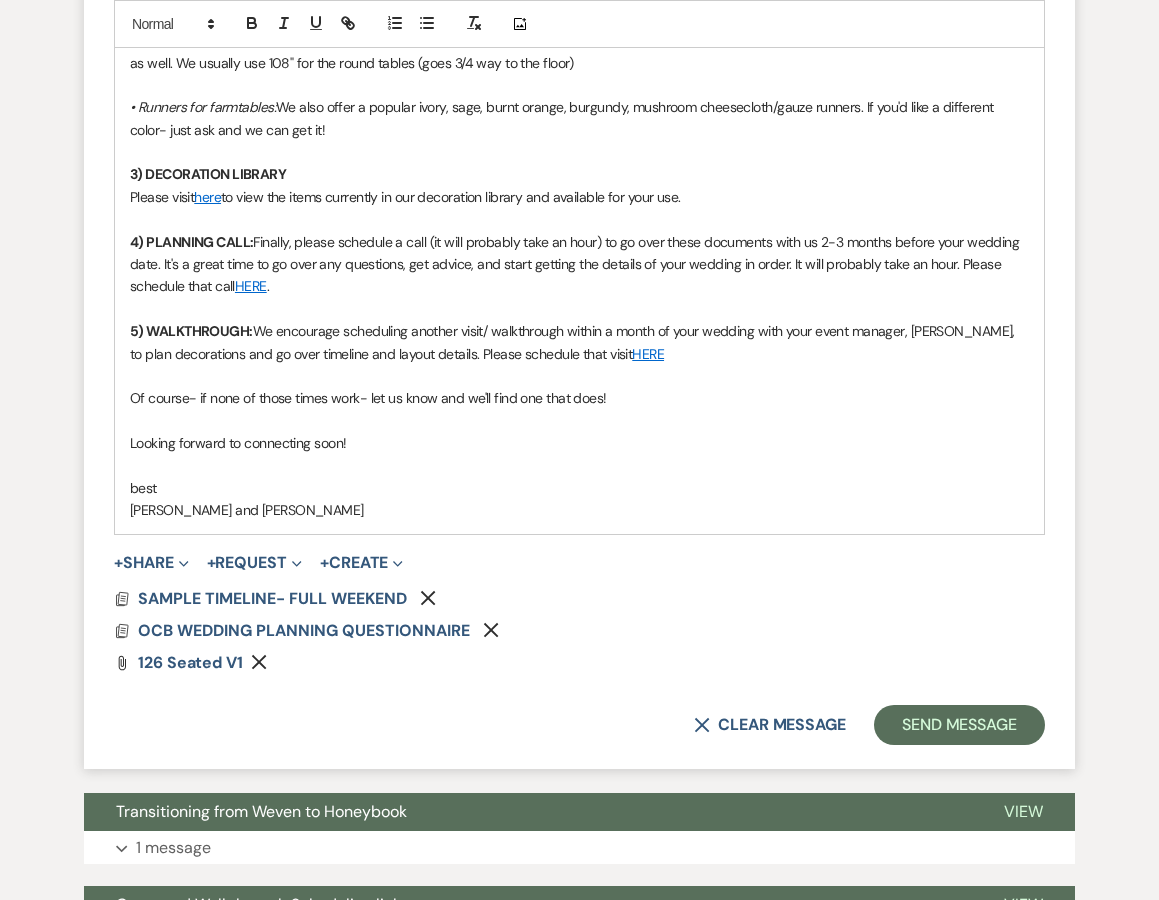 scroll, scrollTop: 1551, scrollLeft: 0, axis: vertical 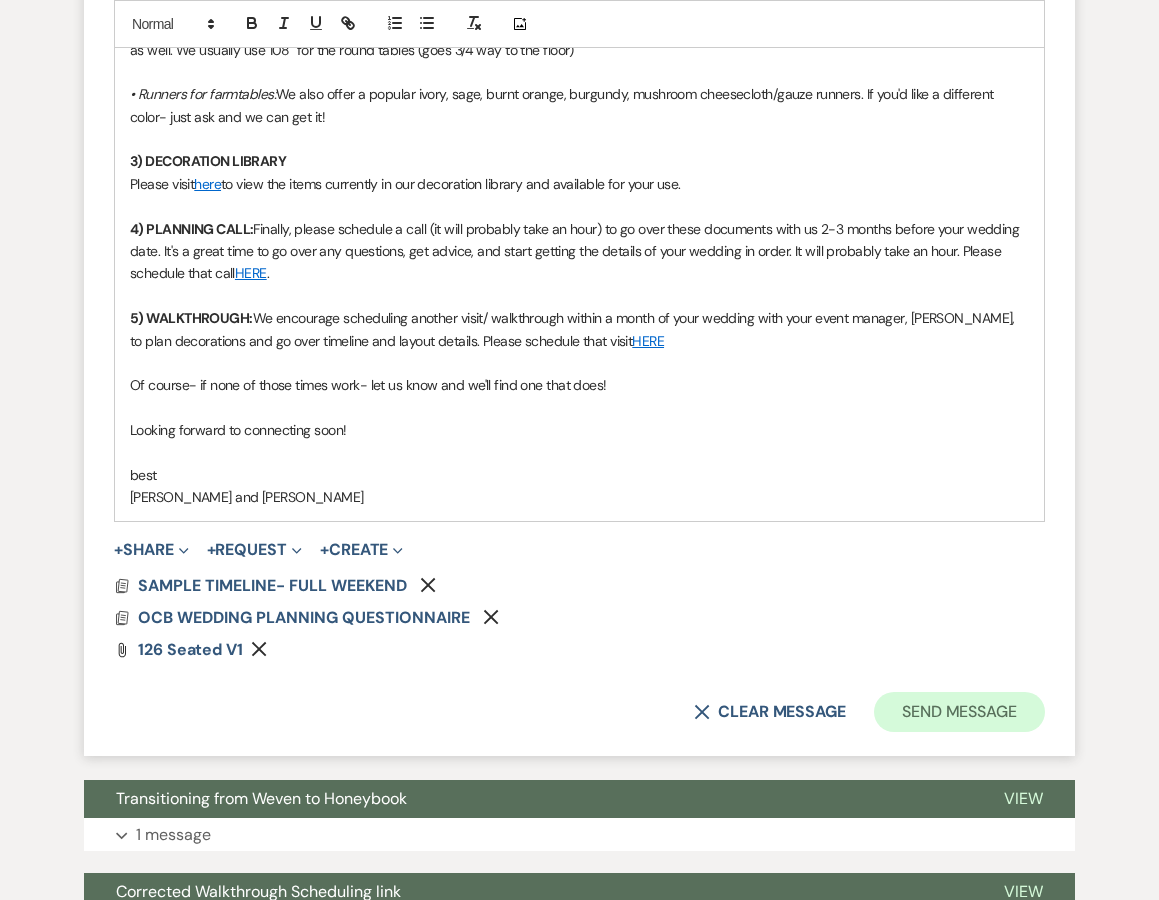 click on "Send Message" at bounding box center (959, 712) 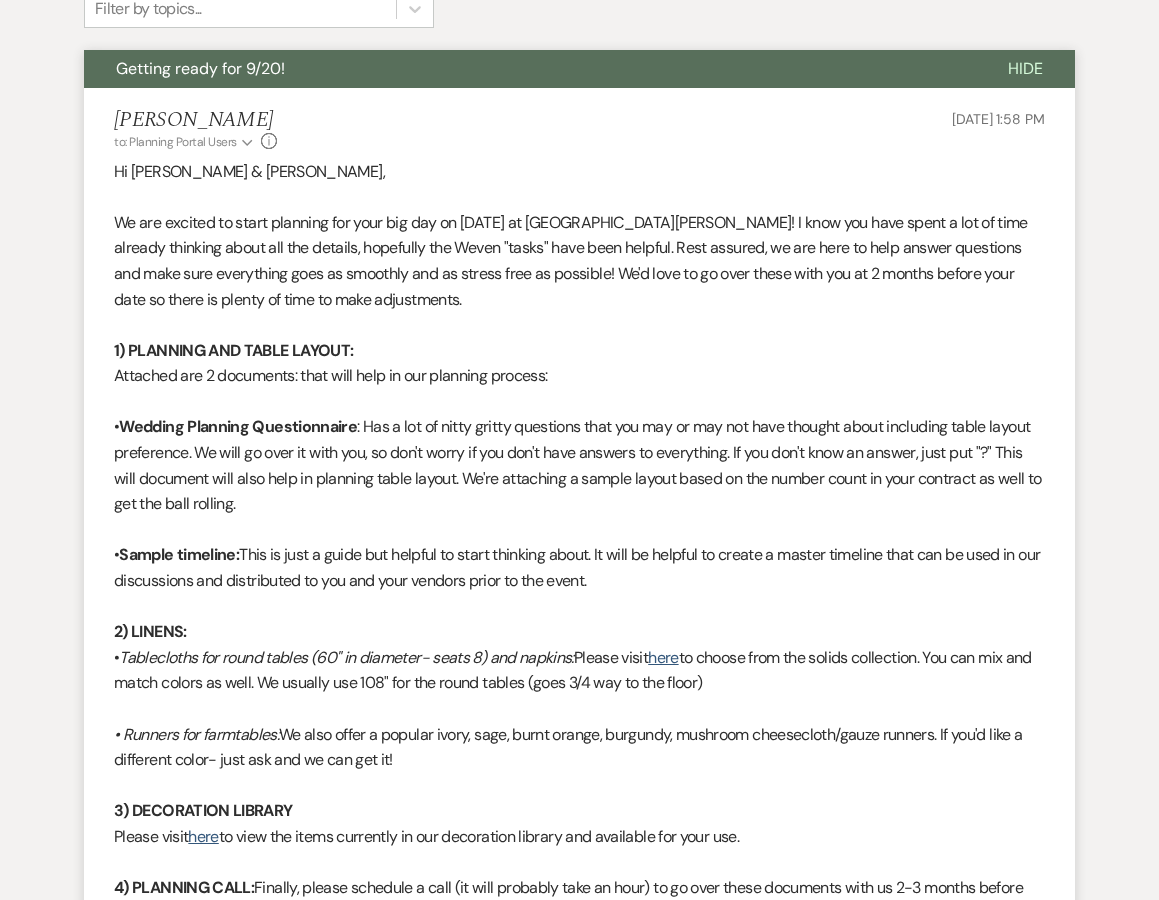 scroll, scrollTop: 413, scrollLeft: 0, axis: vertical 